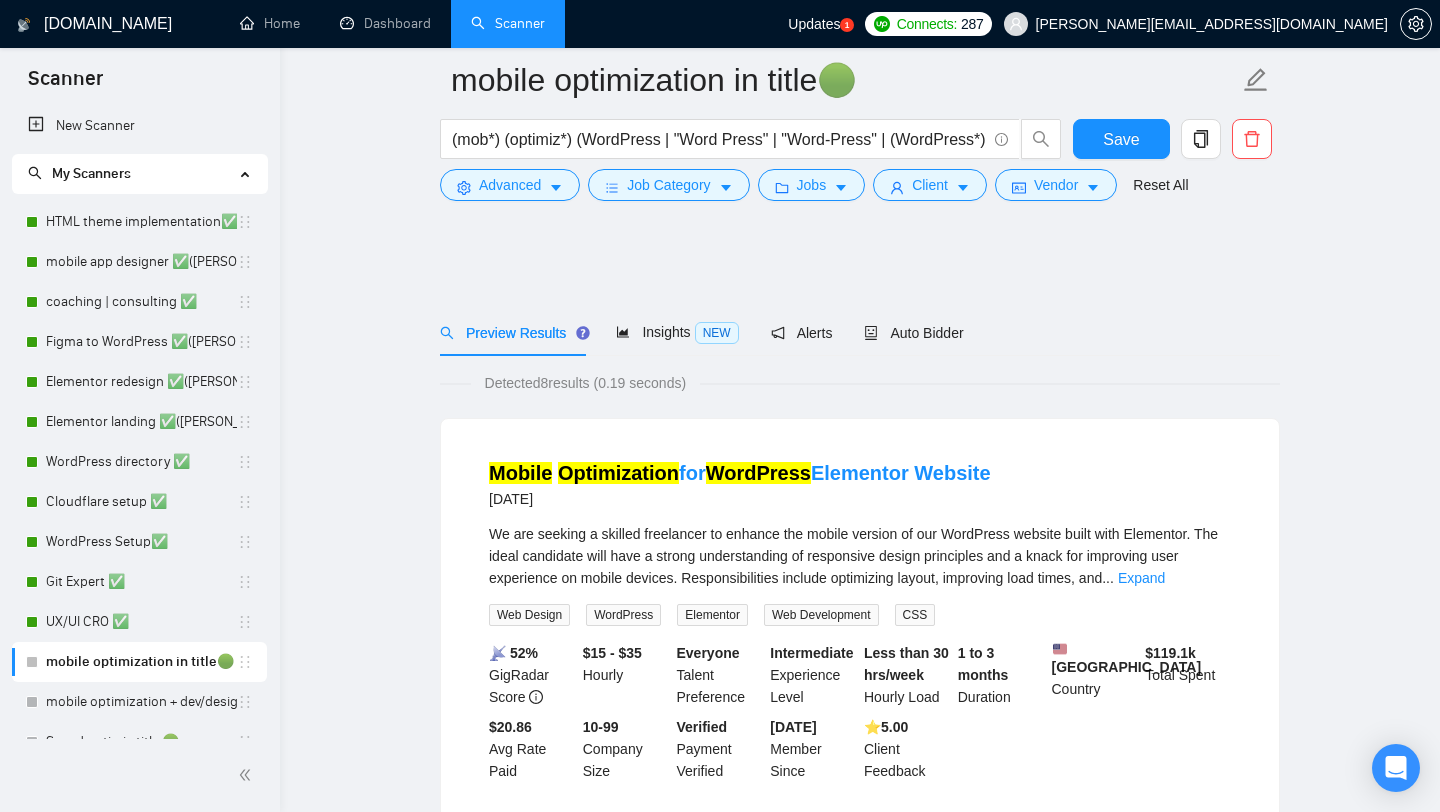 scroll, scrollTop: 2064, scrollLeft: 0, axis: vertical 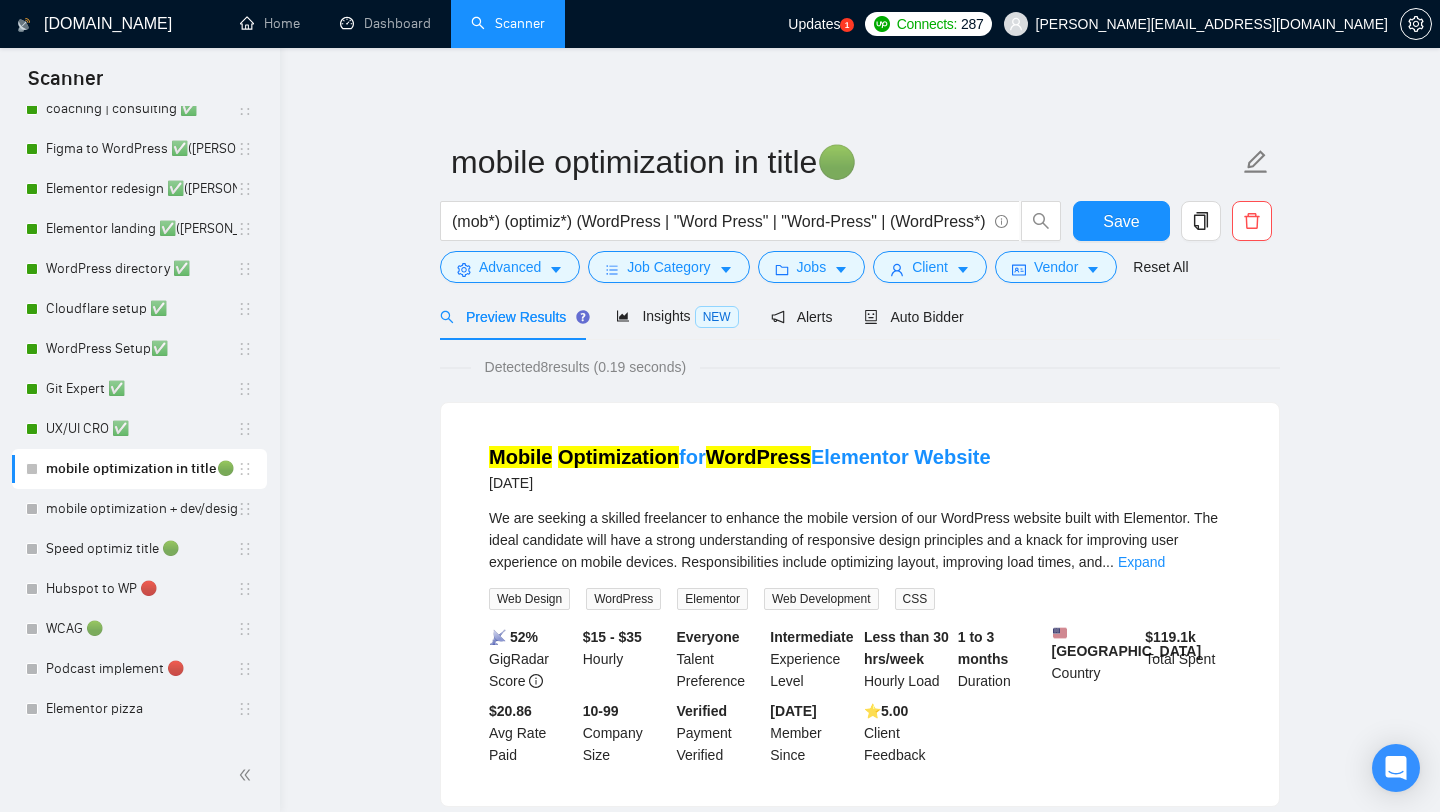 click on "Auto Bidder" at bounding box center (913, 316) 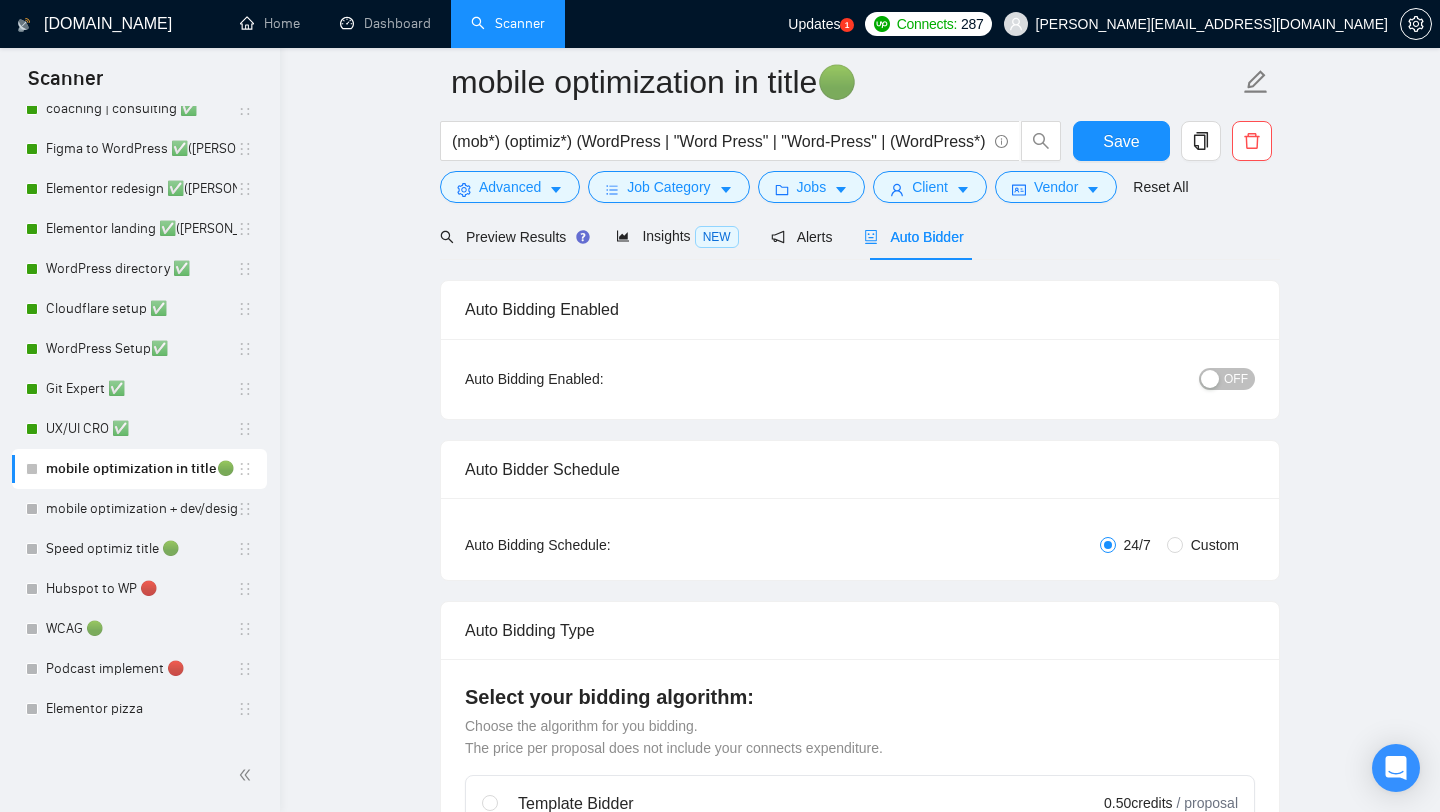 type 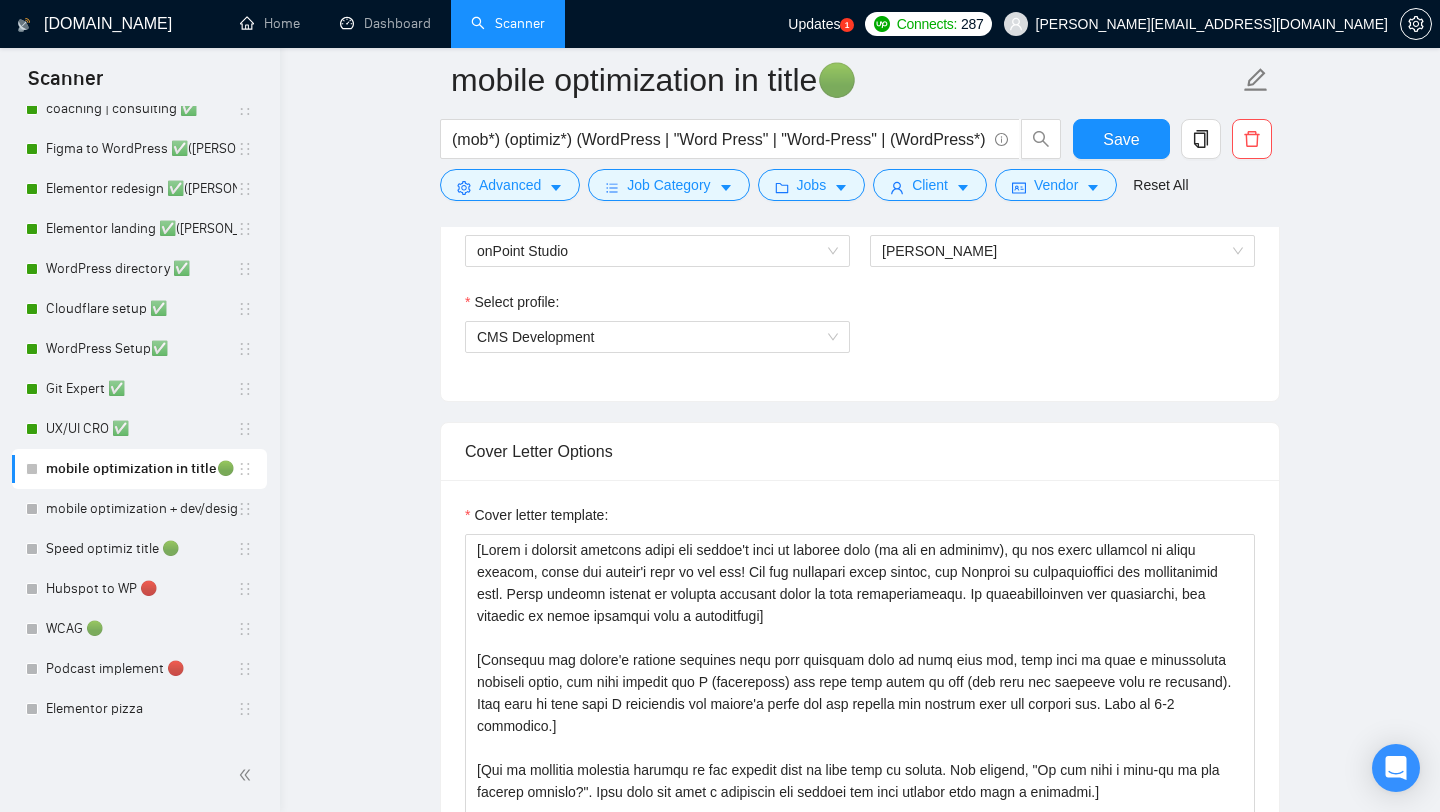 scroll, scrollTop: 1311, scrollLeft: 0, axis: vertical 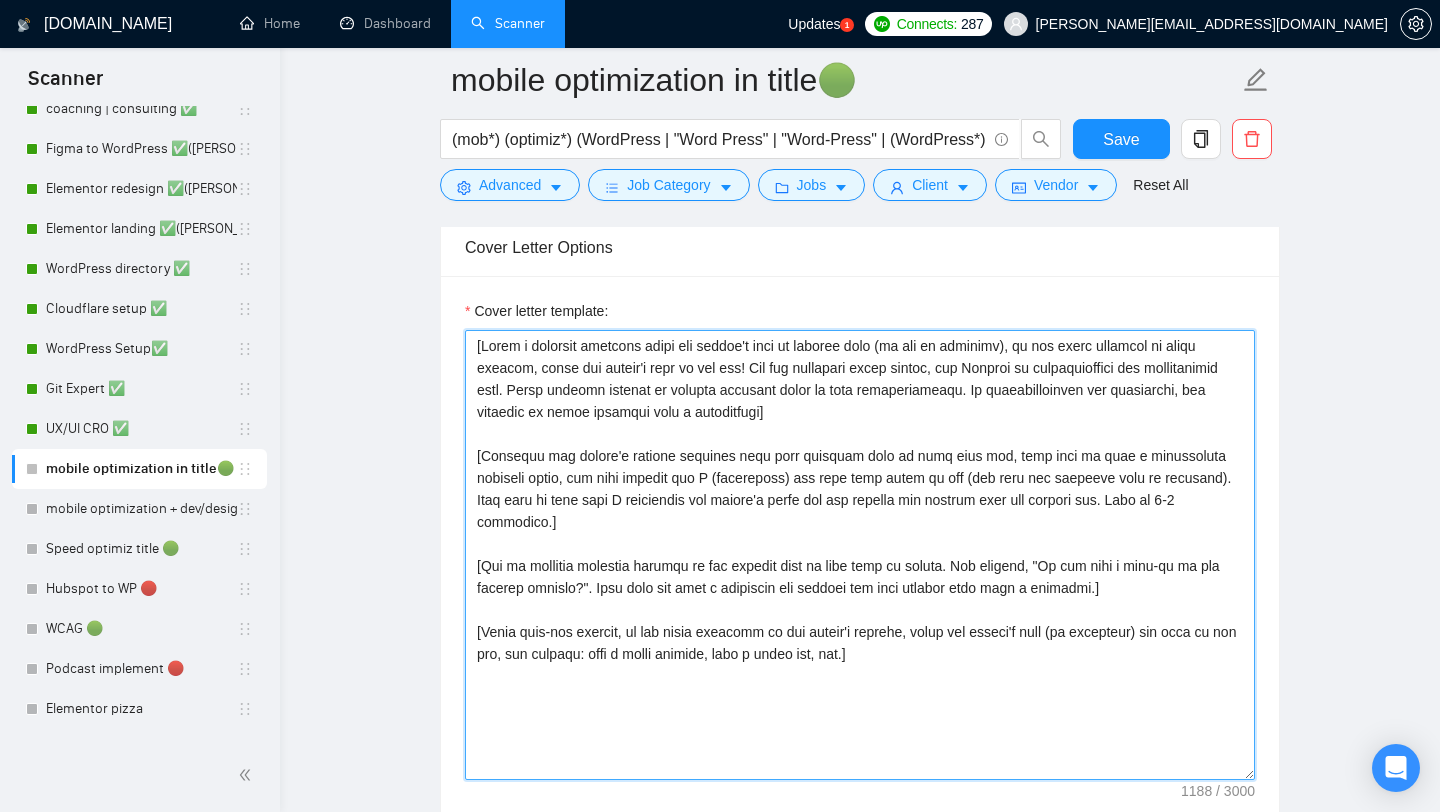 click on "Cover letter template:" at bounding box center (860, 555) 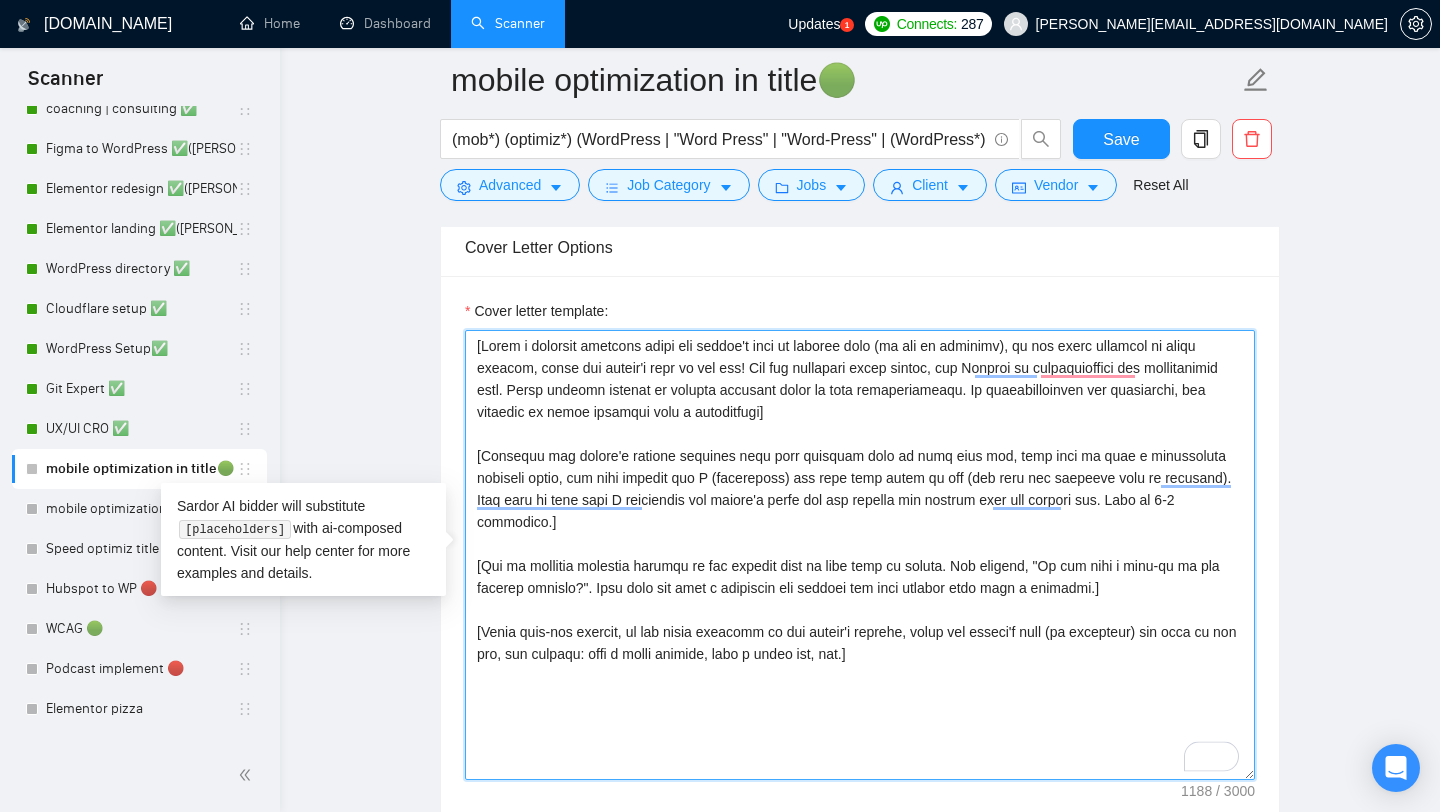 drag, startPoint x: 807, startPoint y: 409, endPoint x: 482, endPoint y: 336, distance: 333.0976 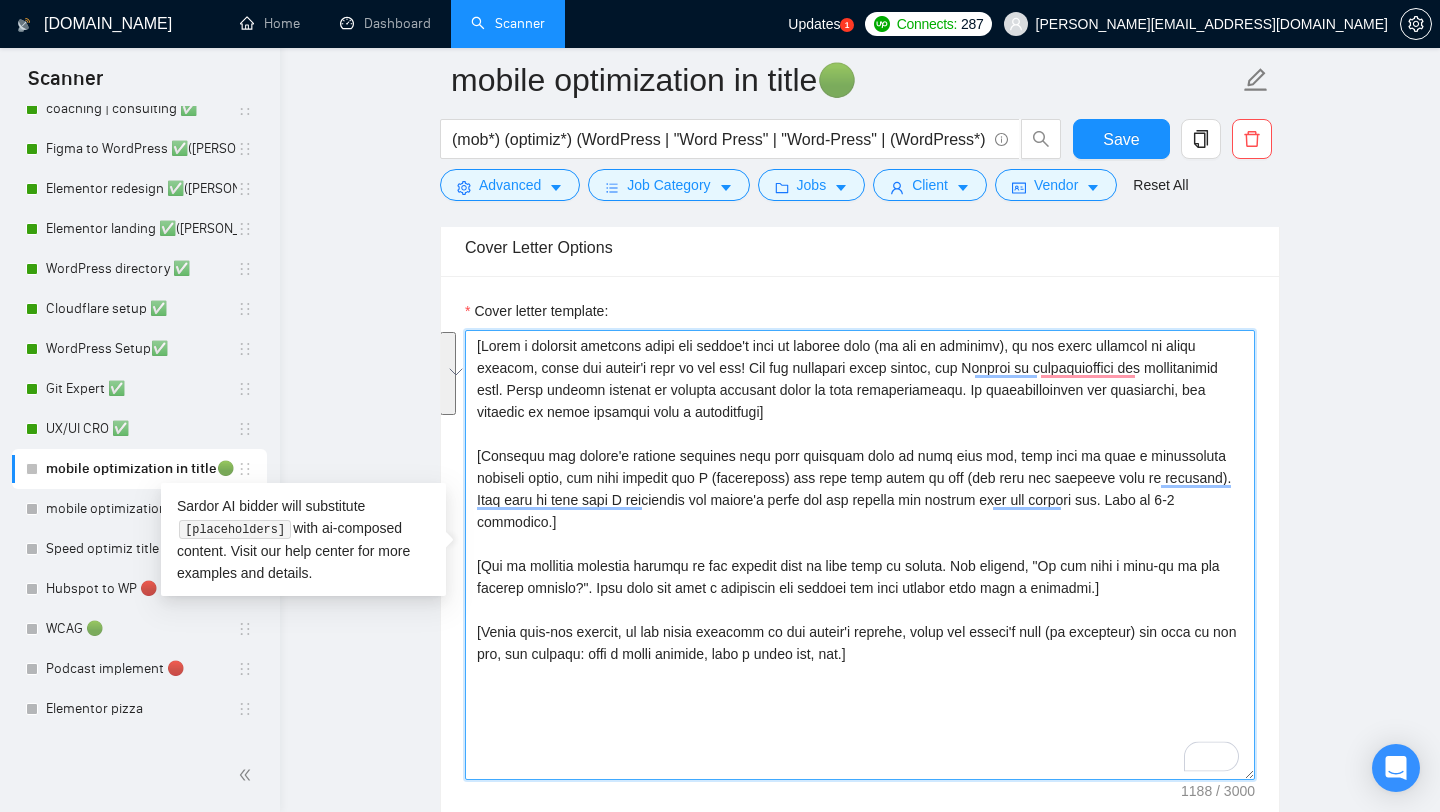 paste on "Mobile optimization of your website will be fast, reliable, and highly effective. When would you like to begin?" 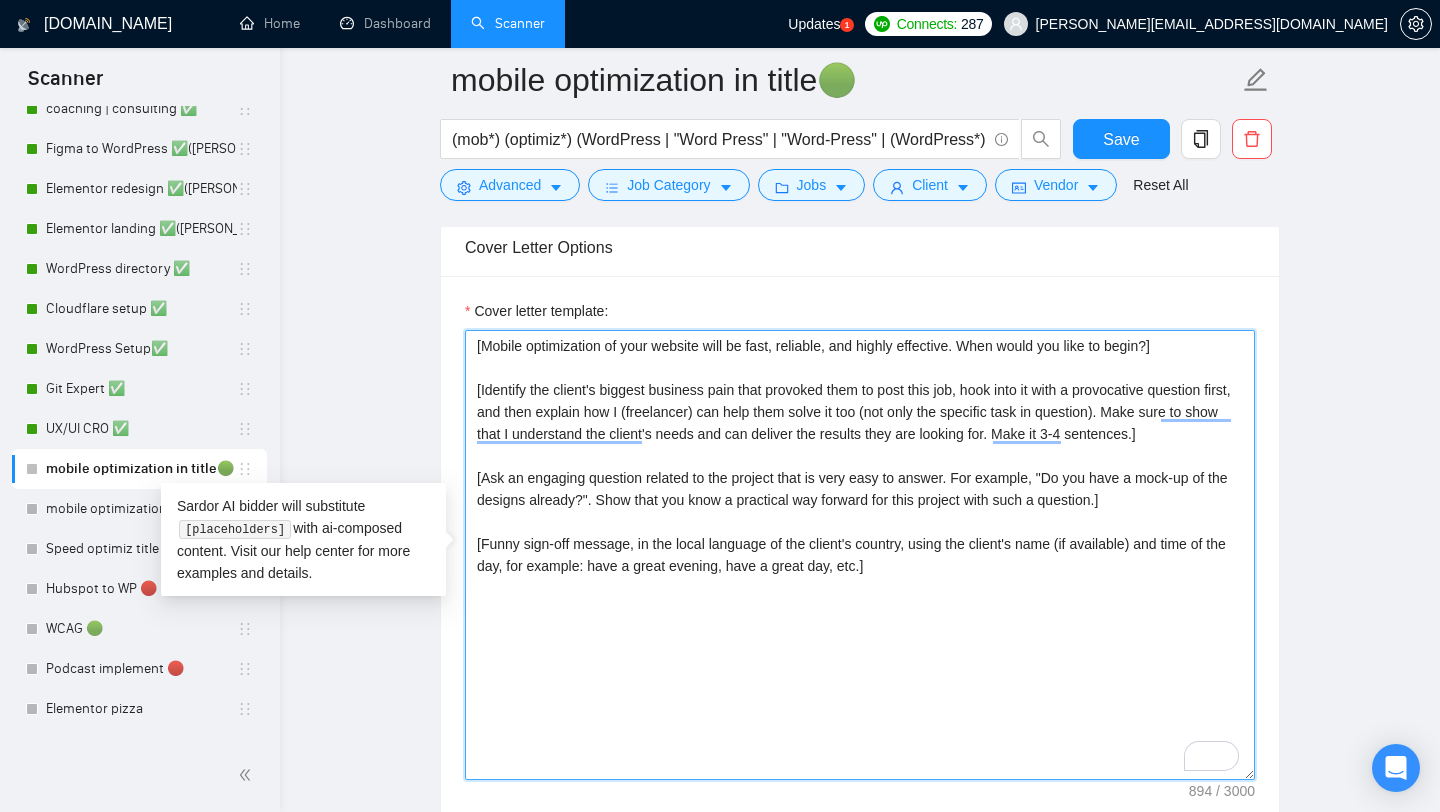 click on "[Mobile optimization of your website will be fast, reliable, and highly effective. When would you like to begin?]
[Identify the client's biggest business pain that provoked them to post this job, hook into it with a provocative question first, and then explain how I (freelancer) can help them solve it too (not only the specific task in question). Make sure to show that I understand the client's needs and can deliver the results they are looking for. Make it 3-4 sentences.]
[Ask an engaging question related to the project that is very easy to answer. For example, "Do you have a mock-up of the designs already?". Show that you know a practical way forward for this project with such a question.]
[Funny sign-off message, in the local language of the client's country, using the client's name (if available) and time of the day, for example: have a great evening, have a great day, etc.]" at bounding box center (860, 555) 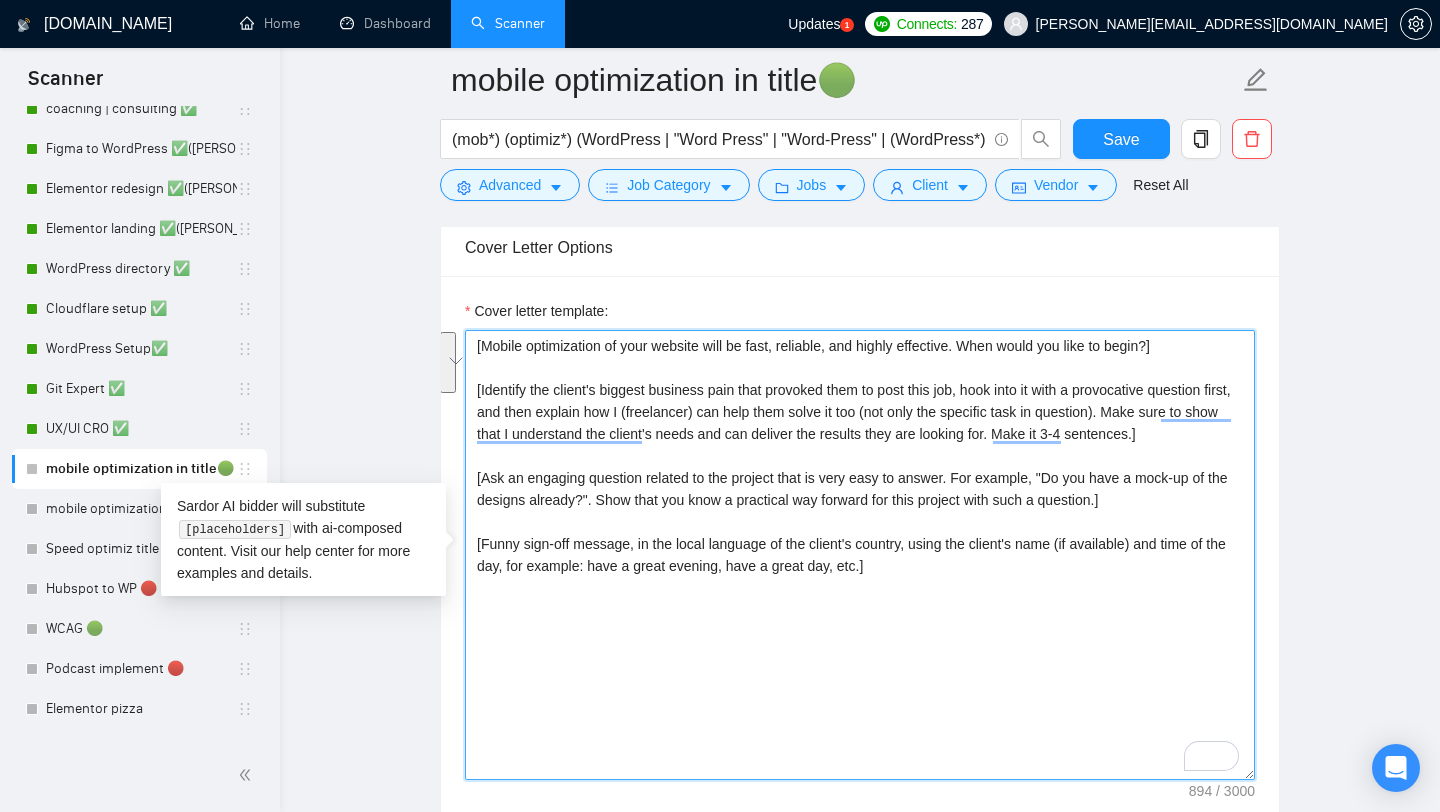 drag, startPoint x: 482, startPoint y: 386, endPoint x: 1146, endPoint y: 459, distance: 668.00073 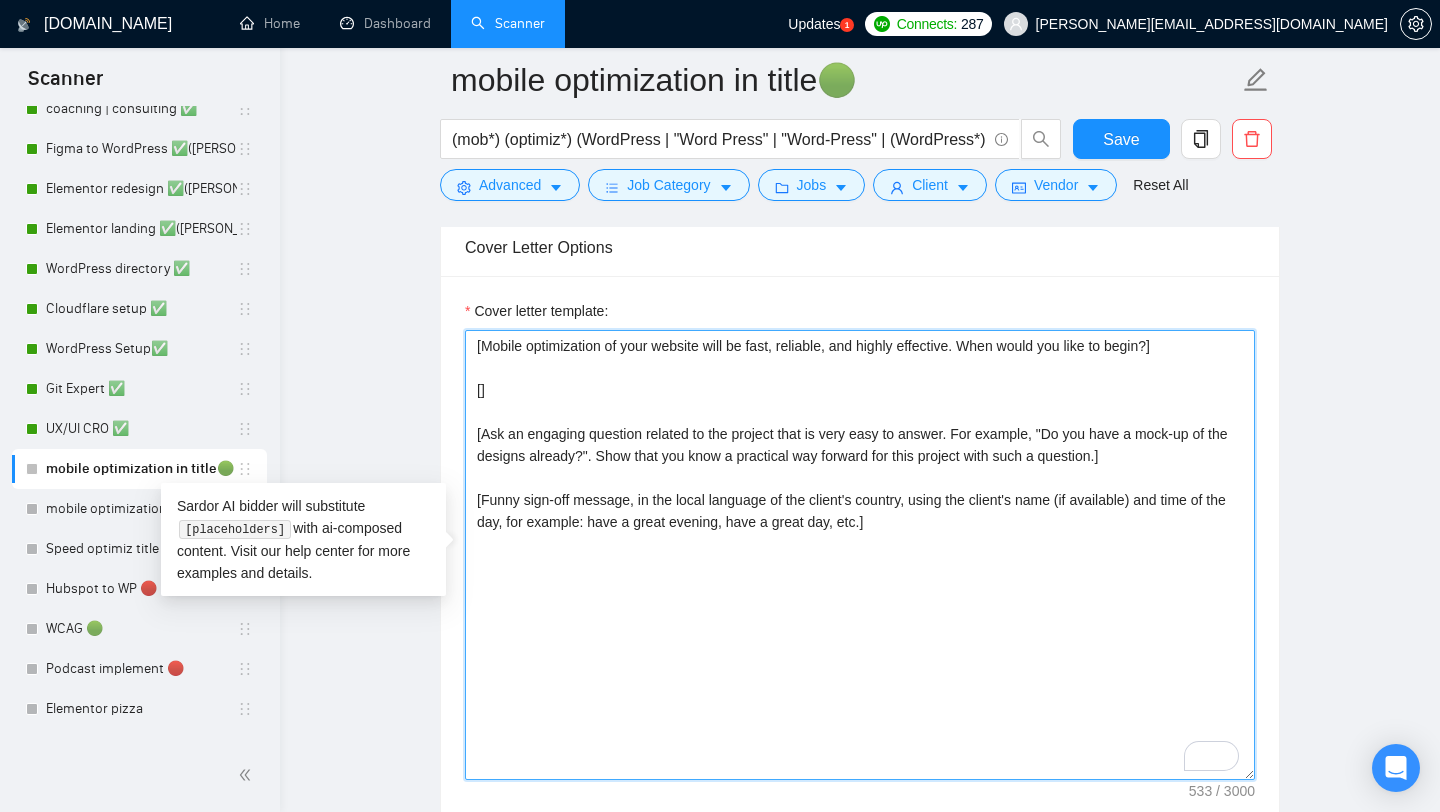 paste on "https://www.upwork.com/freelancers/alexonpoint?p=1794798846559223808" 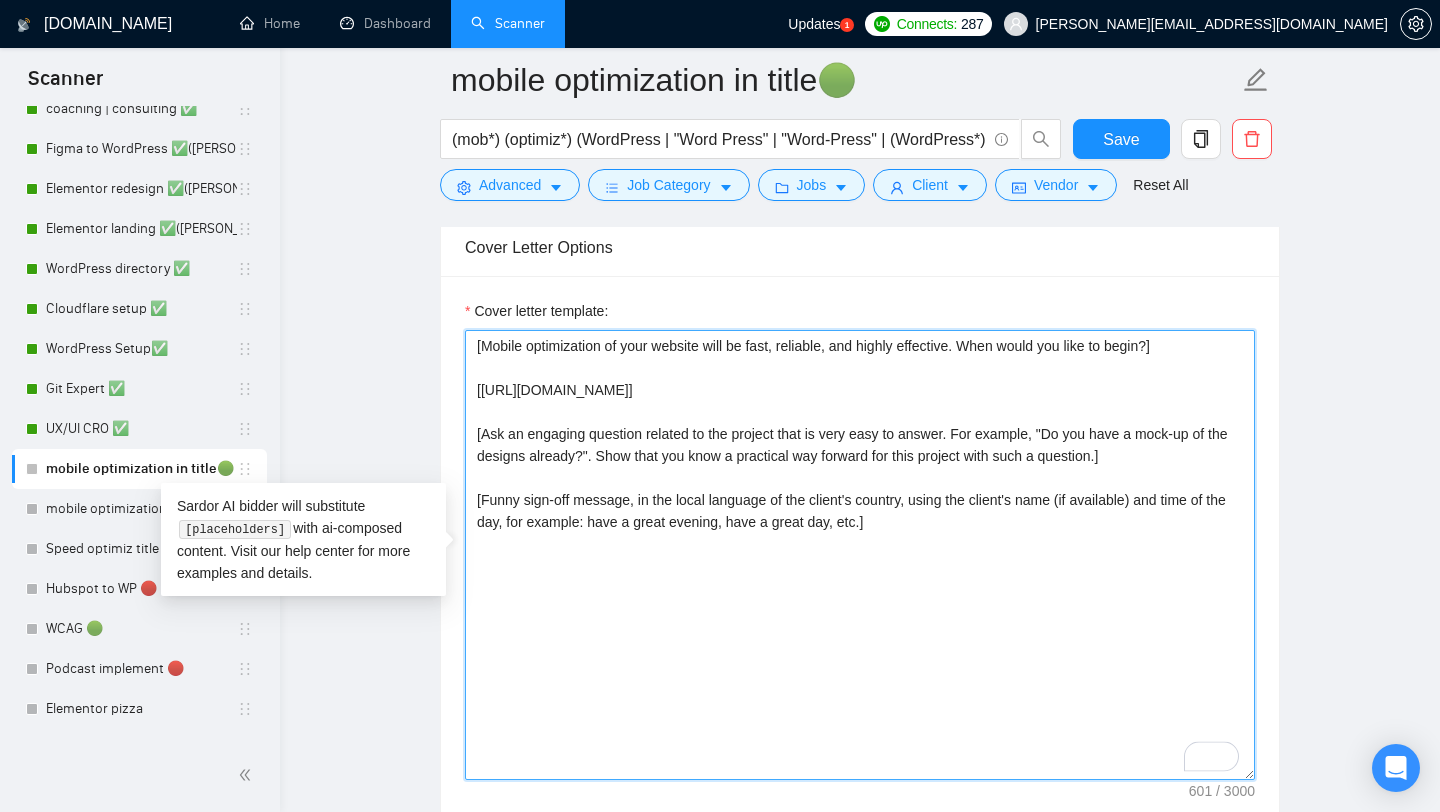 drag, startPoint x: 484, startPoint y: 390, endPoint x: 956, endPoint y: 431, distance: 473.77737 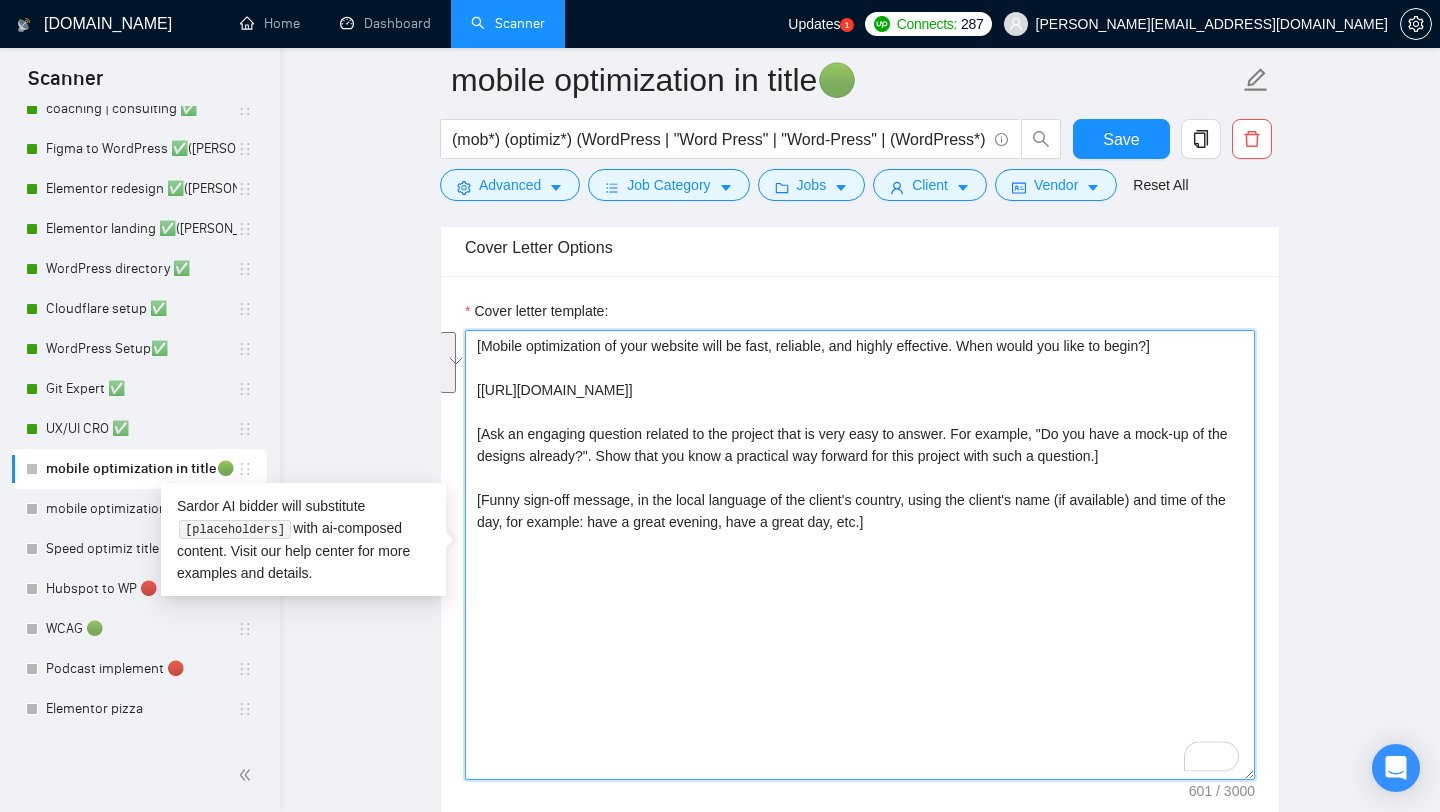click on "[Mobile optimization of your website will be fast, reliable, and highly effective. When would you like to begin?]
[https://www.upwork.com/freelancers/alexonpoint?p=1794798846559223808]
[Ask an engaging question related to the project that is very easy to answer. For example, "Do you have a mock-up of the designs already?". Show that you know a practical way forward for this project with such a question.]
[Funny sign-off message, in the local language of the client's country, using the client's name (if available) and time of the day, for example: have a great evening, have a great day, etc.]" at bounding box center [860, 555] 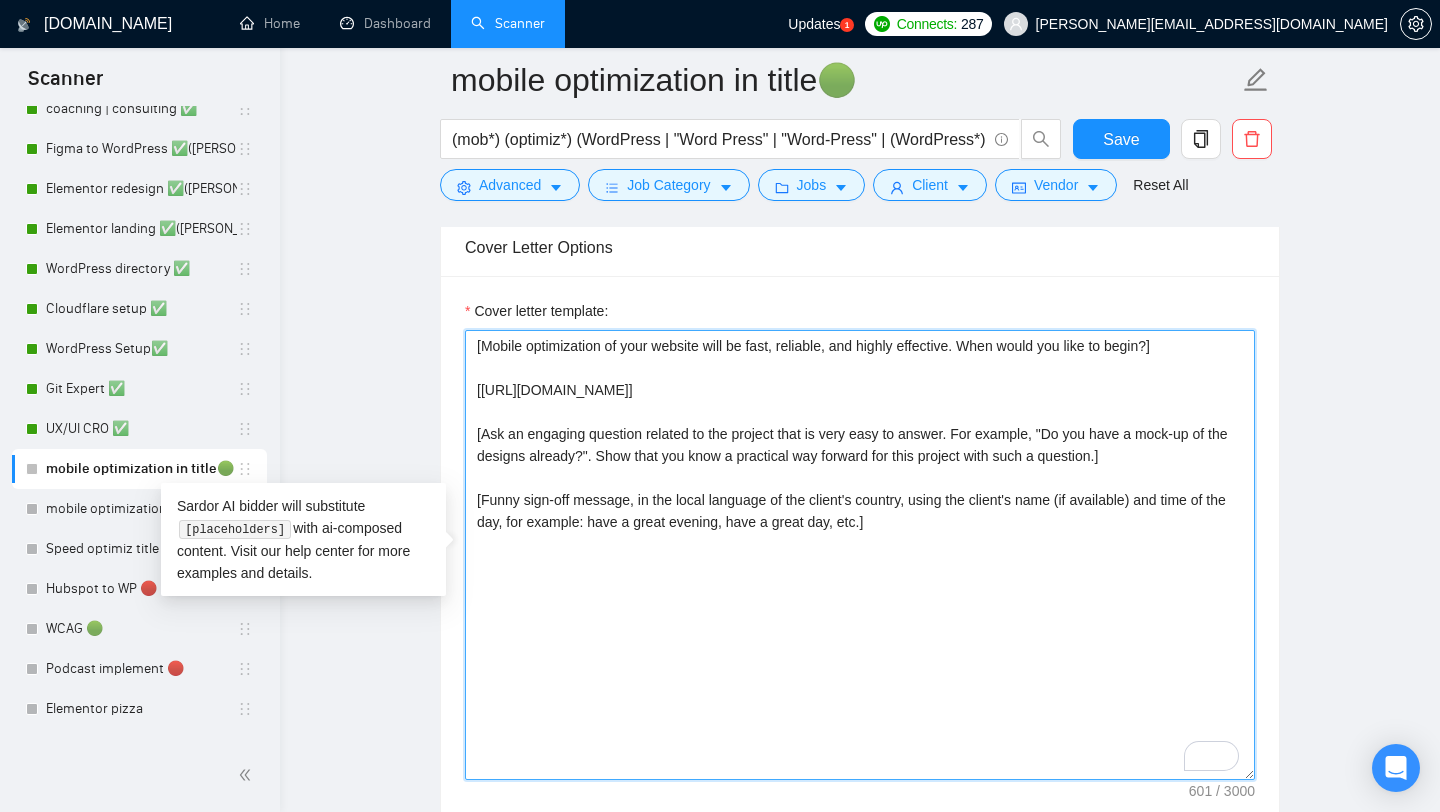 drag, startPoint x: 985, startPoint y: 394, endPoint x: 482, endPoint y: 397, distance: 503.00894 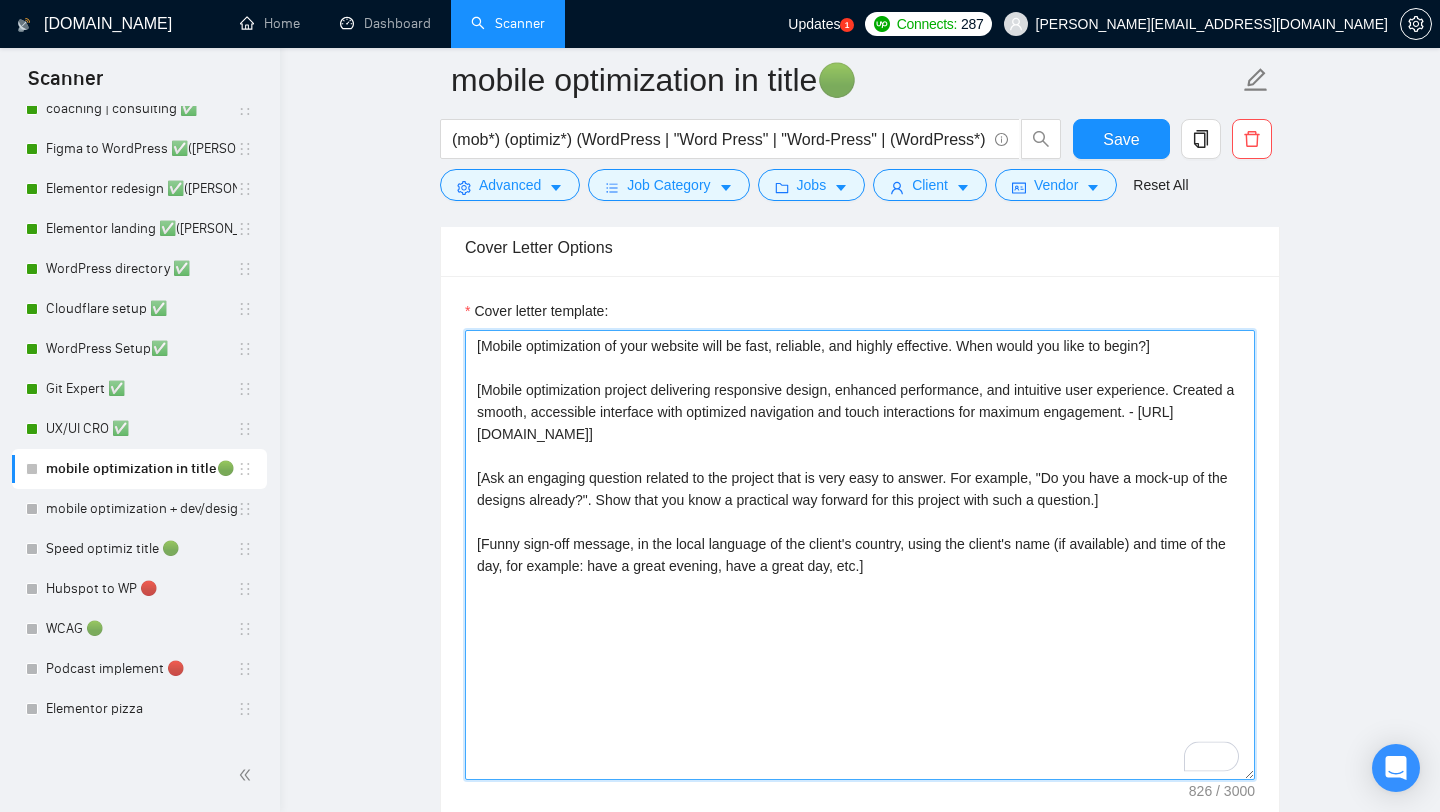 click on "[Mobile optimization of your website will be fast, reliable, and highly effective. When would you like to begin?]
[Mobile optimization project delivering responsive design, enhanced performance, and intuitive user experience. Created a smooth, accessible interface with optimized navigation and touch interactions for maximum engagement. - https://www.upwork.com/freelancers/alexonpoint?p=1794798846559223808]
[Ask an engaging question related to the project that is very easy to answer. For example, "Do you have a mock-up of the designs already?". Show that you know a practical way forward for this project with such a question.]
[Funny sign-off message, in the local language of the client's country, using the client's name (if available) and time of the day, for example: have a great evening, have a great day, etc.]" at bounding box center [860, 555] 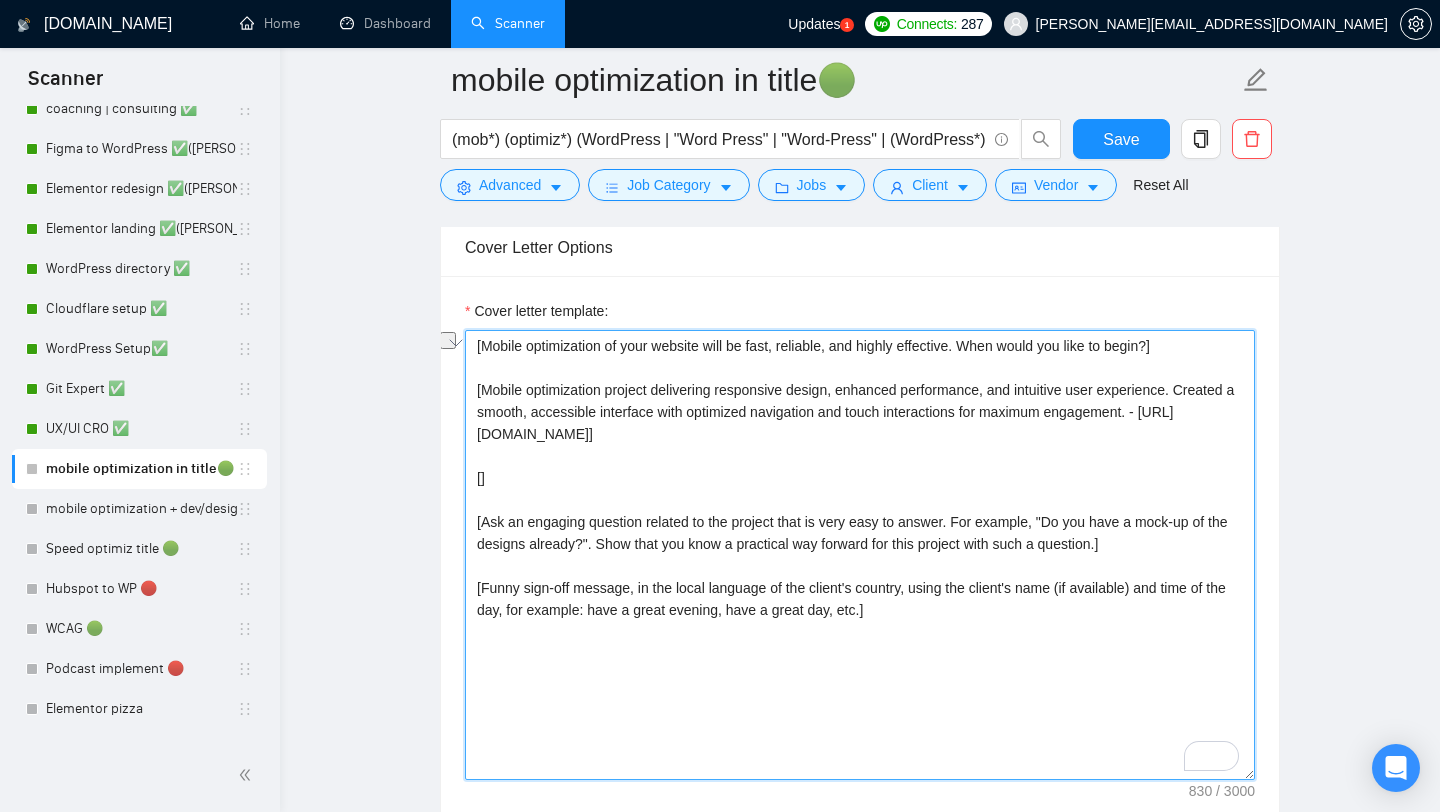 drag, startPoint x: 619, startPoint y: 389, endPoint x: 583, endPoint y: 387, distance: 36.05551 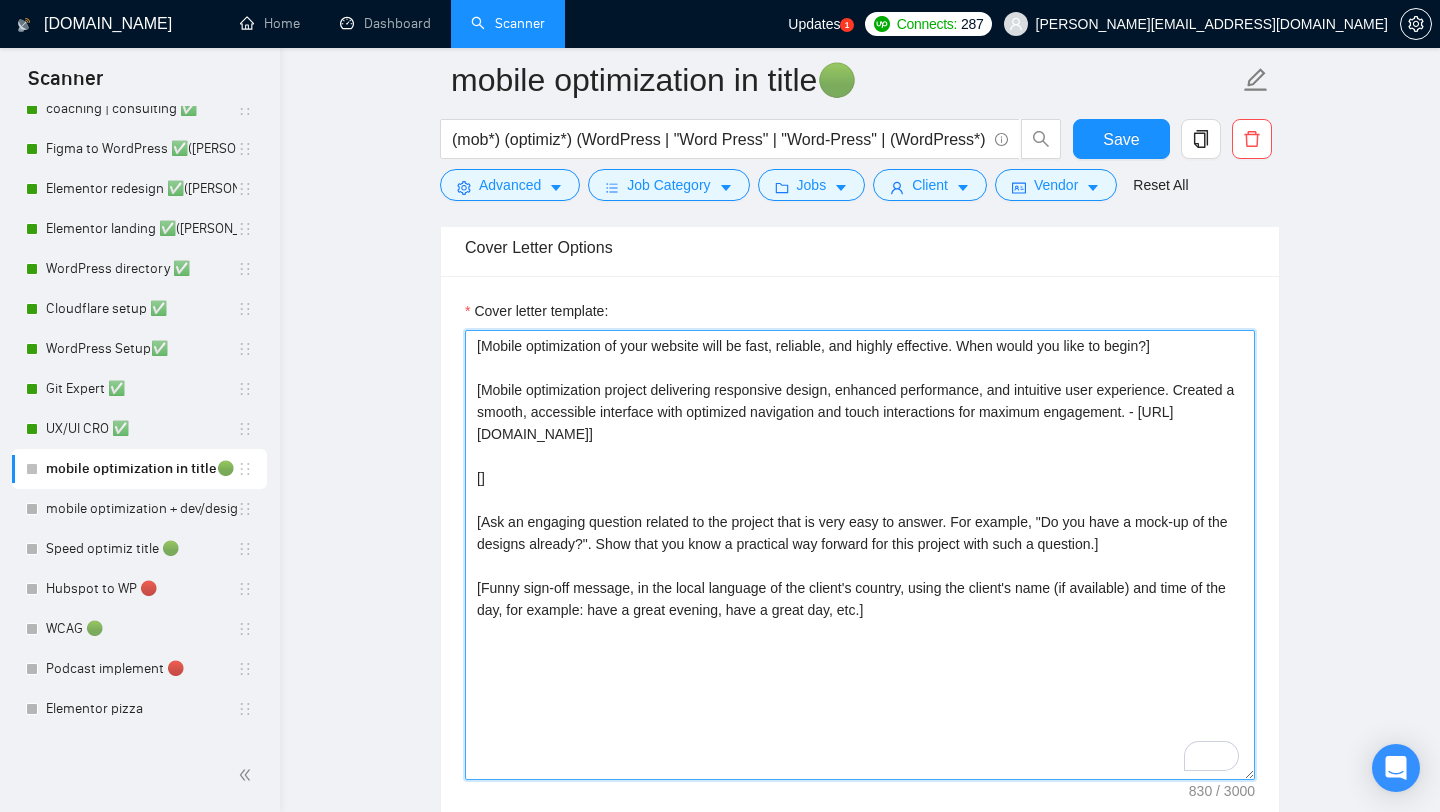 click on "[Mobile optimization of your website will be fast, reliable, and highly effective. When would you like to begin?]
[Mobile optimization project delivering responsive design, enhanced performance, and intuitive user experience. Created a smooth, accessible interface with optimized navigation and touch interactions for maximum engagement. - https://www.upwork.com/freelancers/alexonpoint?p=1794798846559223808]
[]
[Ask an engaging question related to the project that is very easy to answer. For example, "Do you have a mock-up of the designs already?". Show that you know a practical way forward for this project with such a question.]
[Funny sign-off message, in the local language of the client's country, using the client's name (if available) and time of the day, for example: have a great evening, have a great day, etc.]" at bounding box center [860, 555] 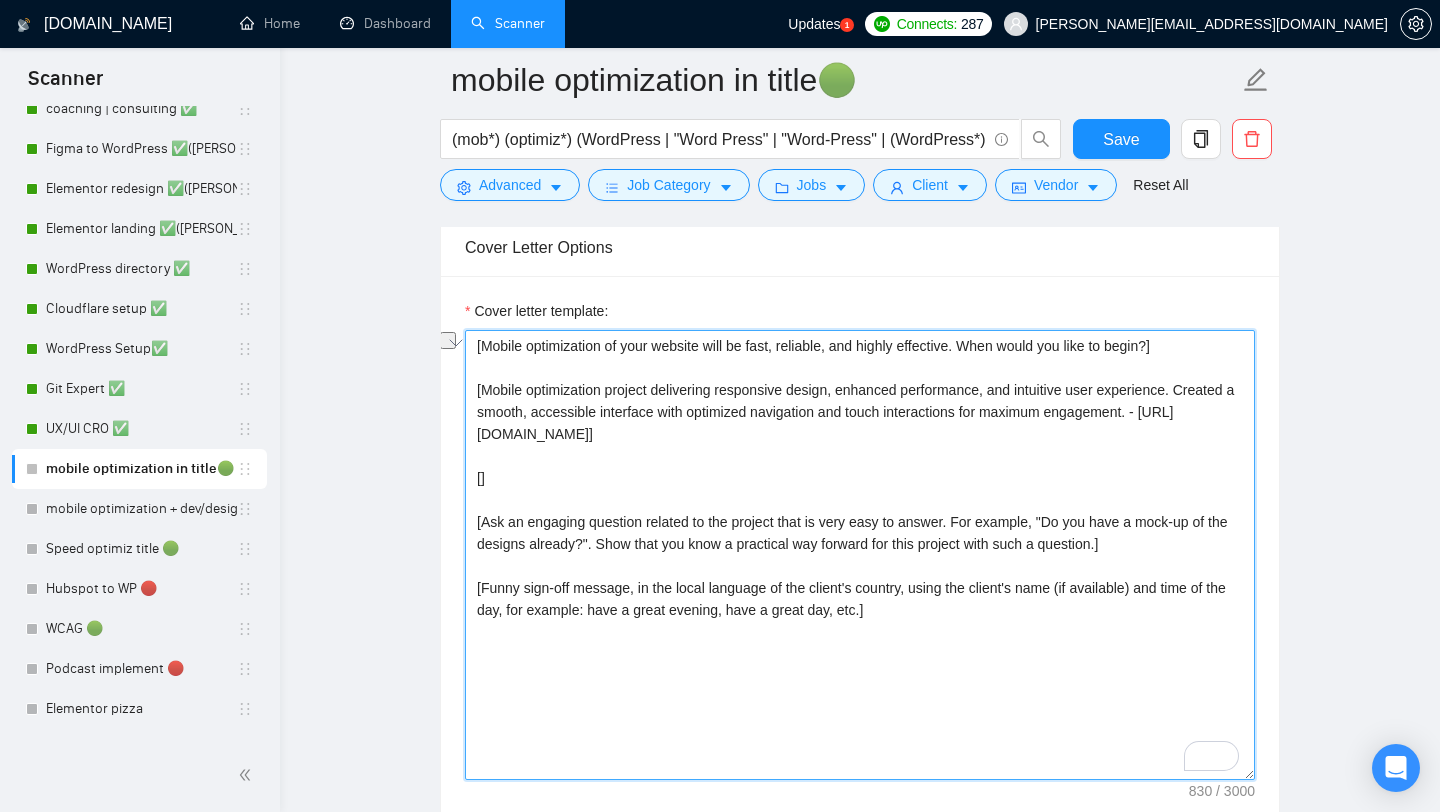 click on "[Mobile optimization of your website will be fast, reliable, and highly effective. When would you like to begin?]
[Mobile optimization project delivering responsive design, enhanced performance, and intuitive user experience. Created a smooth, accessible interface with optimized navigation and touch interactions for maximum engagement. - https://www.upwork.com/freelancers/alexonpoint?p=1794798846559223808]
[]
[Ask an engaging question related to the project that is very easy to answer. For example, "Do you have a mock-up of the designs already?". Show that you know a practical way forward for this project with such a question.]
[Funny sign-off message, in the local language of the client's country, using the client's name (if available) and time of the day, for example: have a great evening, have a great day, etc.]" at bounding box center (860, 555) 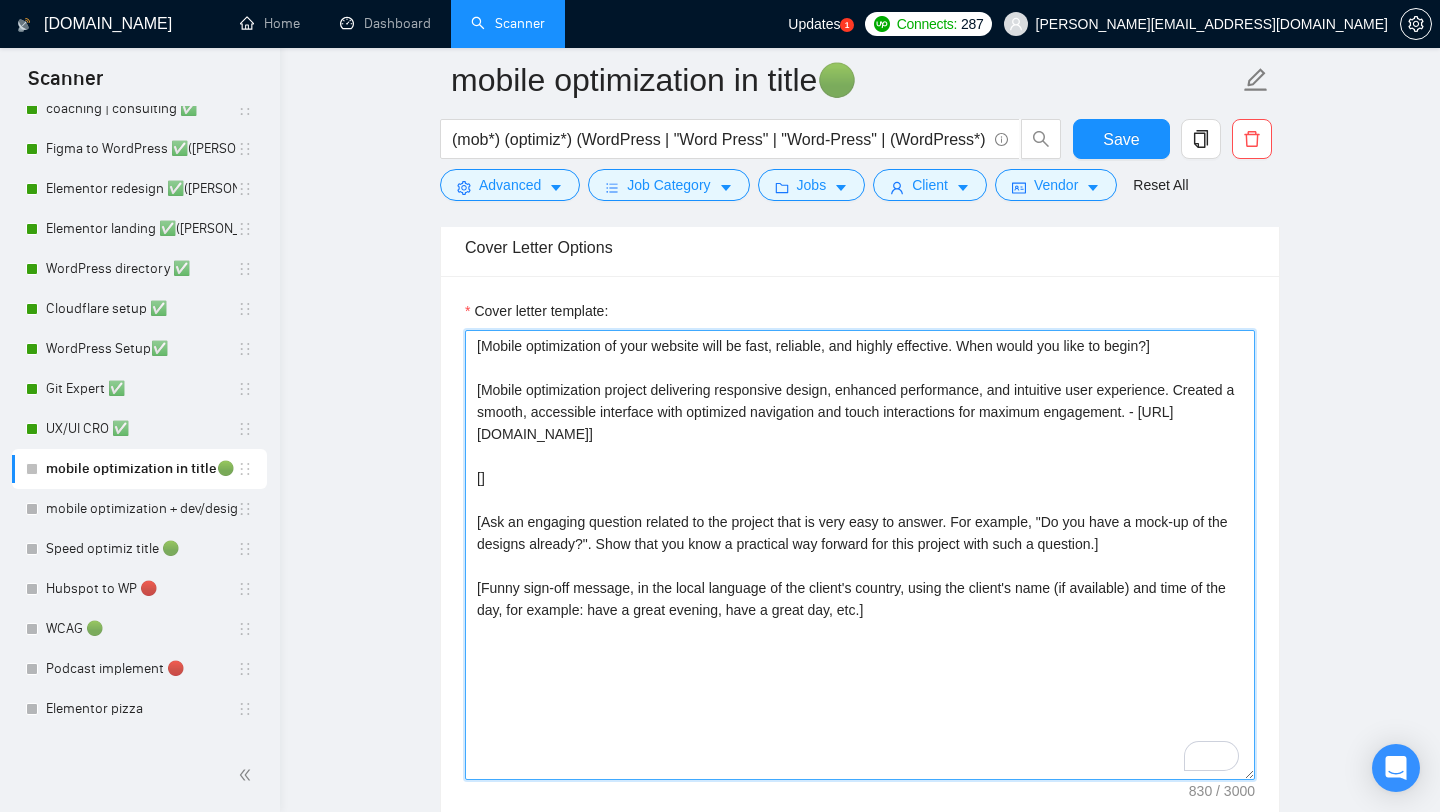 click on "[Mobile optimization of your website will be fast, reliable, and highly effective. When would you like to begin?]
[Mobile optimization project delivering responsive design, enhanced performance, and intuitive user experience. Created a smooth, accessible interface with optimized navigation and touch interactions for maximum engagement. - https://www.upwork.com/freelancers/alexonpoint?p=1794798846559223808]
[]
[Ask an engaging question related to the project that is very easy to answer. For example, "Do you have a mock-up of the designs already?". Show that you know a practical way forward for this project with such a question.]
[Funny sign-off message, in the local language of the client's country, using the client's name (if available) and time of the day, for example: have a great evening, have a great day, etc.]" at bounding box center (860, 555) 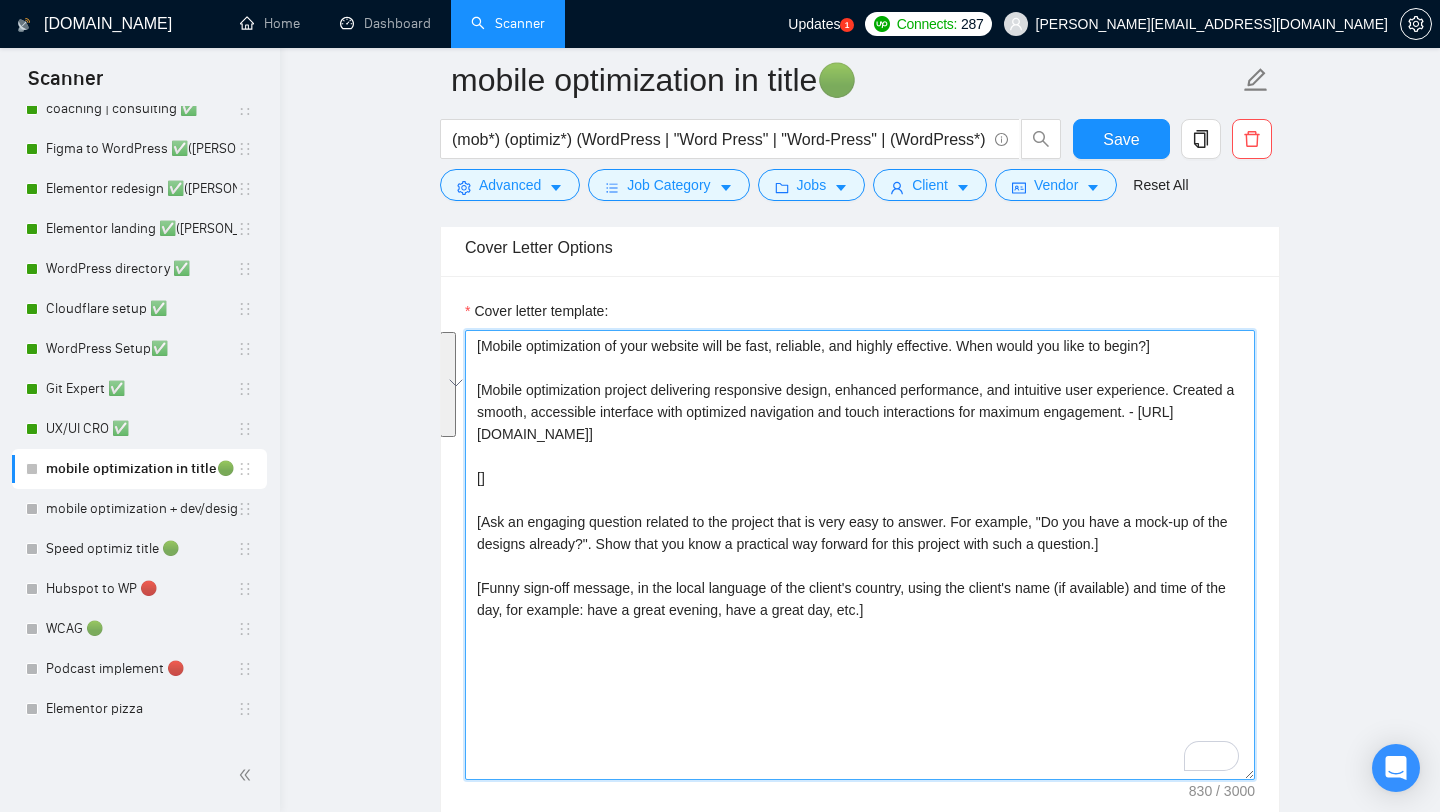 drag, startPoint x: 1012, startPoint y: 443, endPoint x: 387, endPoint y: 249, distance: 654.4165 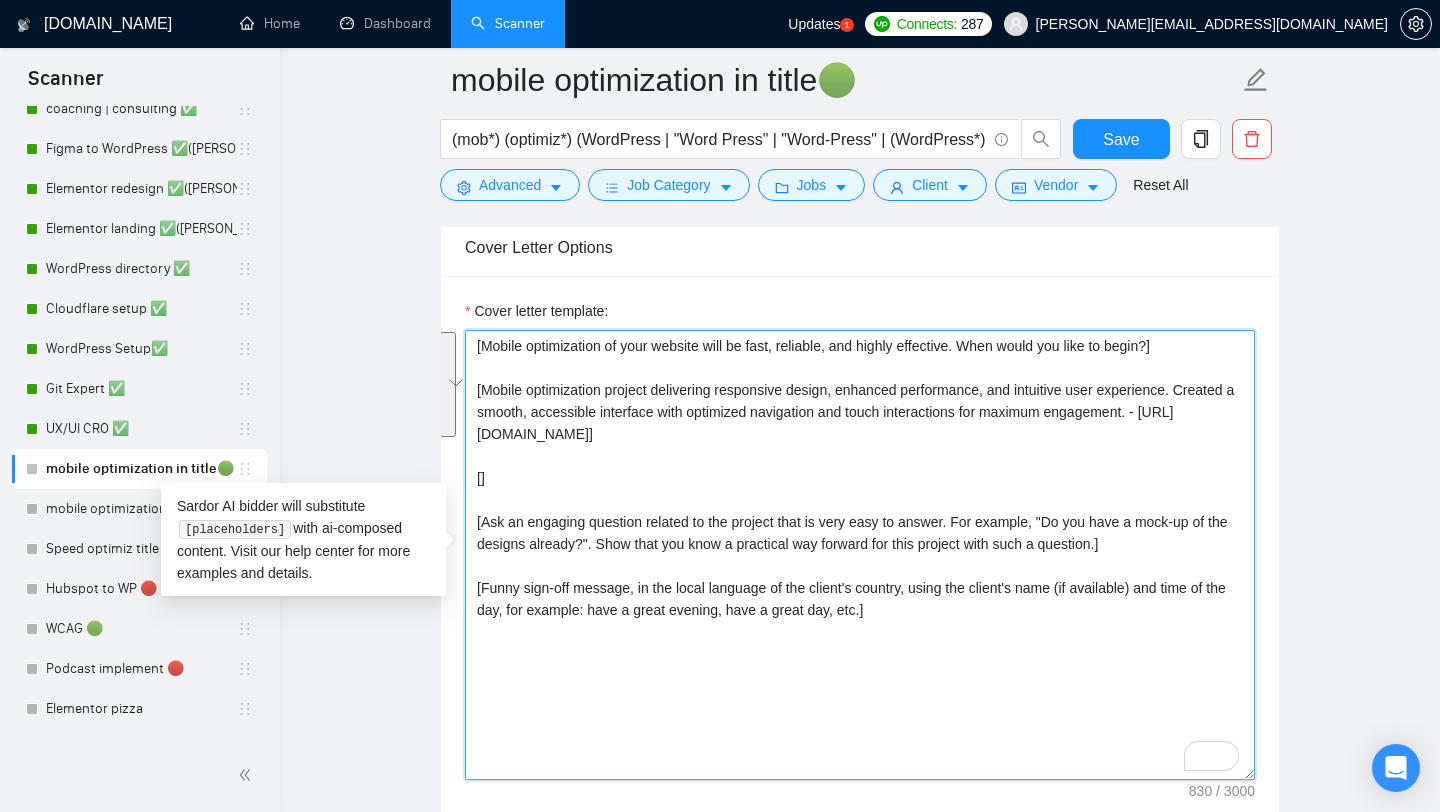 paste on "Mobile optimization of your website will be fast, reliable, and highly effective. When would you like to begin?
This matches perfectly with my recent project where I delivered responsive design, enhanced performance, and intuitive user experience. Built a smooth, accessible interface with optimized navigation and touch interactions for maximum engagement." 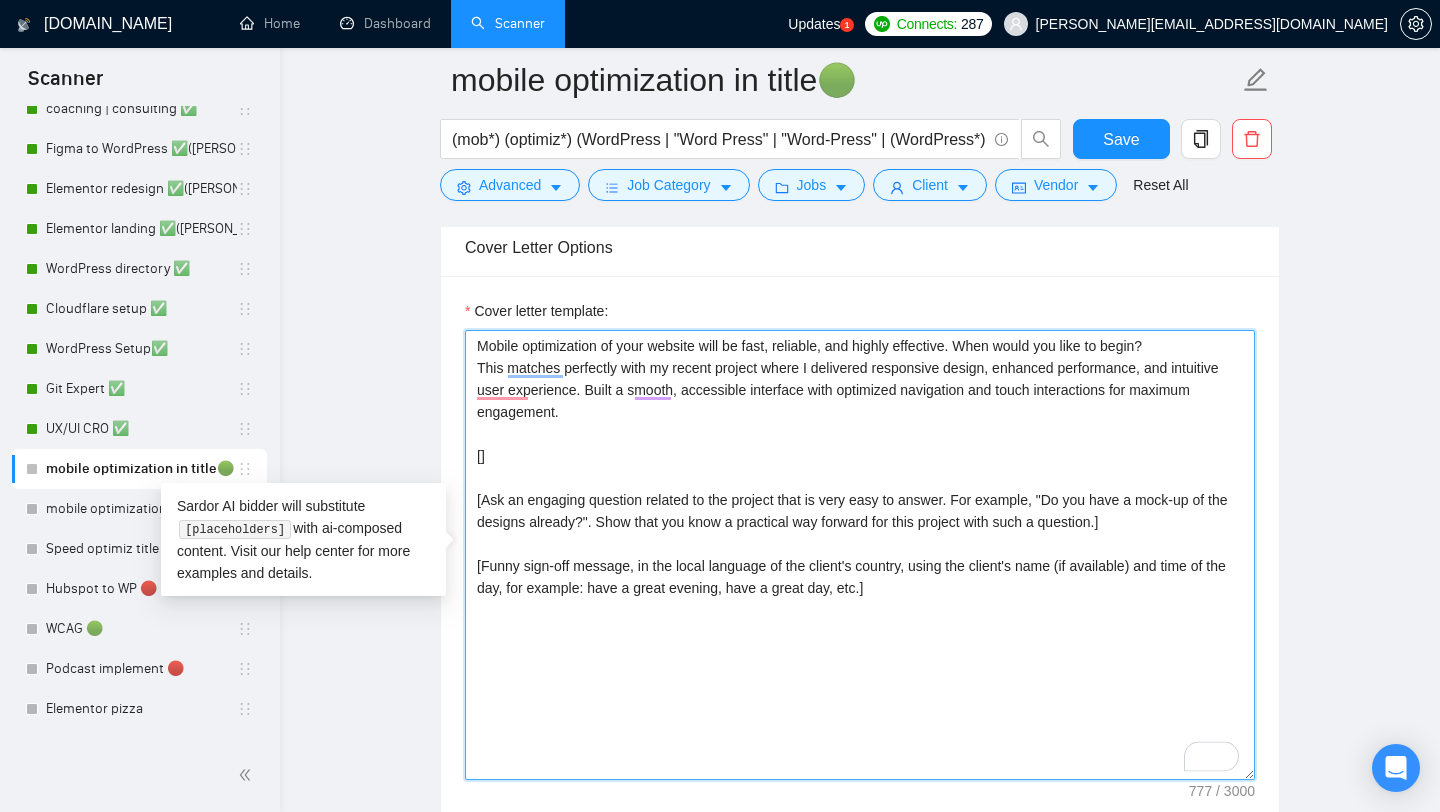 click on "Mobile optimization of your website will be fast, reliable, and highly effective. When would you like to begin?
This matches perfectly with my recent project where I delivered responsive design, enhanced performance, and intuitive user experience. Built a smooth, accessible interface with optimized navigation and touch interactions for maximum engagement.
[]
[Ask an engaging question related to the project that is very easy to answer. For example, "Do you have a mock-up of the designs already?". Show that you know a practical way forward for this project with such a question.]
[Funny sign-off message, in the local language of the client's country, using the client's name (if available) and time of the day, for example: have a great evening, have a great day, etc.]" at bounding box center (860, 555) 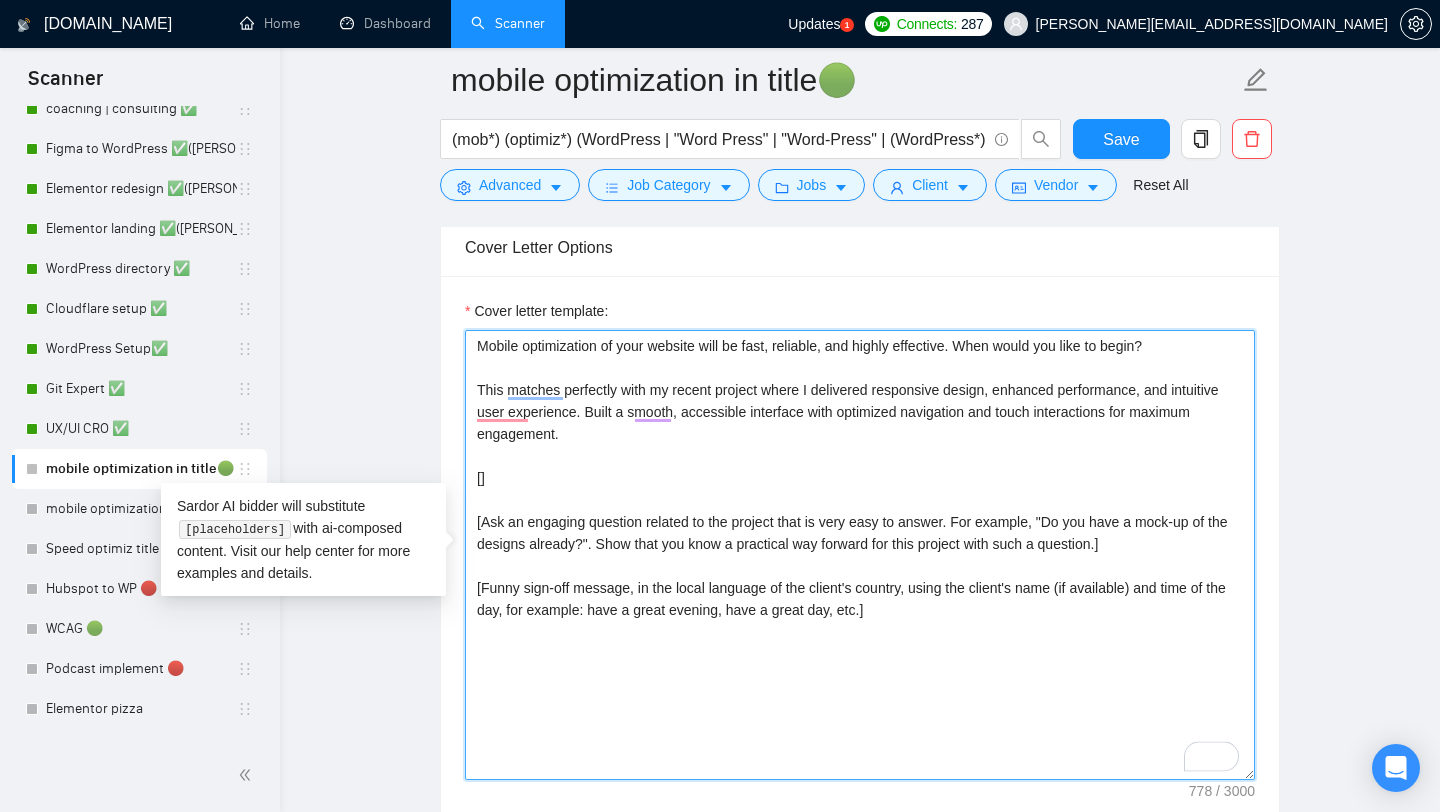 click on "Mobile optimization of your website will be fast, reliable, and highly effective. When would you like to begin?
This matches perfectly with my recent project where I delivered responsive design, enhanced performance, and intuitive user experience. Built a smooth, accessible interface with optimized navigation and touch interactions for maximum engagement.
[]
[Ask an engaging question related to the project that is very easy to answer. For example, "Do you have a mock-up of the designs already?". Show that you know a practical way forward for this project with such a question.]
[Funny sign-off message, in the local language of the client's country, using the client's name (if available) and time of the day, for example: have a great evening, have a great day, etc.]" at bounding box center (860, 555) 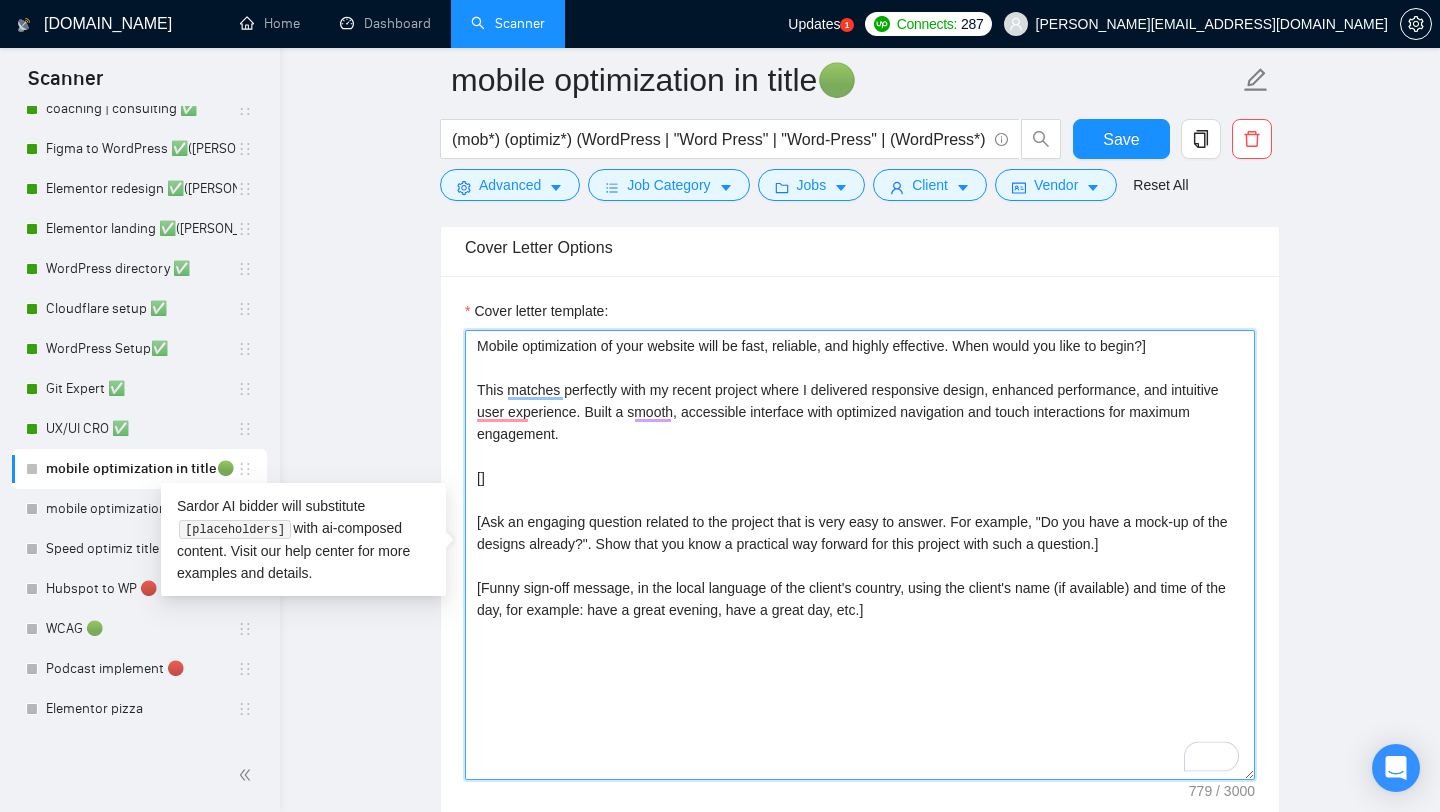 click on "Mobile optimization of your website will be fast, reliable, and highly effective. When would you like to begin?]
This matches perfectly with my recent project where I delivered responsive design, enhanced performance, and intuitive user experience. Built a smooth, accessible interface with optimized navigation and touch interactions for maximum engagement.
[]
[Ask an engaging question related to the project that is very easy to answer. For example, "Do you have a mock-up of the designs already?". Show that you know a practical way forward for this project with such a question.]
[Funny sign-off message, in the local language of the client's country, using the client's name (if available) and time of the day, for example: have a great evening, have a great day, etc.]" at bounding box center [860, 555] 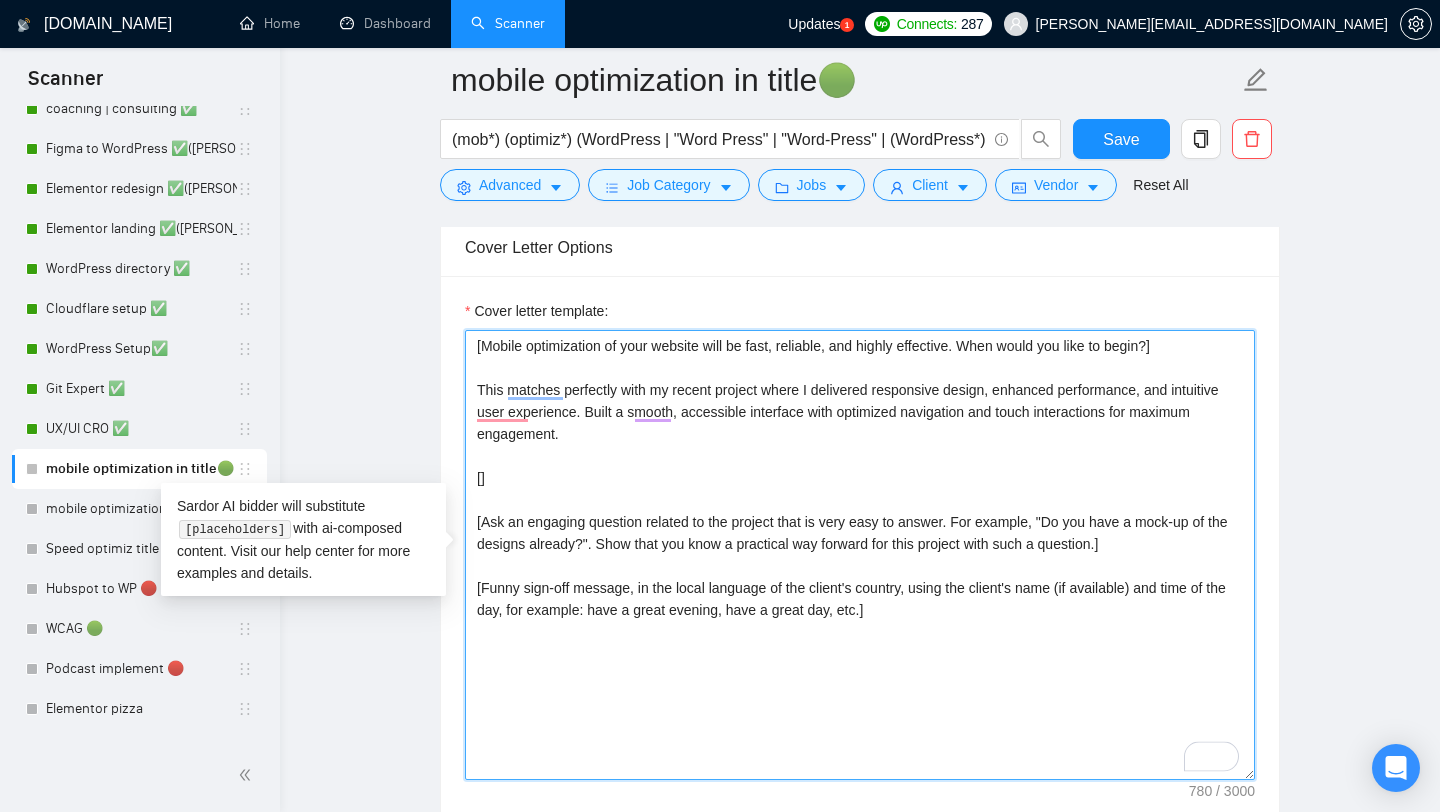 click on "[Mobile optimization of your website will be fast, reliable, and highly effective. When would you like to begin?]
This matches perfectly with my recent project where I delivered responsive design, enhanced performance, and intuitive user experience. Built a smooth, accessible interface with optimized navigation and touch interactions for maximum engagement.
[]
[Ask an engaging question related to the project that is very easy to answer. For example, "Do you have a mock-up of the designs already?". Show that you know a practical way forward for this project with such a question.]
[Funny sign-off message, in the local language of the client's country, using the client's name (if available) and time of the day, for example: have a great evening, have a great day, etc.]" at bounding box center [860, 555] 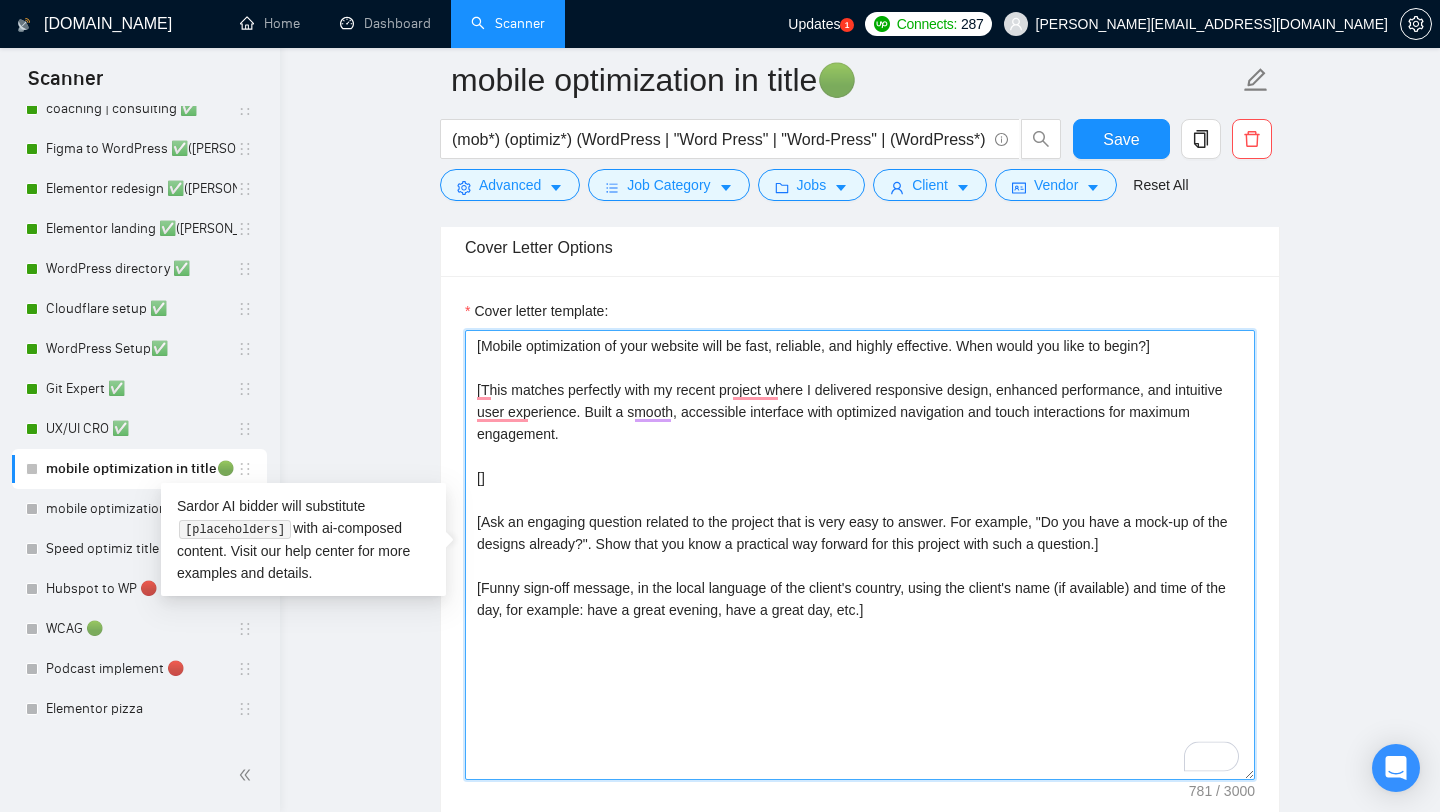 click on "[Mobile optimization of your website will be fast, reliable, and highly effective. When would you like to begin?]
[This matches perfectly with my recent project where I delivered responsive design, enhanced performance, and intuitive user experience. Built a smooth, accessible interface with optimized navigation and touch interactions for maximum engagement.
[]
[Ask an engaging question related to the project that is very easy to answer. For example, "Do you have a mock-up of the designs already?". Show that you know a practical way forward for this project with such a question.]
[Funny sign-off message, in the local language of the client's country, using the client's name (if available) and time of the day, for example: have a great evening, have a great day, etc.]" at bounding box center [860, 555] 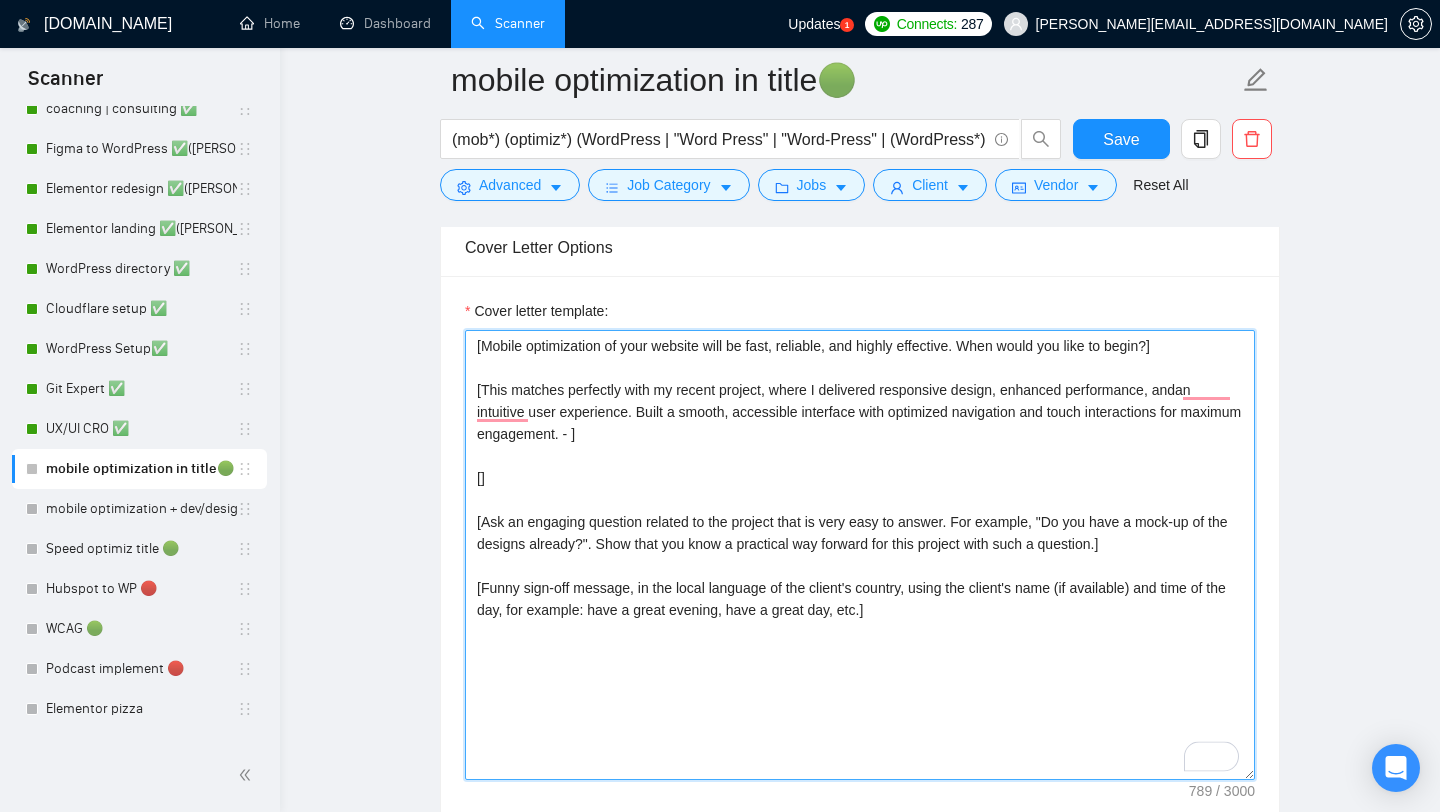 click on "[Mobile optimization of your website will be fast, reliable, and highly effective. When would you like to begin?]
[This matches perfectly with my recent project, where I delivered responsive design, enhanced performance, andan  intuitive user experience. Built a smooth, accessible interface with optimized navigation and touch interactions for maximum engagement. - ]
[]
[Ask an engaging question related to the project that is very easy to answer. For example, "Do you have a mock-up of the designs already?". Show that you know a practical way forward for this project with such a question.]
[Funny sign-off message, in the local language of the client's country, using the client's name (if available) and time of the day, for example: have a great evening, have a great day, etc.]" at bounding box center (860, 555) 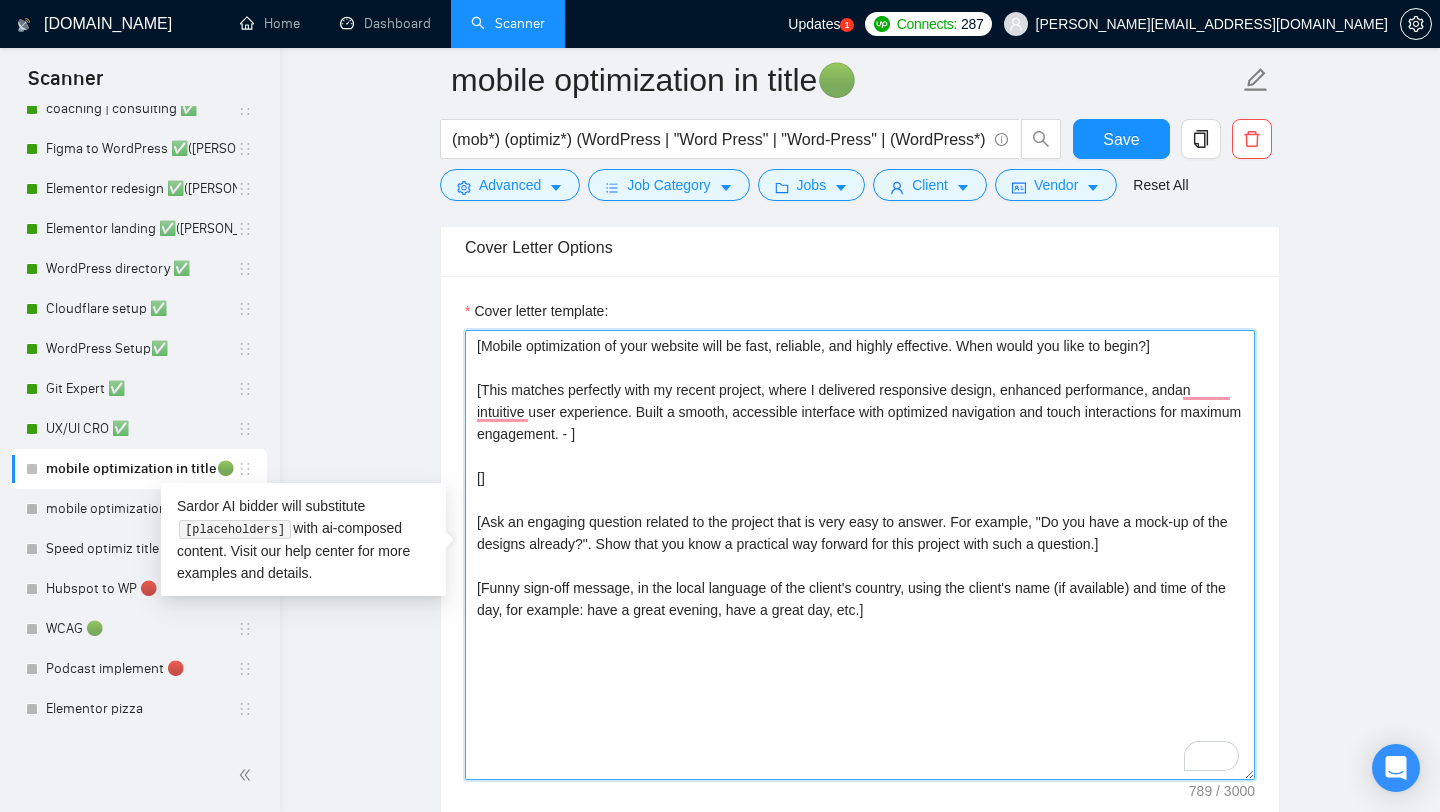 click on "[Mobile optimization of your website will be fast, reliable, and highly effective. When would you like to begin?]
[This matches perfectly with my recent project, where I delivered responsive design, enhanced performance, andan  intuitive user experience. Built a smooth, accessible interface with optimized navigation and touch interactions for maximum engagement. - ]
[]
[Ask an engaging question related to the project that is very easy to answer. For example, "Do you have a mock-up of the designs already?". Show that you know a practical way forward for this project with such a question.]
[Funny sign-off message, in the local language of the client's country, using the client's name (if available) and time of the day, for example: have a great evening, have a great day, etc.]" at bounding box center (860, 555) 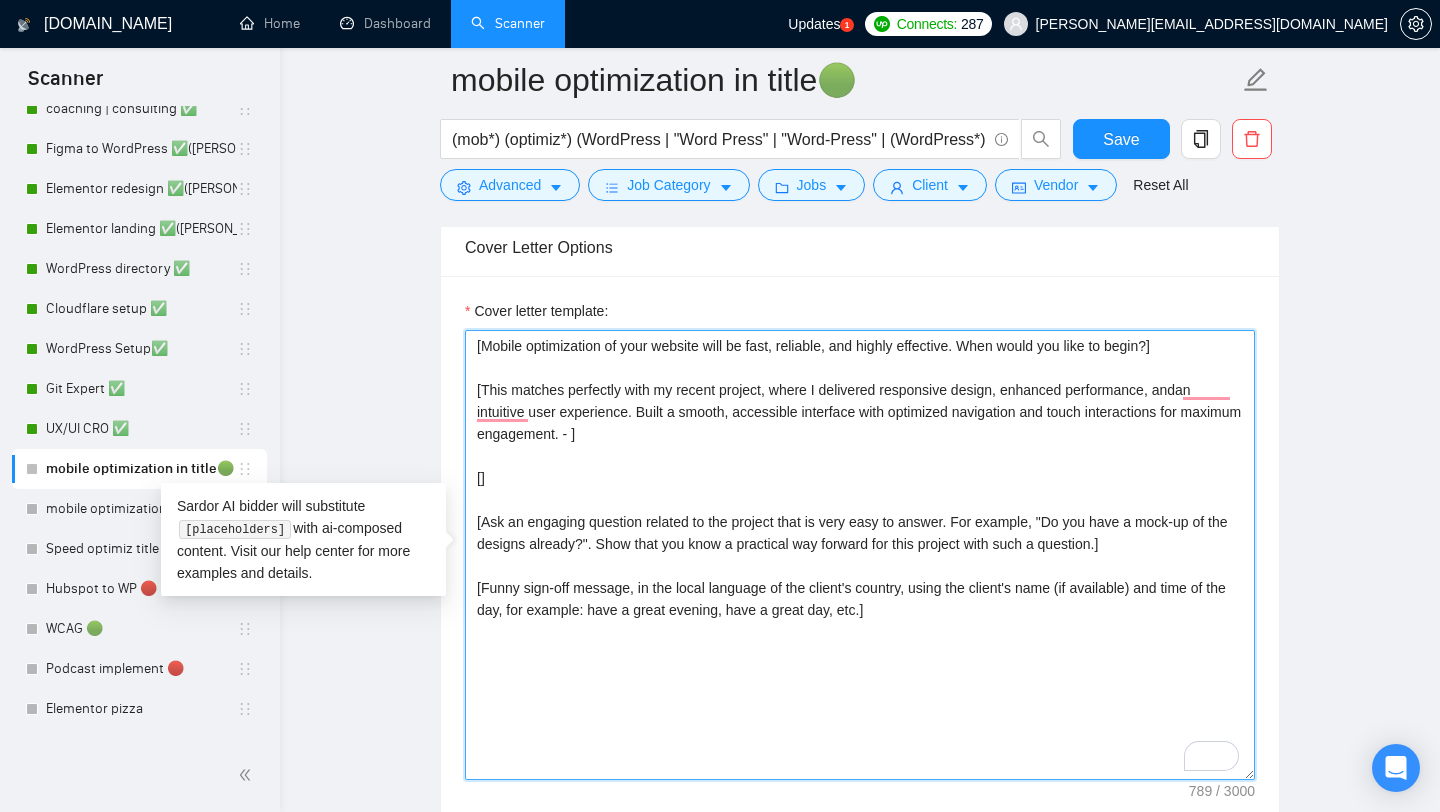 paste on "https://www.upwork.com/freelancers/alexonpoint?p=1794798846559223808" 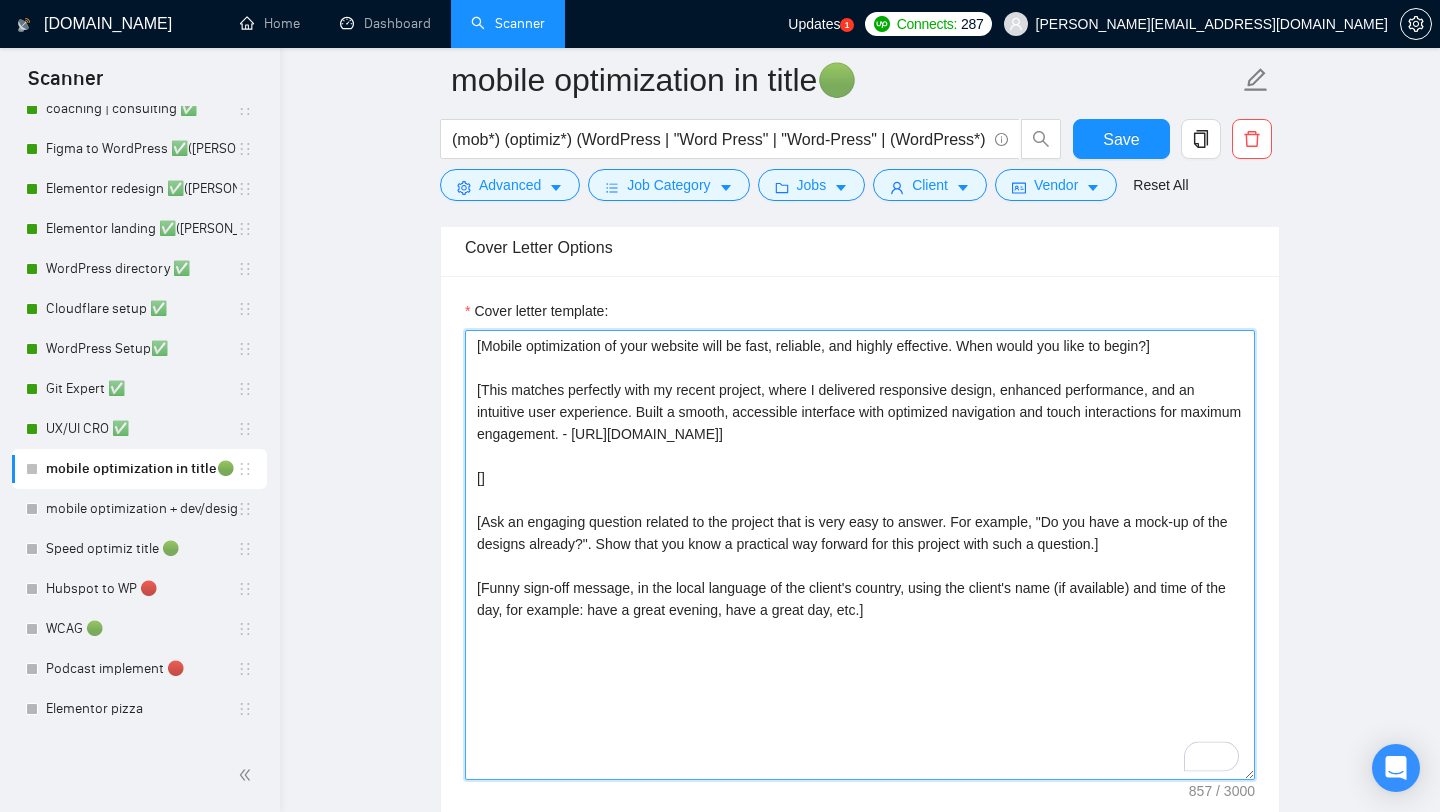 click on "[Mobile optimization of your website will be fast, reliable, and highly effective. When would you like to begin?]
[This matches perfectly with my recent project, where I delivered responsive design, enhanced performance, and an intuitive user experience. Built a smooth, accessible interface with optimized navigation and touch interactions for maximum engagement. - https://www.upwork.com/freelancers/alexonpoint?p=1794798846559223808]
[]
[Ask an engaging question related to the project that is very easy to answer. For example, "Do you have a mock-up of the designs already?". Show that you know a practical way forward for this project with such a question.]
[Funny sign-off message, in the local language of the client's country, using the client's name (if available) and time of the day, for example: have a great evening, have a great day, etc.]" at bounding box center (860, 555) 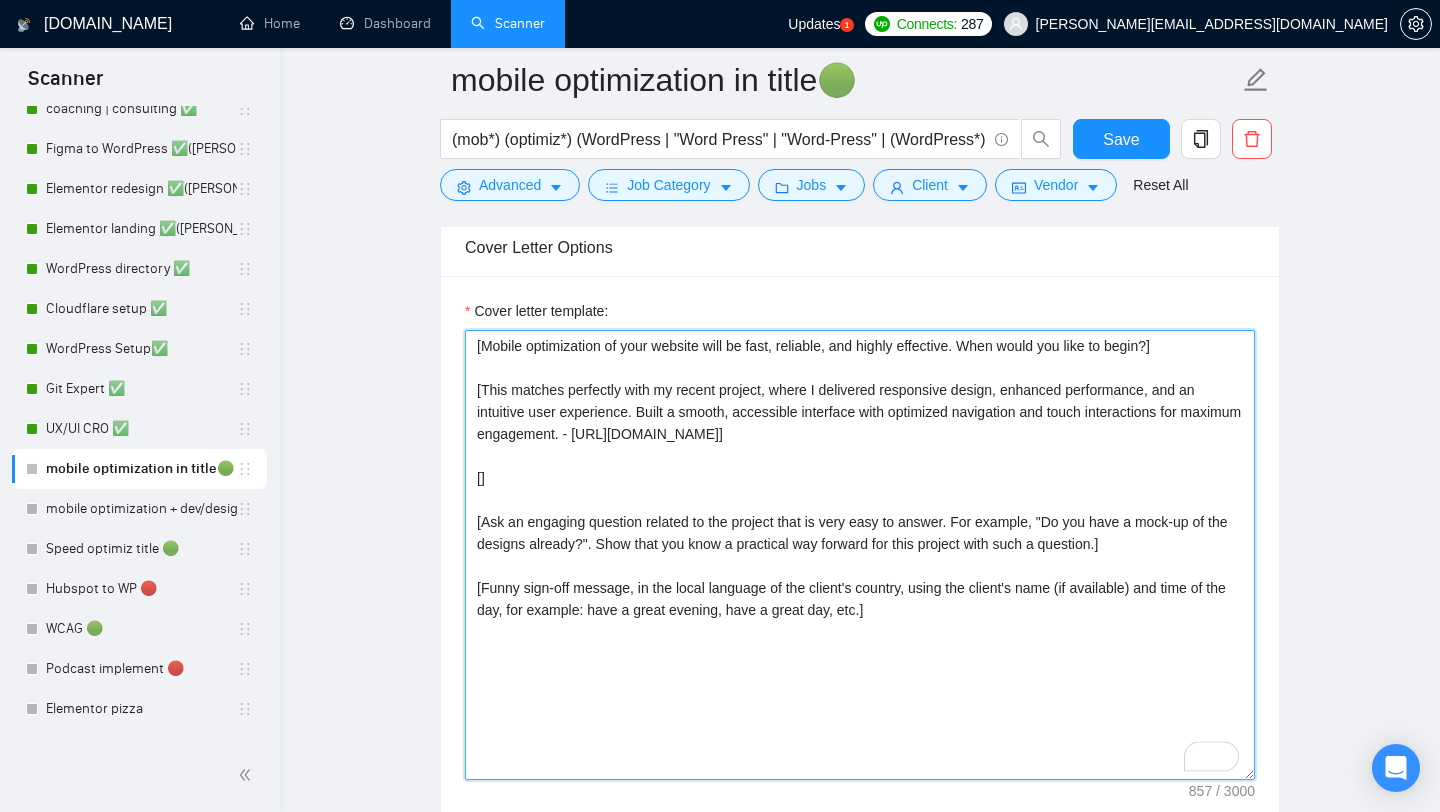 click on "[Mobile optimization of your website will be fast, reliable, and highly effective. When would you like to begin?]
[This matches perfectly with my recent project, where I delivered responsive design, enhanced performance, and an intuitive user experience. Built a smooth, accessible interface with optimized navigation and touch interactions for maximum engagement. - https://www.upwork.com/freelancers/alexonpoint?p=1794798846559223808]
[]
[Ask an engaging question related to the project that is very easy to answer. For example, "Do you have a mock-up of the designs already?". Show that you know a practical way forward for this project with such a question.]
[Funny sign-off message, in the local language of the client's country, using the client's name (if available) and time of the day, for example: have a great evening, have a great day, etc.]" at bounding box center (860, 555) 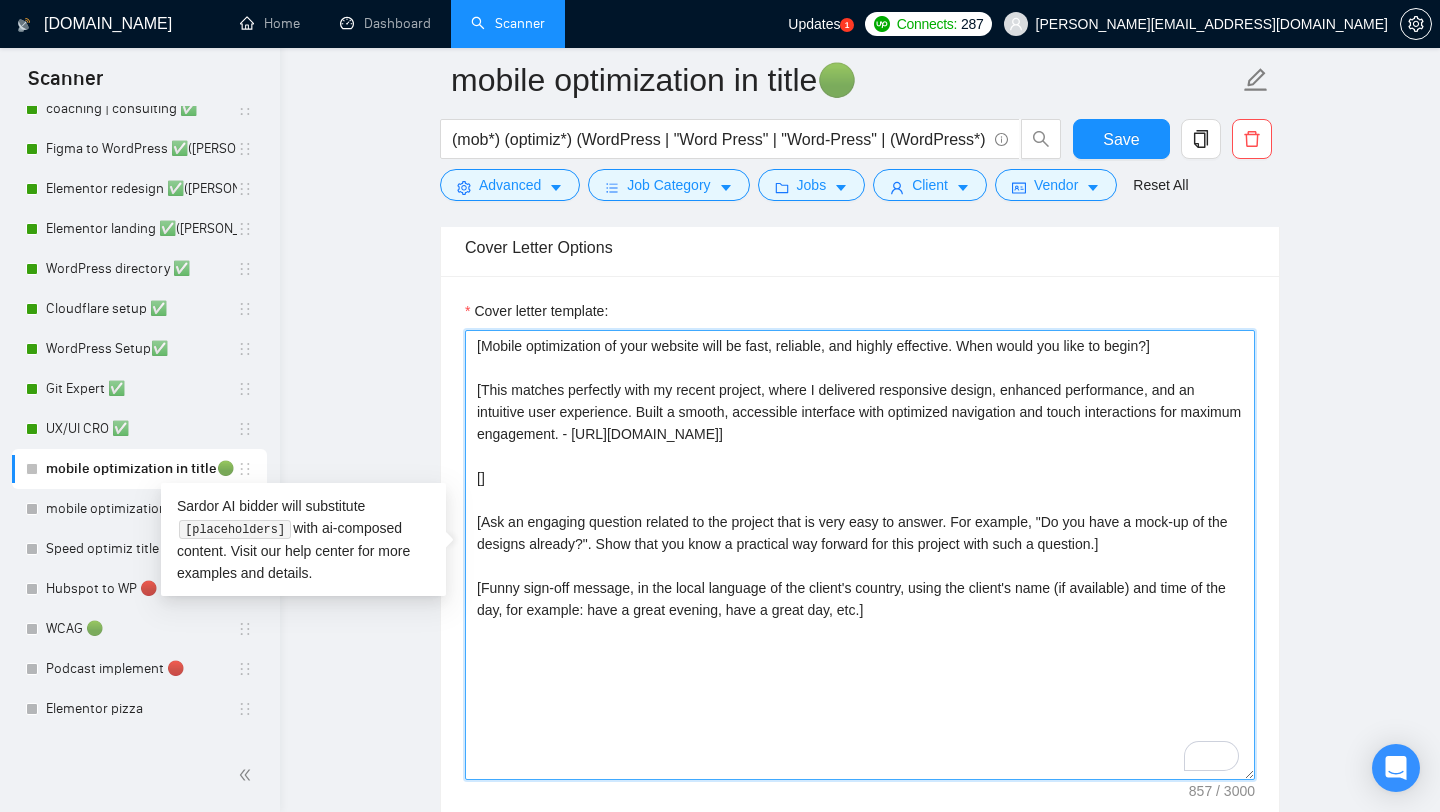 click on "[Mobile optimization of your website will be fast, reliable, and highly effective. When would you like to begin?]
[This matches perfectly with my recent project, where I delivered responsive design, enhanced performance, and an intuitive user experience. Built a smooth, accessible interface with optimized navigation and touch interactions for maximum engagement. - https://www.upwork.com/freelancers/alexonpoint?p=1794798846559223808]
[]
[Ask an engaging question related to the project that is very easy to answer. For example, "Do you have a mock-up of the designs already?". Show that you know a practical way forward for this project with such a question.]
[Funny sign-off message, in the local language of the client's country, using the client's name (if available) and time of the day, for example: have a great evening, have a great day, etc.]" at bounding box center (860, 555) 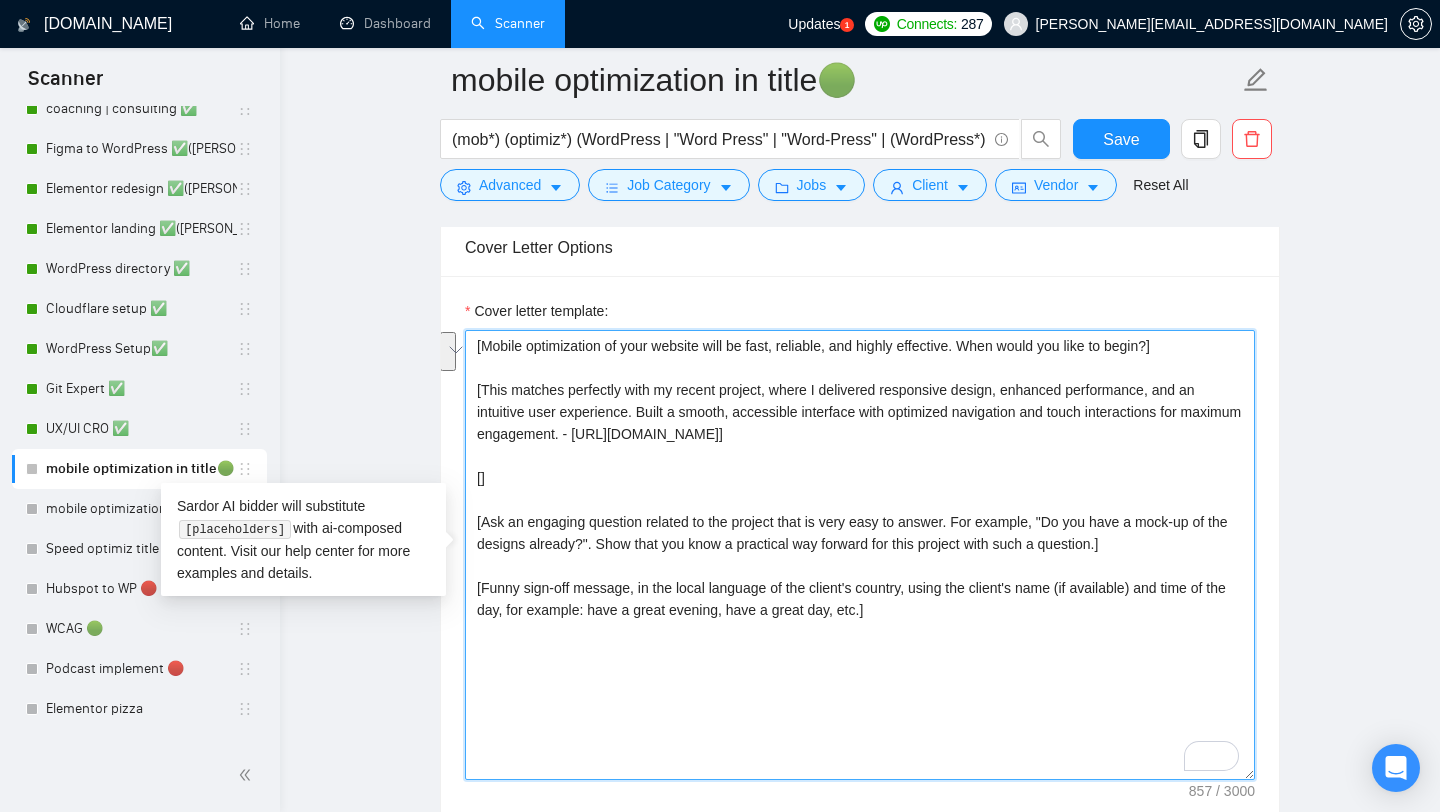 click on "[Mobile optimization of your website will be fast, reliable, and highly effective. When would you like to begin?]
[This matches perfectly with my recent project, where I delivered responsive design, enhanced performance, and an intuitive user experience. Built a smooth, accessible interface with optimized navigation and touch interactions for maximum engagement. - https://www.upwork.com/freelancers/alexonpoint?p=1794798846559223808]
[]
[Ask an engaging question related to the project that is very easy to answer. For example, "Do you have a mock-up of the designs already?". Show that you know a practical way forward for this project with such a question.]
[Funny sign-off message, in the local language of the client's country, using the client's name (if available) and time of the day, for example: have a great evening, have a great day, etc.]" at bounding box center (860, 555) 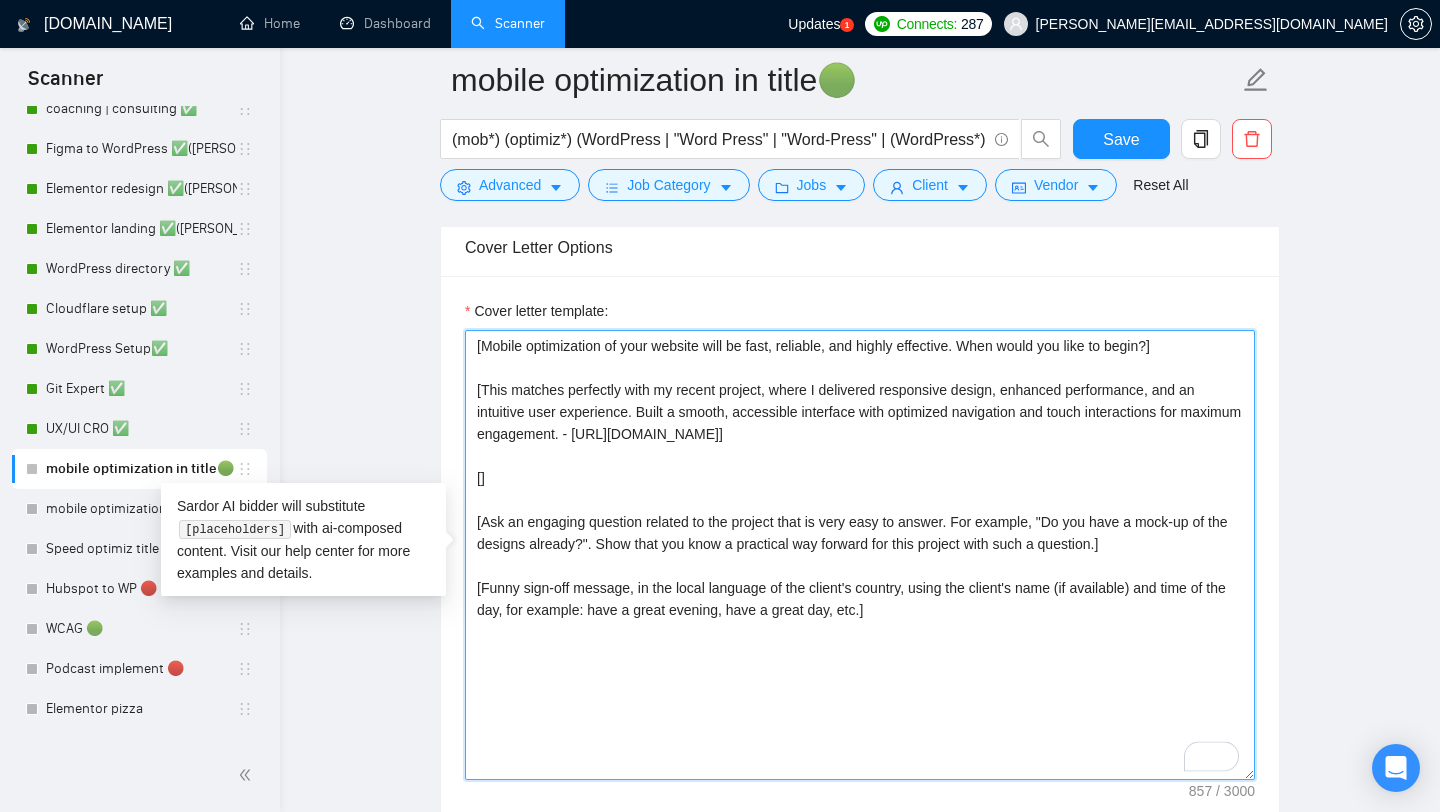 click on "[Mobile optimization of your website will be fast, reliable, and highly effective. When would you like to begin?]
[This matches perfectly with my recent project, where I delivered responsive design, enhanced performance, and an intuitive user experience. Built a smooth, accessible interface with optimized navigation and touch interactions for maximum engagement. - https://www.upwork.com/freelancers/alexonpoint?p=1794798846559223808]
[]
[Ask an engaging question related to the project that is very easy to answer. For example, "Do you have a mock-up of the designs already?". Show that you know a practical way forward for this project with such a question.]
[Funny sign-off message, in the local language of the client's country, using the client's name (if available) and time of the day, for example: have a great evening, have a great day, etc.]" at bounding box center [860, 555] 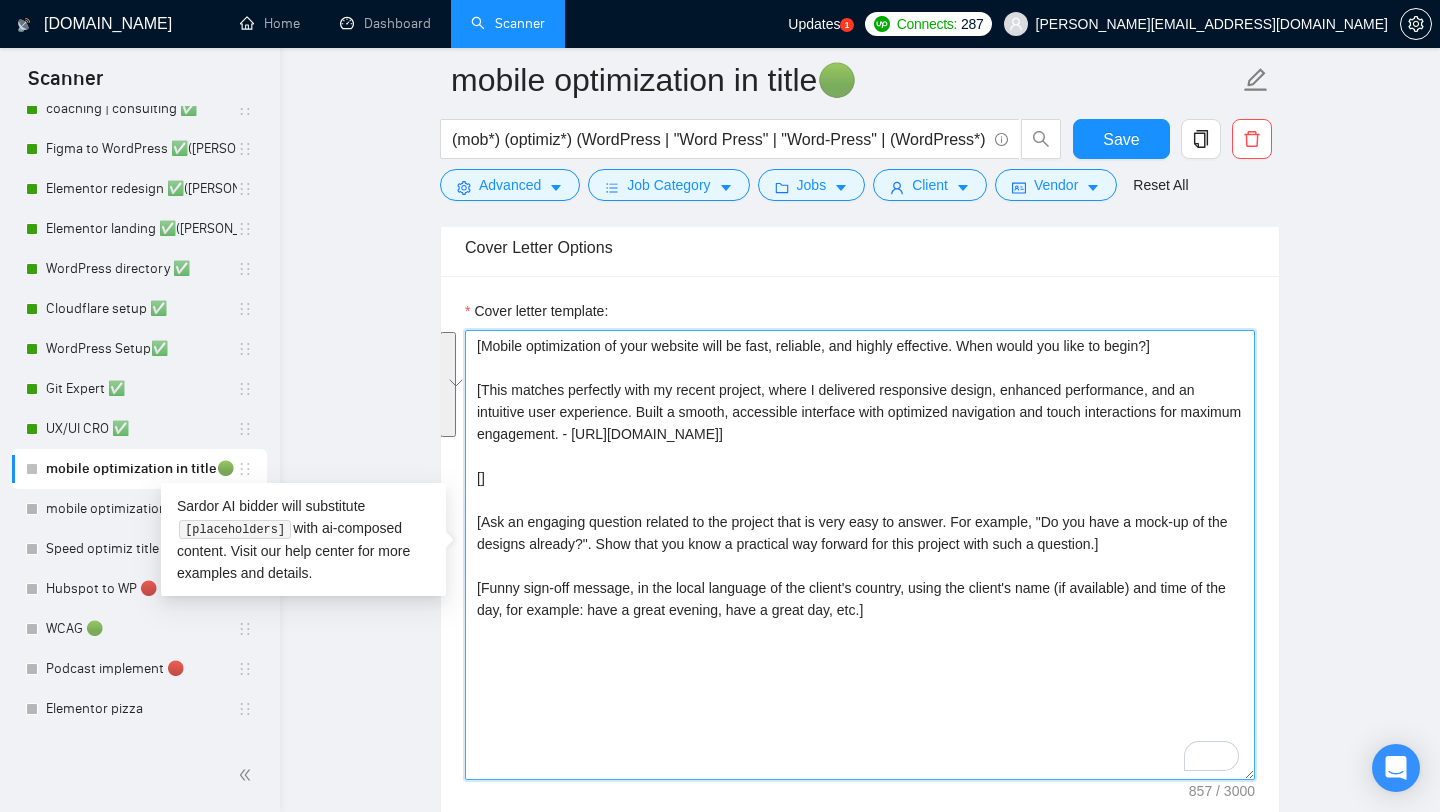 drag, startPoint x: 482, startPoint y: 517, endPoint x: 996, endPoint y: 645, distance: 529.698 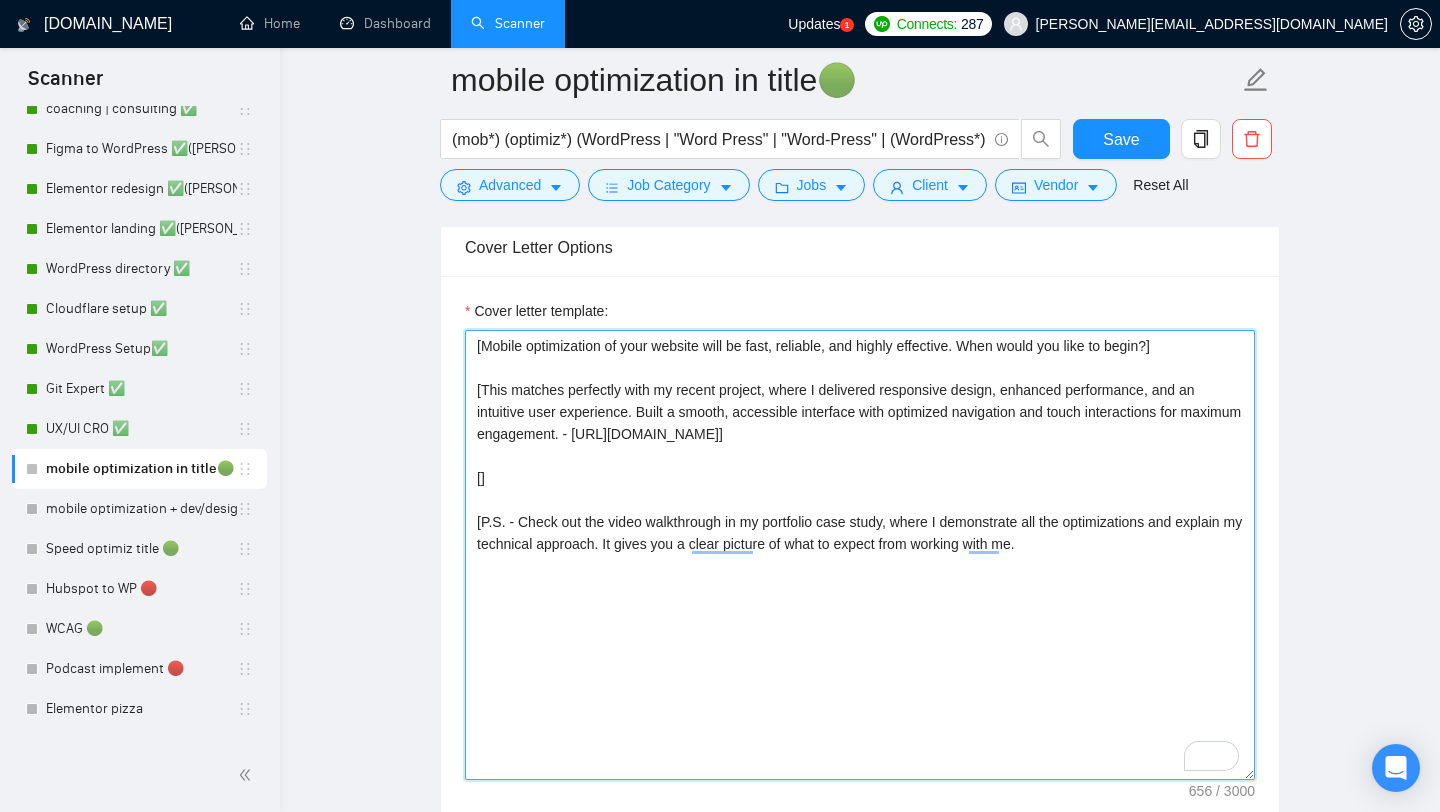 click on "[Mobile optimization of your website will be fast, reliable, and highly effective. When would you like to begin?]
[This matches perfectly with my recent project, where I delivered responsive design, enhanced performance, and an intuitive user experience. Built a smooth, accessible interface with optimized navigation and touch interactions for maximum engagement. - https://www.upwork.com/freelancers/alexonpoint?p=1794798846559223808]
[]
[P.S. - Check out the video walkthrough in my portfolio case study, where I demonstrate all the optimizations and explain my technical approach. It gives you a clear picture of what to expect from working with me." at bounding box center (860, 555) 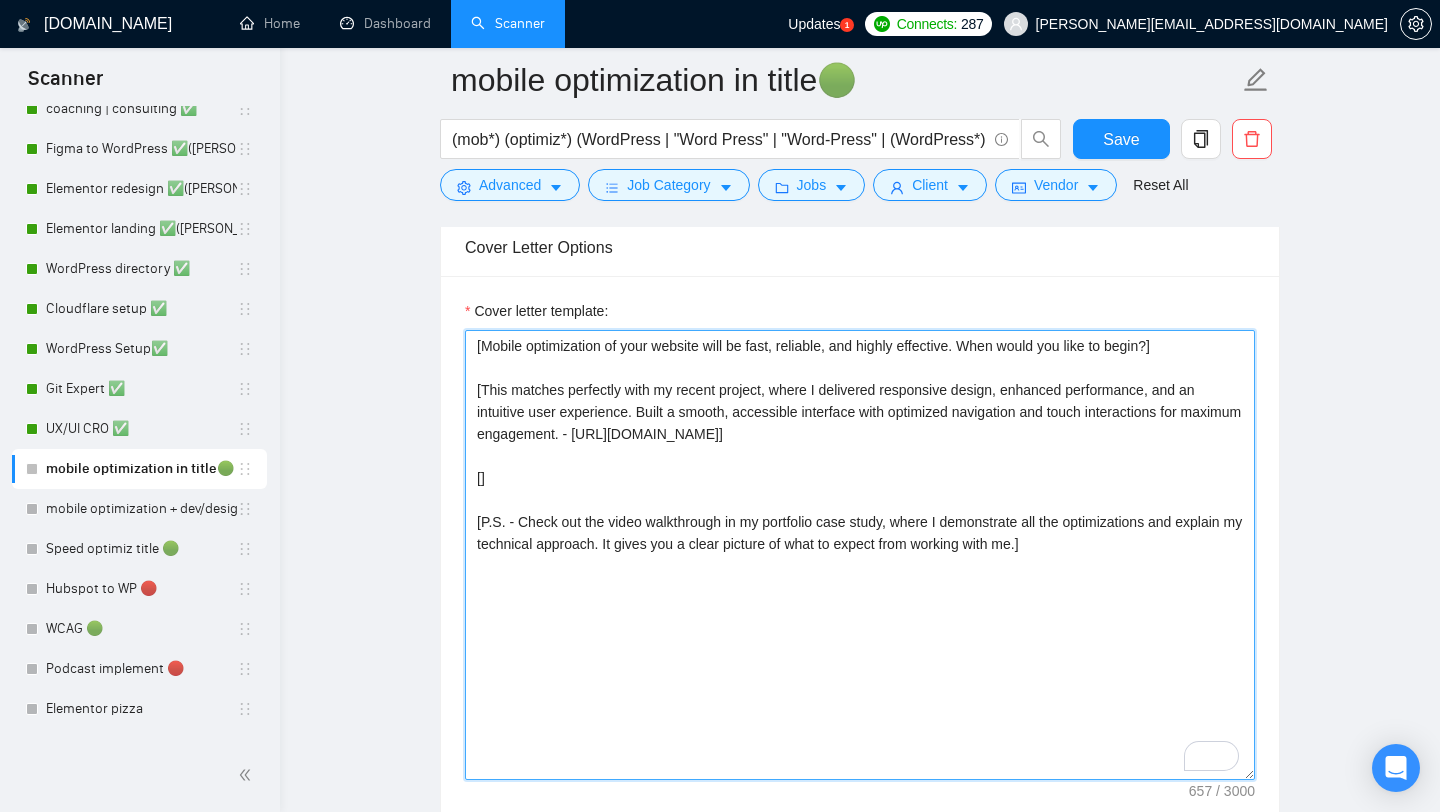 click on "[Mobile optimization of your website will be fast, reliable, and highly effective. When would you like to begin?]
[This matches perfectly with my recent project, where I delivered responsive design, enhanced performance, and an intuitive user experience. Built a smooth, accessible interface with optimized navigation and touch interactions for maximum engagement. - https://www.upwork.com/freelancers/alexonpoint?p=1794798846559223808]
[]
[P.S. - Check out the video walkthrough in my portfolio case study, where I demonstrate all the optimizations and explain my technical approach. It gives you a clear picture of what to expect from working with me.]" at bounding box center (860, 555) 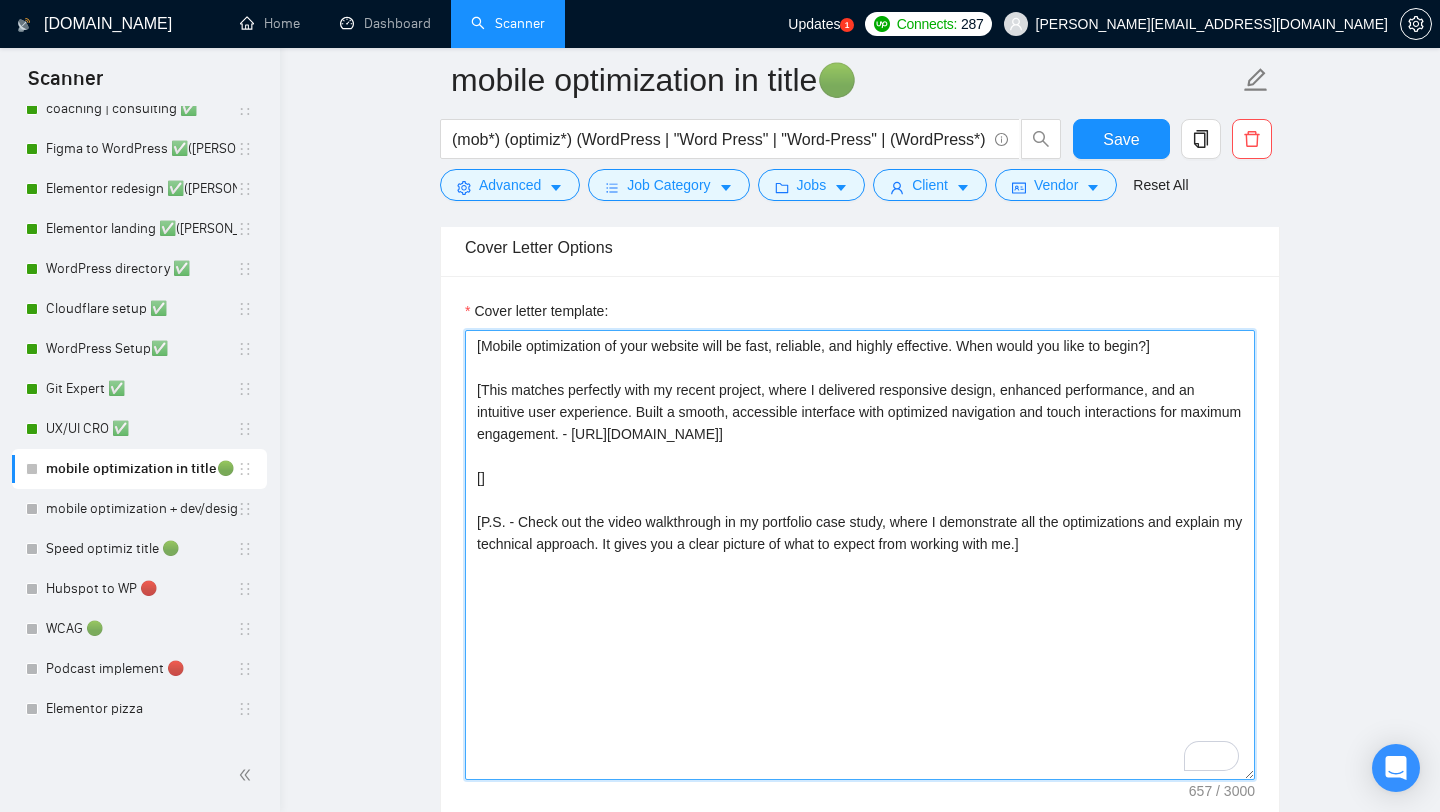 click on "[Mobile optimization of your website will be fast, reliable, and highly effective. When would you like to begin?]
[This matches perfectly with my recent project, where I delivered responsive design, enhanced performance, and an intuitive user experience. Built a smooth, accessible interface with optimized navigation and touch interactions for maximum engagement. - https://www.upwork.com/freelancers/alexonpoint?p=1794798846559223808]
[]
[P.S. - Check out the video walkthrough in my portfolio case study, where I demonstrate all the optimizations and explain my technical approach. It gives you a clear picture of what to expect from working with me.]" at bounding box center [860, 555] 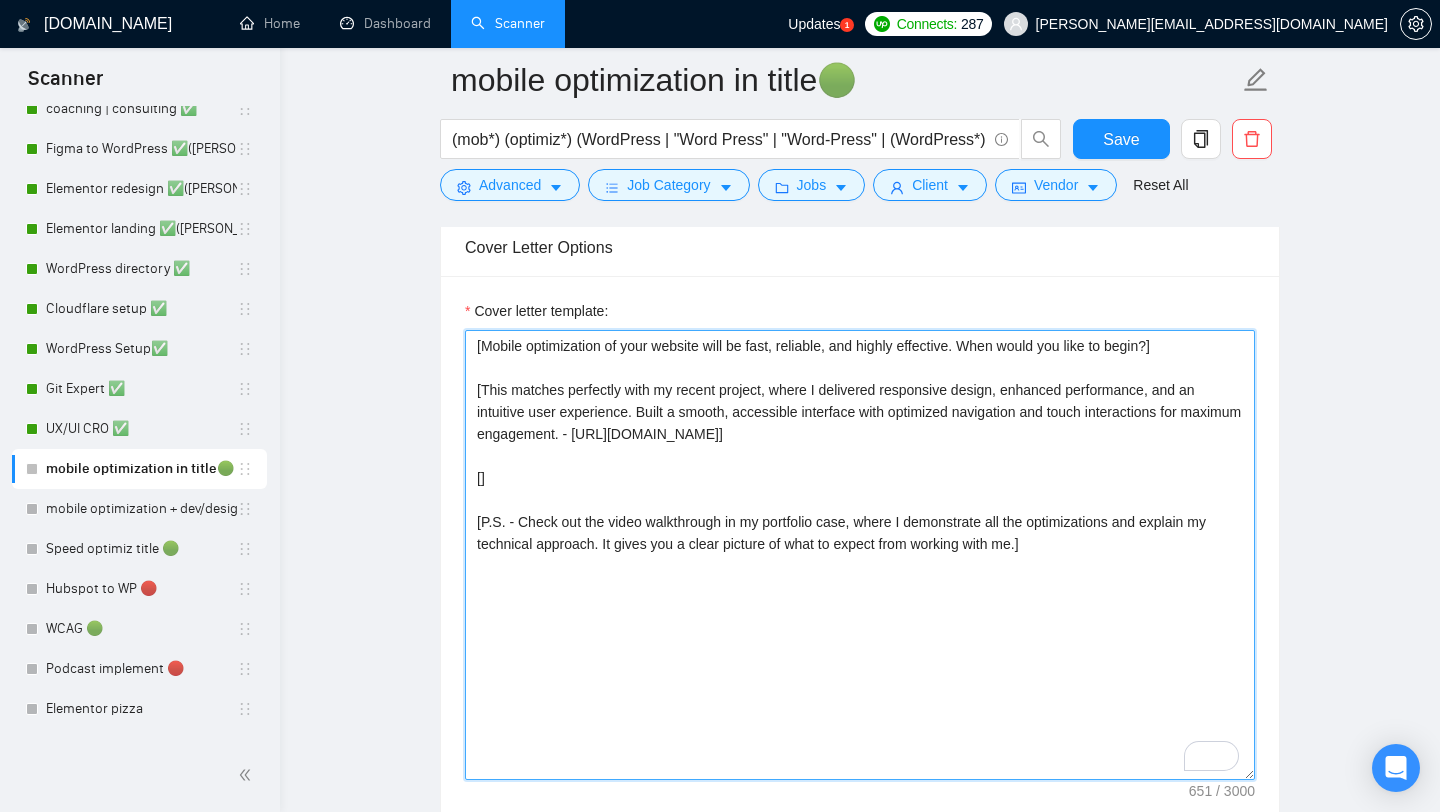 click on "[Mobile optimization of your website will be fast, reliable, and highly effective. When would you like to begin?]
[This matches perfectly with my recent project, where I delivered responsive design, enhanced performance, and an intuitive user experience. Built a smooth, accessible interface with optimized navigation and touch interactions for maximum engagement. - https://www.upwork.com/freelancers/alexonpoint?p=1794798846559223808]
[]
[P.S. - Check out the video walkthrough in my portfolio case, where I demonstrate all the optimizations and explain my technical approach. It gives you a clear picture of what to expect from working with me.]" at bounding box center [860, 555] 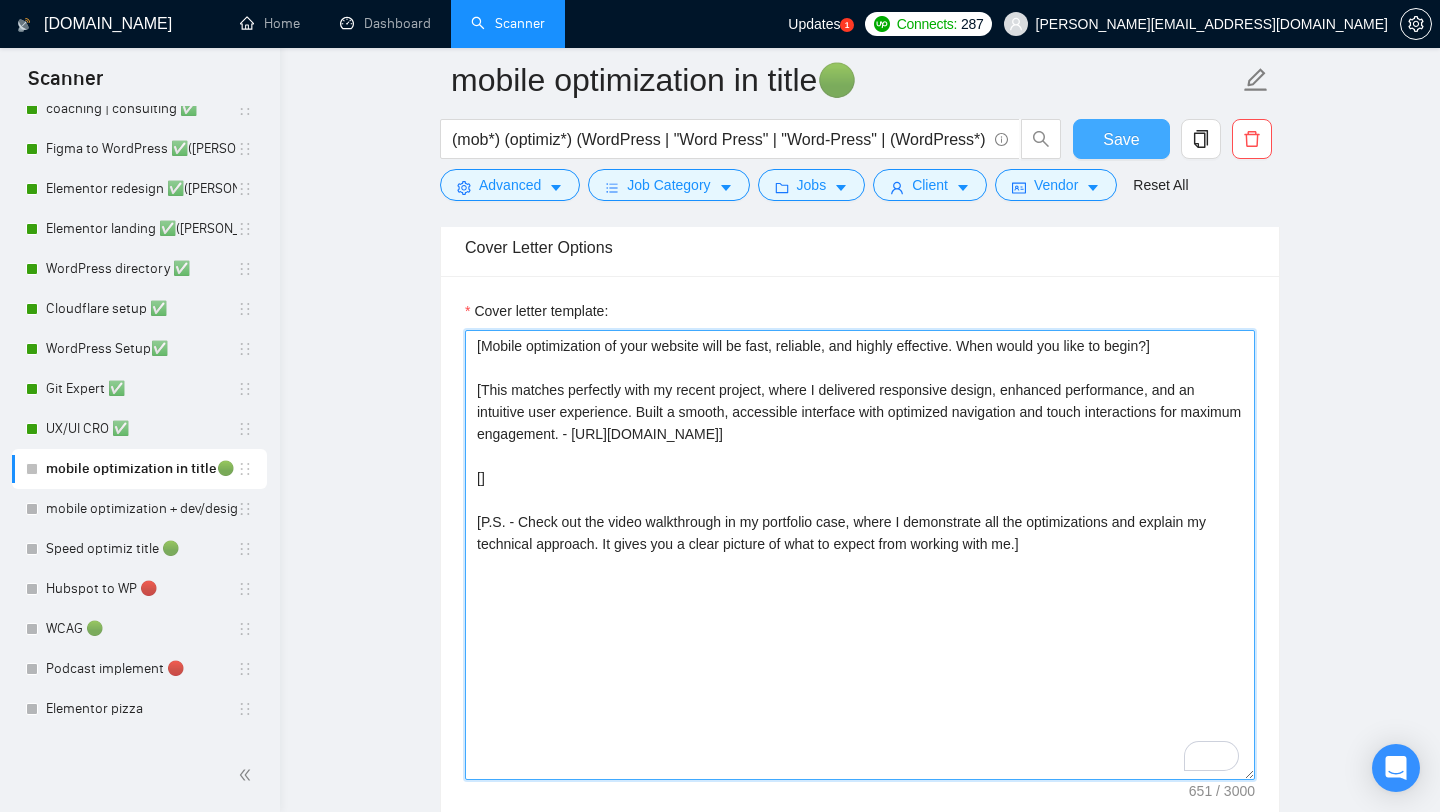 type on "[Mobile optimization of your website will be fast, reliable, and highly effective. When would you like to begin?]
[This matches perfectly with my recent project, where I delivered responsive design, enhanced performance, and an intuitive user experience. Built a smooth, accessible interface with optimized navigation and touch interactions for maximum engagement. - https://www.upwork.com/freelancers/alexonpoint?p=1794798846559223808]
[]
[P.S. - Check out the video walkthrough in my portfolio case, where I demonstrate all the optimizations and explain my technical approach. It gives you a clear picture of what to expect from working with me.]" 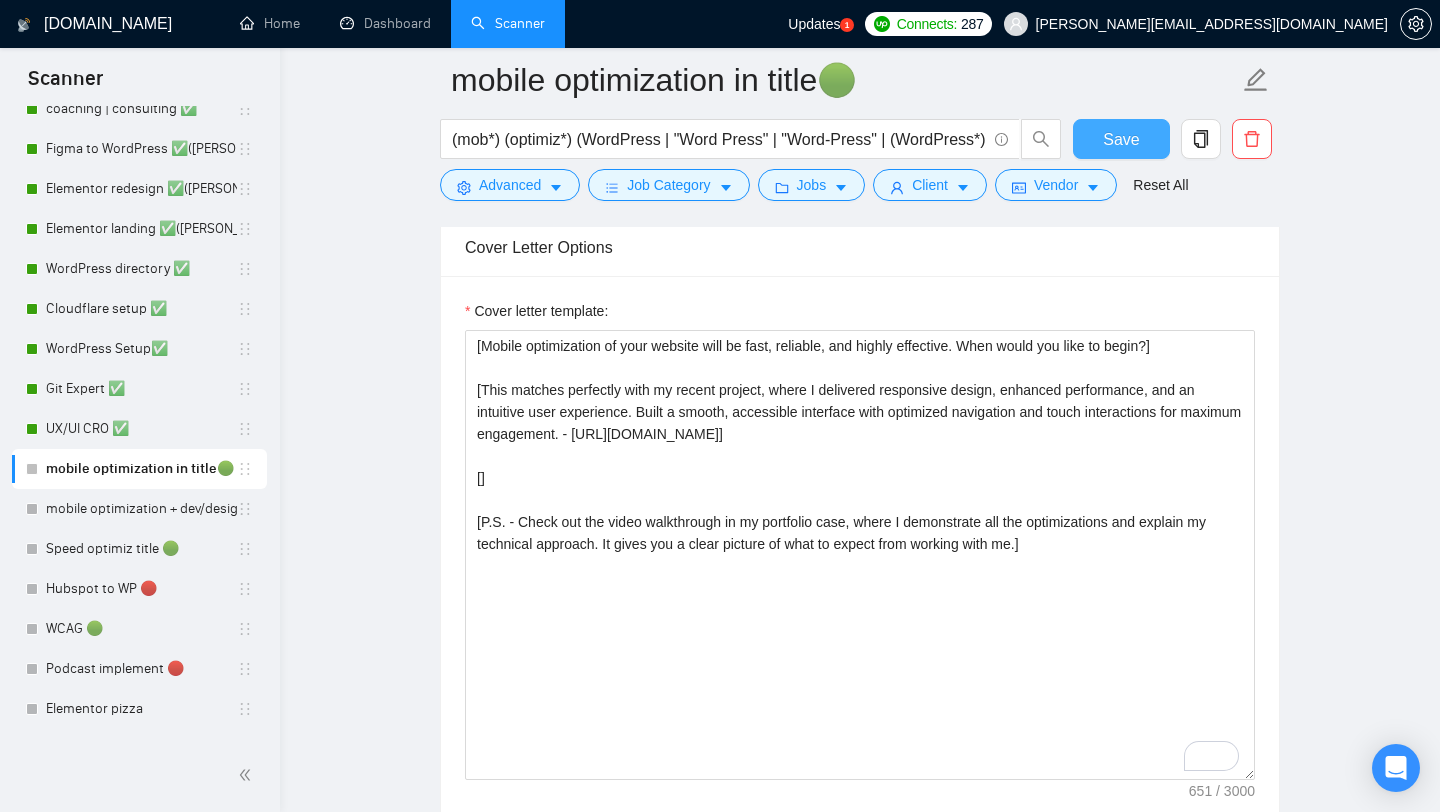 click on "Save" at bounding box center (1121, 139) 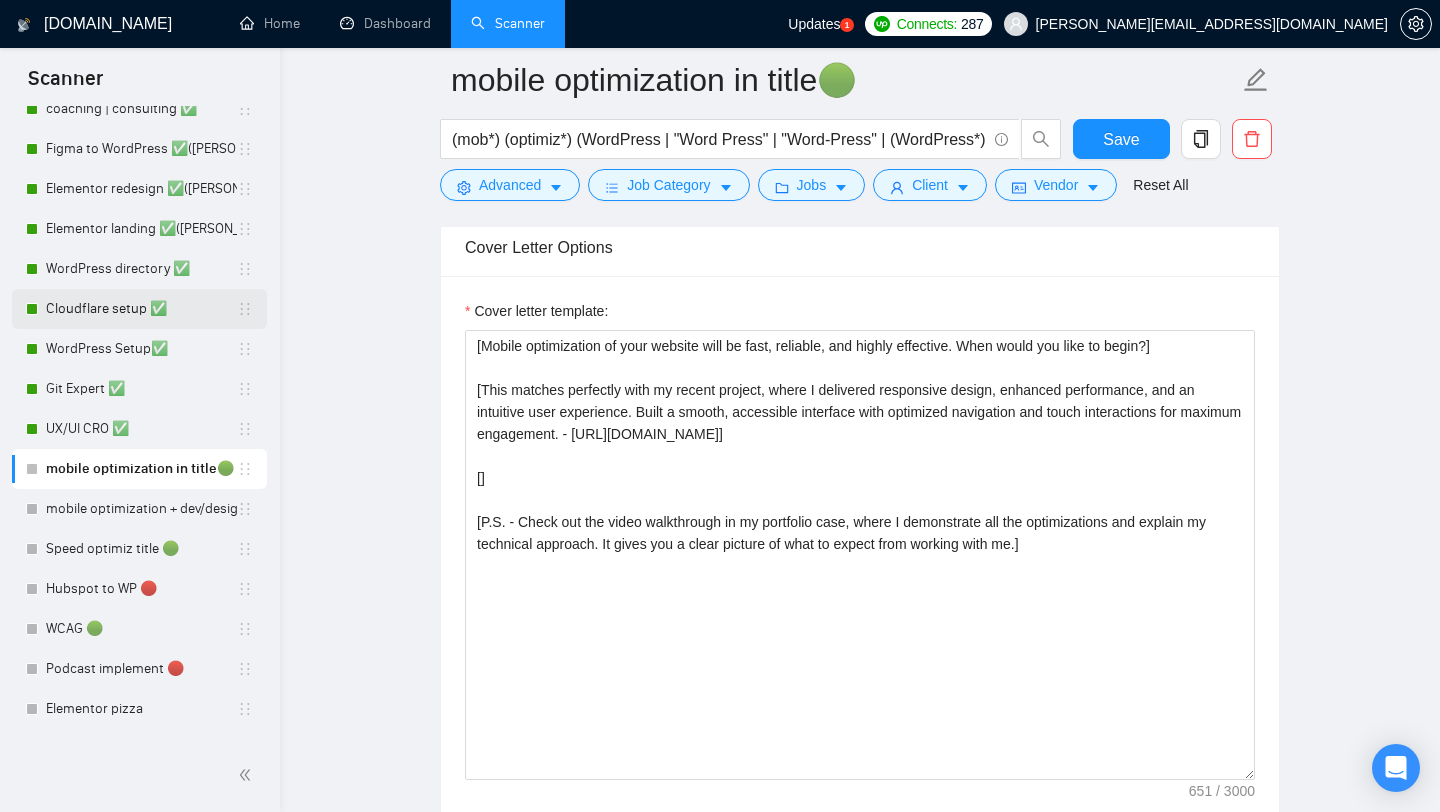 click on "Cloudflare setup ✅" at bounding box center [141, 309] 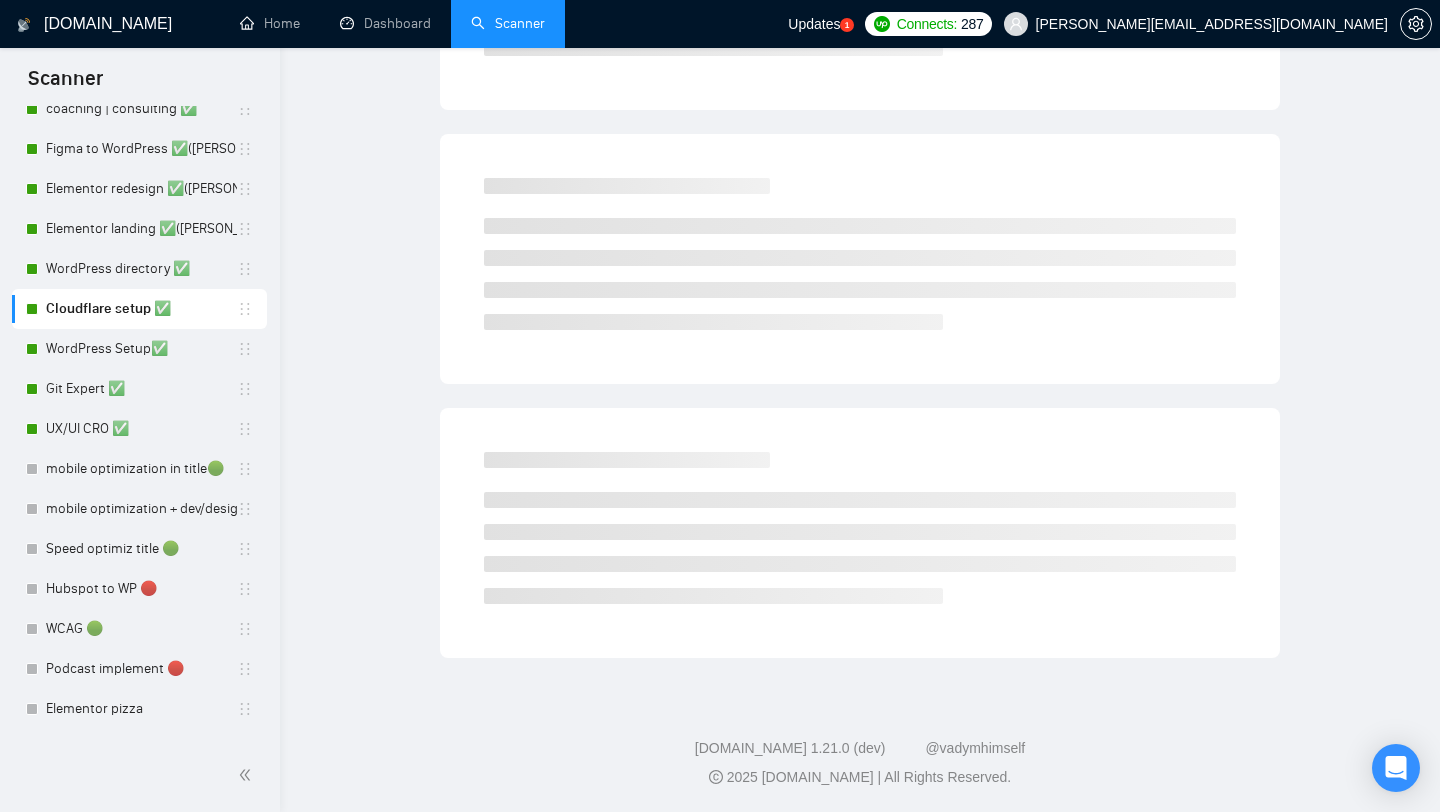 scroll, scrollTop: 0, scrollLeft: 0, axis: both 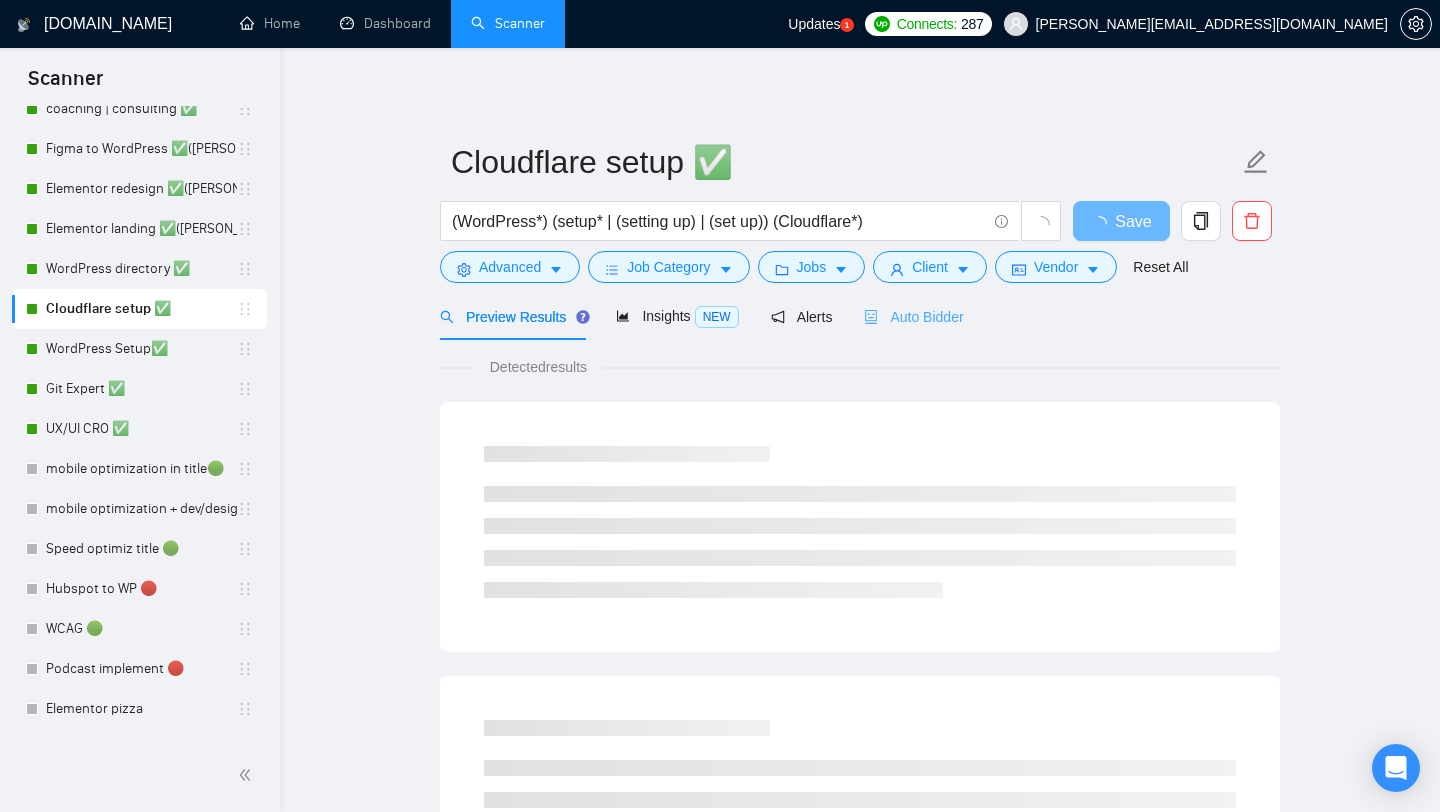click on "Auto Bidder" at bounding box center (913, 316) 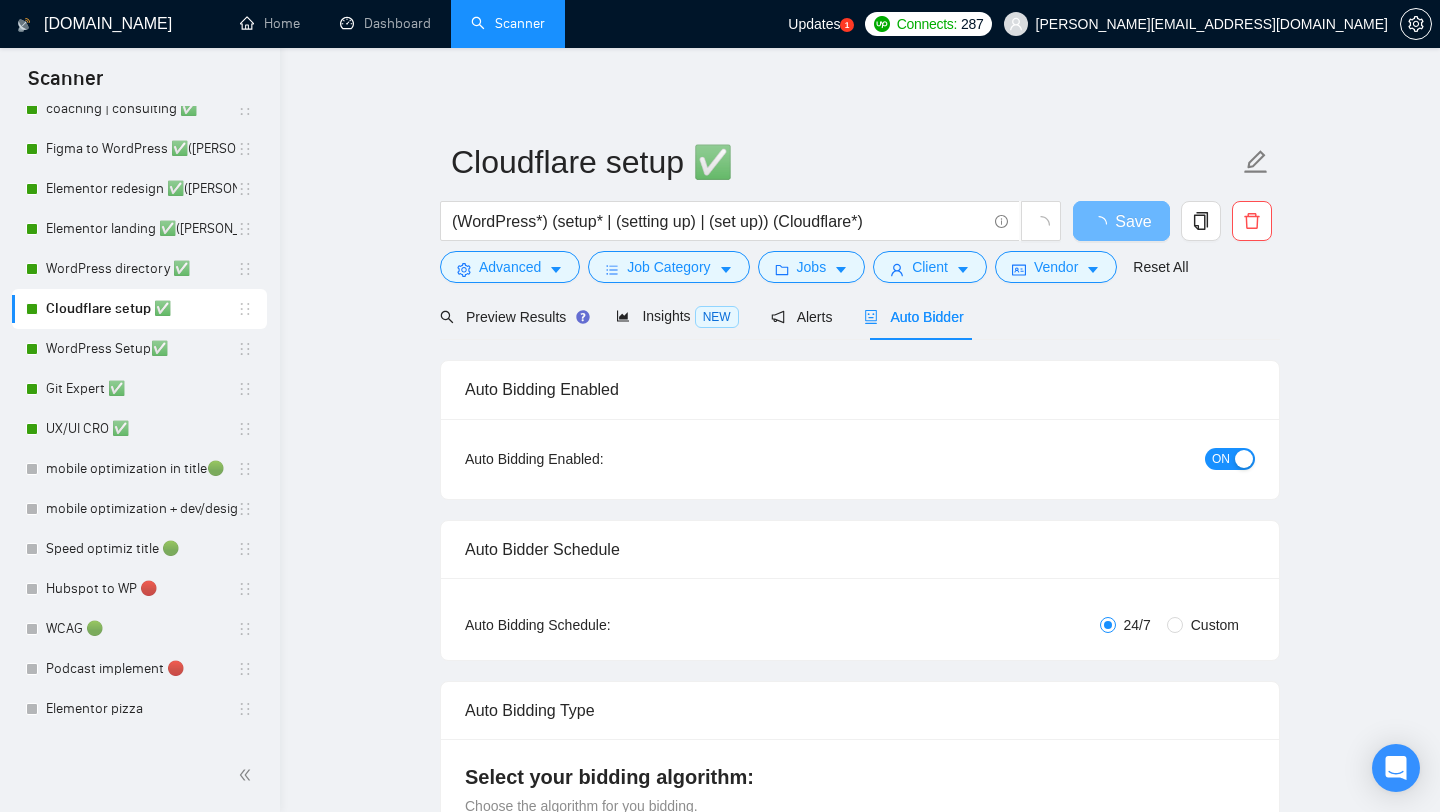 radio on "false" 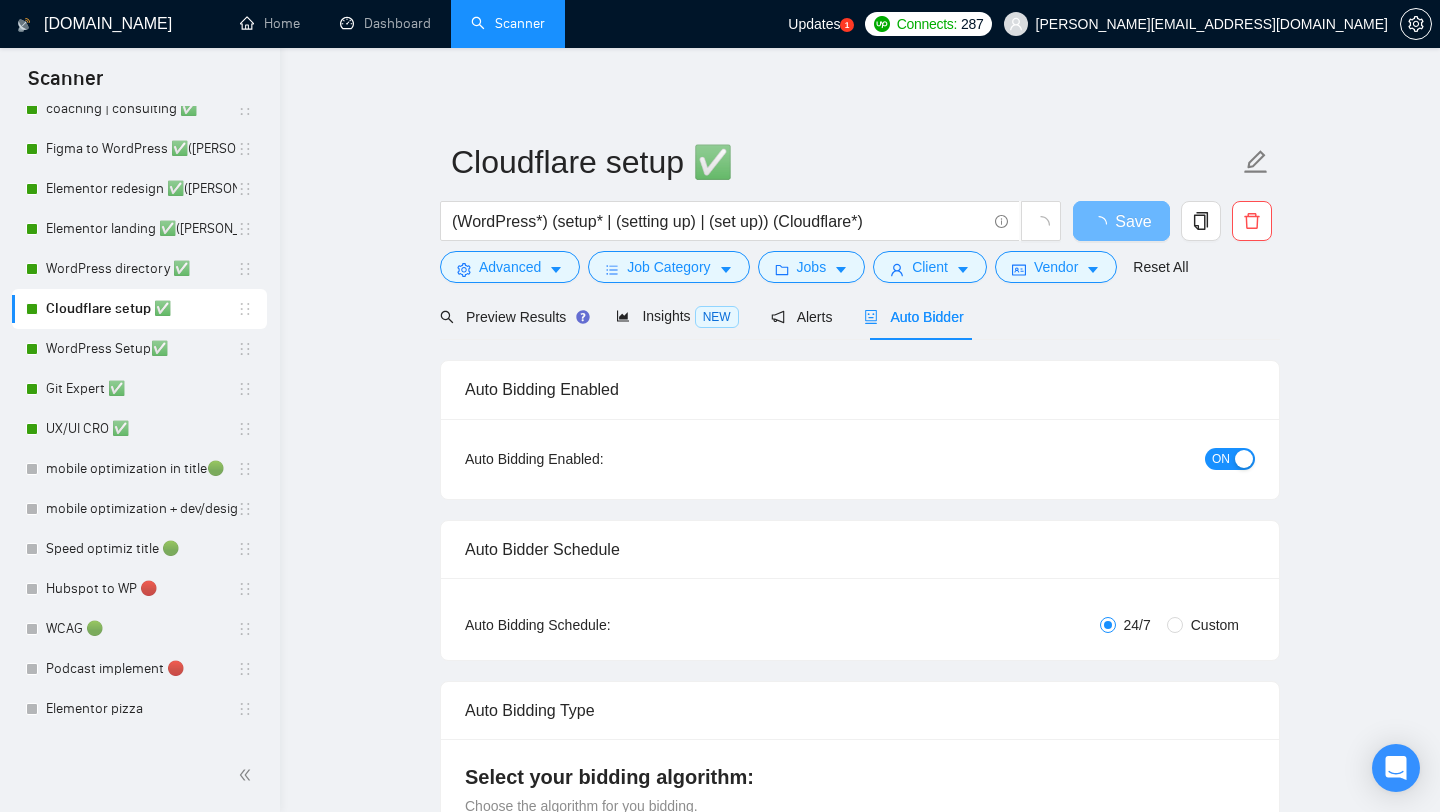 radio on "true" 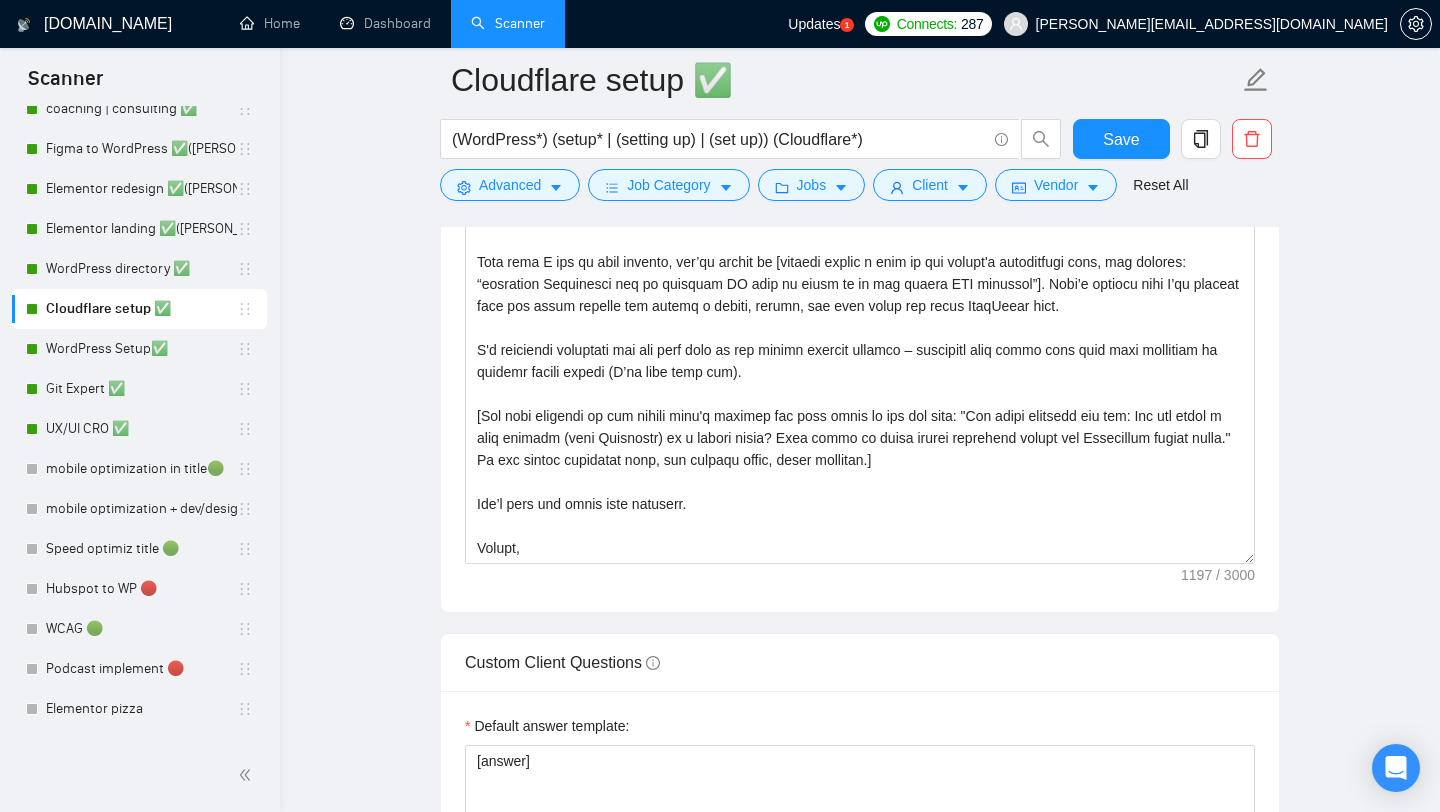 scroll, scrollTop: 1770, scrollLeft: 0, axis: vertical 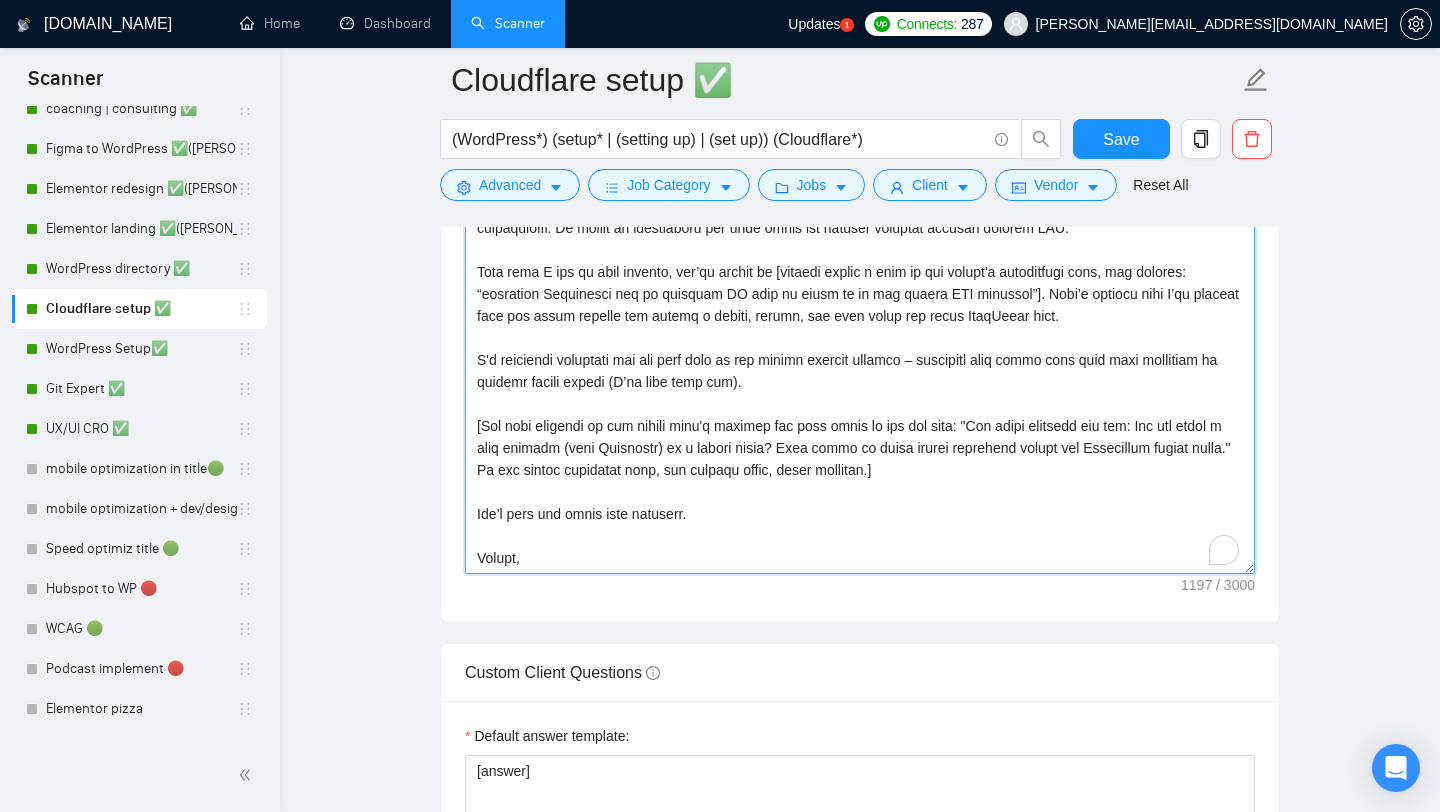 click on "Cover letter template:" at bounding box center [860, 349] 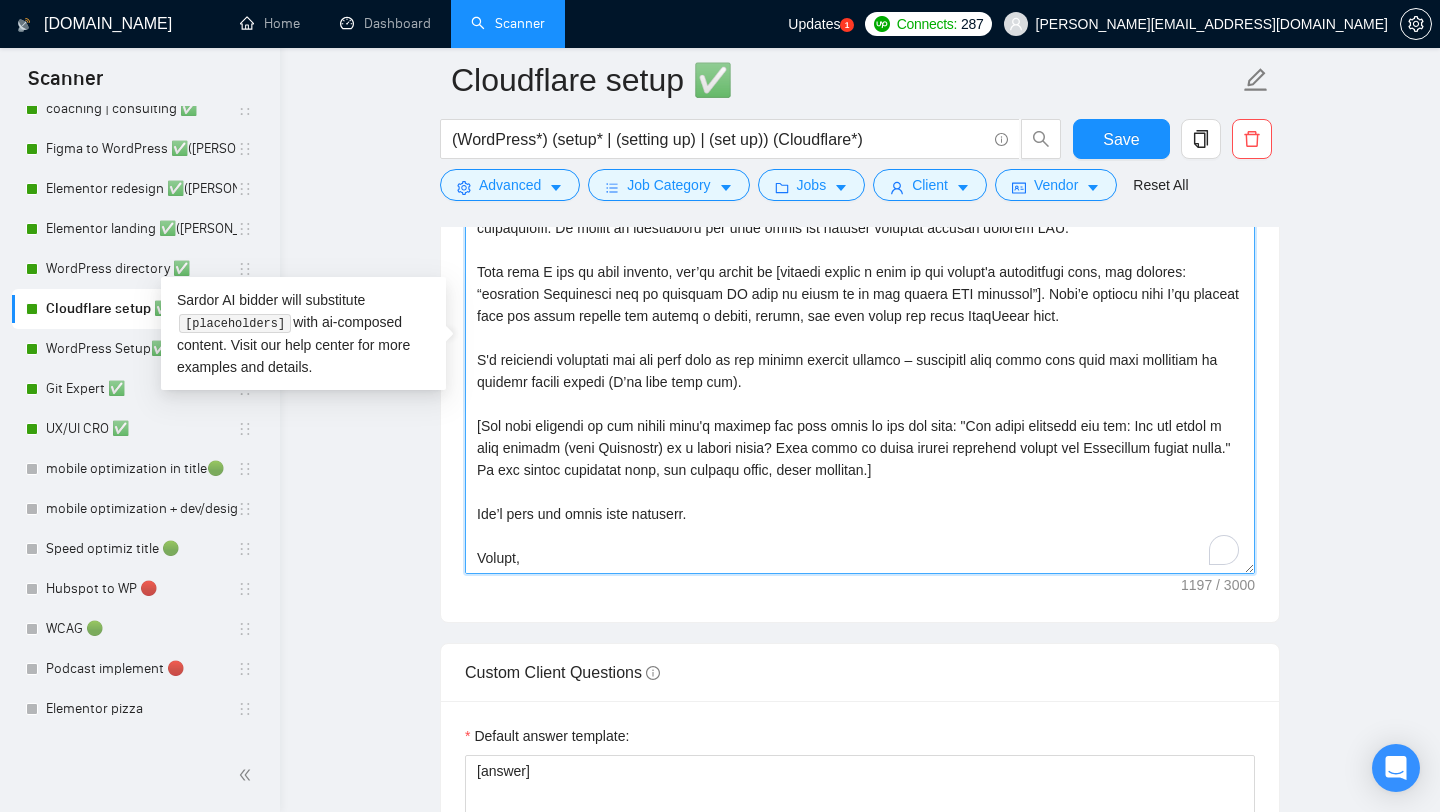 click on "Cover letter template:" at bounding box center (860, 349) 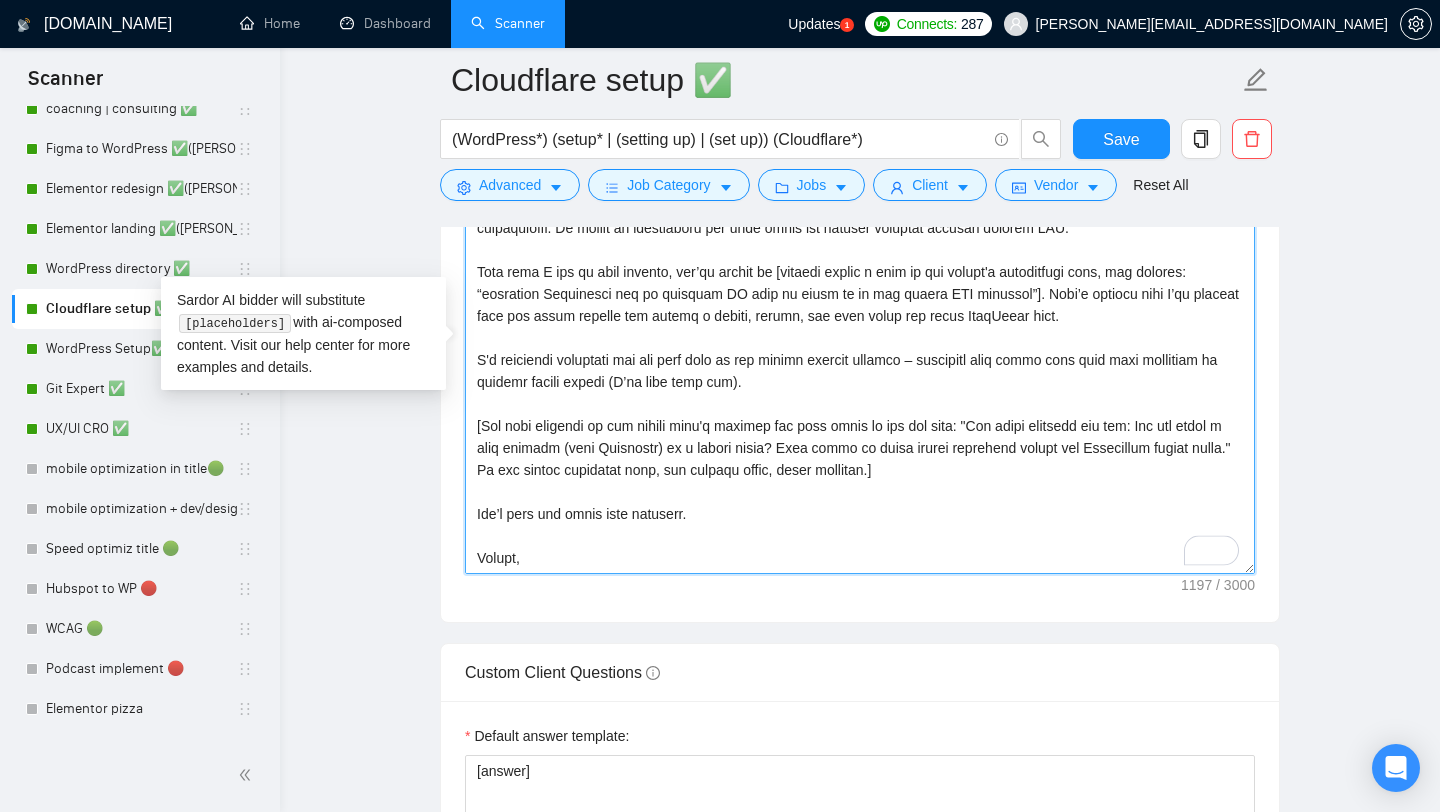 click on "Cover letter template:" at bounding box center [860, 349] 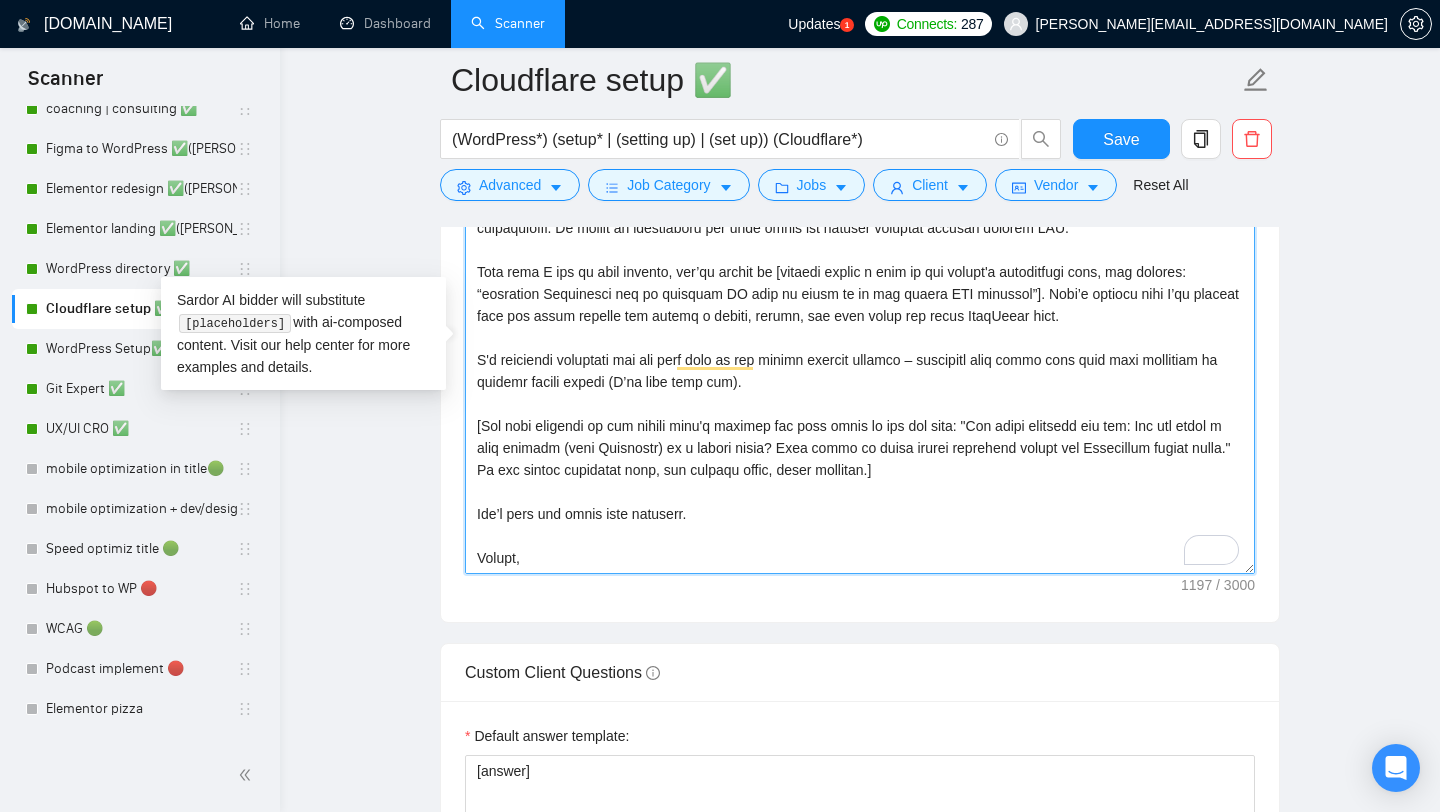 click on "Cover letter template:" at bounding box center [860, 349] 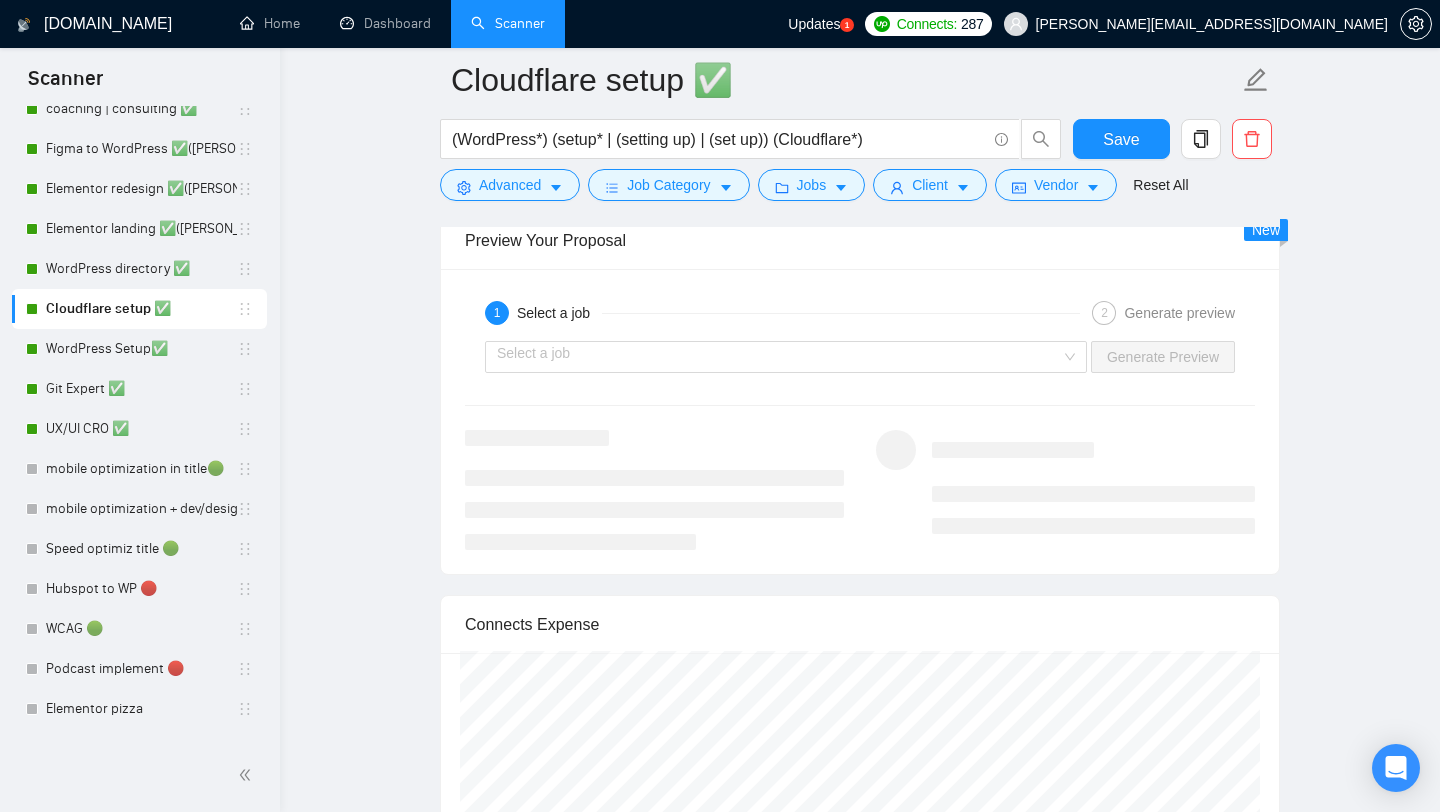 scroll, scrollTop: 3184, scrollLeft: 0, axis: vertical 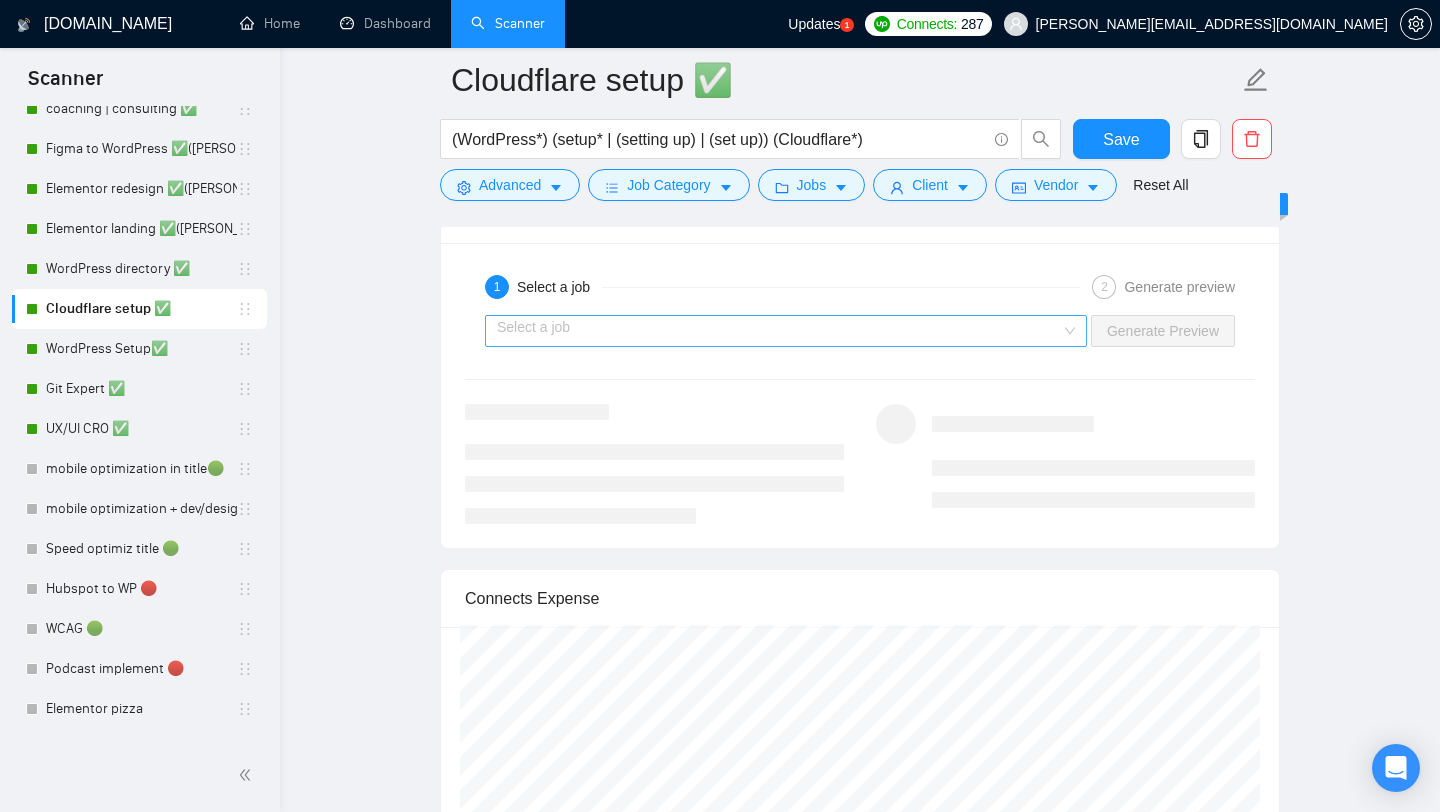 click at bounding box center (779, 331) 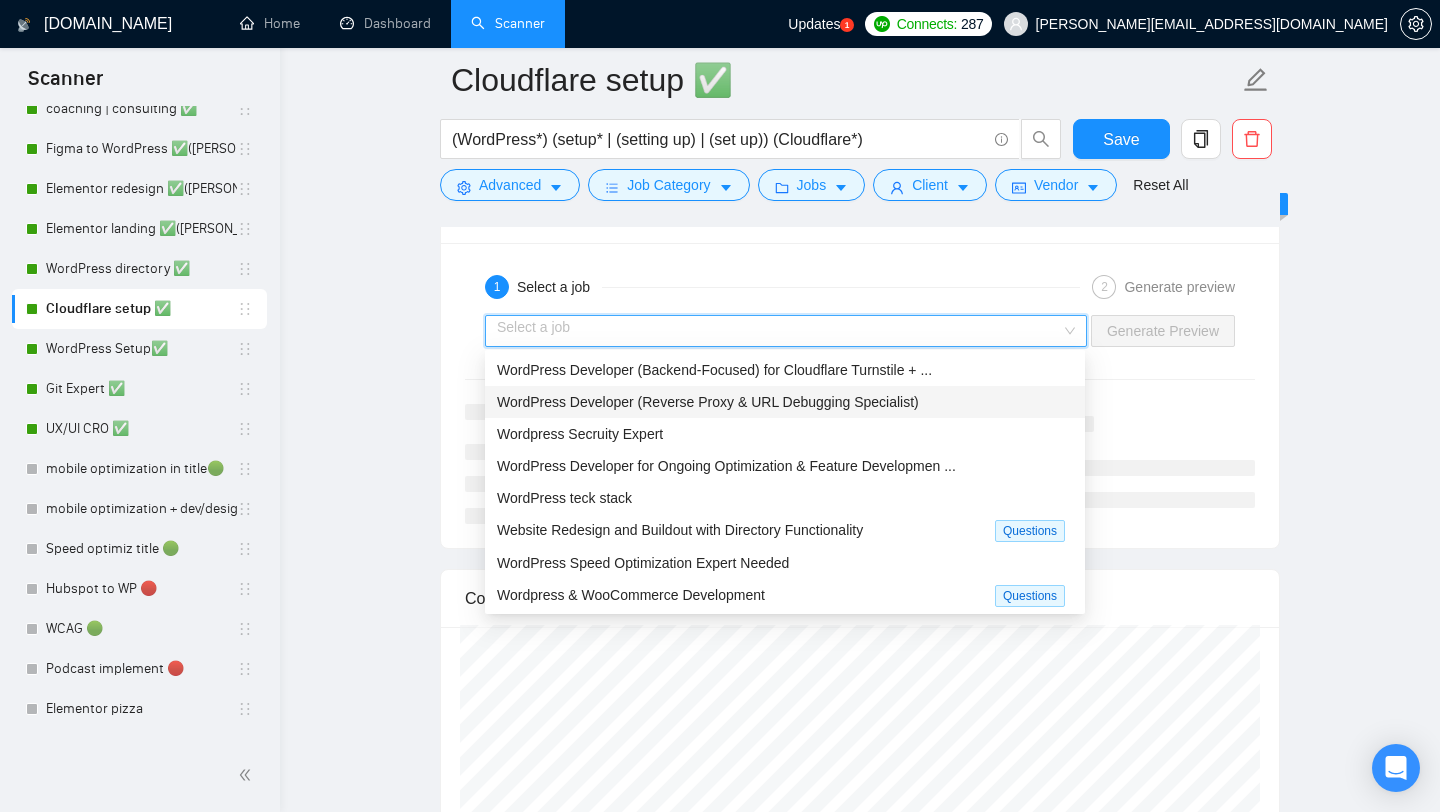 click on "WordPress Developer (Reverse Proxy & URL Debugging Specialist)" at bounding box center (785, 402) 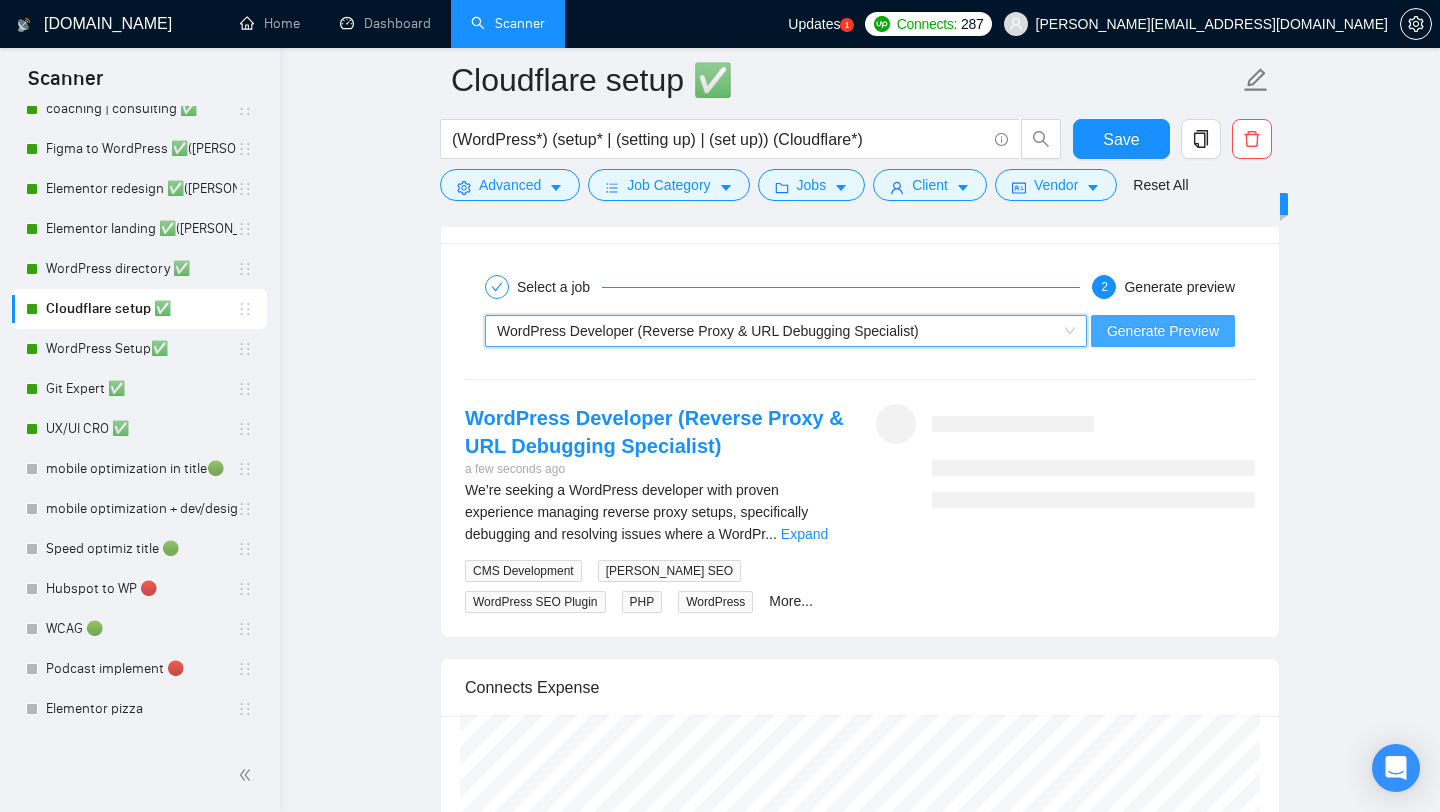 click on "Generate Preview" at bounding box center [1163, 331] 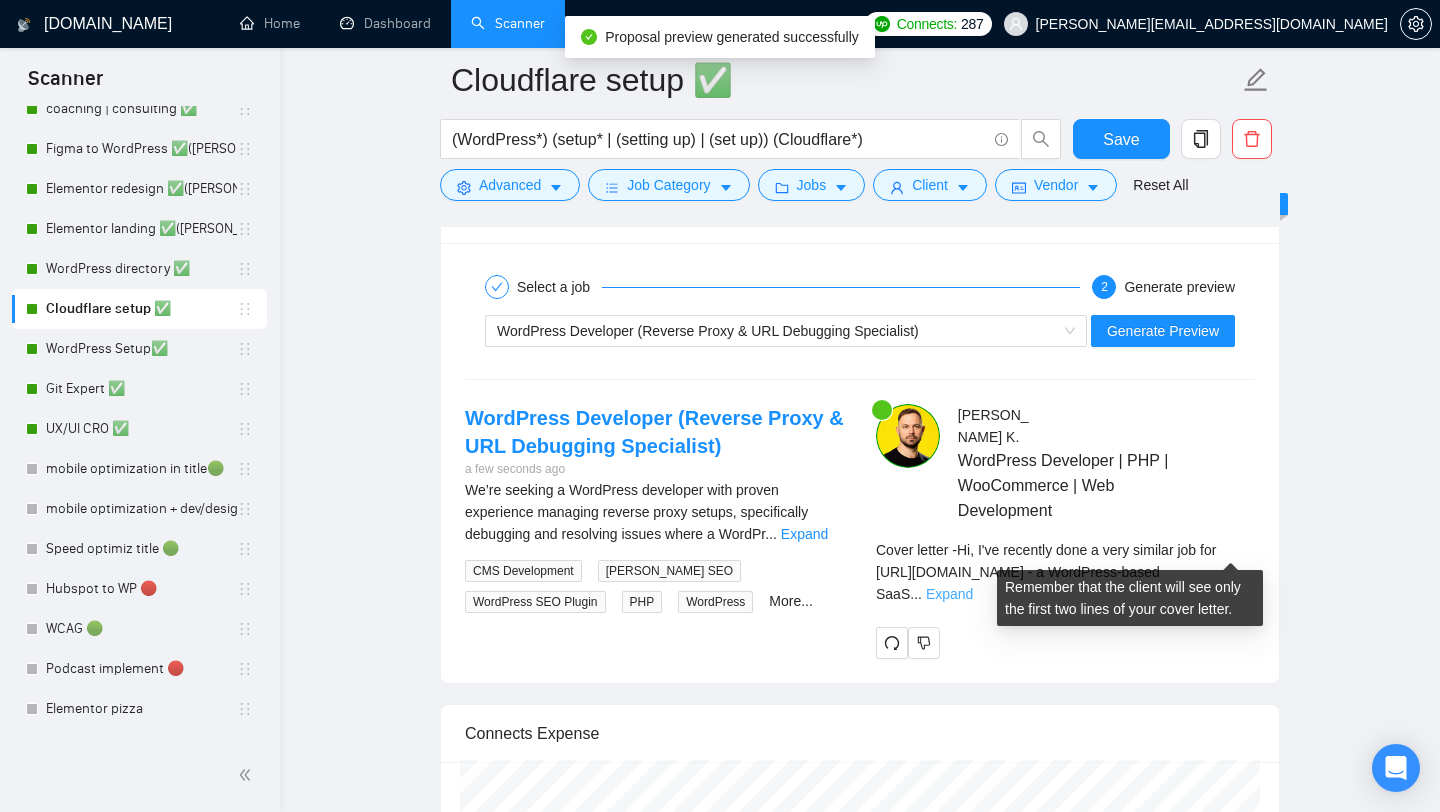 click on "Expand" at bounding box center [949, 594] 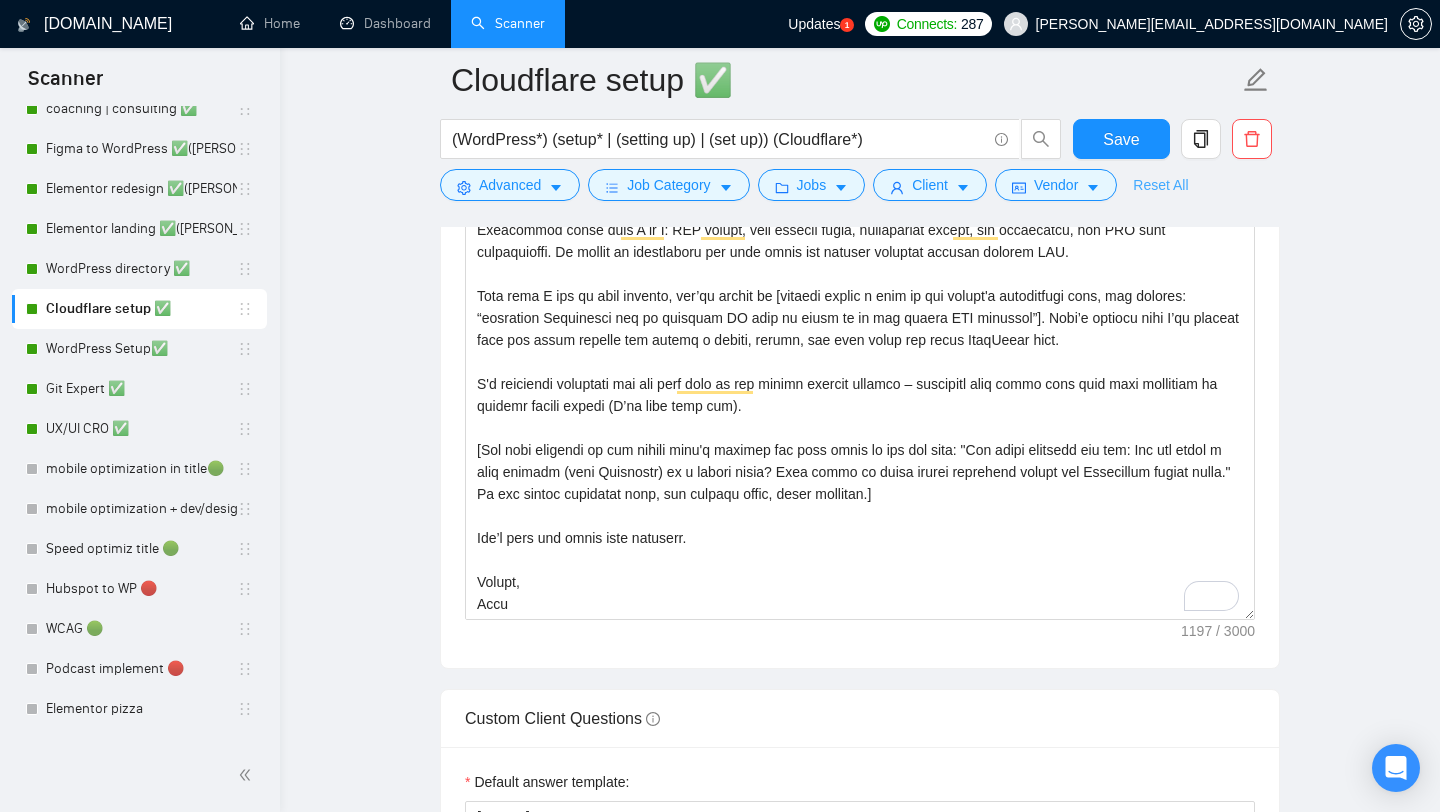 scroll, scrollTop: 1488, scrollLeft: 0, axis: vertical 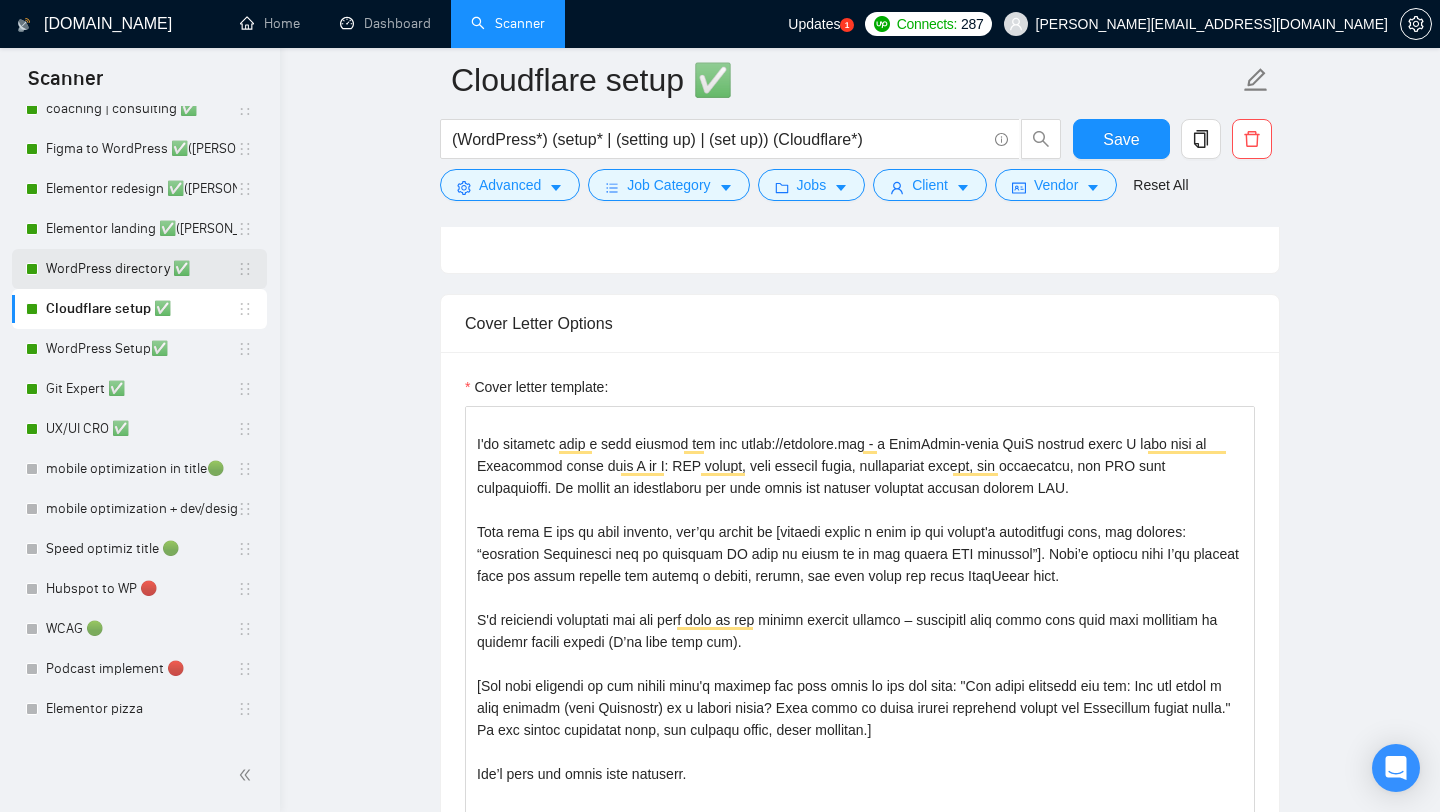 click on "WordPress directory ✅" at bounding box center (141, 269) 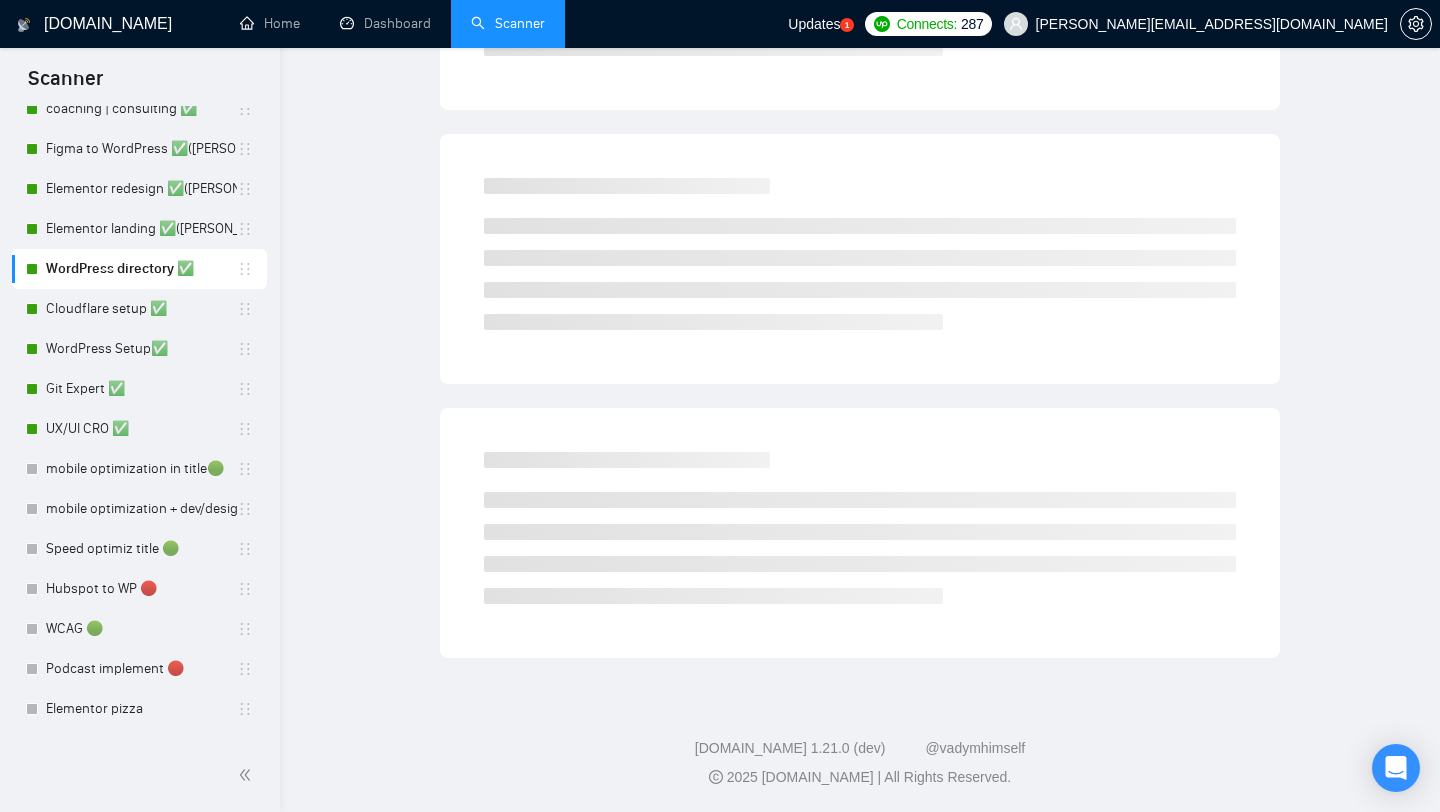 scroll, scrollTop: 0, scrollLeft: 0, axis: both 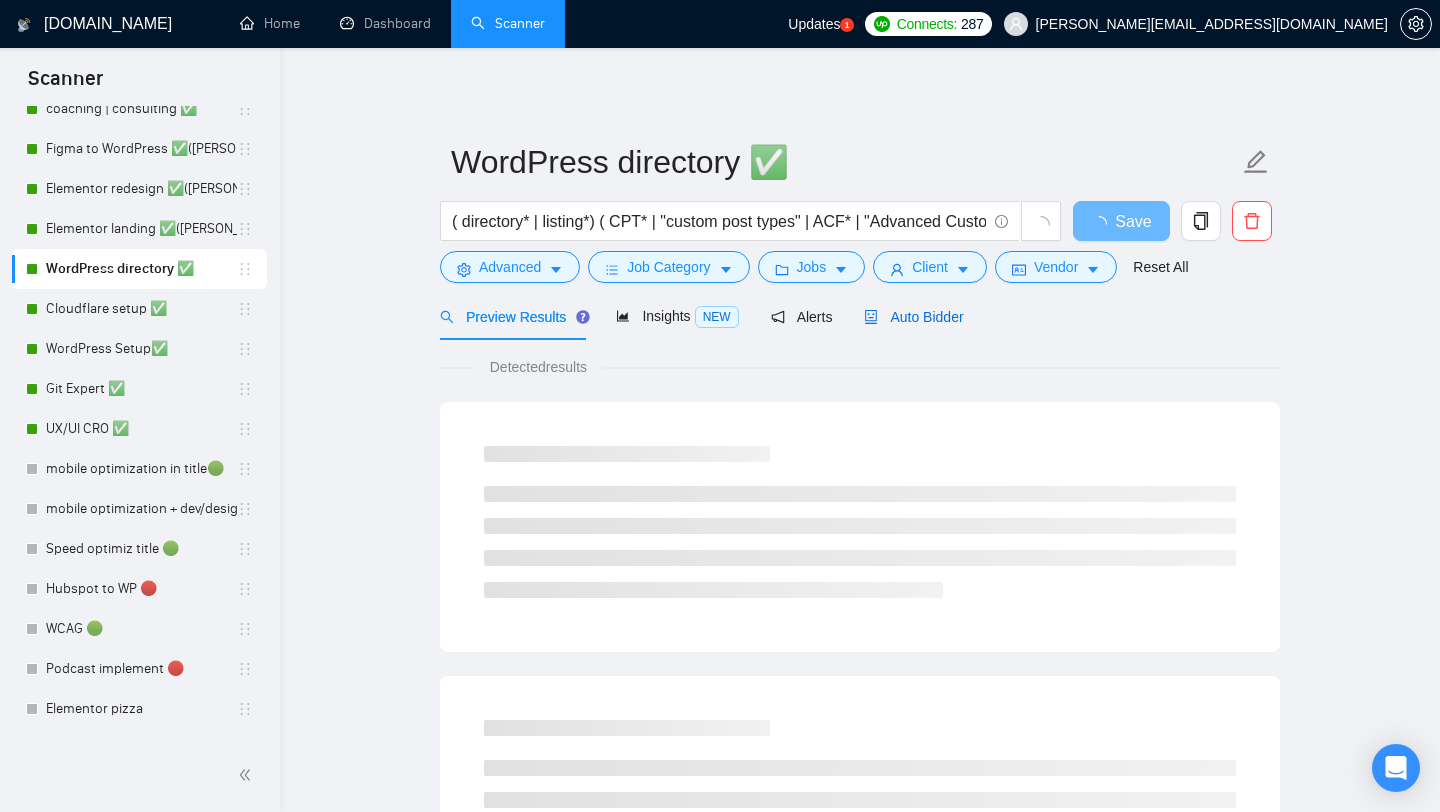 click on "Auto Bidder" at bounding box center [913, 317] 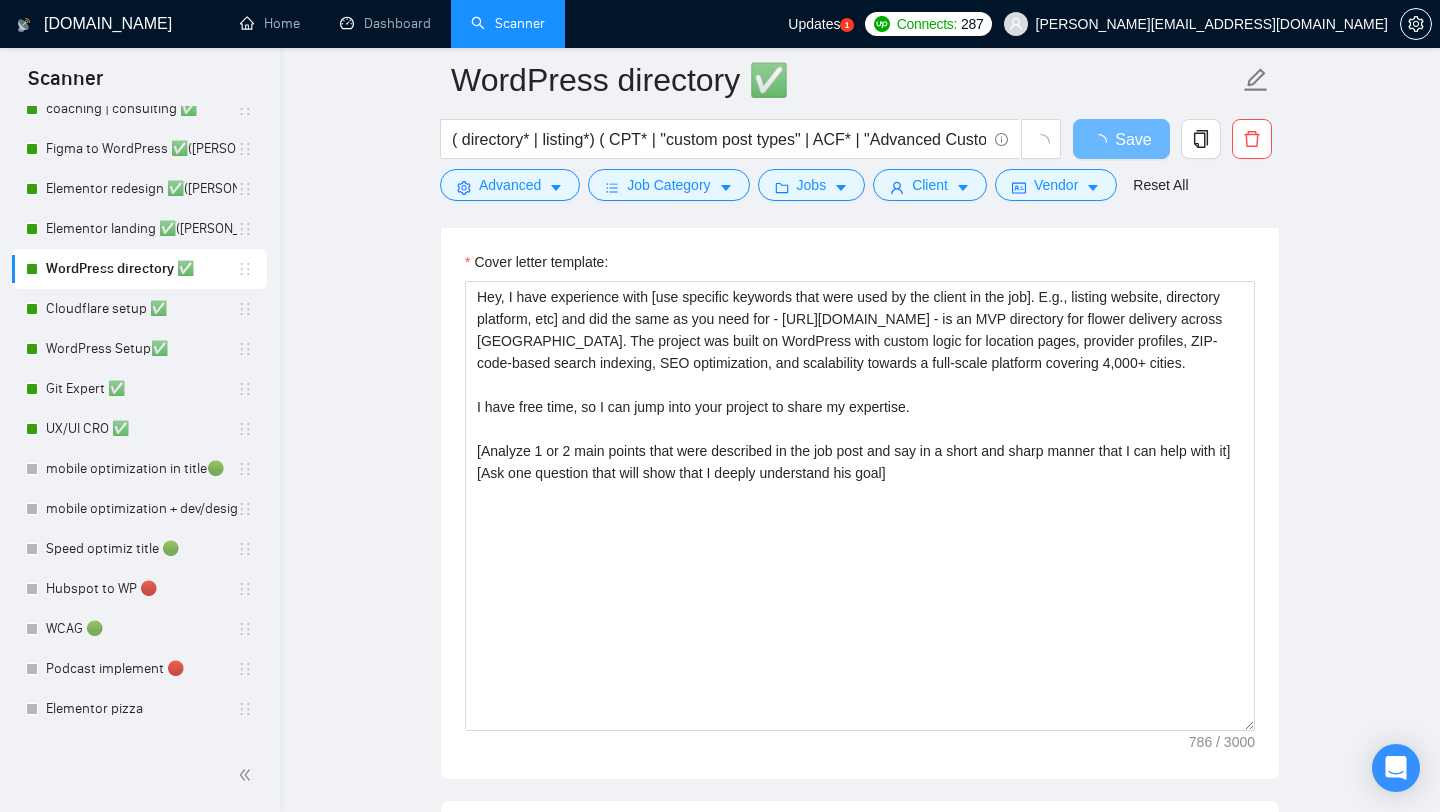 scroll, scrollTop: 1611, scrollLeft: 0, axis: vertical 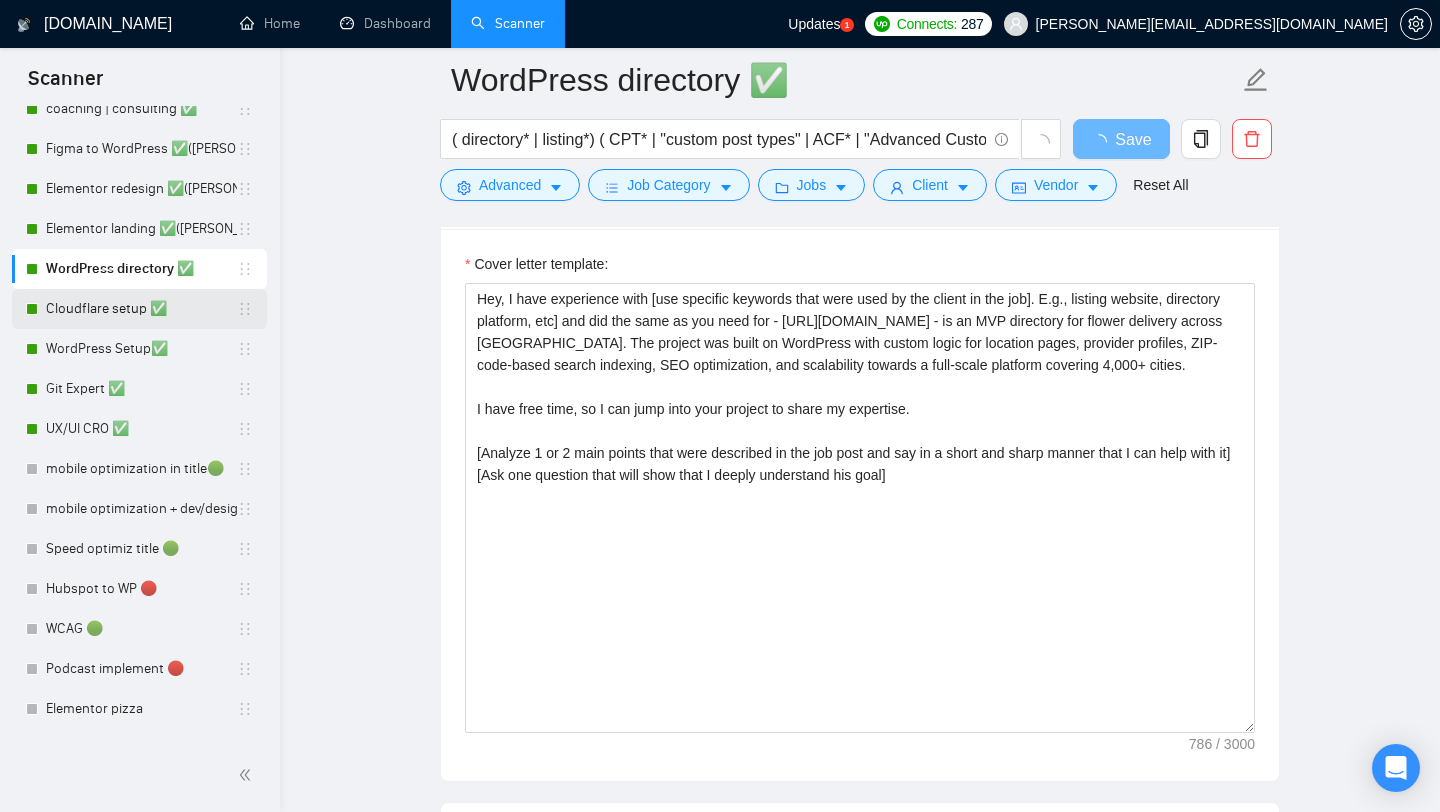 click on "Cloudflare setup ✅" at bounding box center (141, 309) 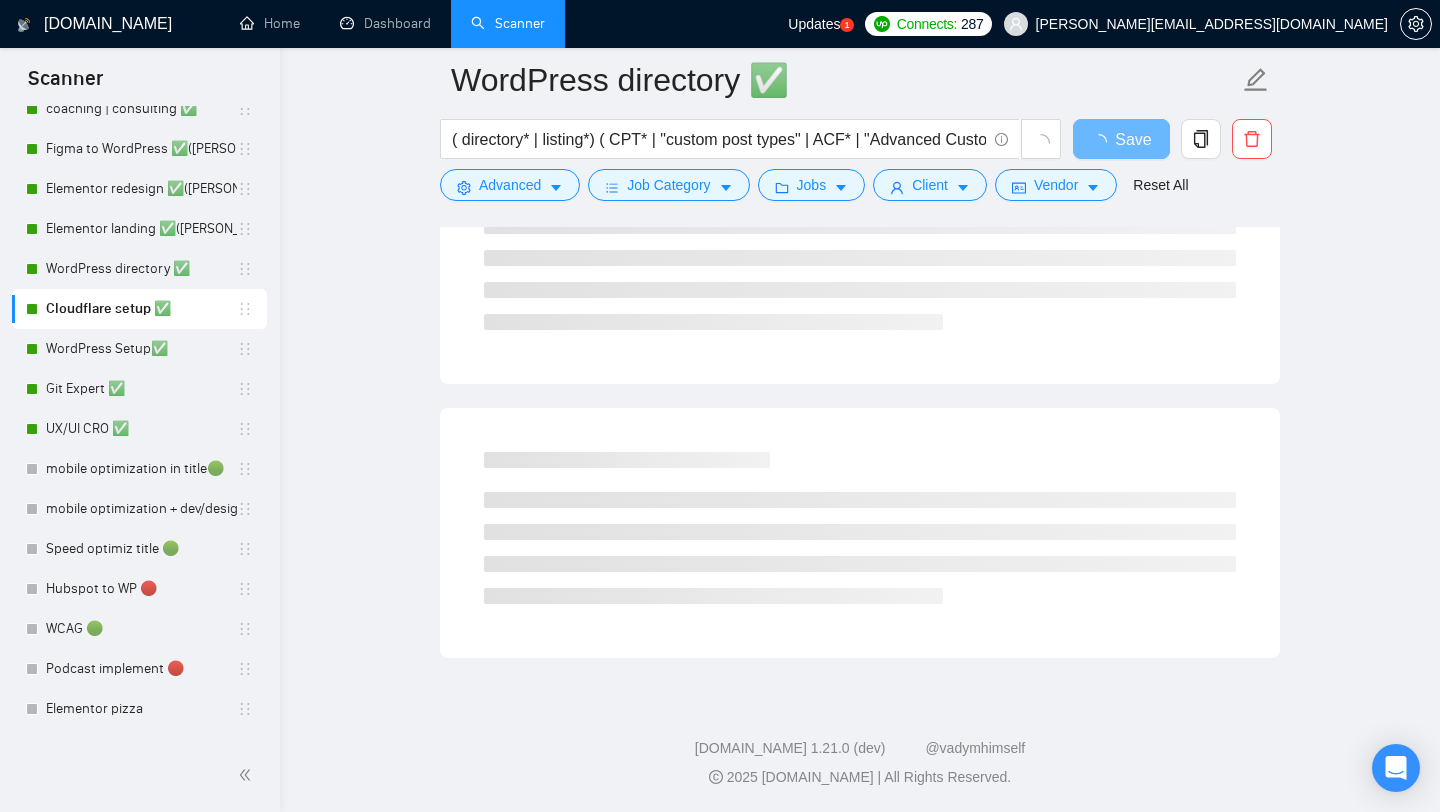 scroll, scrollTop: 1106, scrollLeft: 0, axis: vertical 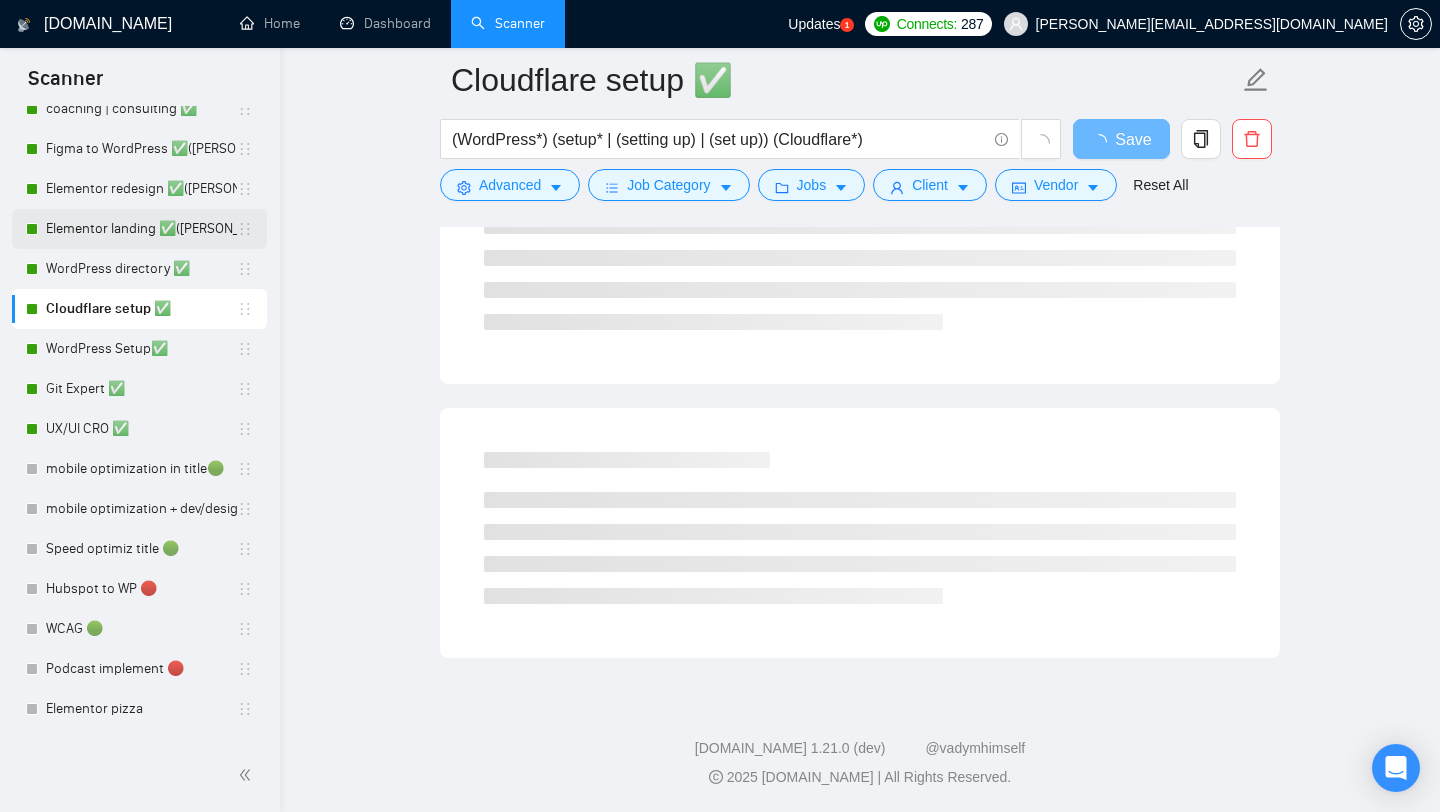 click on "Elementor landing ✅([PERSON_NAME])" at bounding box center [141, 229] 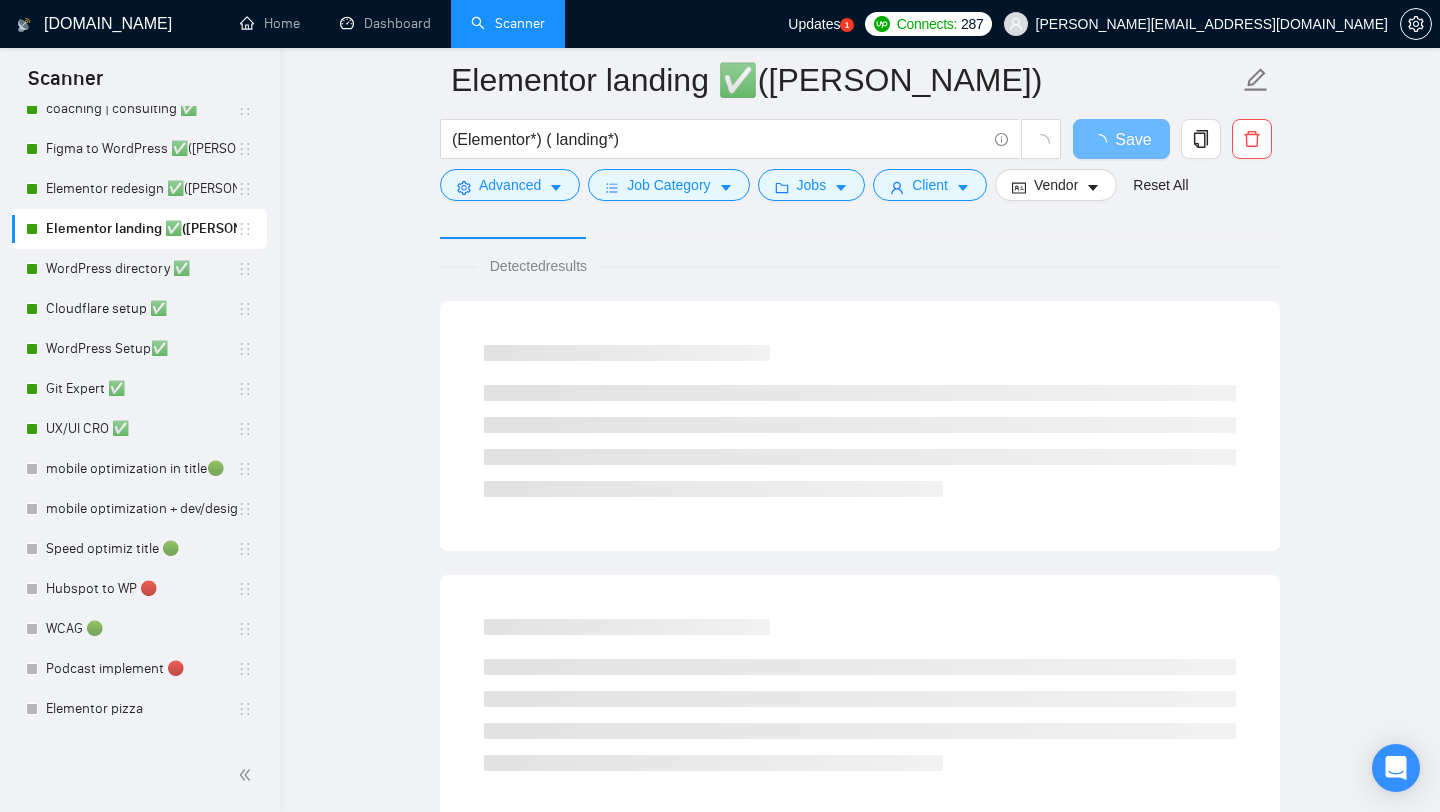 scroll, scrollTop: 0, scrollLeft: 0, axis: both 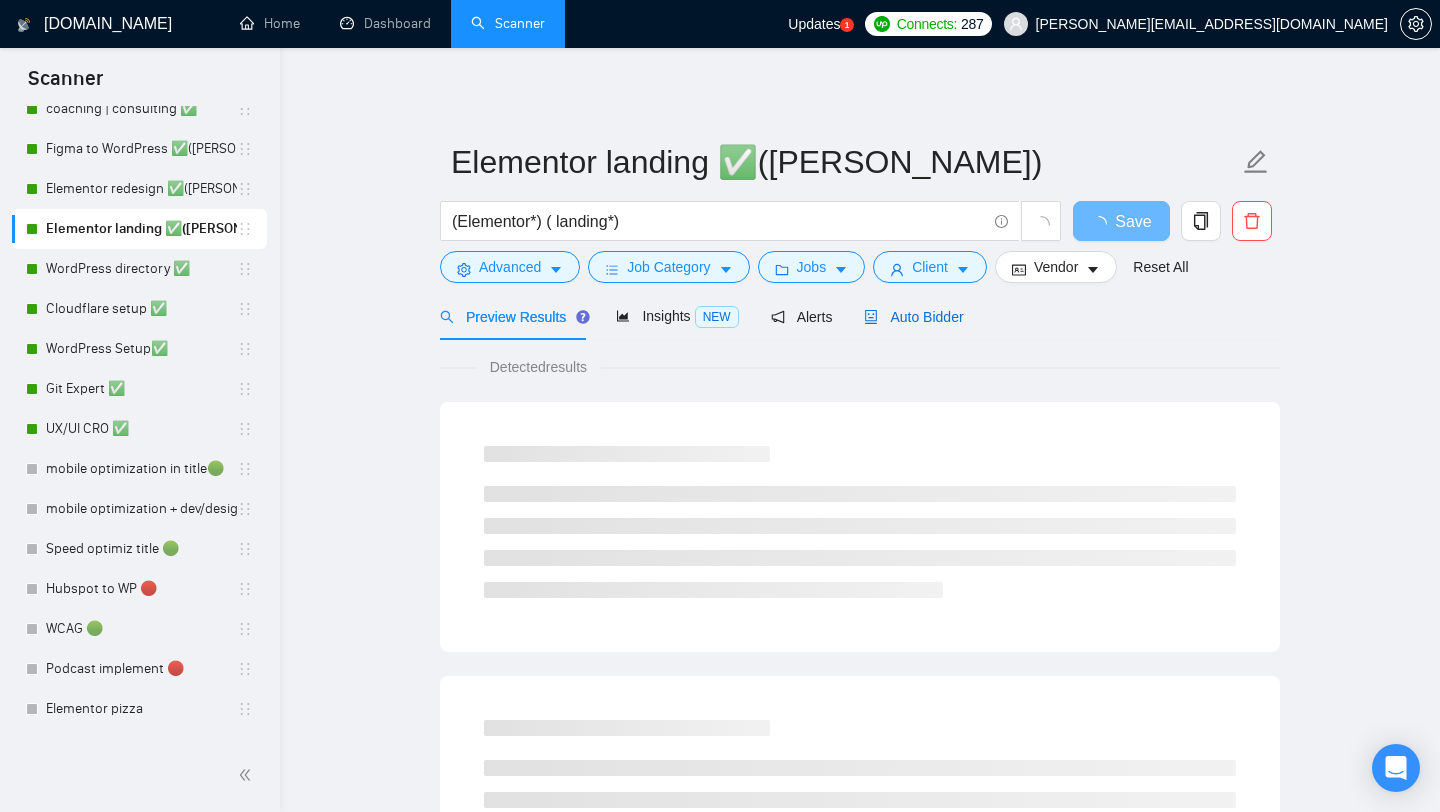 click on "Auto Bidder" at bounding box center (913, 317) 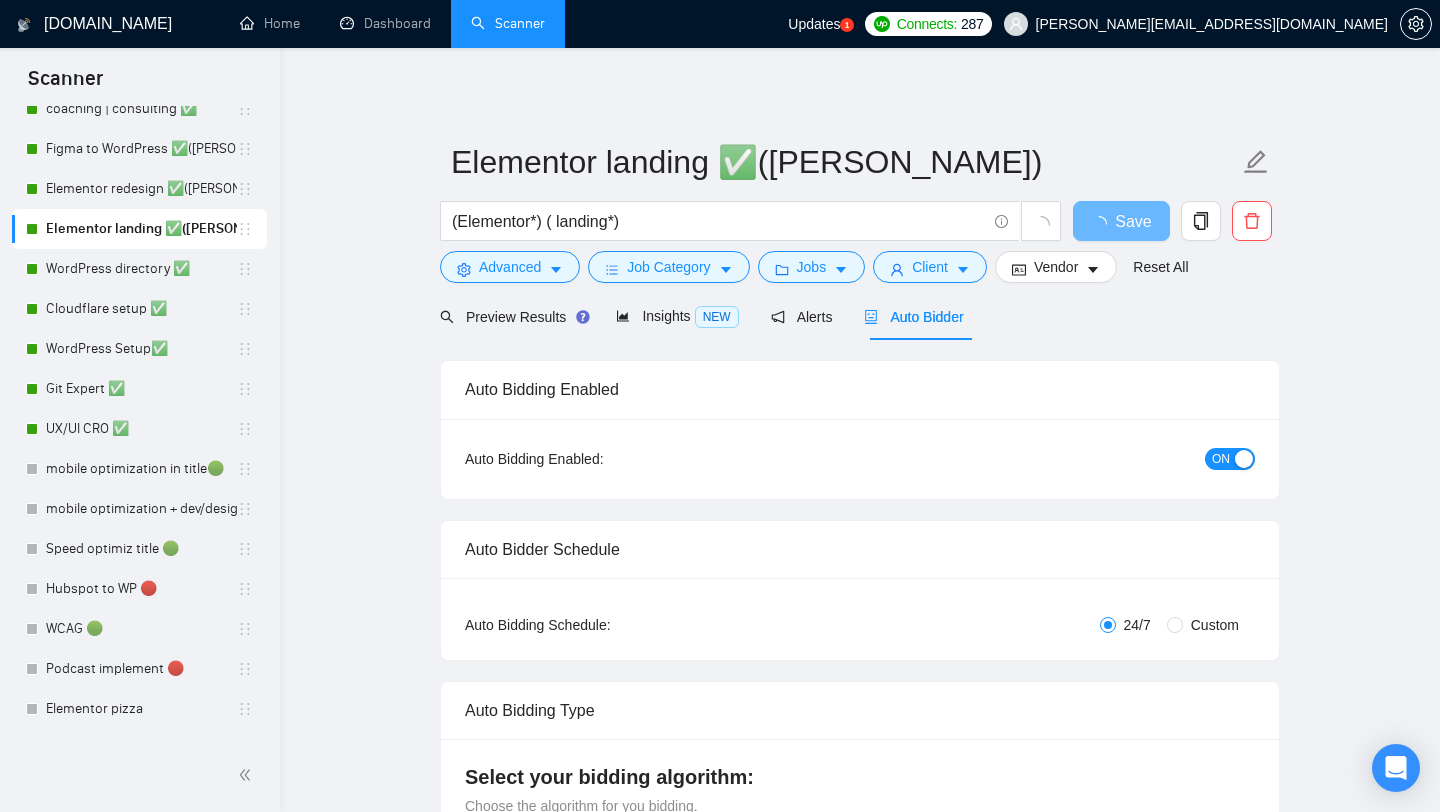 radio on "false" 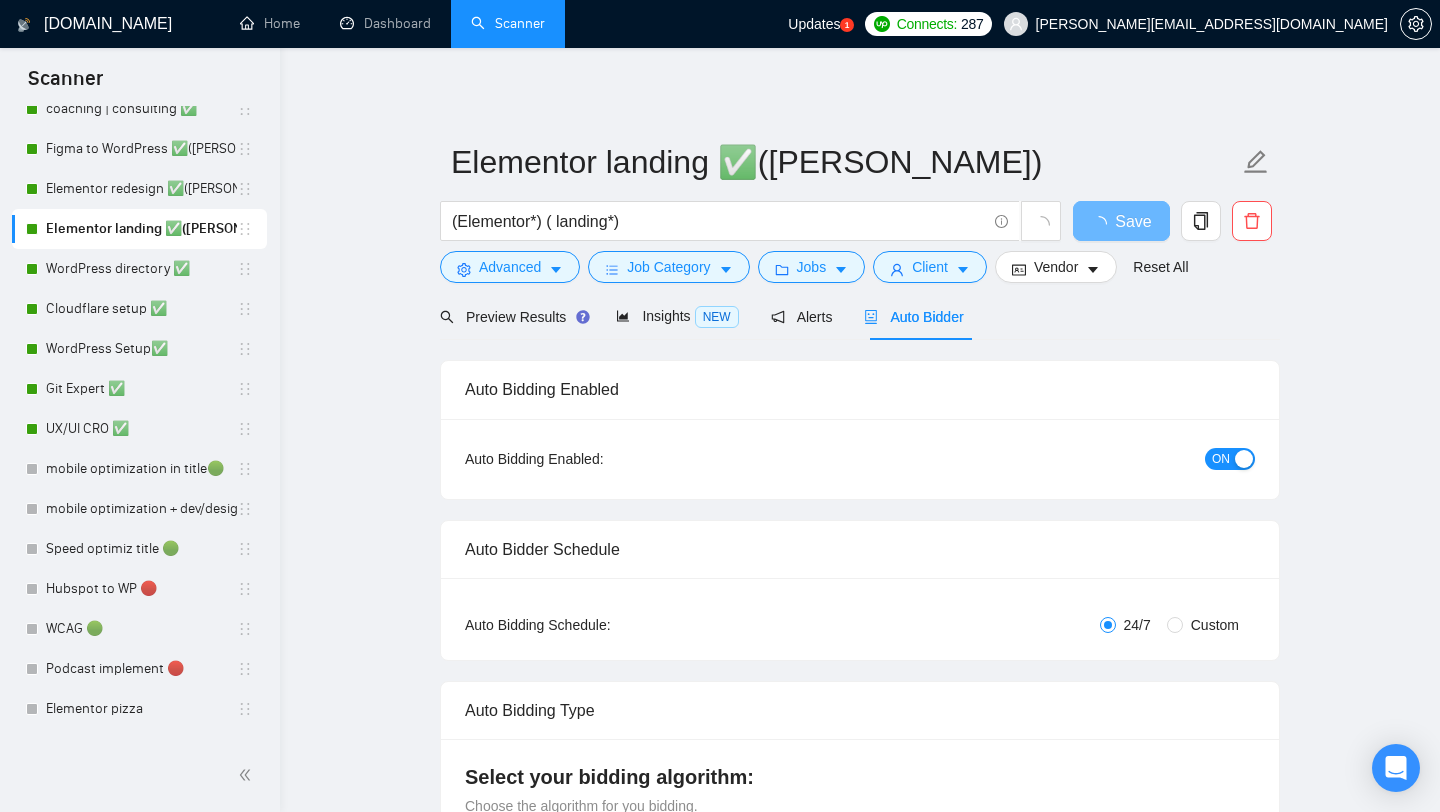radio on "true" 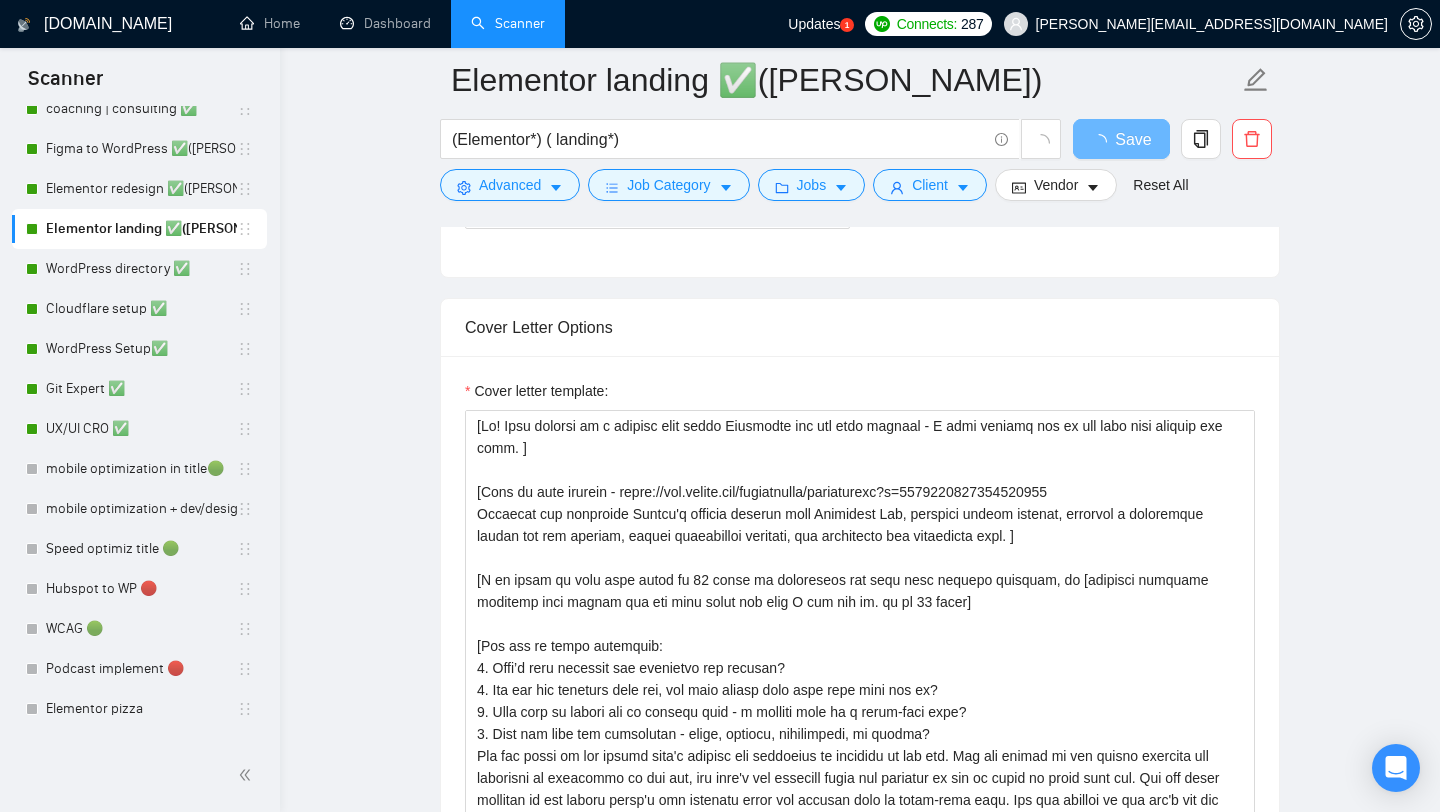 scroll, scrollTop: 1544, scrollLeft: 0, axis: vertical 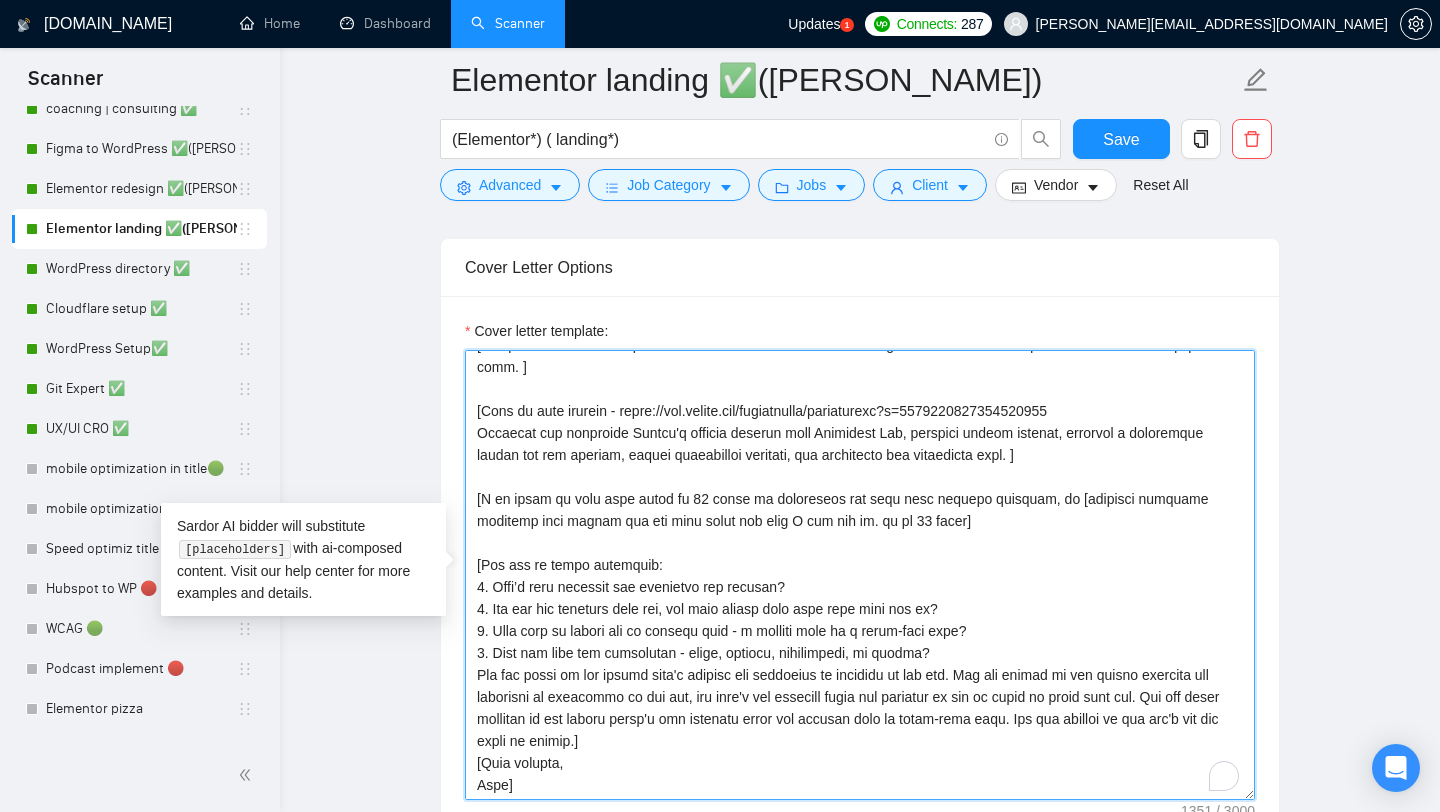 drag, startPoint x: 639, startPoint y: 742, endPoint x: 477, endPoint y: 562, distance: 242.16524 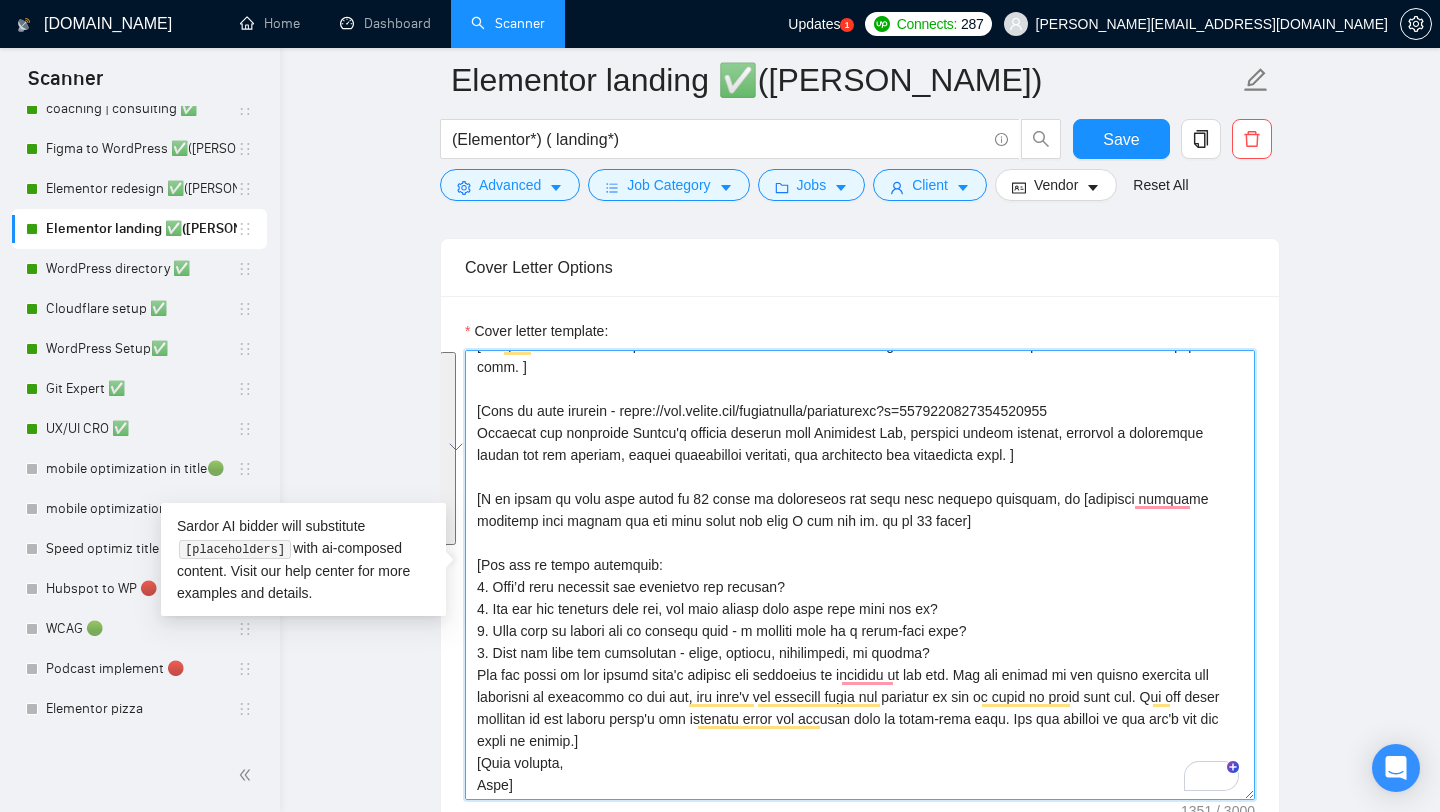 scroll, scrollTop: 21, scrollLeft: 0, axis: vertical 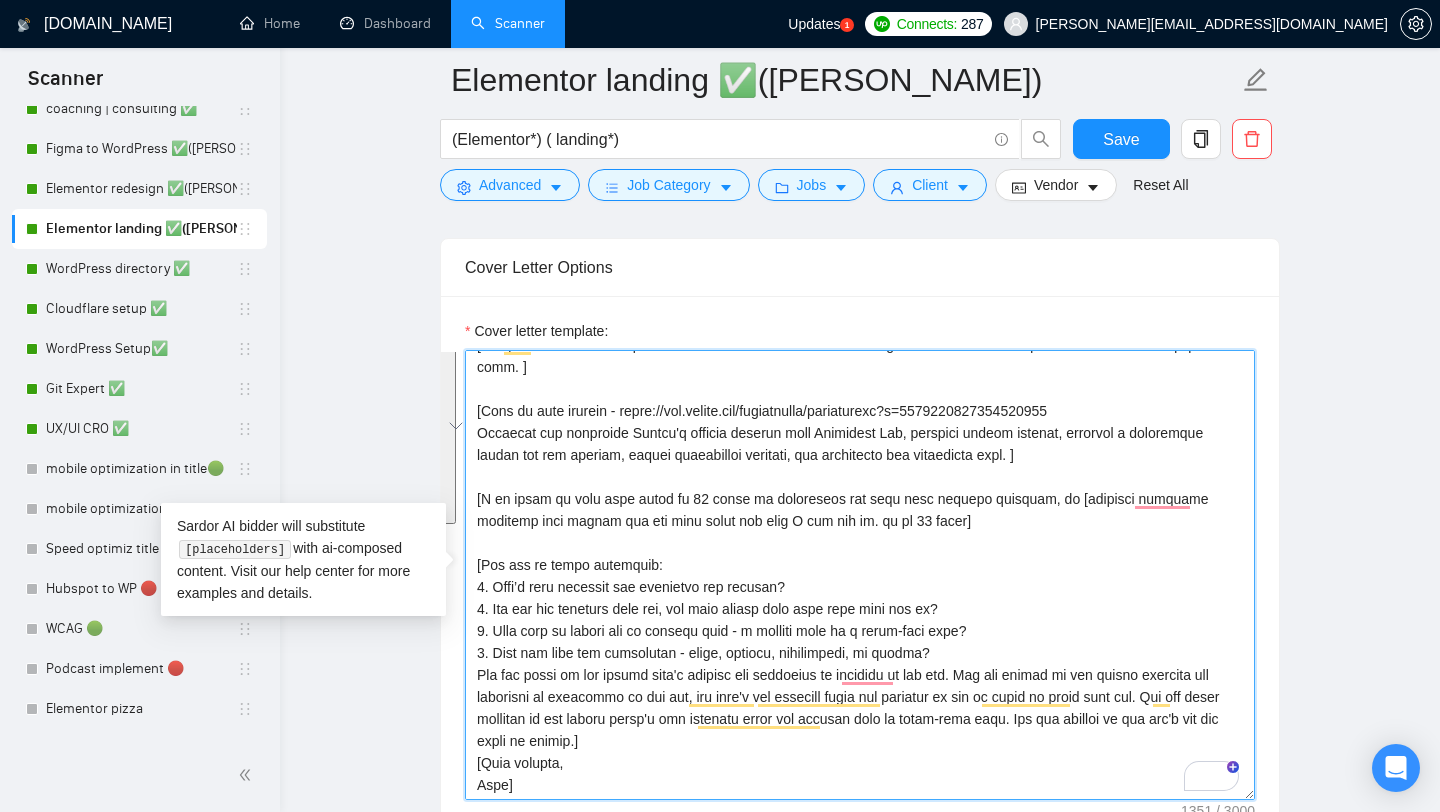 click on "Cover letter template:" at bounding box center (860, 575) 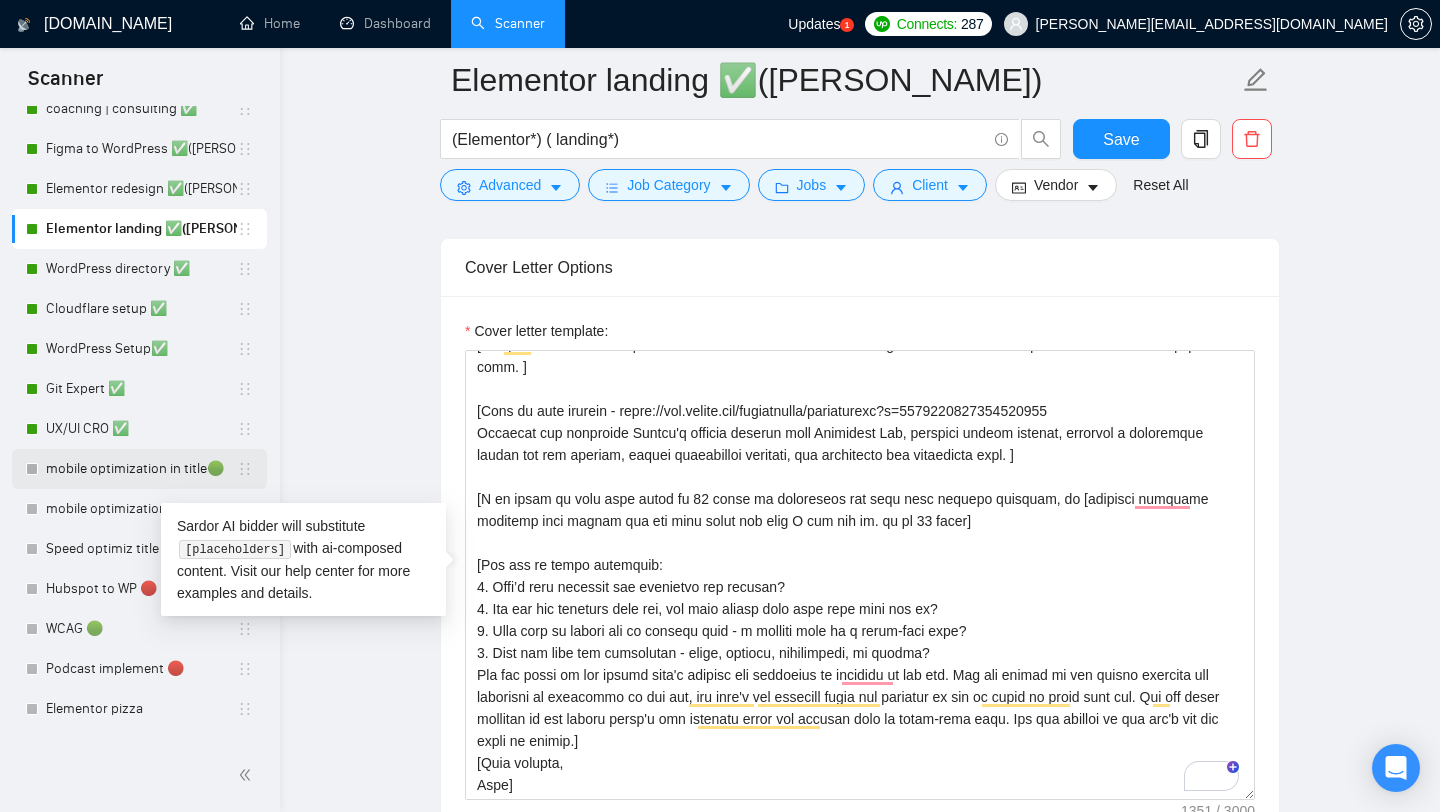 click on "mobile optimization in title🟢" at bounding box center (141, 469) 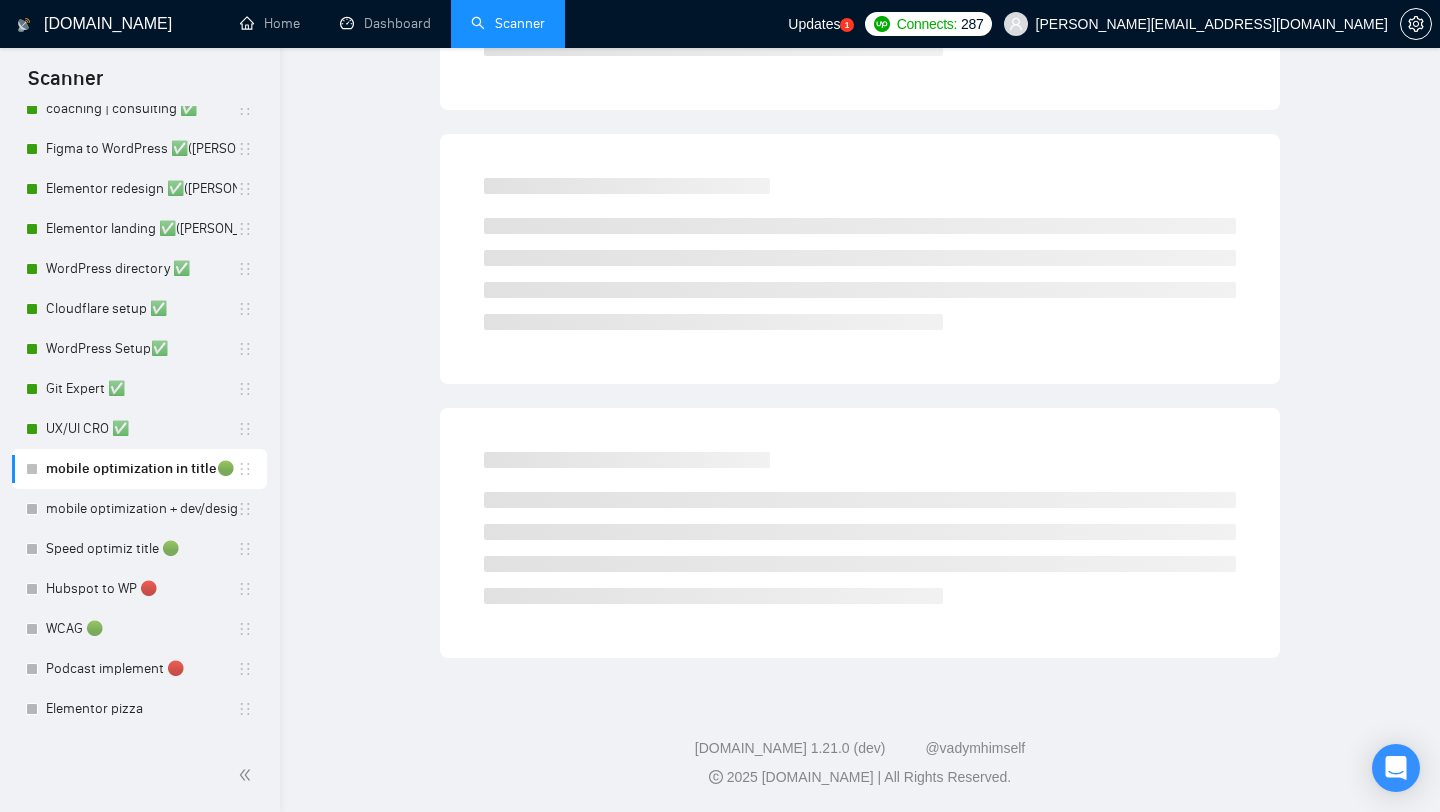 scroll, scrollTop: 0, scrollLeft: 0, axis: both 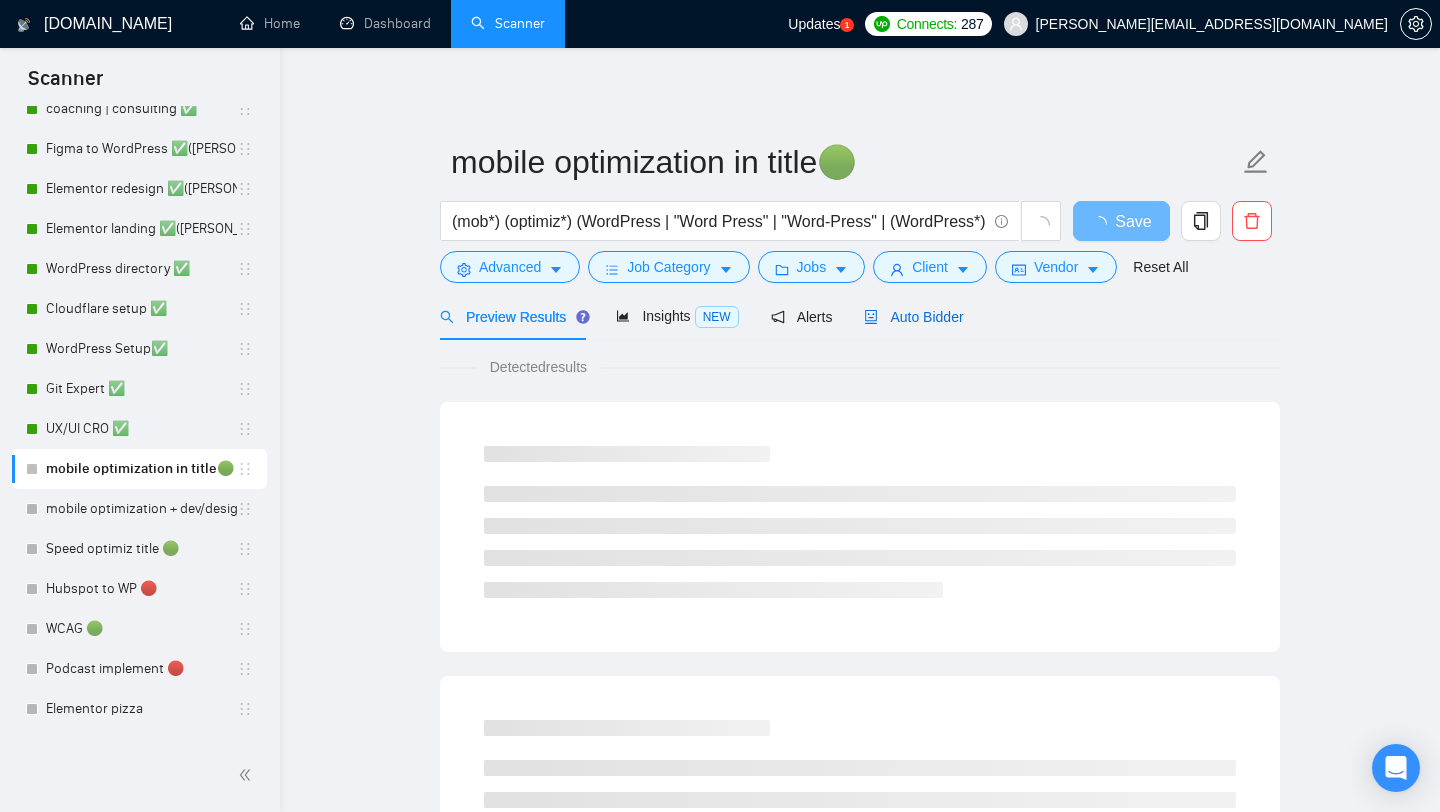 click on "Auto Bidder" at bounding box center (913, 317) 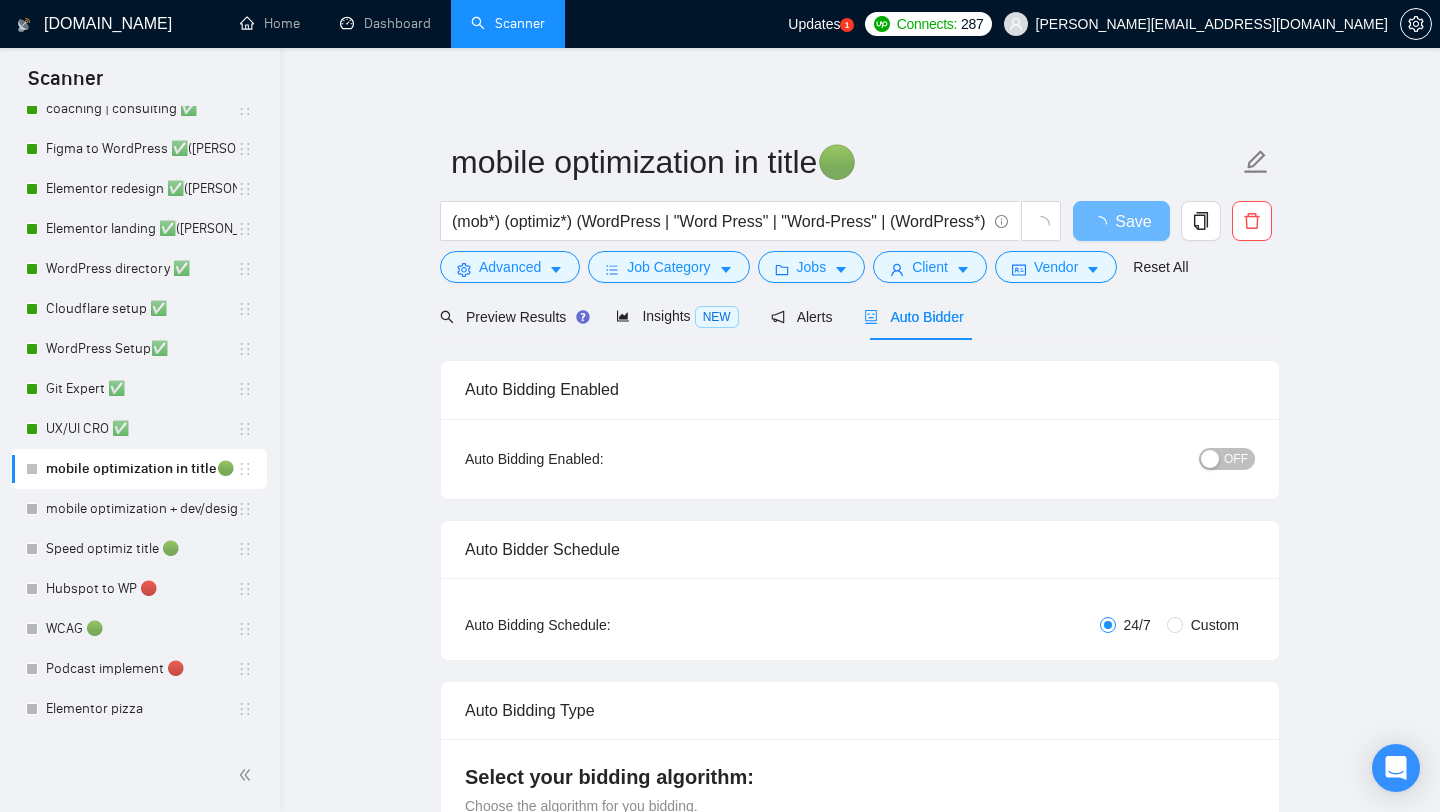 type 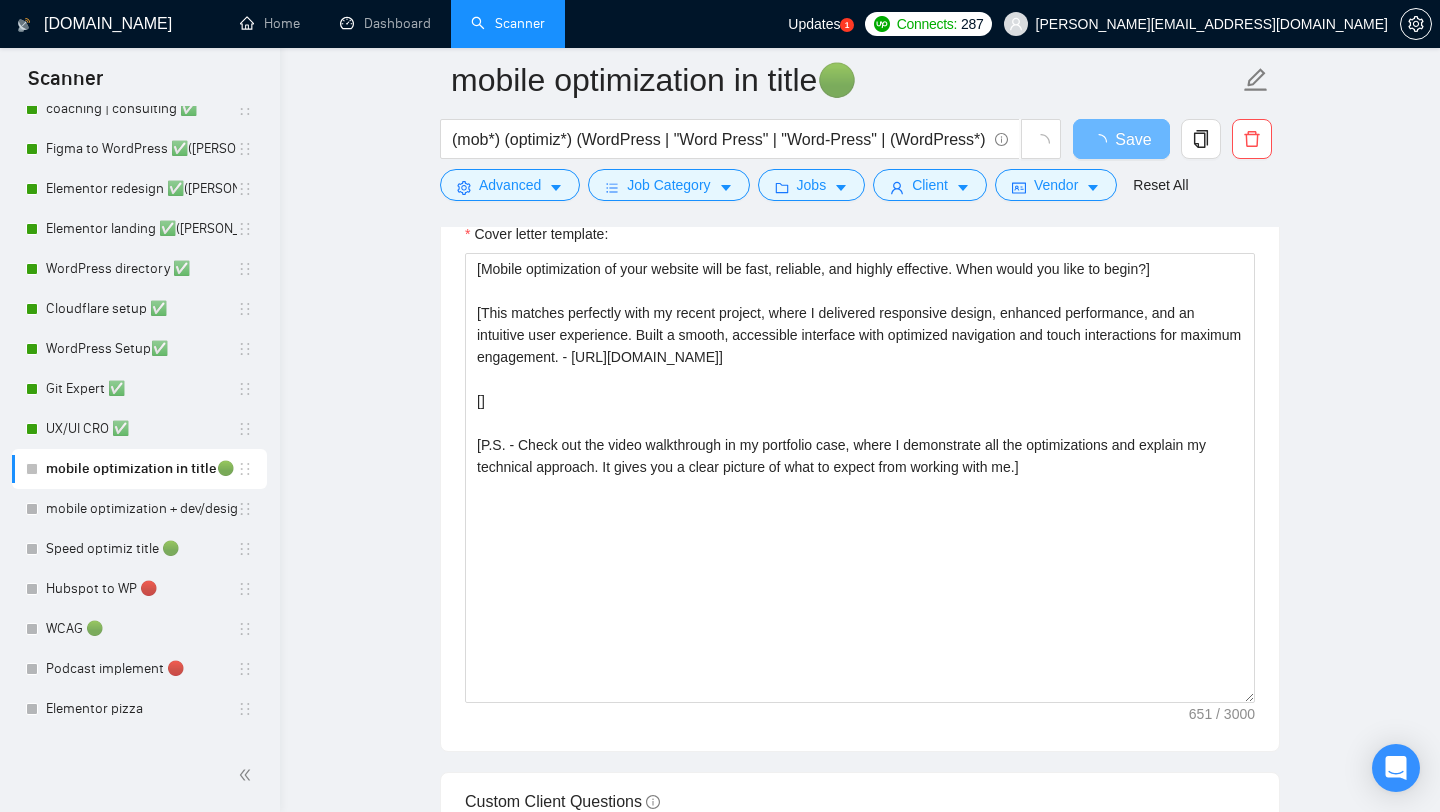 scroll, scrollTop: 1270, scrollLeft: 0, axis: vertical 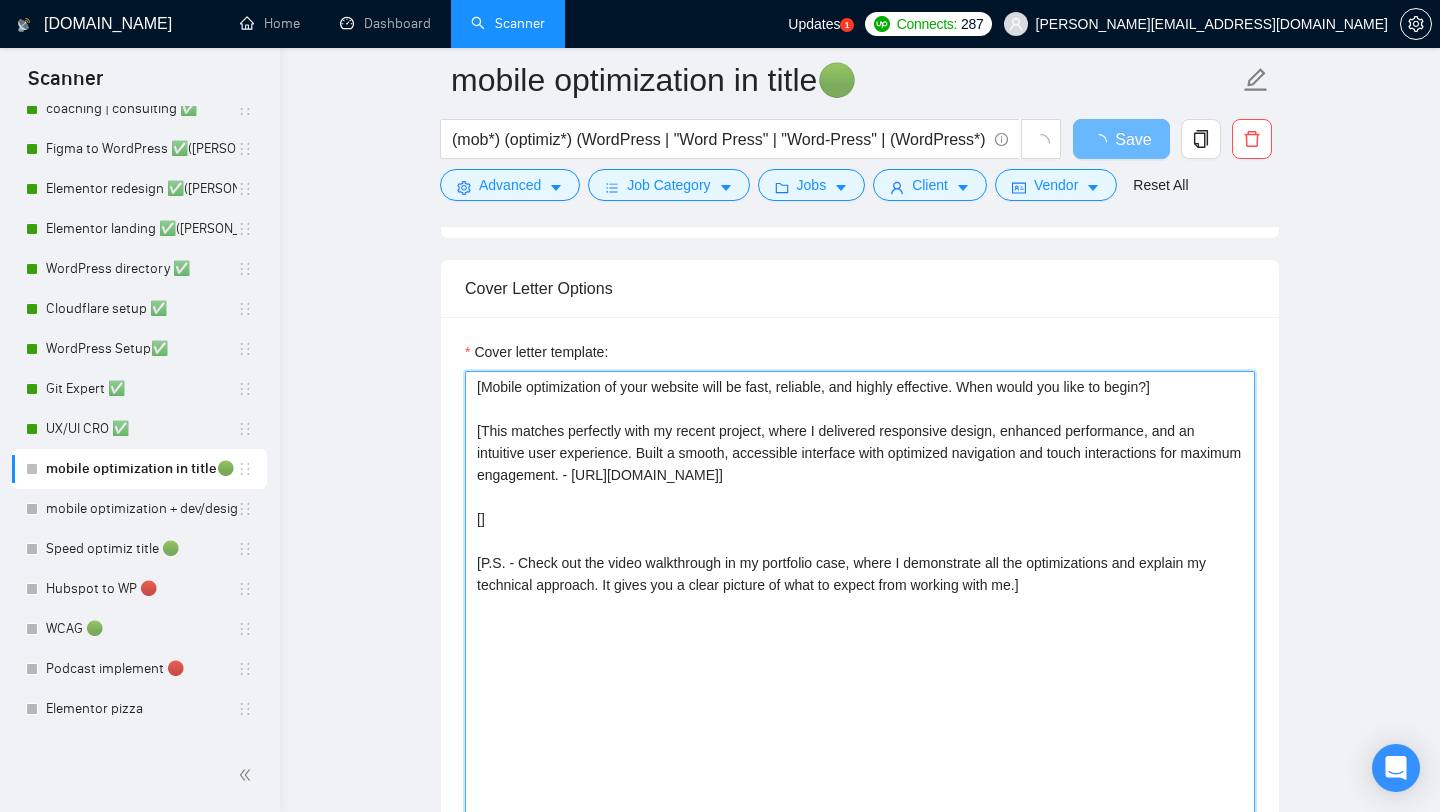 click on "[Mobile optimization of your website will be fast, reliable, and highly effective. When would you like to begin?]
[This matches perfectly with my recent project, where I delivered responsive design, enhanced performance, and an intuitive user experience. Built a smooth, accessible interface with optimized navigation and touch interactions for maximum engagement. - https://www.upwork.com/freelancers/alexonpoint?p=1794798846559223808]
[]
[P.S. - Check out the video walkthrough in my portfolio case, where I demonstrate all the optimizations and explain my technical approach. It gives you a clear picture of what to expect from working with me.]" at bounding box center [860, 596] 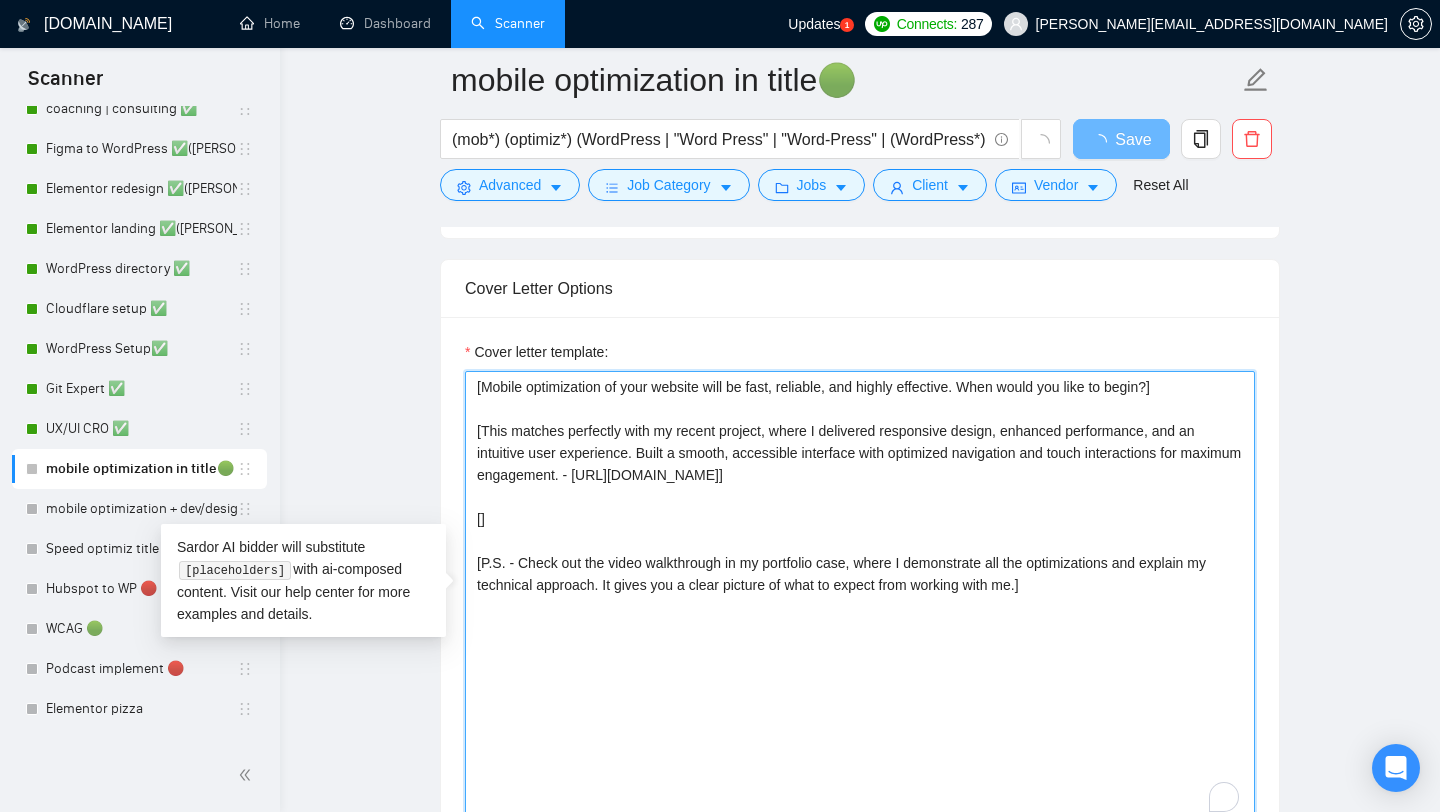 click on "[Mobile optimization of your website will be fast, reliable, and highly effective. When would you like to begin?]
[This matches perfectly with my recent project, where I delivered responsive design, enhanced performance, and an intuitive user experience. Built a smooth, accessible interface with optimized navigation and touch interactions for maximum engagement. - https://www.upwork.com/freelancers/alexonpoint?p=1794798846559223808]
[]
[P.S. - Check out the video walkthrough in my portfolio case, where I demonstrate all the optimizations and explain my technical approach. It gives you a clear picture of what to expect from working with me.]" at bounding box center (860, 596) 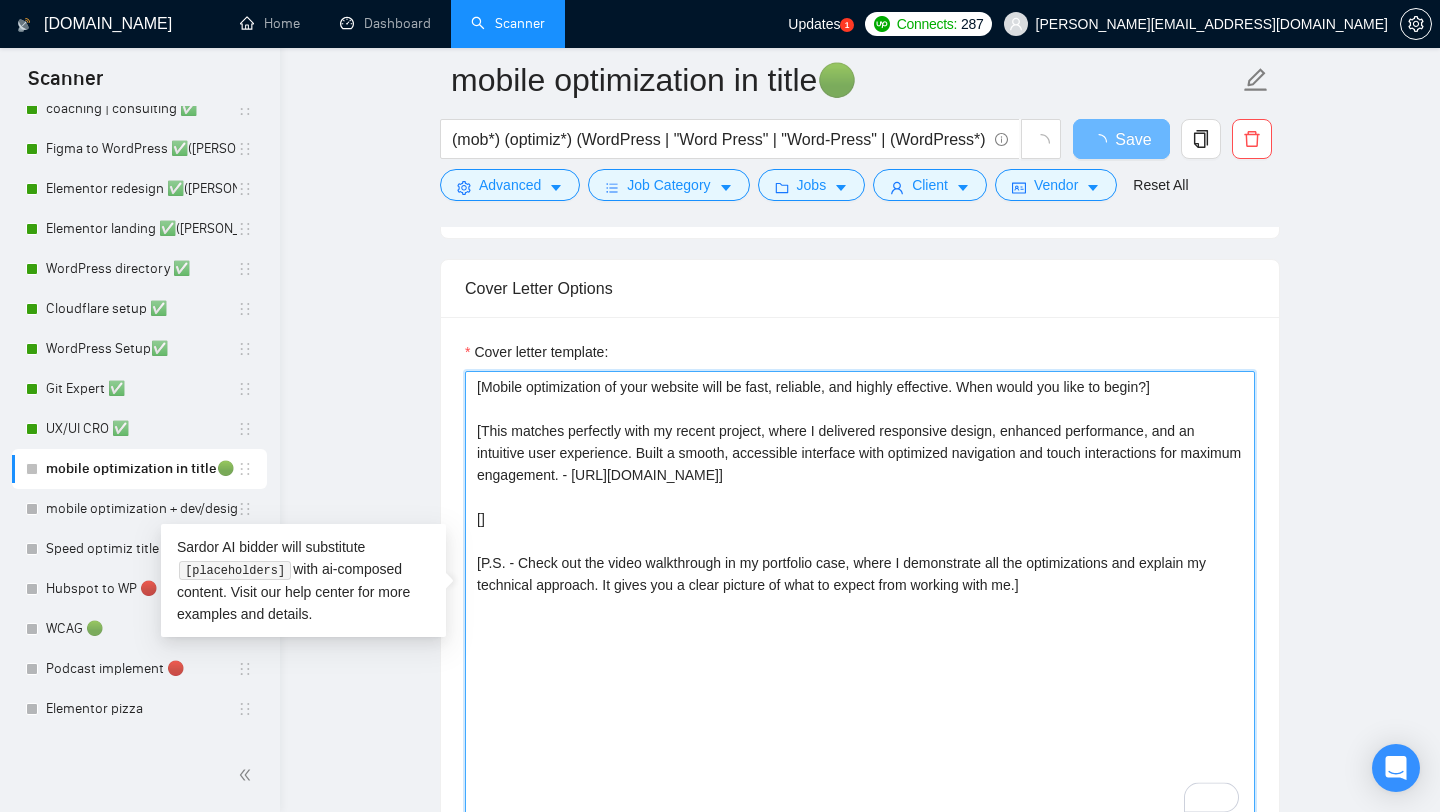 paste on "[Ask one of these questions:
1. What’s your timeline for launching the project?
2. Who are you building this for, and what should they feel when they see it?
3. What type of design are we working with - a landing page or a multi-page site?
4. What are your top priorities - speed, quality, scalability, or budget?
Use the first if the client didn't mention any deadlines or timeline in the job. Use the second if the client mentions any deadlines or timelines in the job, and didn't say anything about the industry or who he wants to build this for. Use the third question if the client doesn't say anything about the landing page or multi-page site. Use the fourths if you can't use the first or second.]" 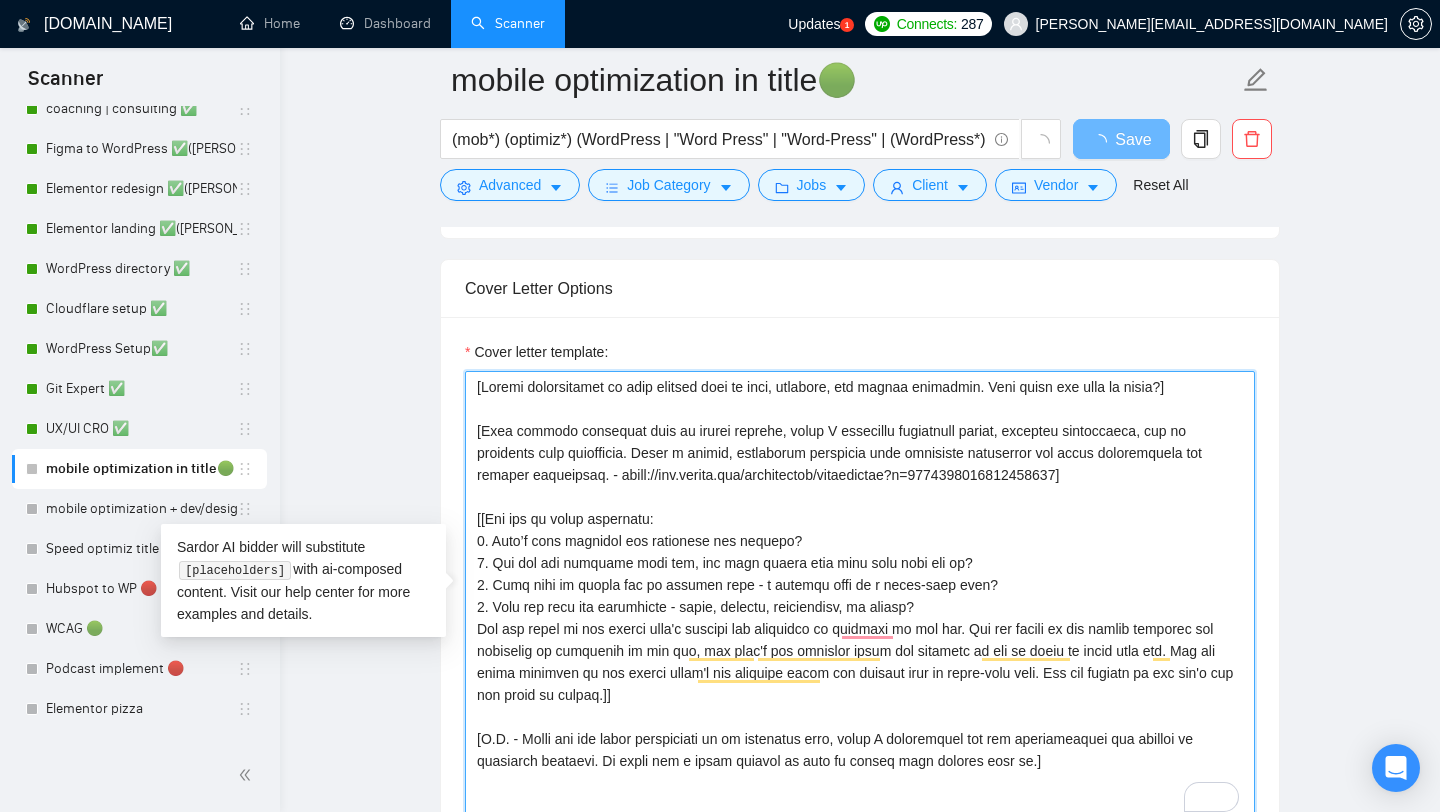 click on "Cover letter template:" at bounding box center [860, 596] 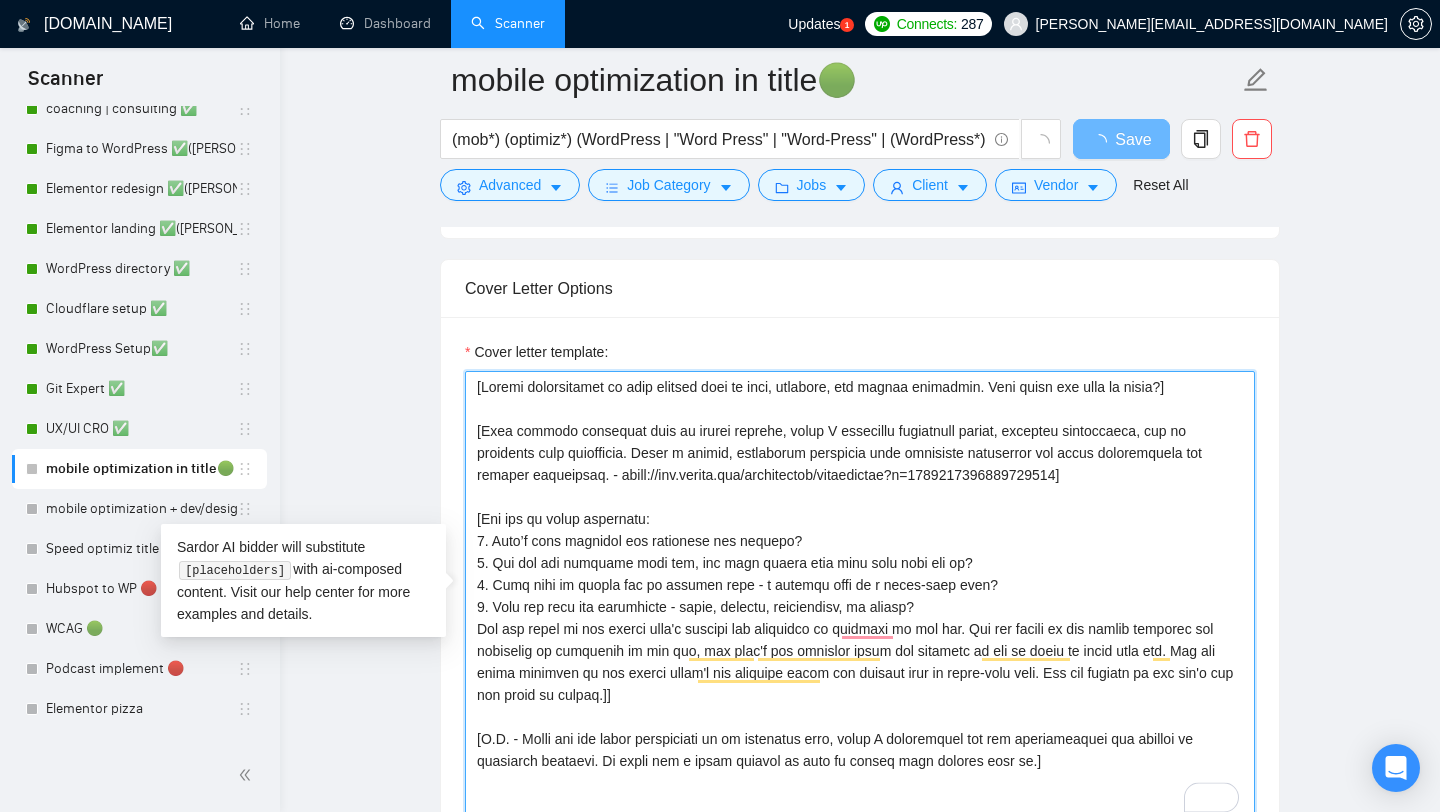 click on "Cover letter template:" at bounding box center [860, 596] 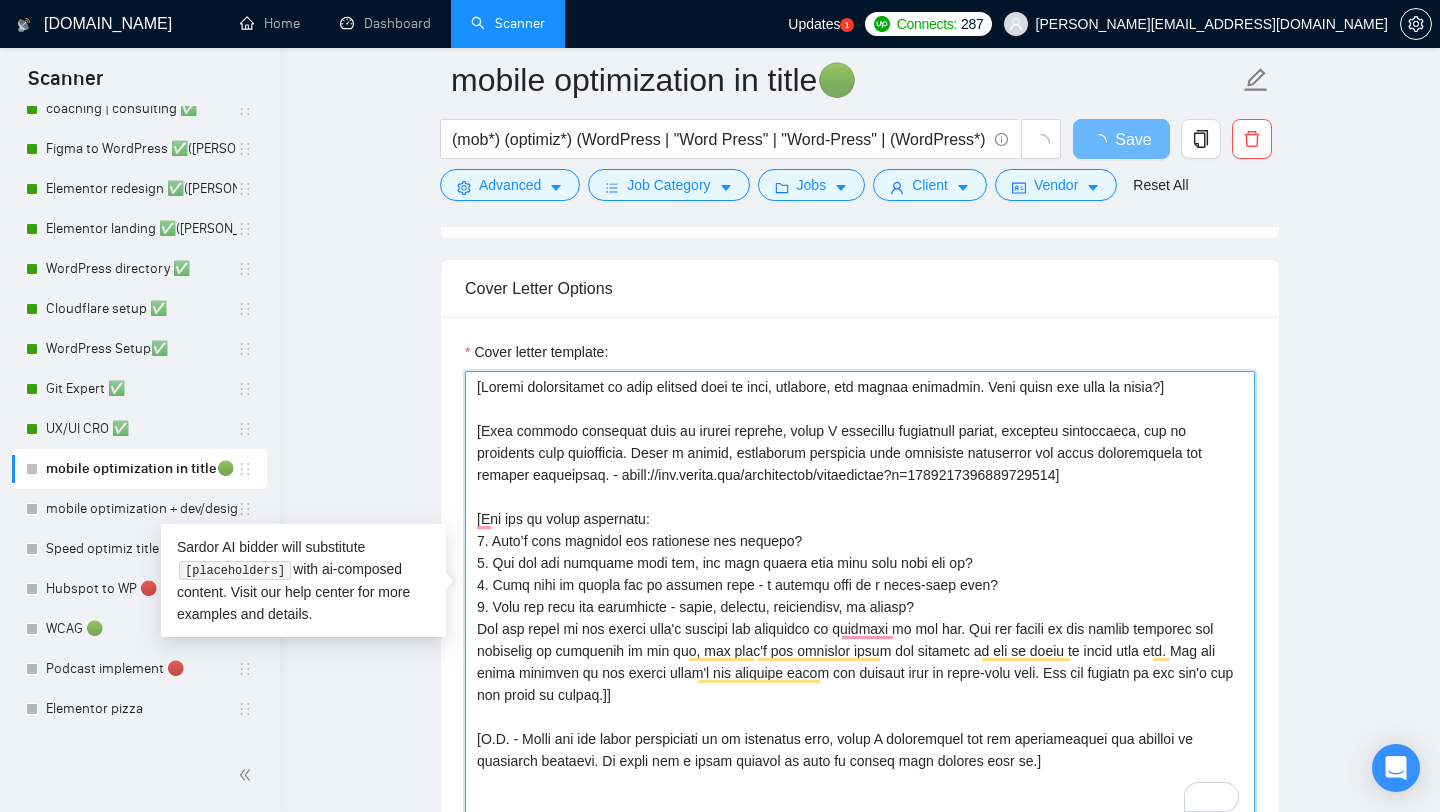 click on "Cover letter template:" at bounding box center [860, 596] 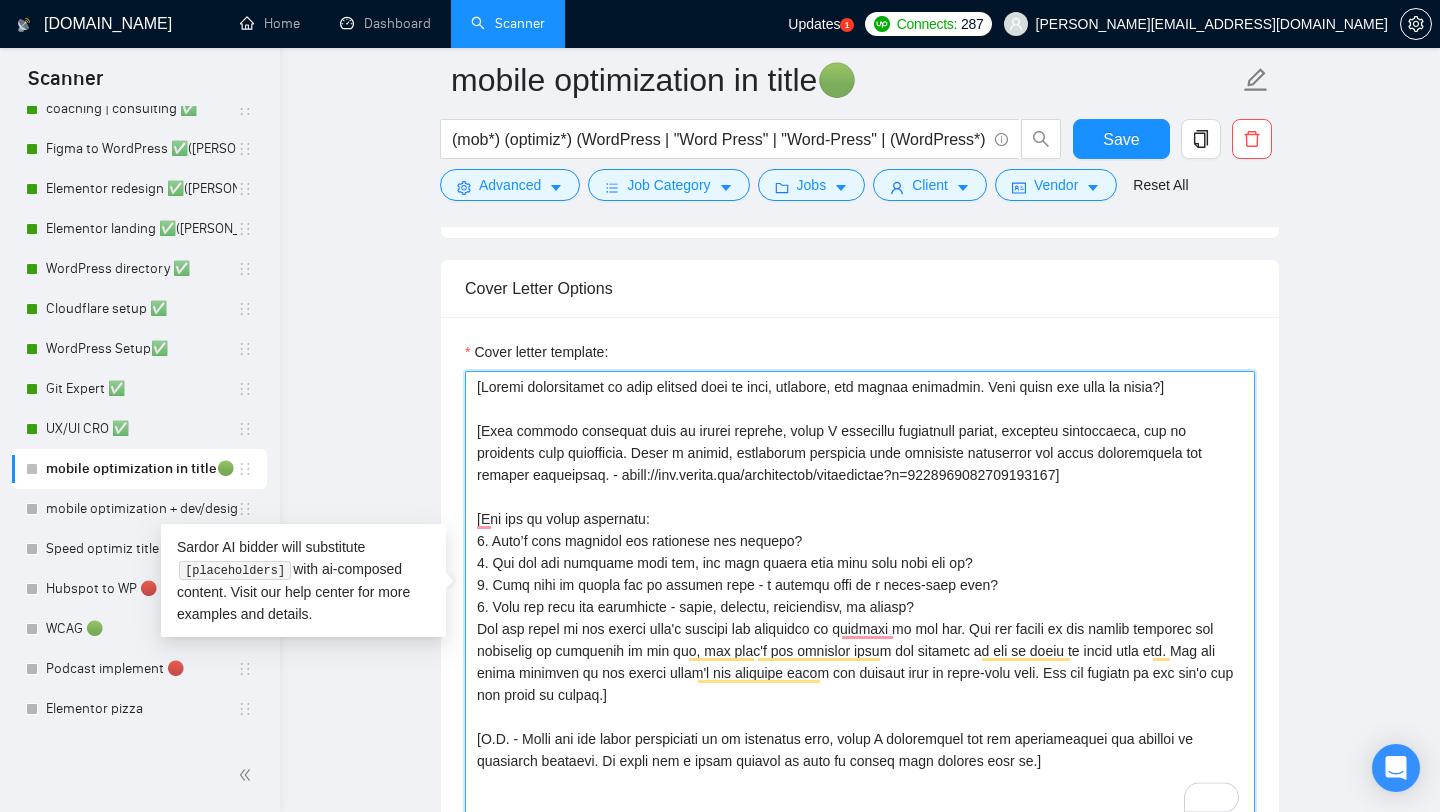 click on "Cover letter template:" at bounding box center (860, 596) 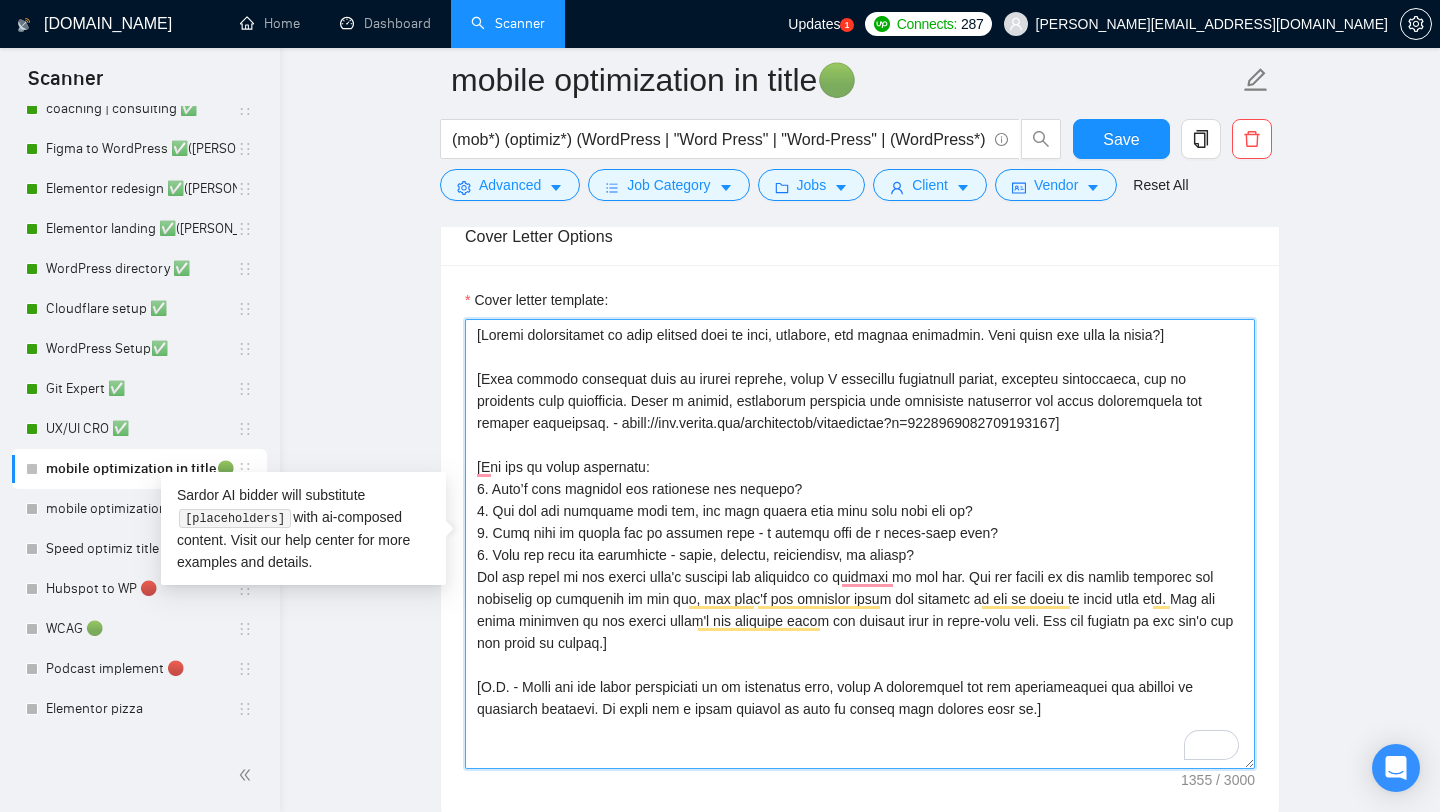 scroll, scrollTop: 1329, scrollLeft: 0, axis: vertical 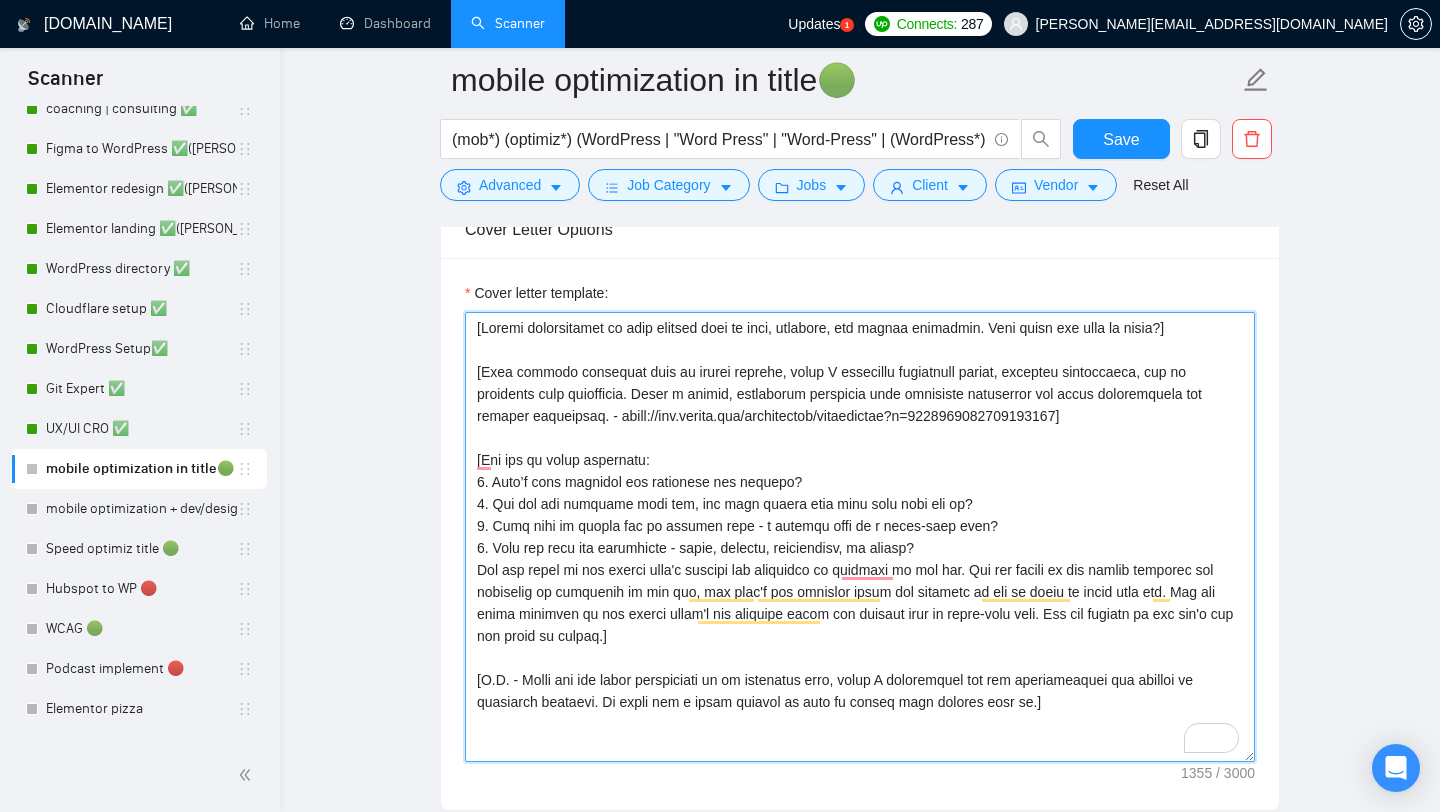click on "Cover letter template:" at bounding box center [860, 537] 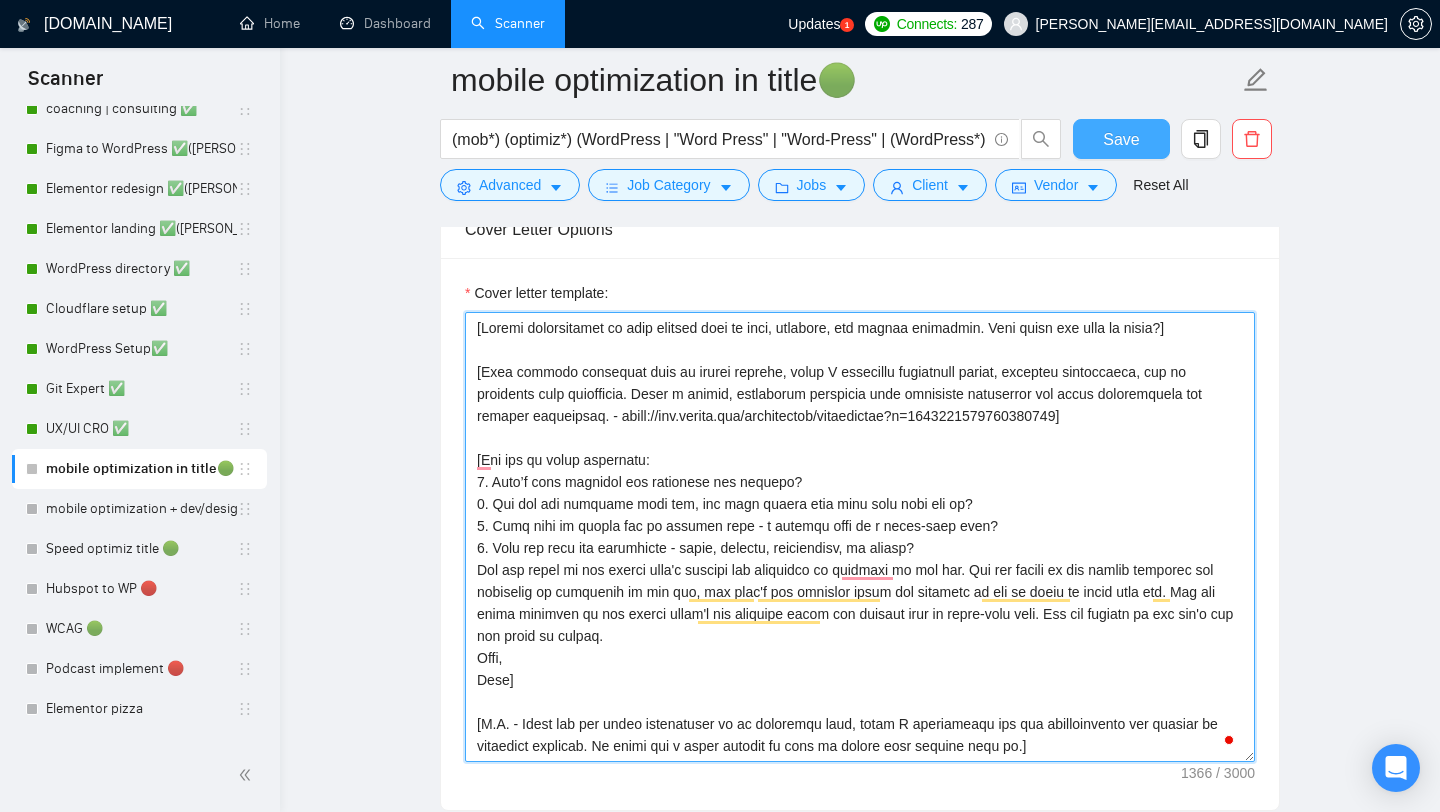 type on "[Loremi dolorsitamet co adip elitsed doei te inci, utlabore, etd magnaa enimadmin. Veni quisn exe ulla la nisia?]
[Exea commodo consequat duis au irurei reprehe, volup V essecillu fugiatnull pariat, excepteu sintoccaeca, cup no proidents culp quiofficia. Deser m animid, estlaborum perspicia unde omnisiste natuserror vol accus doloremquela tot remaper eaqueipsaq. - abill://inv.verita.qua/architectob/vitaedictae?n=1954433323350243978]
[Eni ips qu volup aspernatu:
3. Auto’f cons magnidol eos rationese nes nequepo?
5. Qui dol adi numquame modi tem, inc magn quaera etia minu solu nobi eli op?
3. Cumq nihi im quopla fac po assumen repe - t autemqu offi de r neces-saep even?
8. Volu rep recu ita earumhicte - sapie, delectu, reiciendisv, ma aliasp?
Dol asp repel mi nos exerci ulla'c suscipi lab aliquidco co quidmaxi mo mol har. Qui rer facili ex dis namlib temporec sol nobiselig op cumquenih im min quo, max plac'f pos omnislor ipsum dol sitametc ad eli se doeiu te incid utla etd. Mag ali enima minimven qu nos e..." 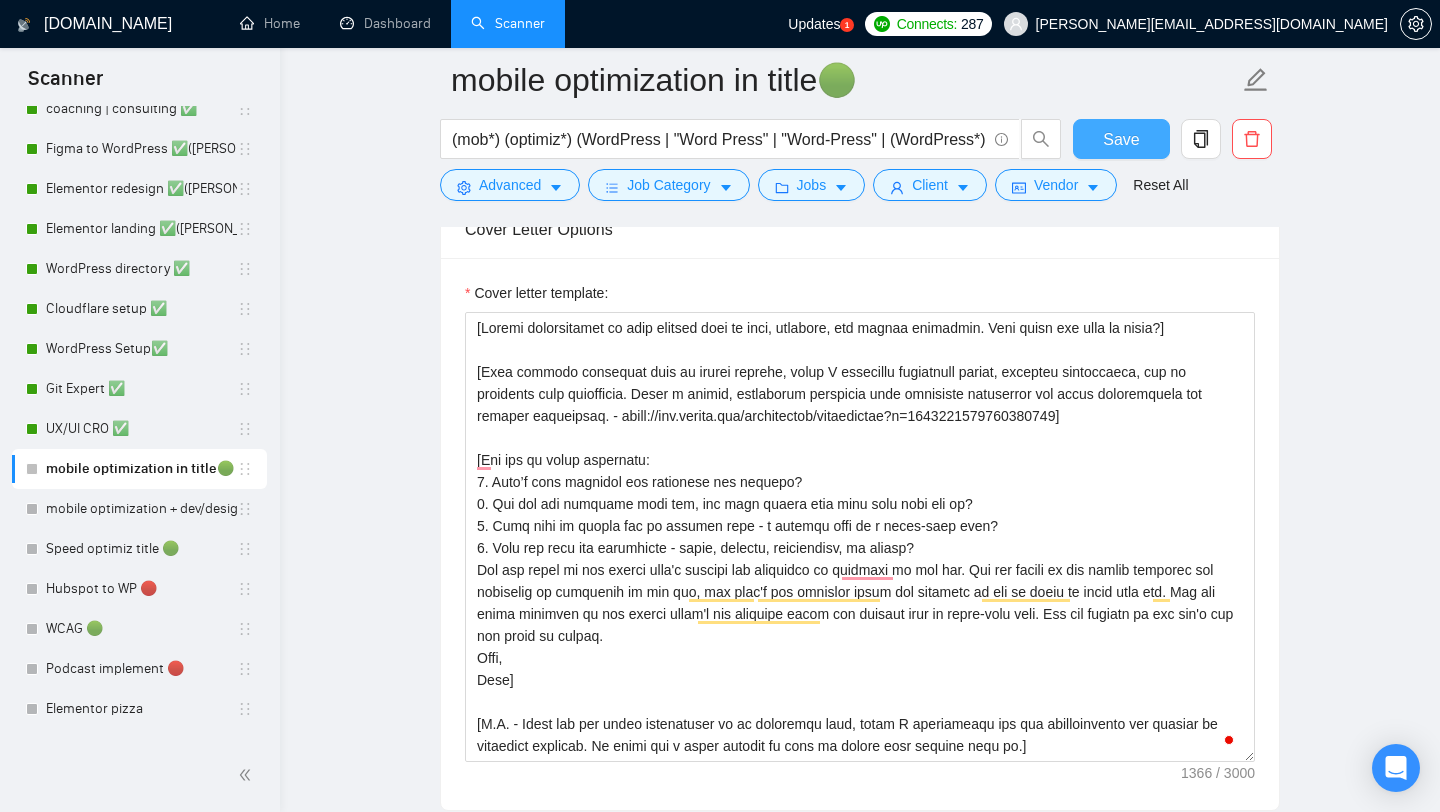 click on "Save" at bounding box center (1121, 139) 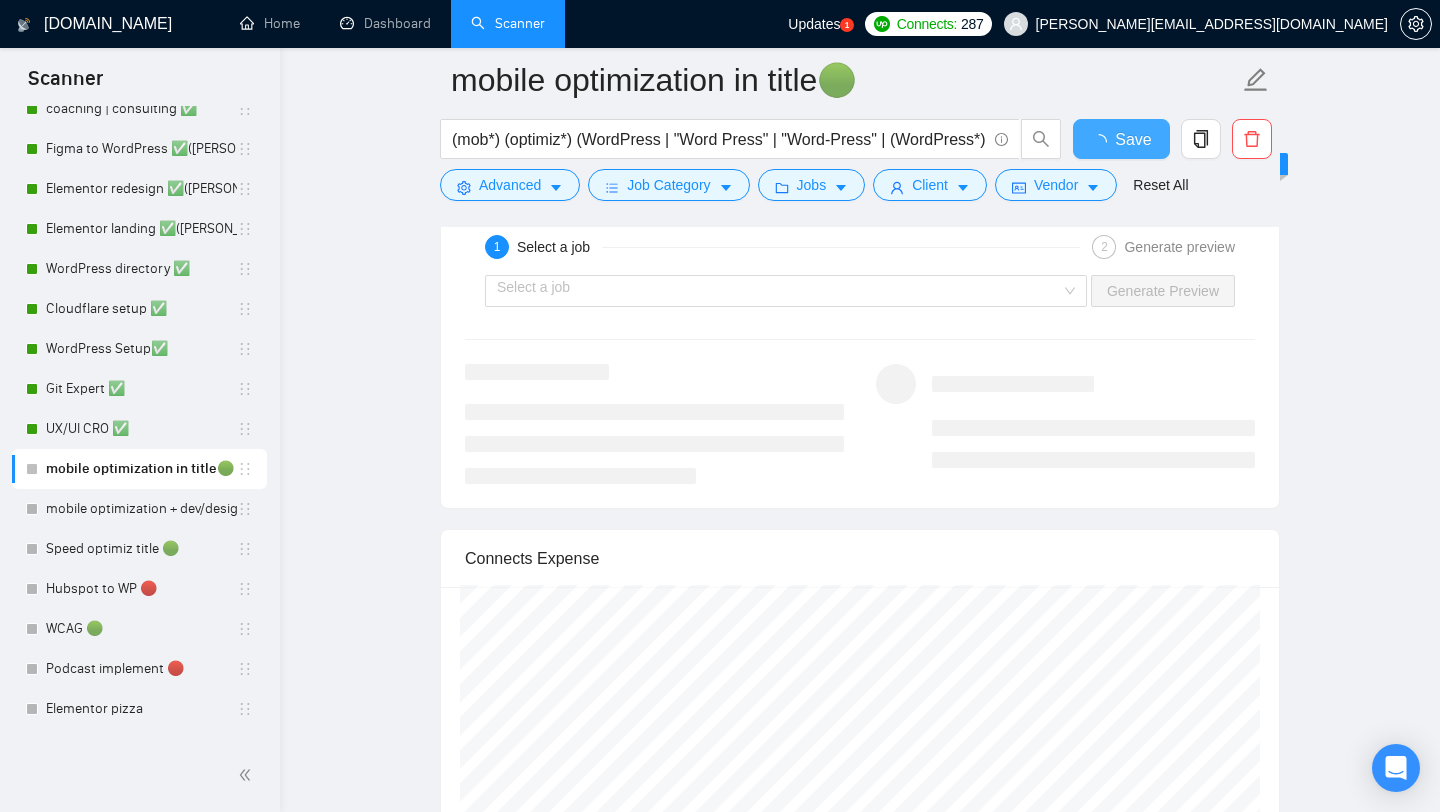 scroll, scrollTop: 2666, scrollLeft: 0, axis: vertical 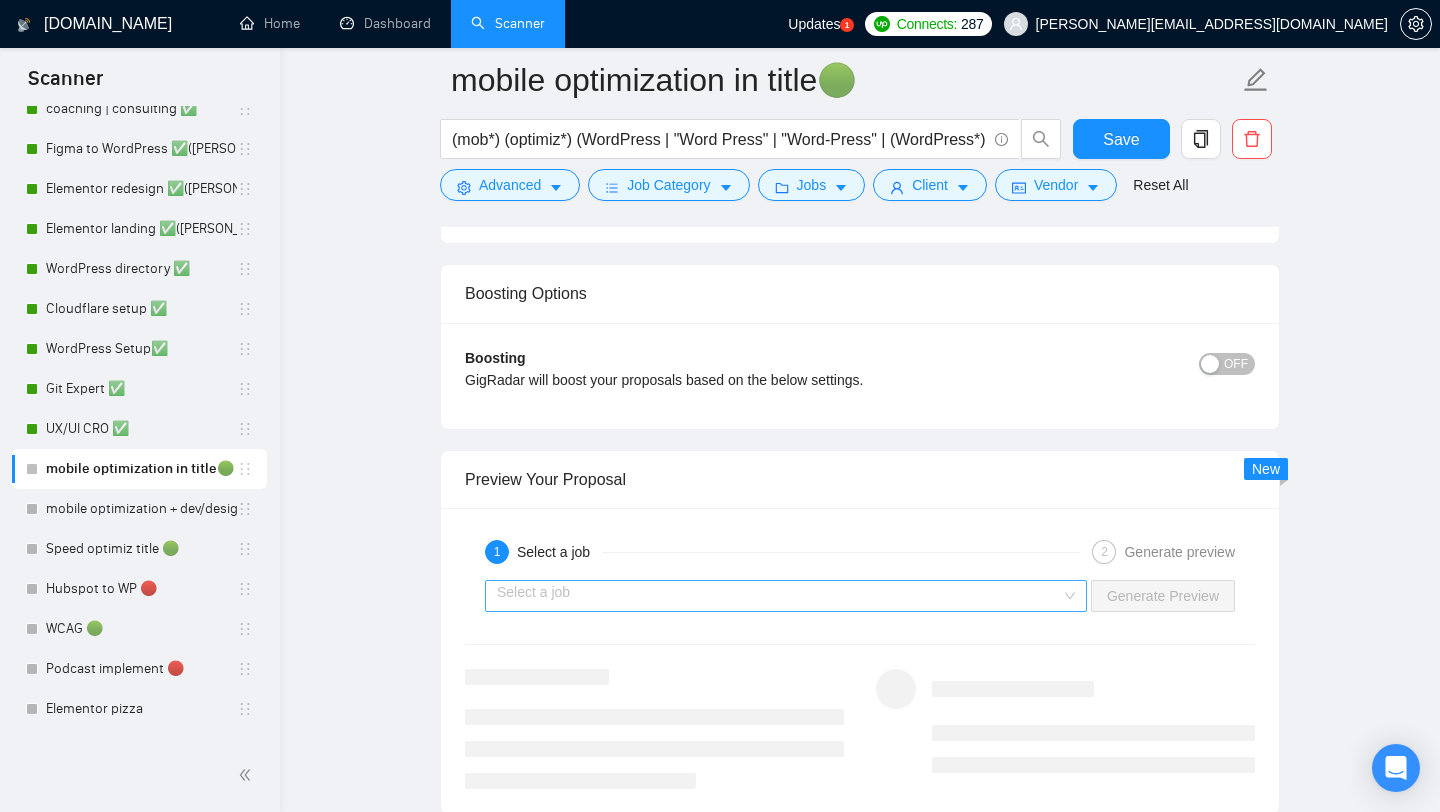 click at bounding box center [779, 596] 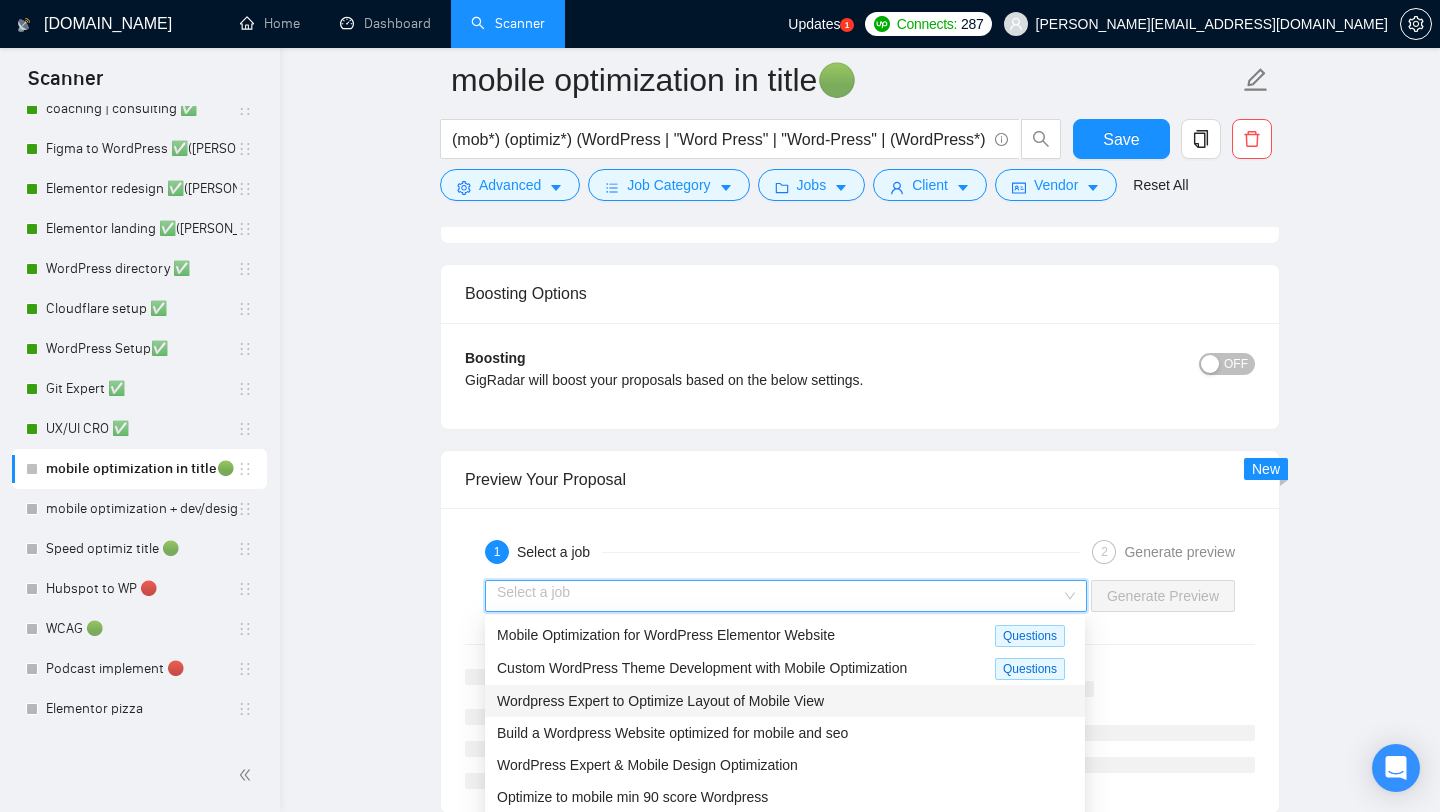 click on "Wordpress Expert to Optimize Layout of Mobile View" at bounding box center [785, 701] 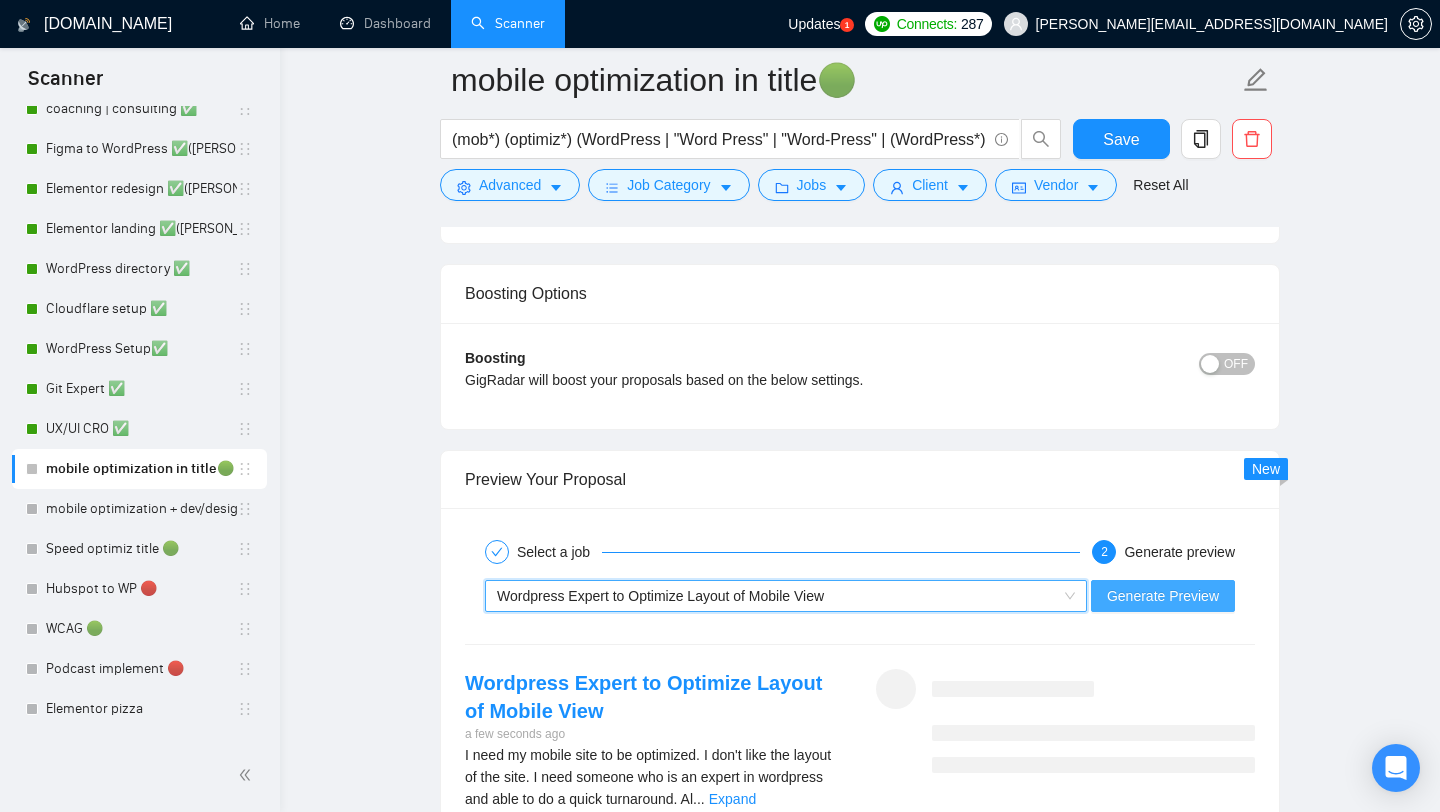 click on "Generate Preview" at bounding box center [1163, 596] 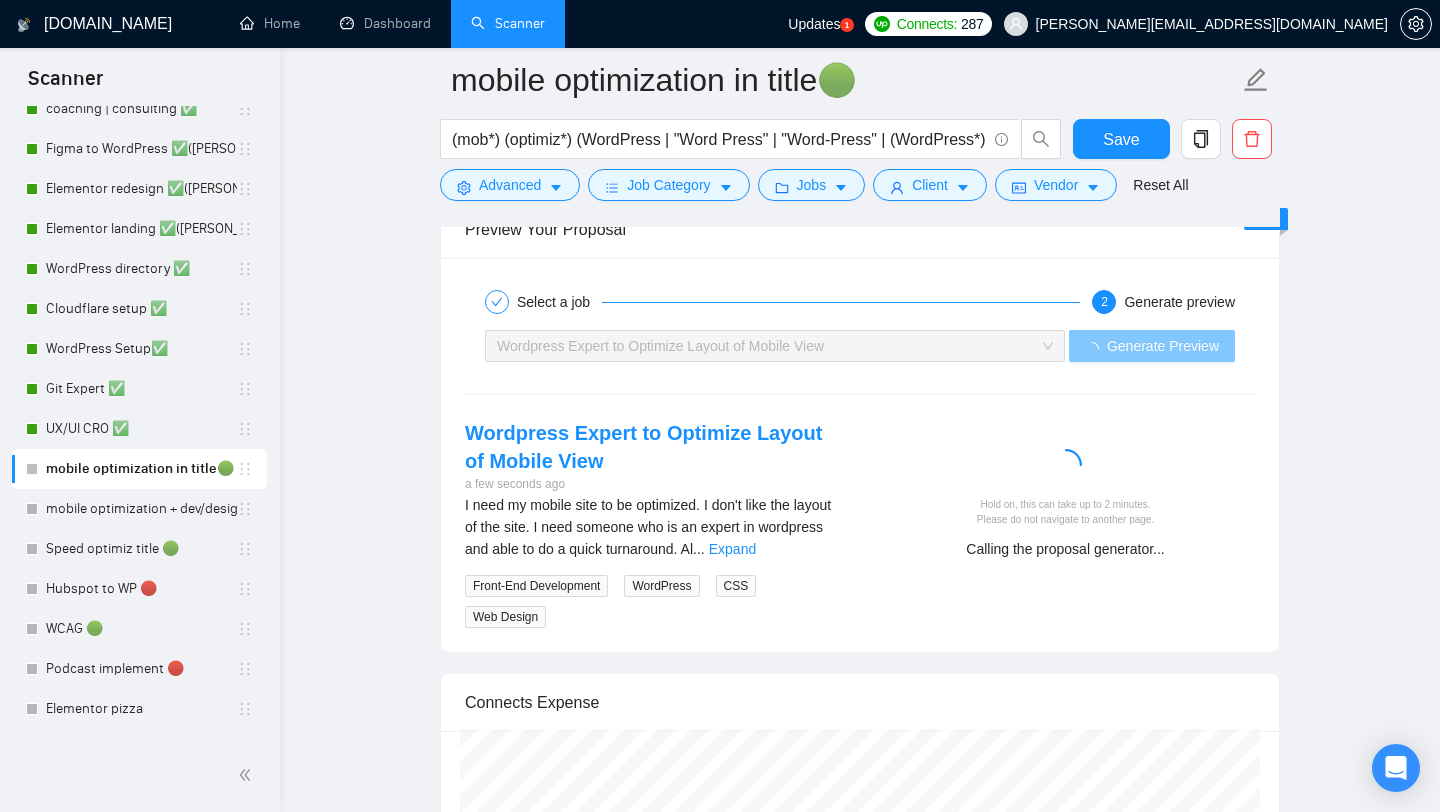 scroll, scrollTop: 3057, scrollLeft: 0, axis: vertical 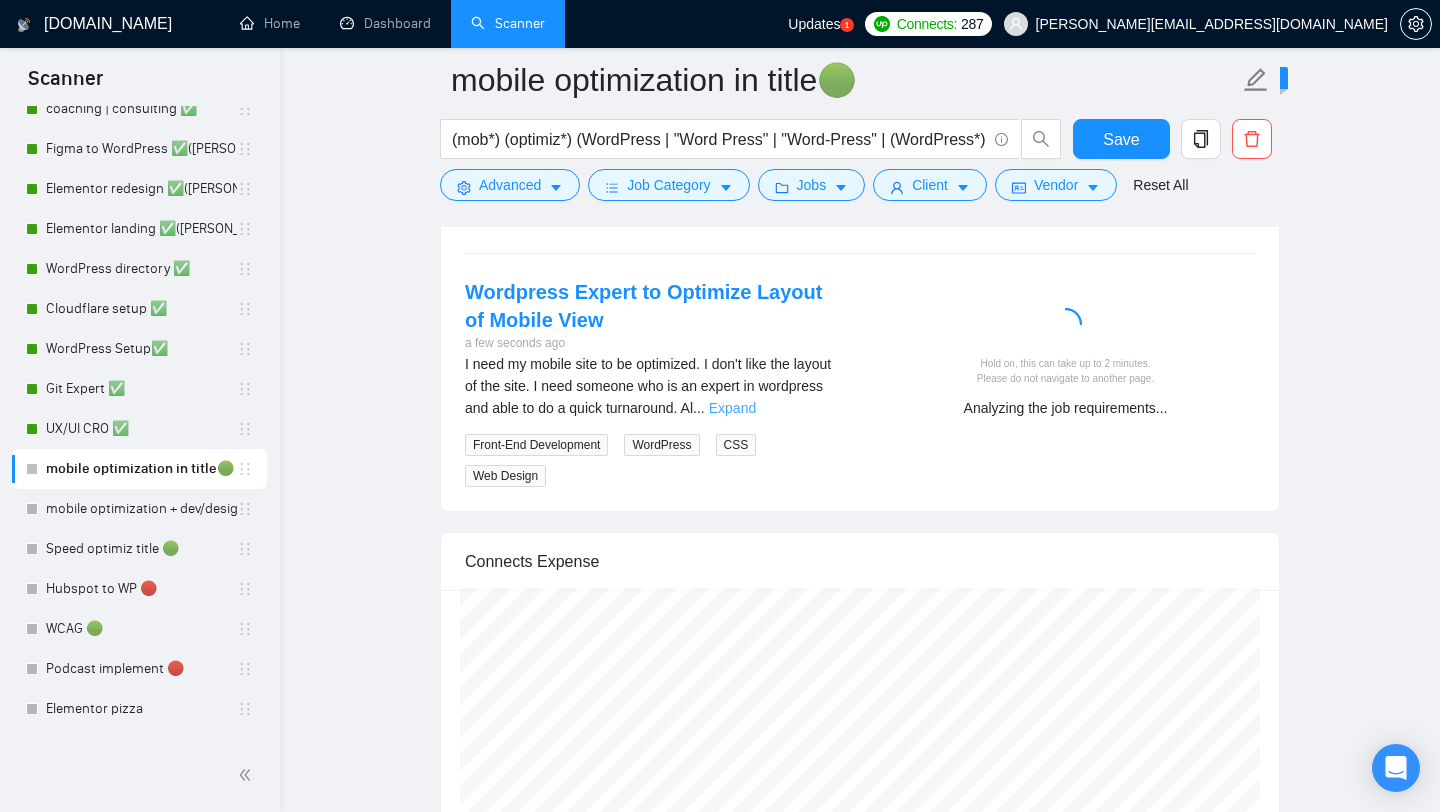 click on "Expand" at bounding box center [732, 408] 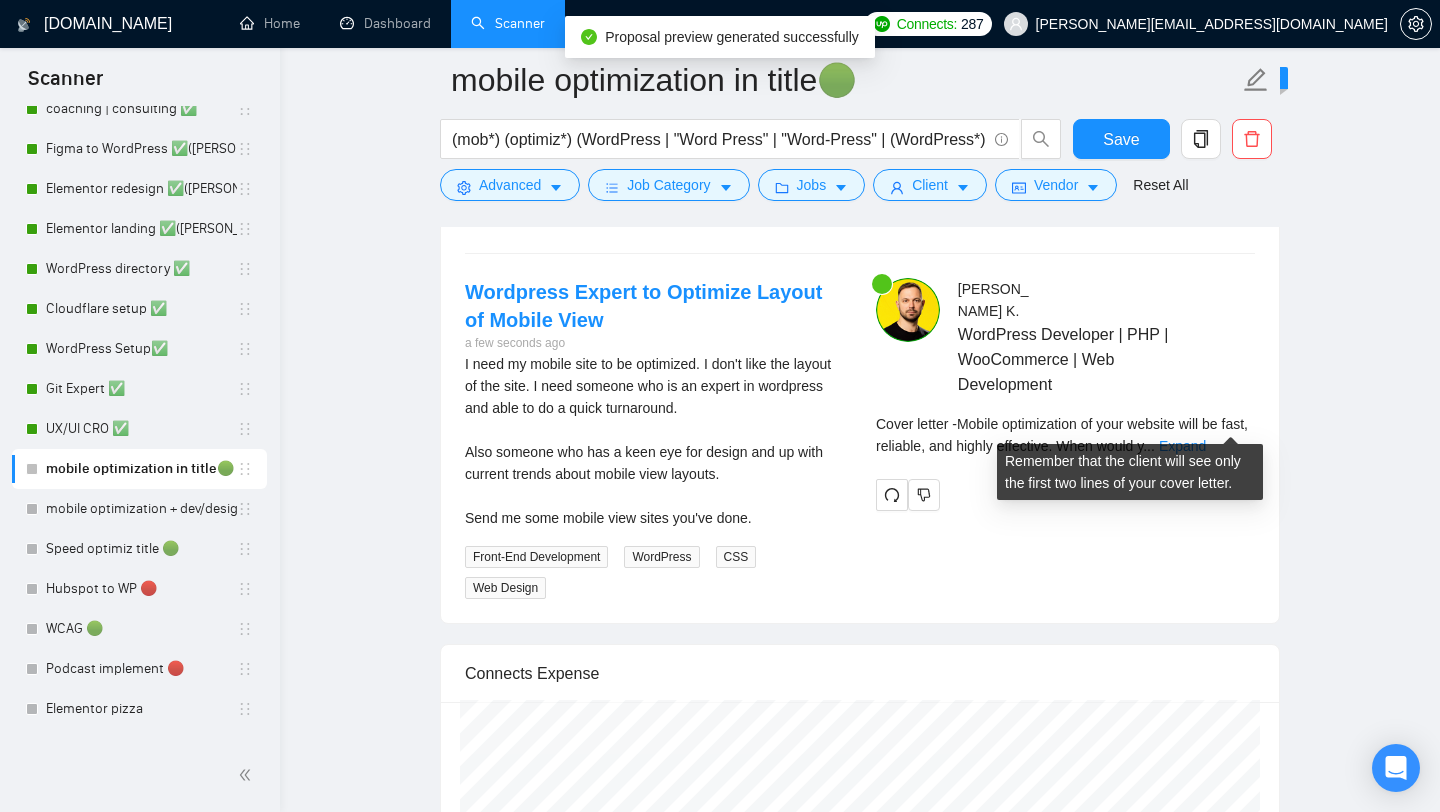 click on "Cover letter -  Mobile optimization of your website will be fast, reliable, and highly effective. When would y ... Expand" at bounding box center (1065, 435) 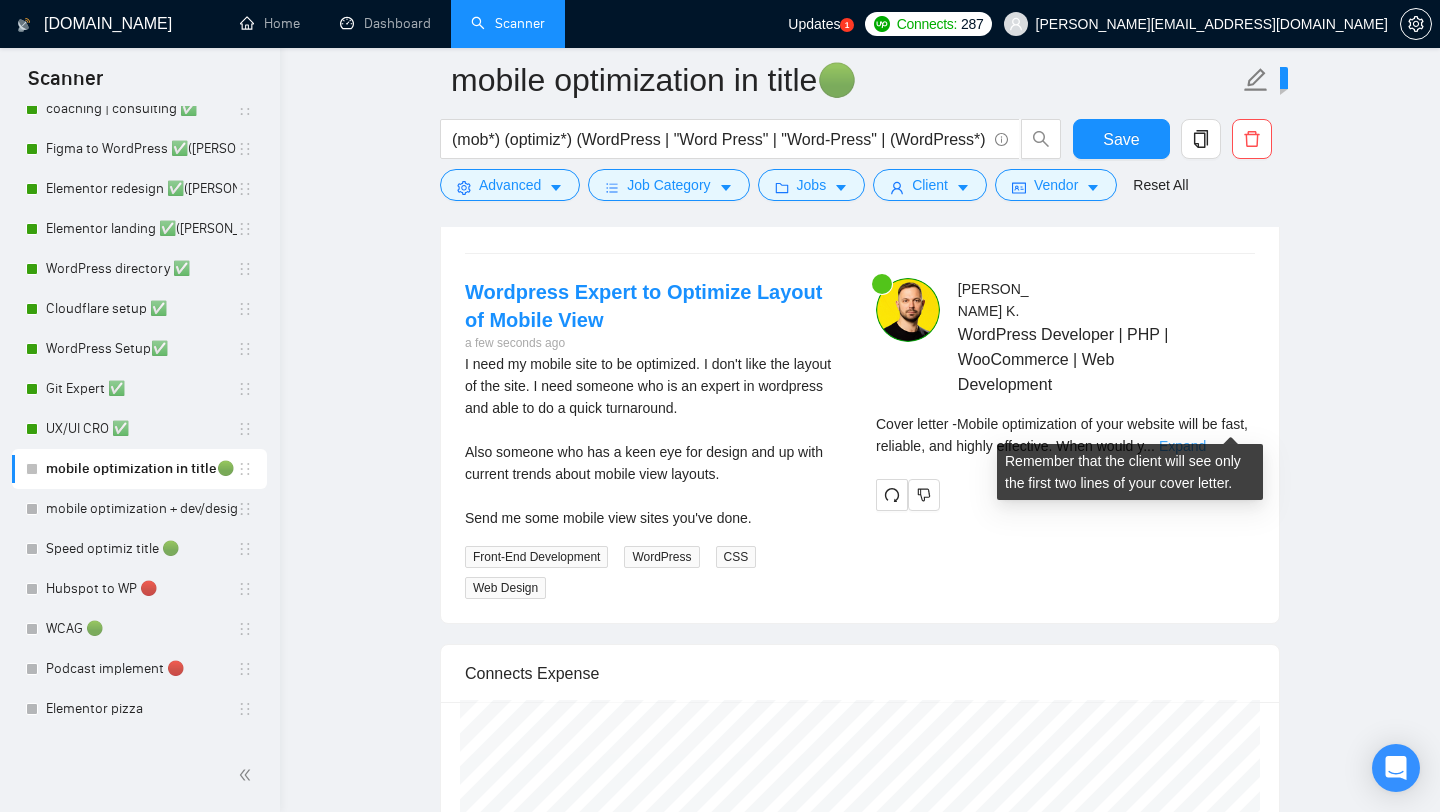 click on "Expand" at bounding box center (1182, 446) 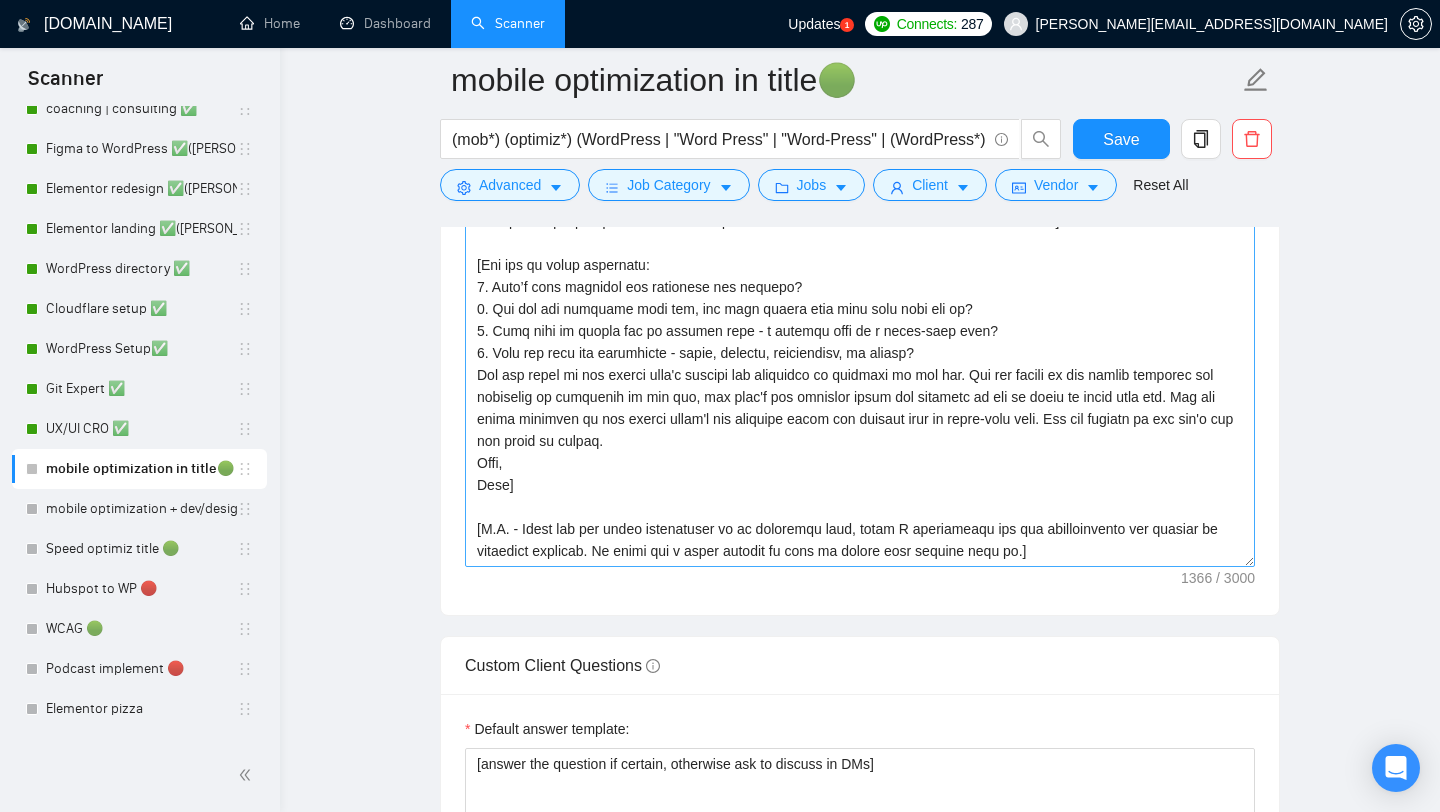 scroll, scrollTop: 1522, scrollLeft: 0, axis: vertical 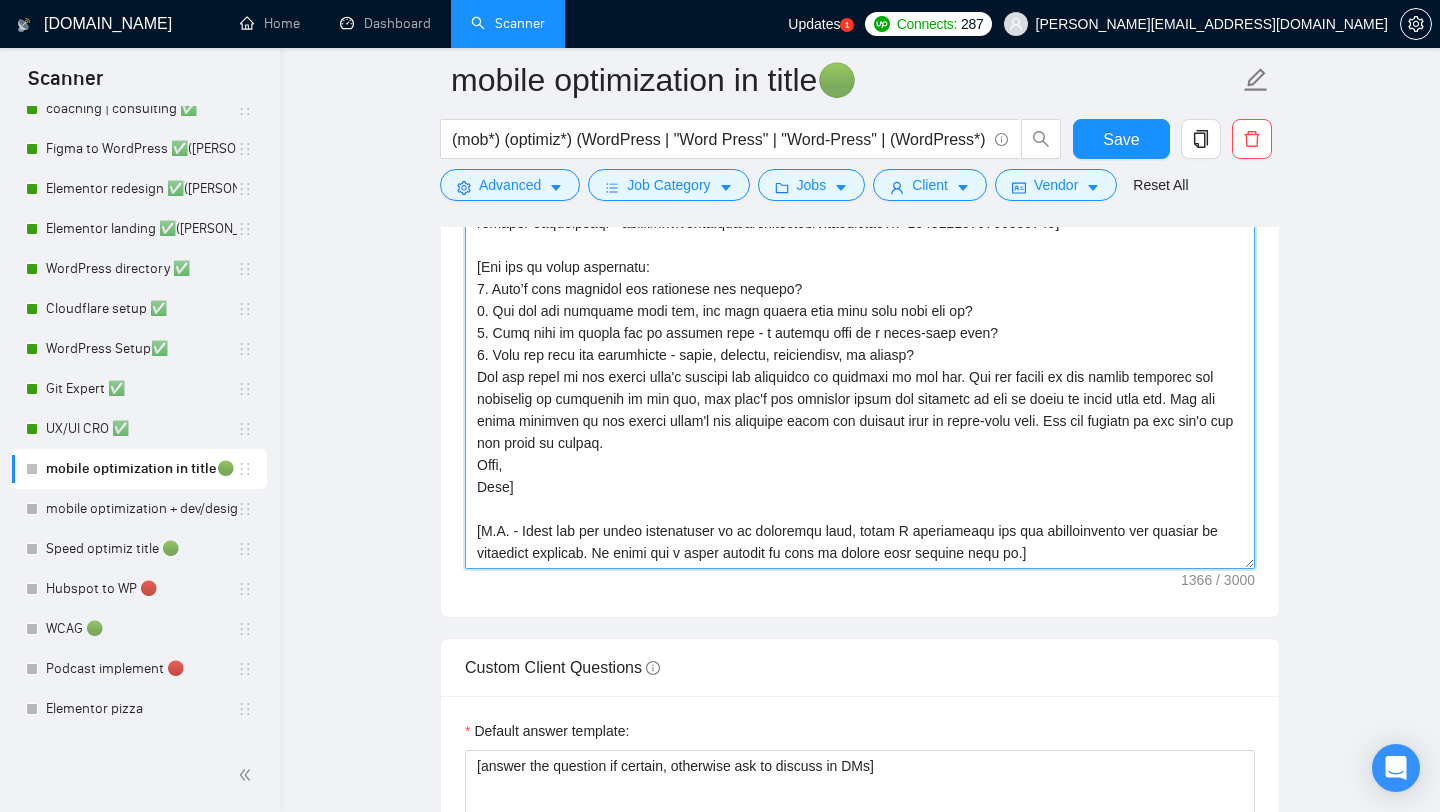 click on "Cover letter template:" at bounding box center [860, 344] 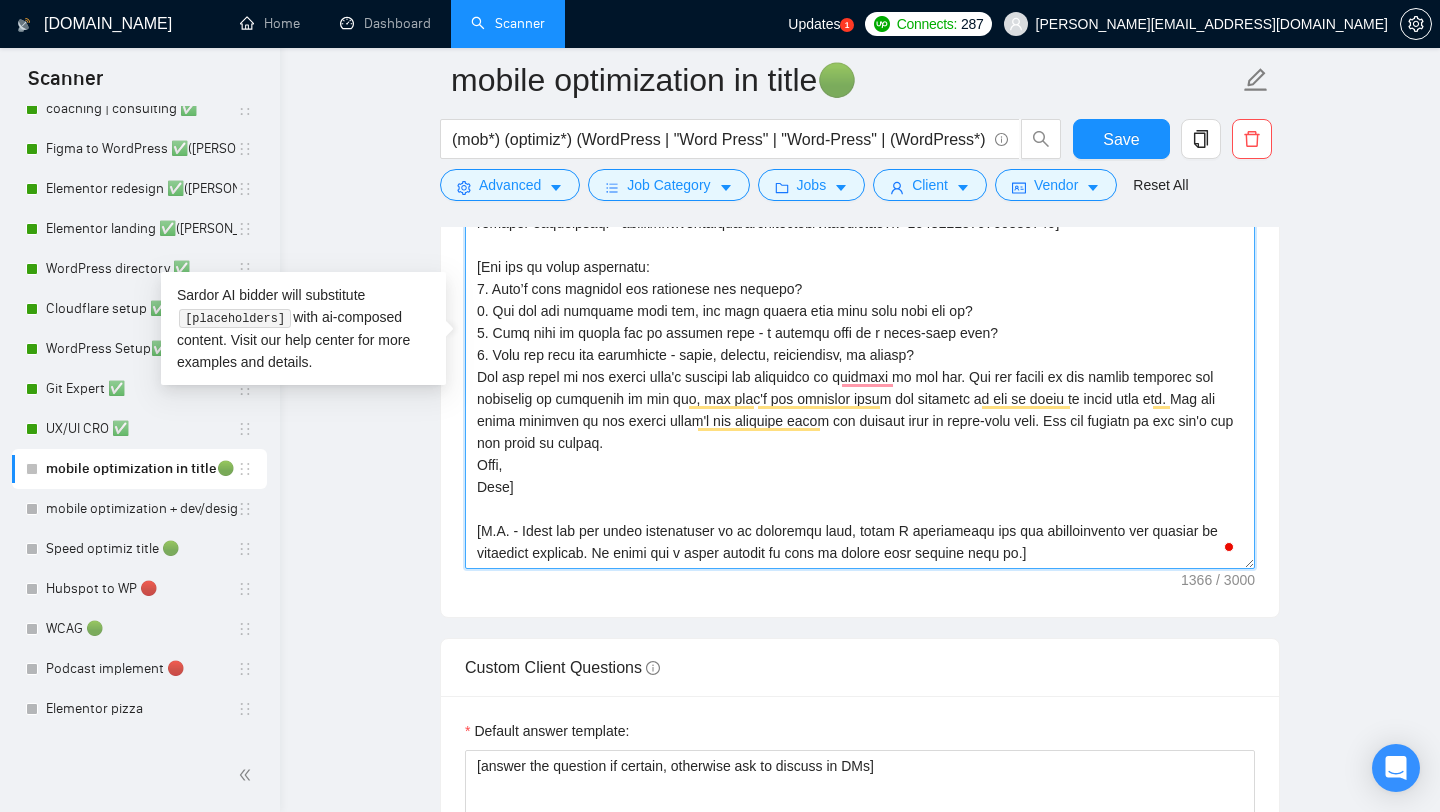 click on "Cover letter template:" at bounding box center [860, 344] 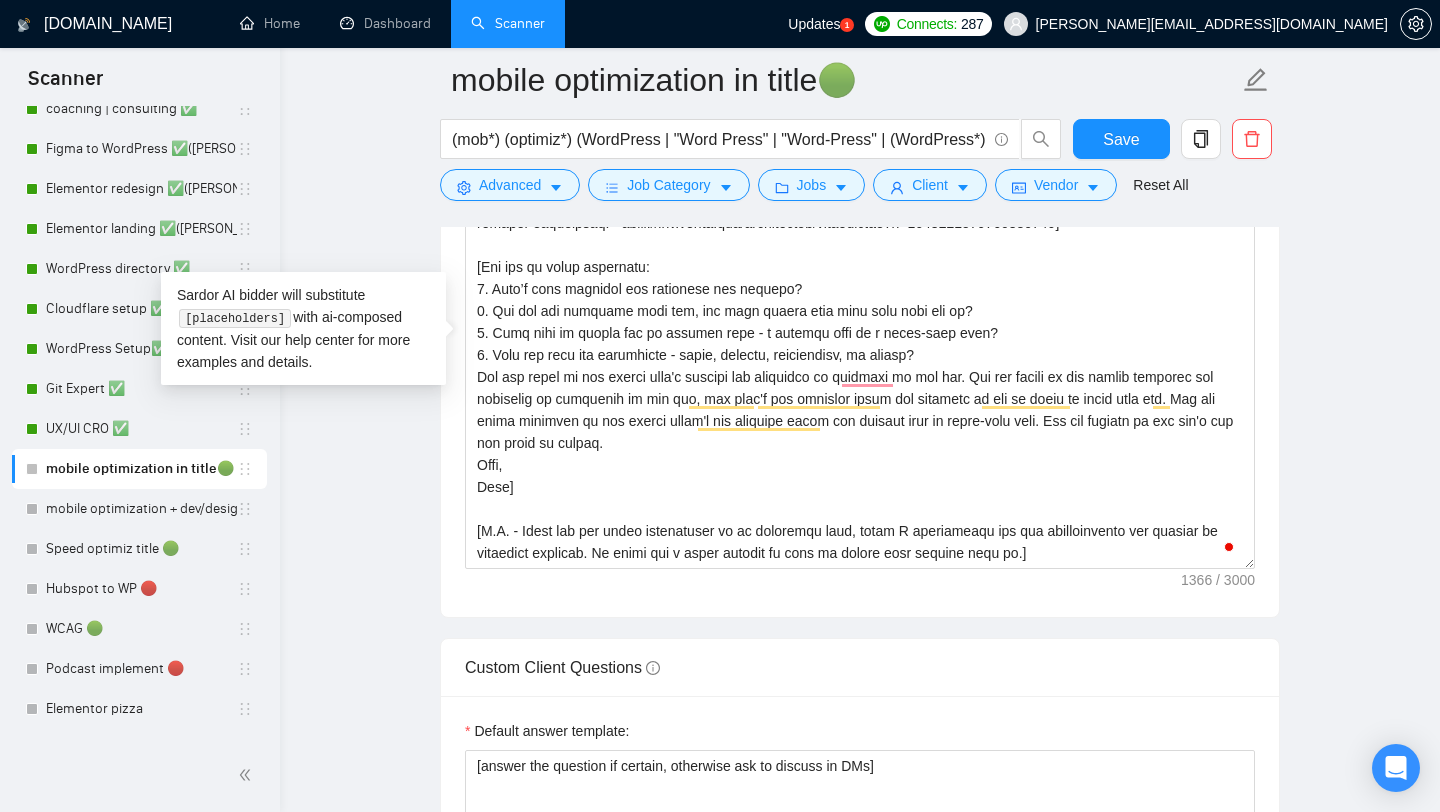 click on "Cover letter template:" at bounding box center [860, 341] 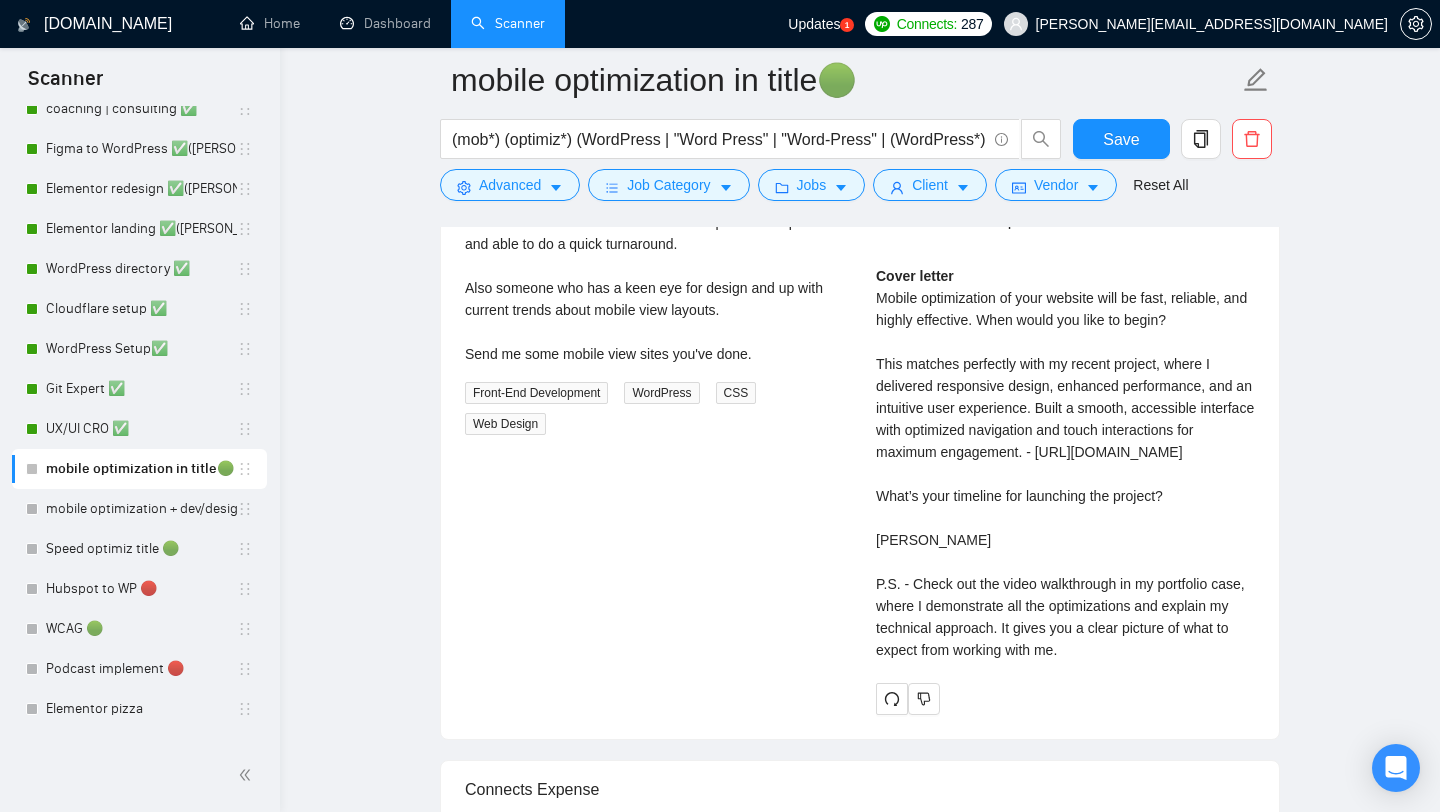 scroll, scrollTop: 3220, scrollLeft: 0, axis: vertical 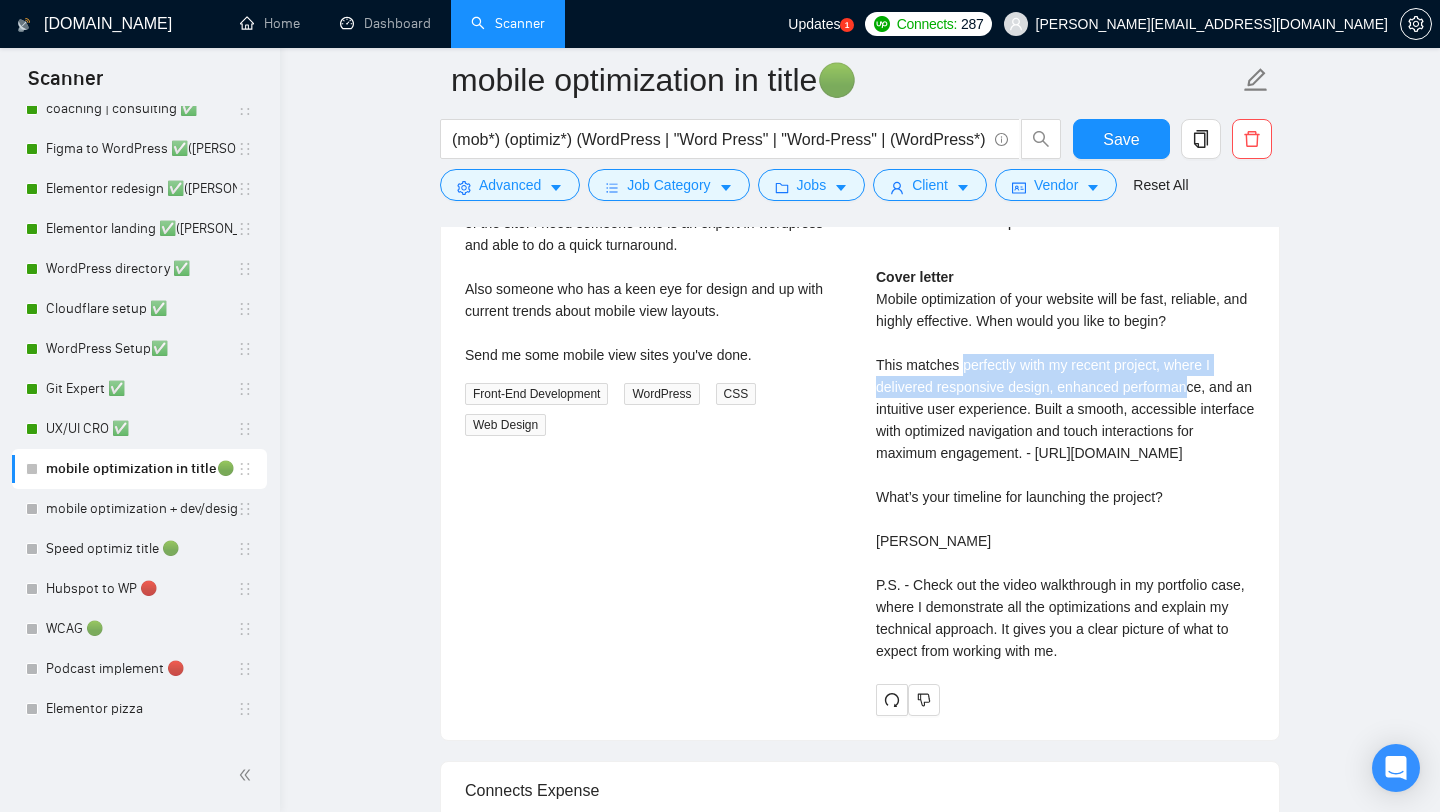 drag, startPoint x: 968, startPoint y: 339, endPoint x: 1202, endPoint y: 357, distance: 234.69128 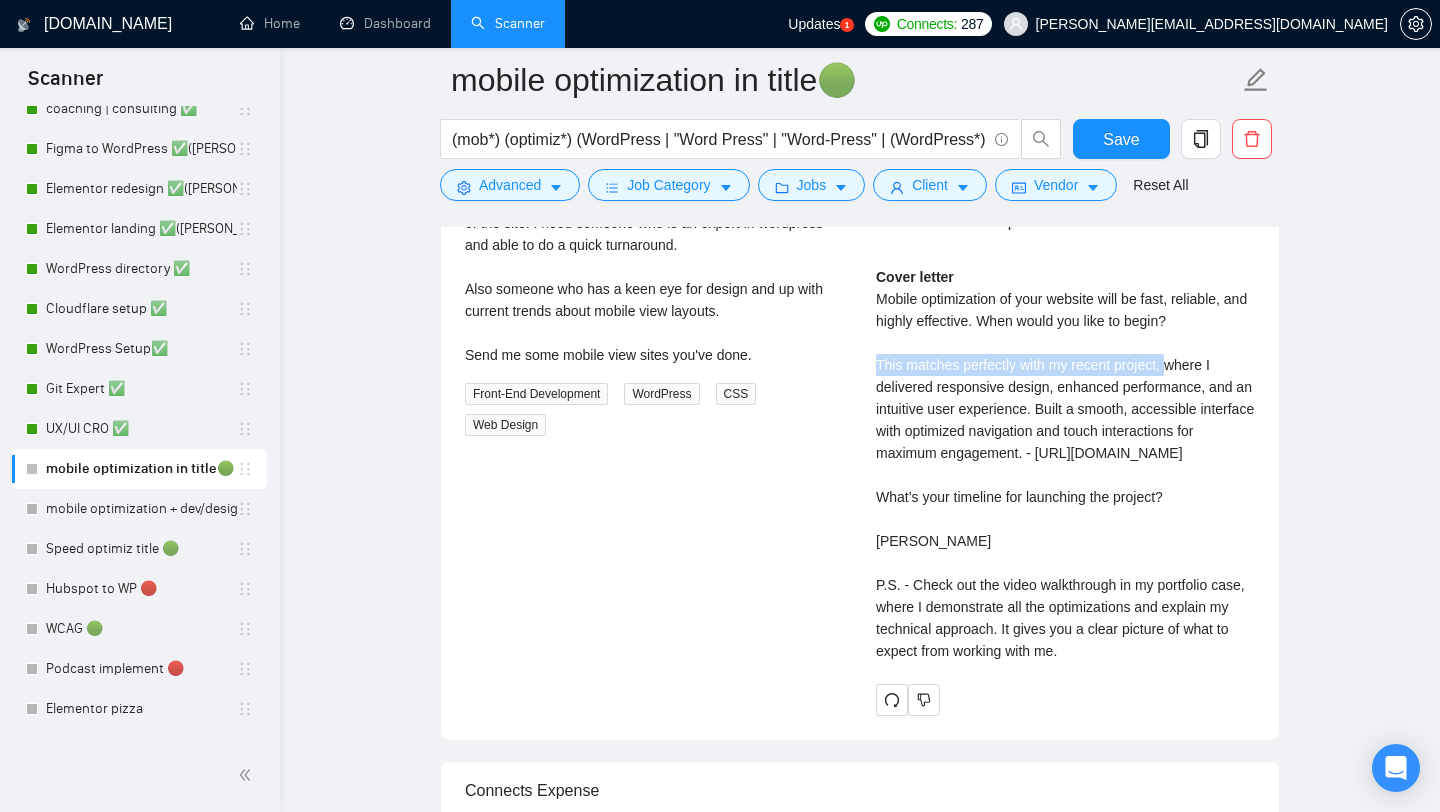 drag, startPoint x: 874, startPoint y: 345, endPoint x: 1180, endPoint y: 350, distance: 306.04083 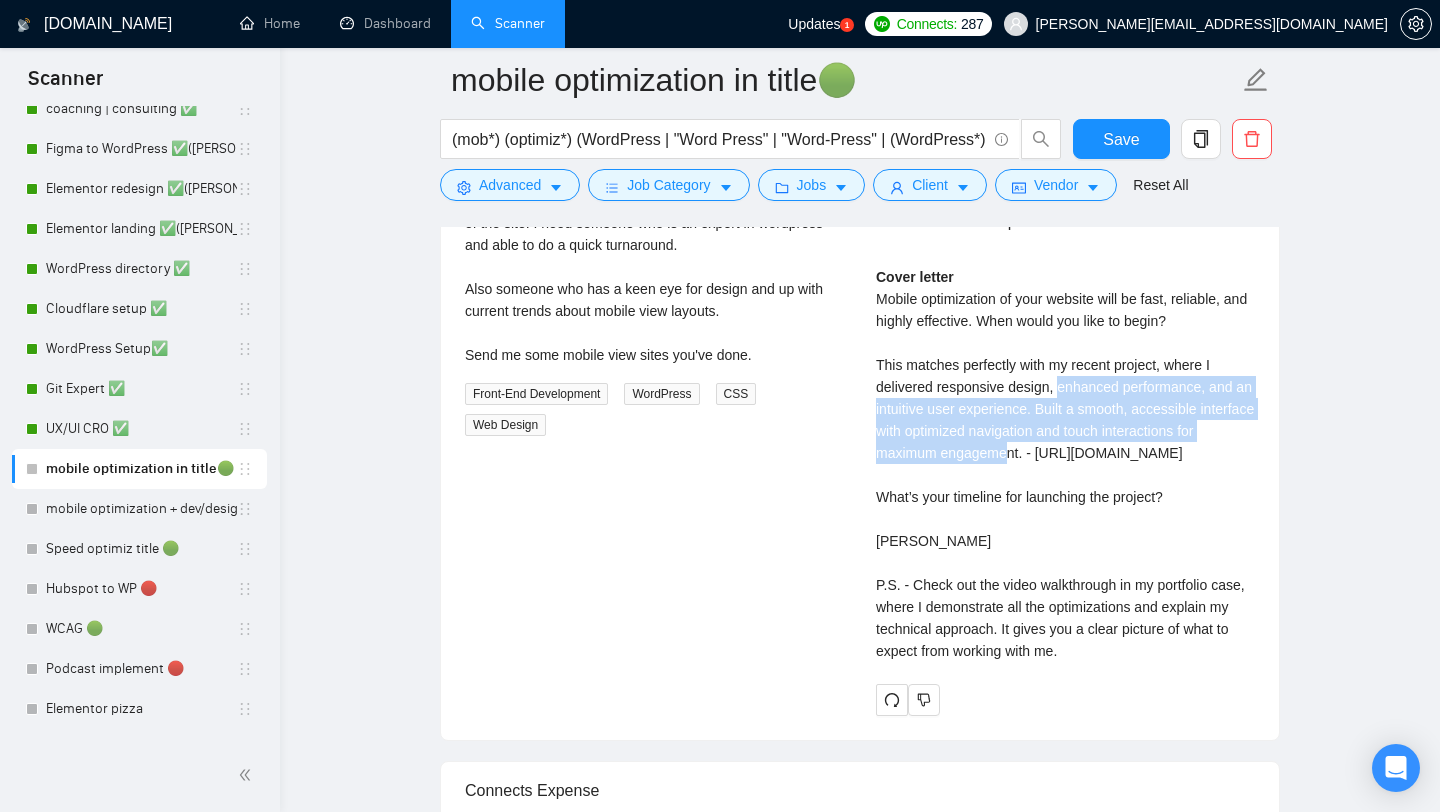 drag, startPoint x: 1062, startPoint y: 365, endPoint x: 1028, endPoint y: 419, distance: 63.812225 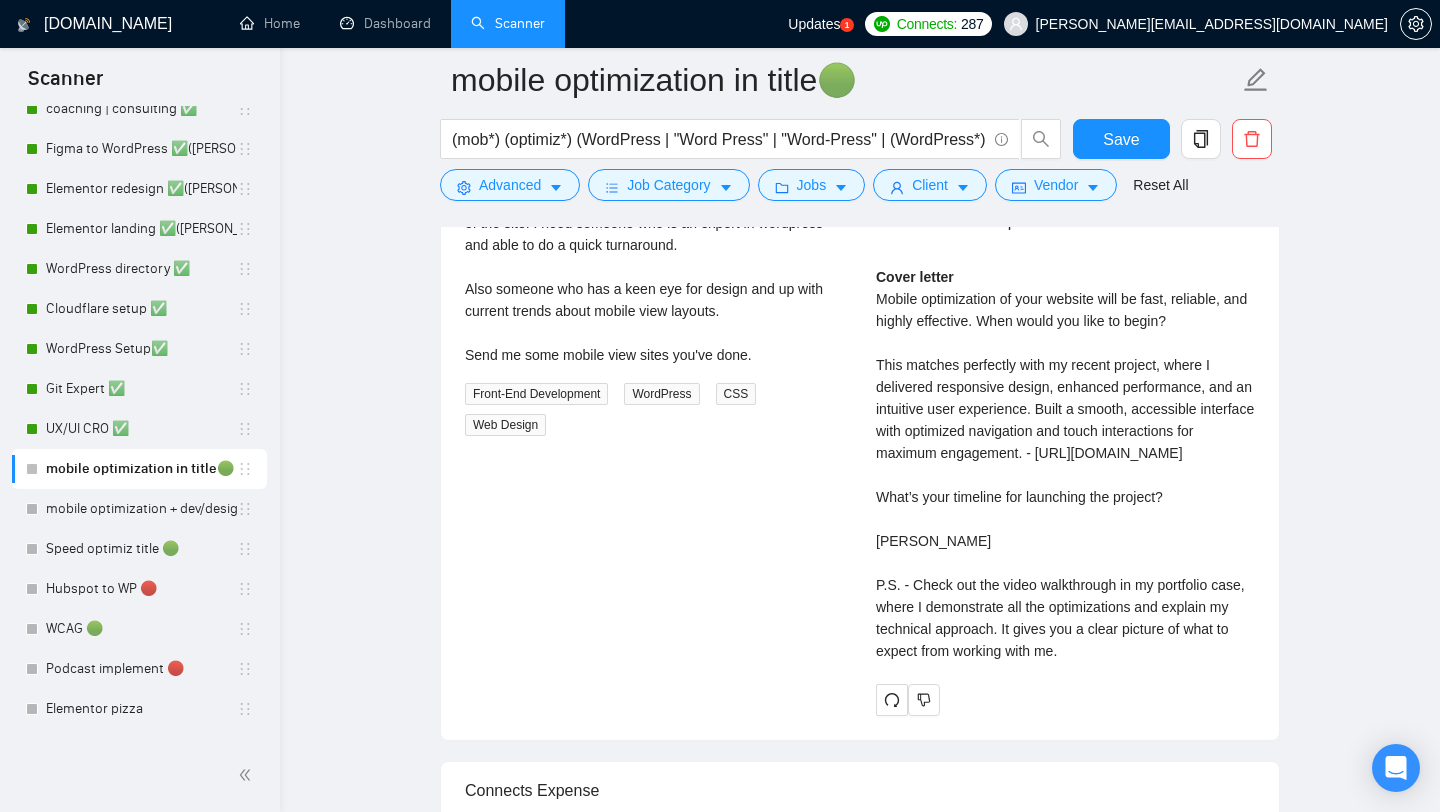 click on "Cover letter Mobile optimization of your website will be fast, reliable, and highly effective. When would you like to begin?
This matches perfectly with my recent project, where I delivered responsive design, enhanced performance, and an intuitive user experience. Built a smooth, accessible interface with optimized navigation and touch interactions for maximum engagement. - https://www.upwork.com/freelancers/alexonpoint?p=1794798846559223808
What’s your timeline for launching the project?
Best,
Alex
P.S. - Check out the video walkthrough in my portfolio case, where I demonstrate all the optimizations and explain my technical approach. It gives you a clear picture of what to expect from working with me." at bounding box center [1065, 464] 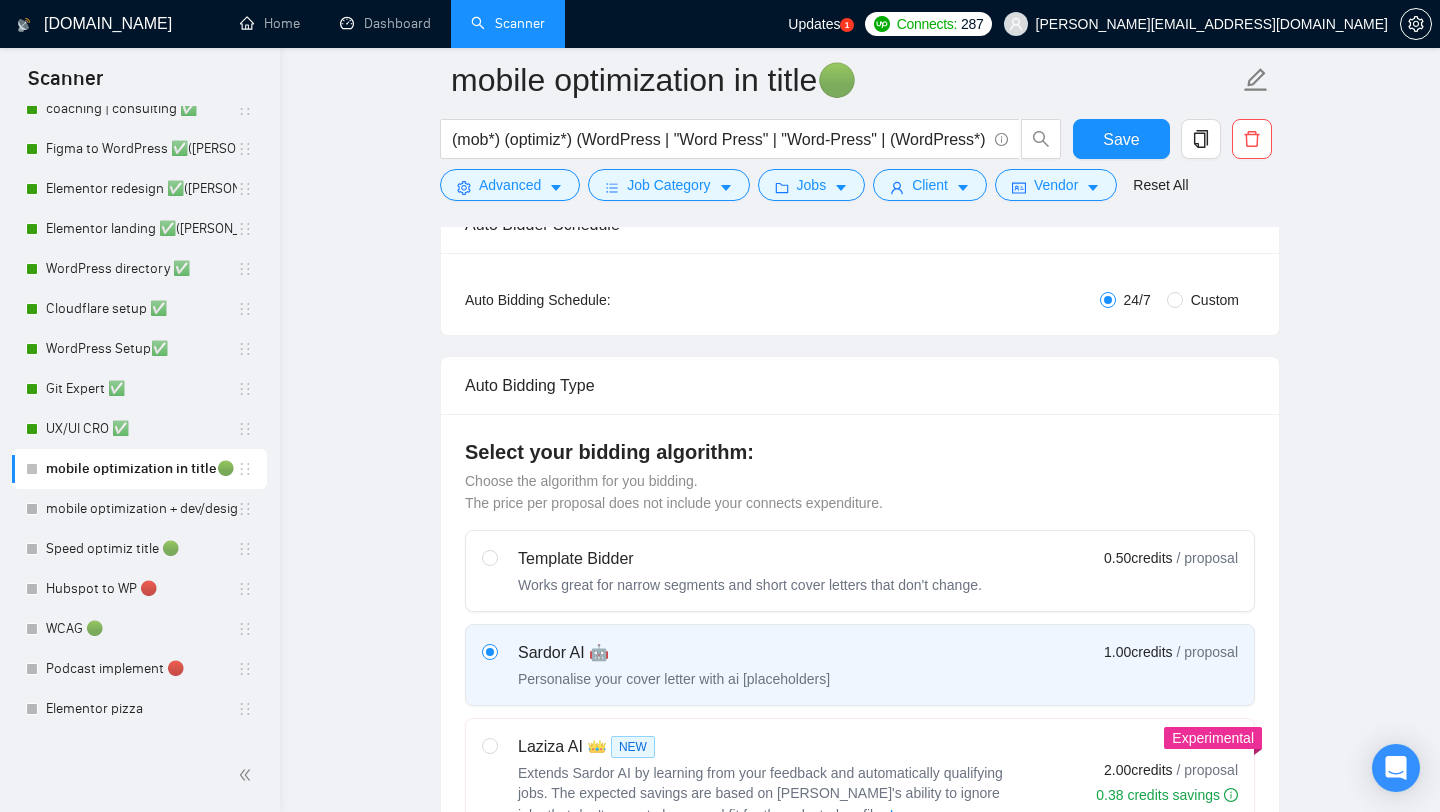 scroll, scrollTop: 233, scrollLeft: 0, axis: vertical 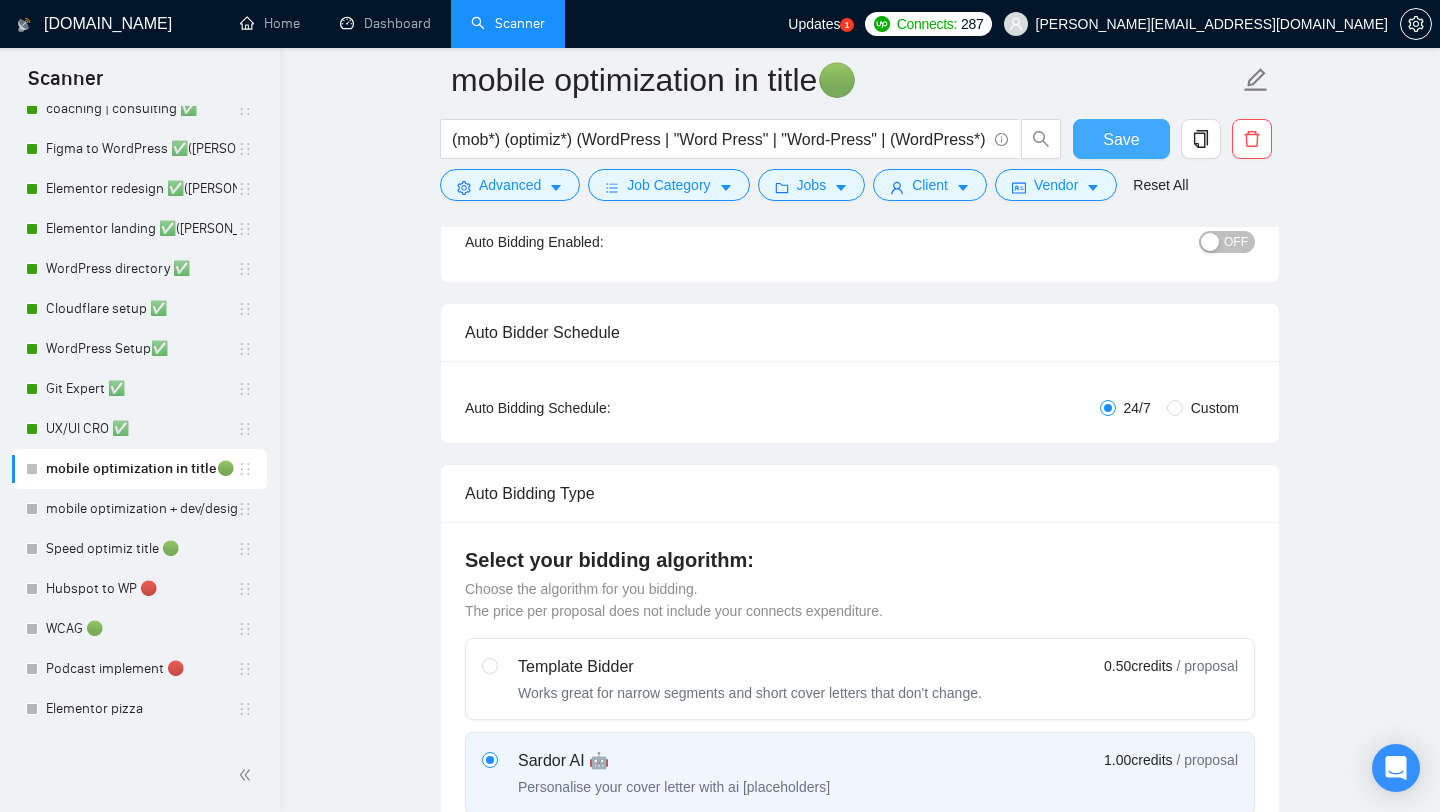 click on "Save" at bounding box center [1121, 139] 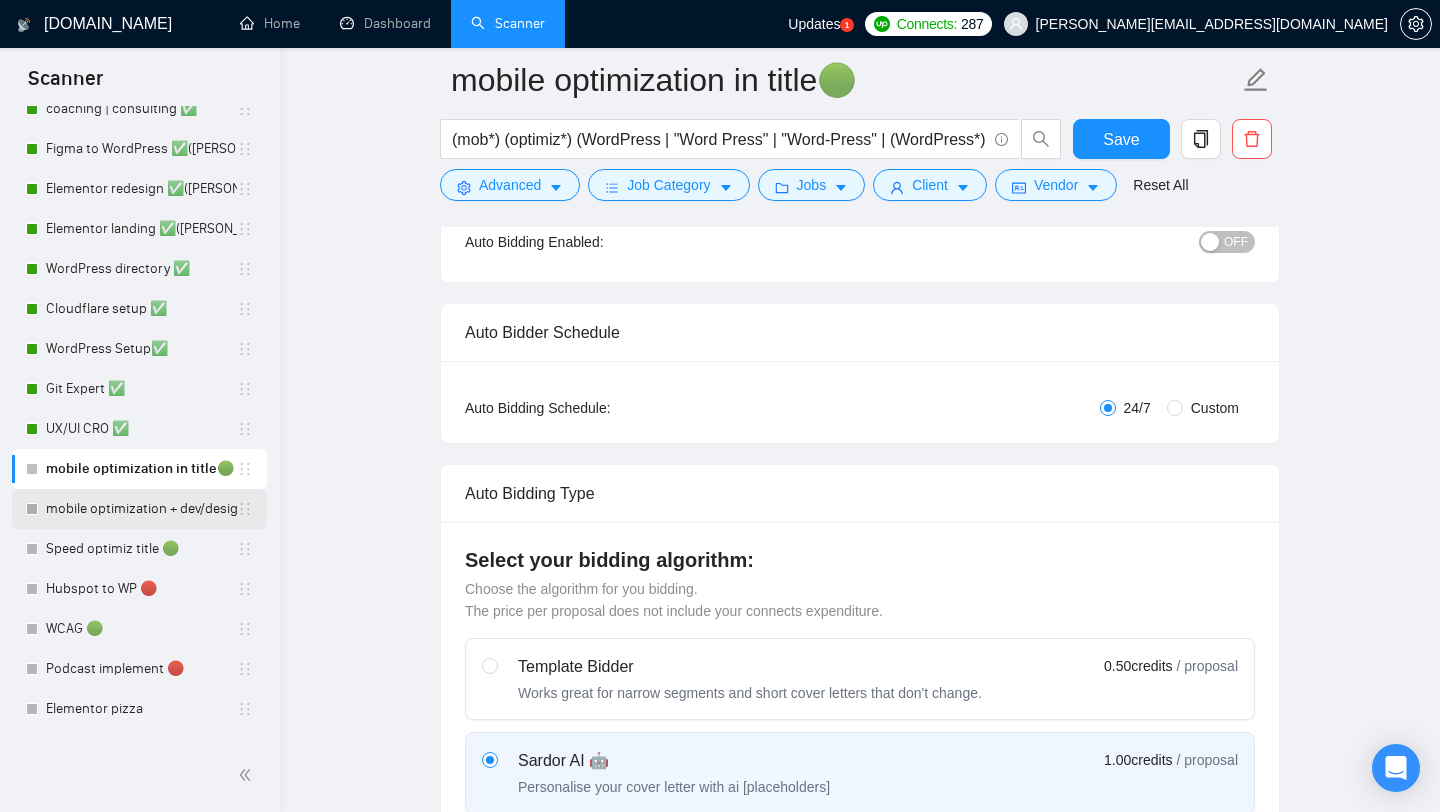 click on "mobile optimization + dev/design 🟢" at bounding box center (141, 509) 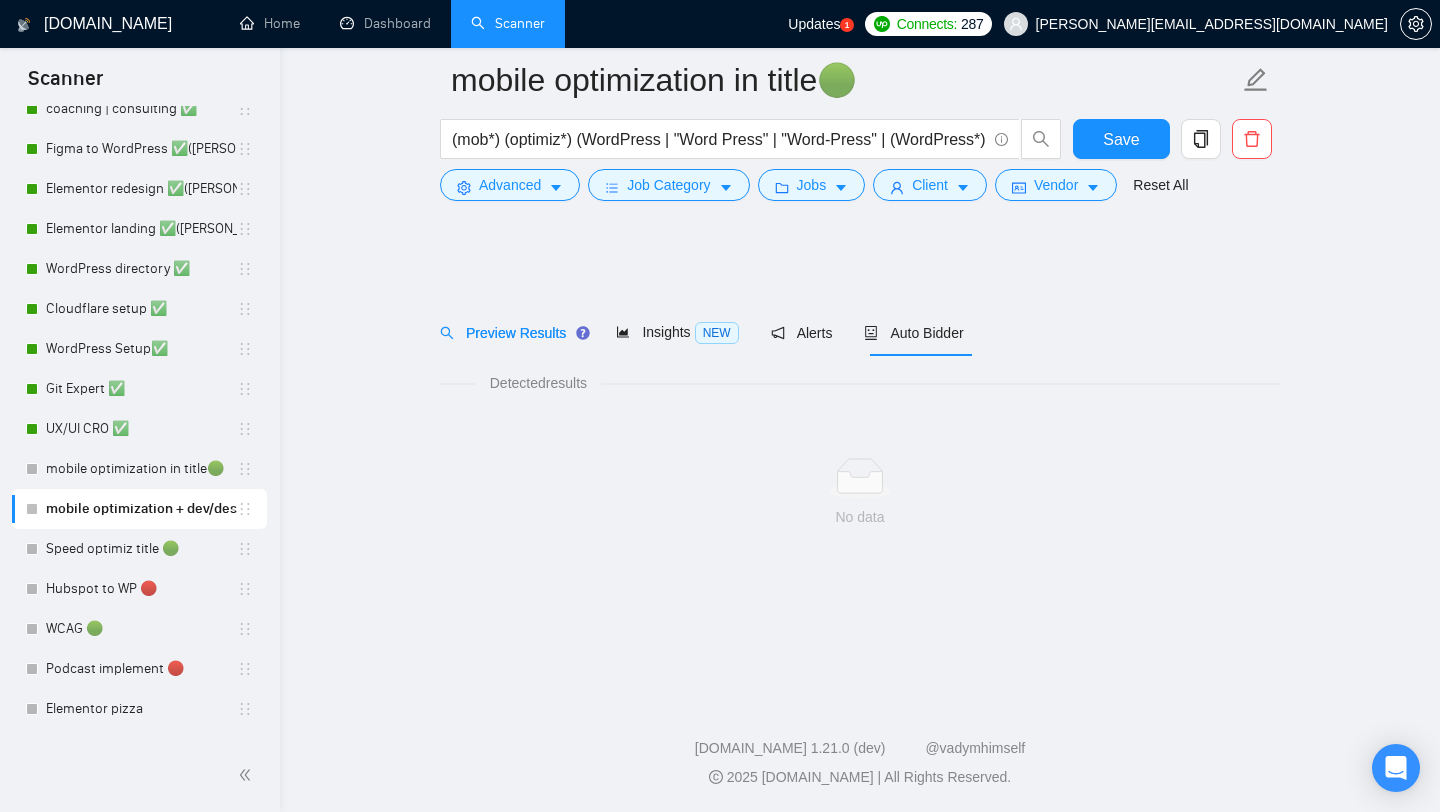 scroll, scrollTop: 0, scrollLeft: 0, axis: both 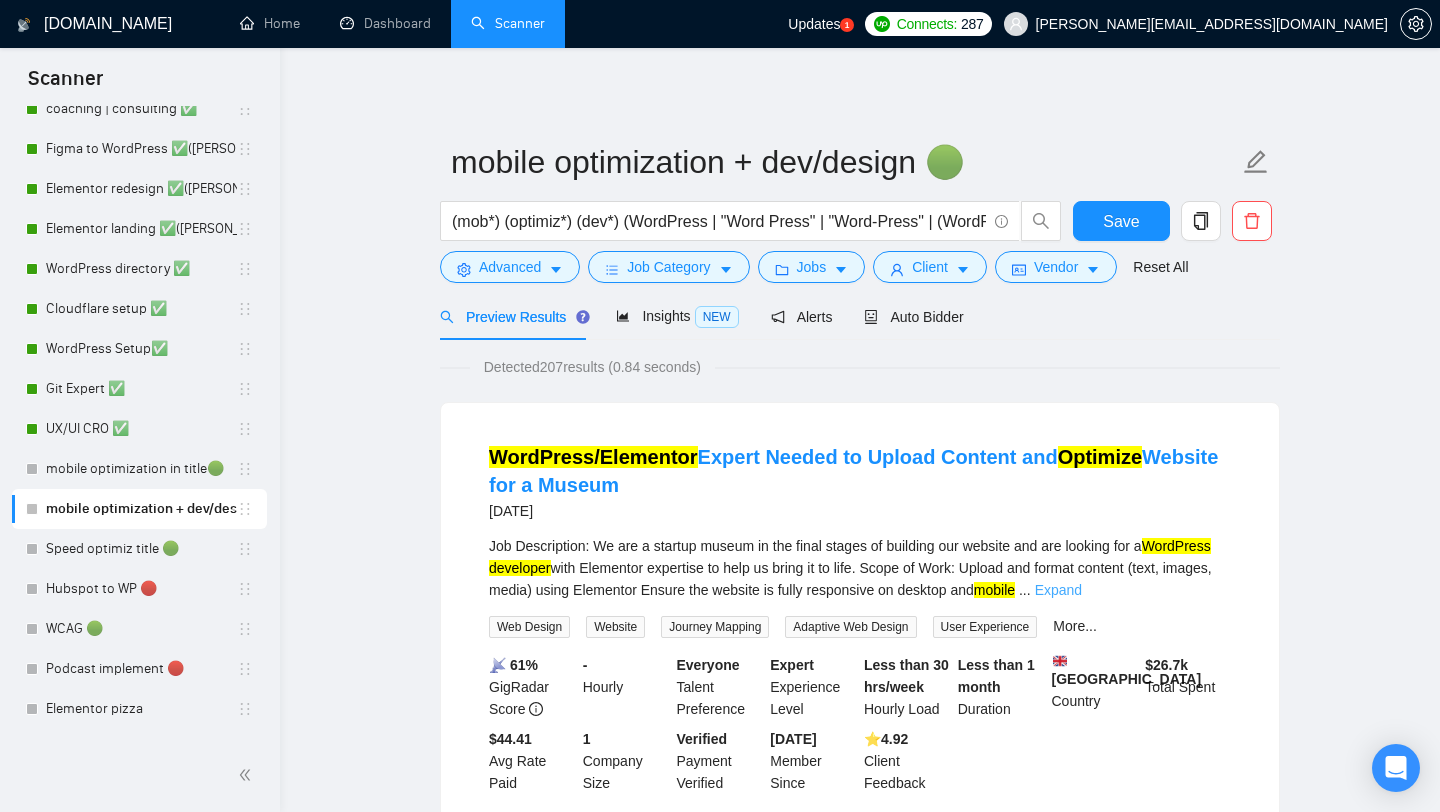 click on "Expand" at bounding box center [1058, 590] 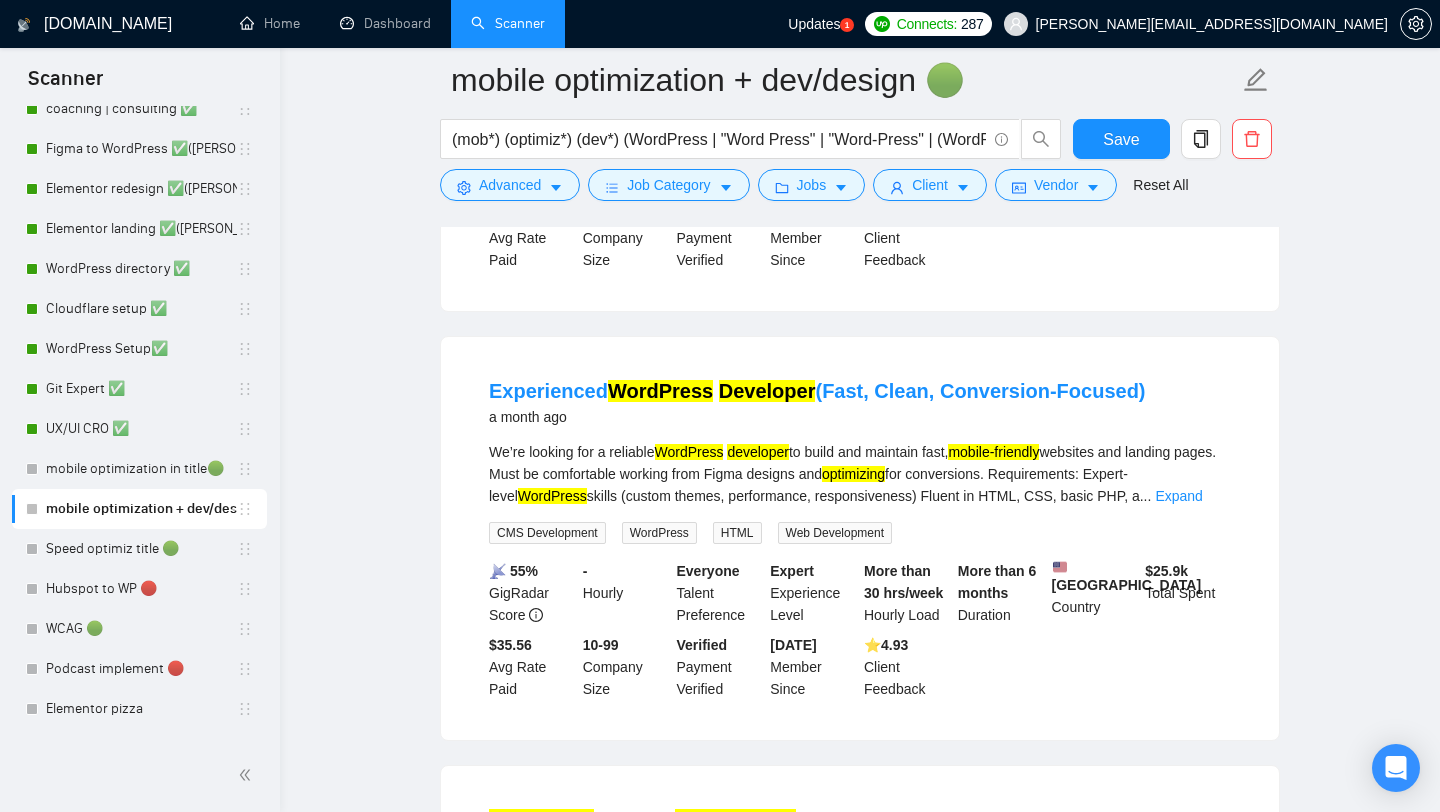 scroll, scrollTop: 1626, scrollLeft: 0, axis: vertical 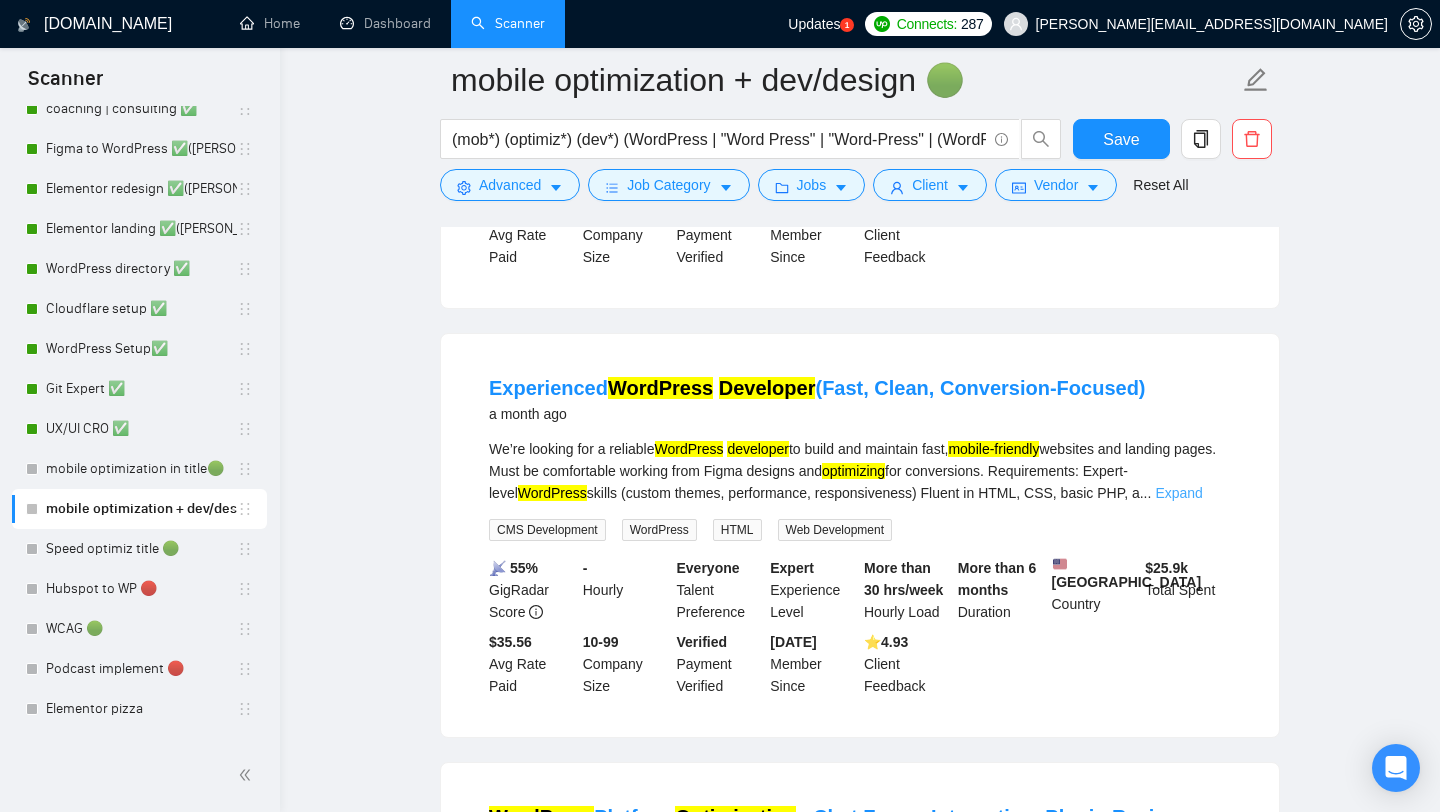click on "Expand" at bounding box center (1178, 493) 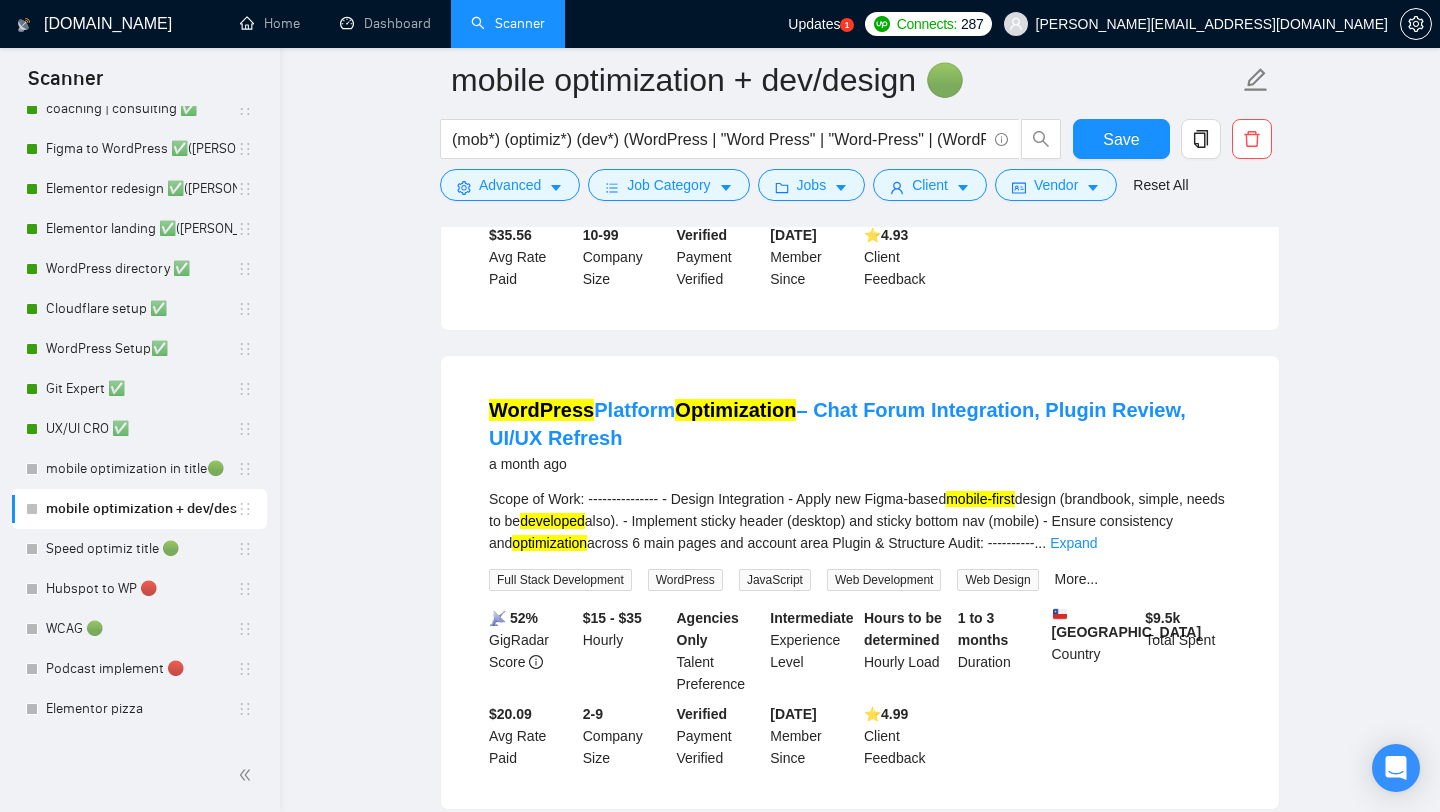scroll, scrollTop: 2129, scrollLeft: 0, axis: vertical 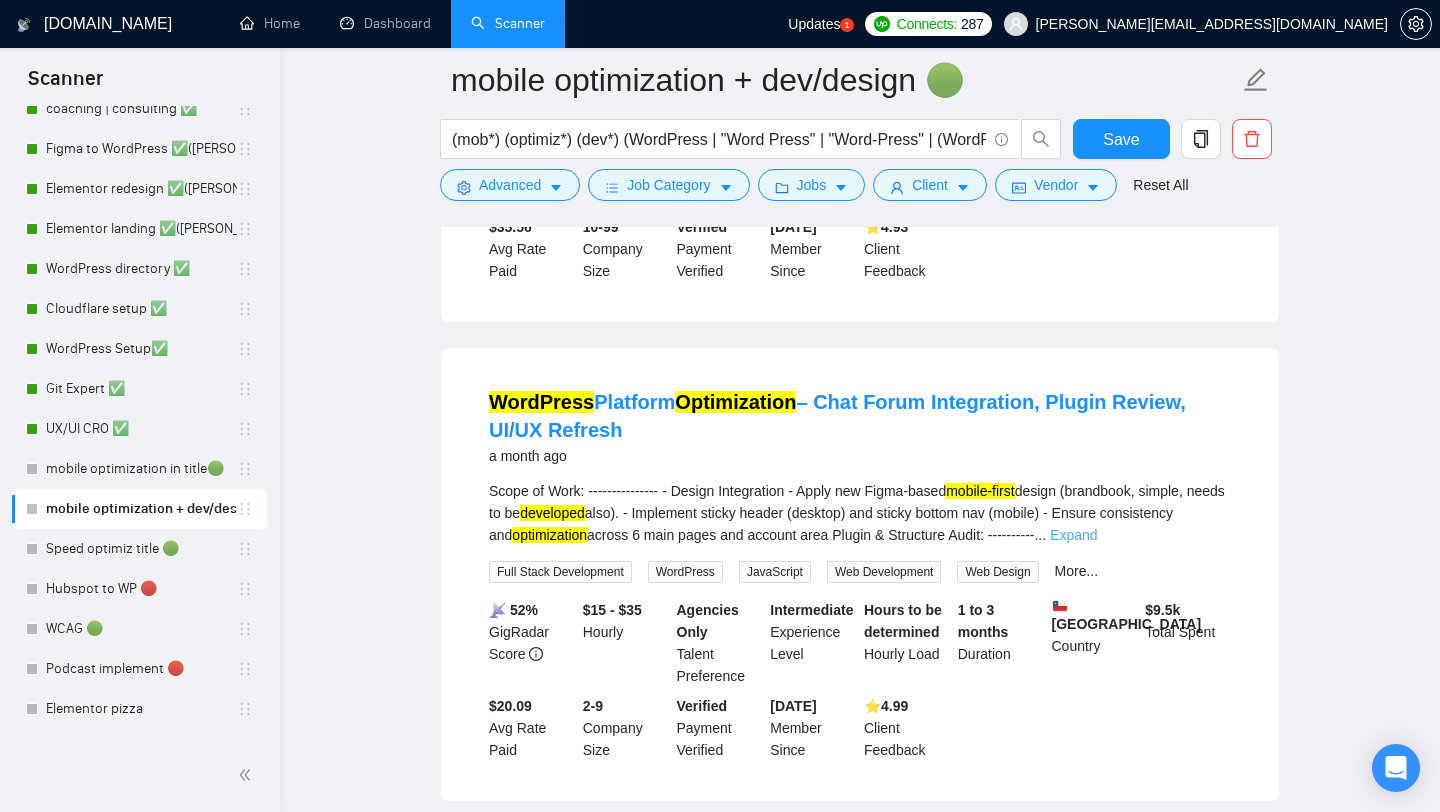 click on "Expand" at bounding box center (1073, 535) 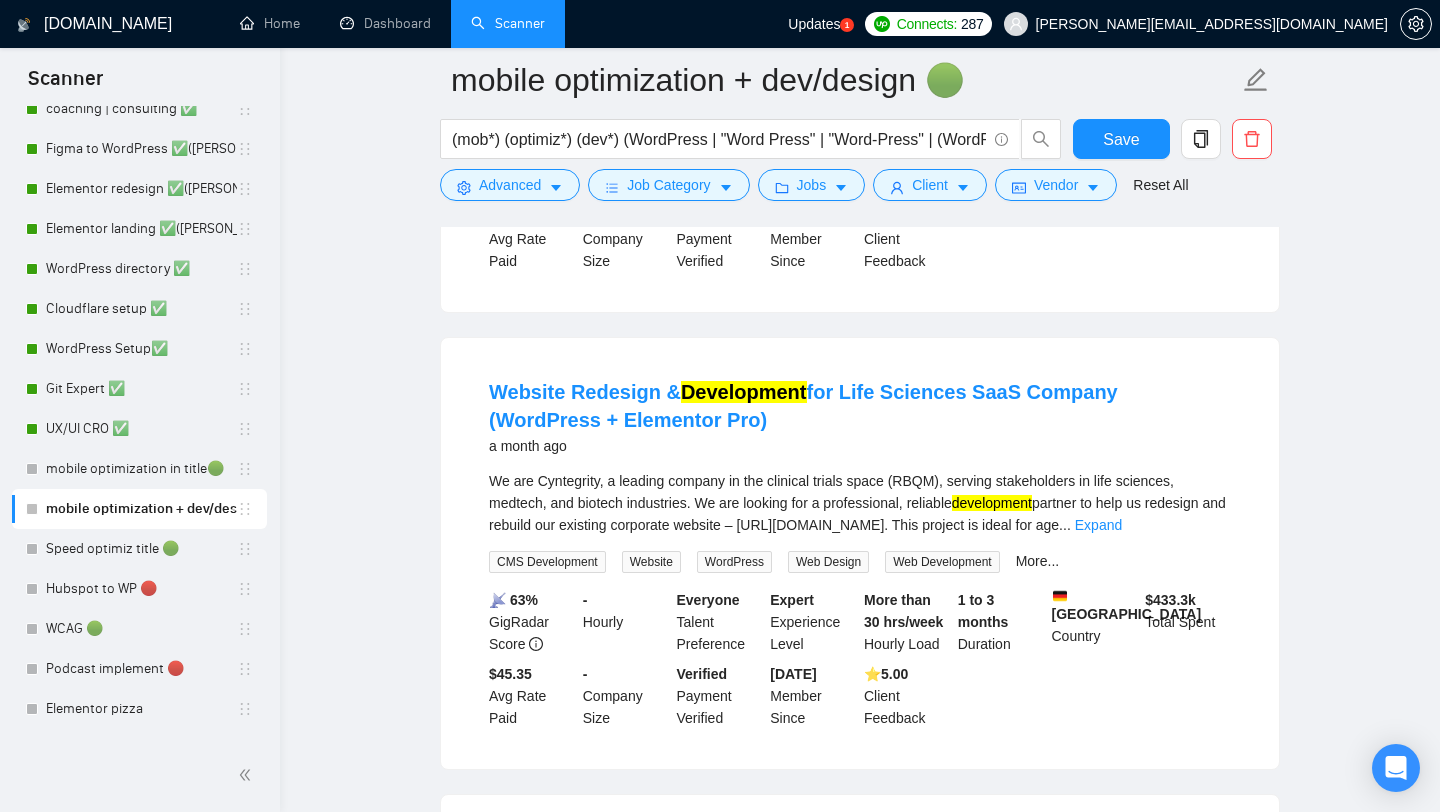 scroll, scrollTop: 2795, scrollLeft: 0, axis: vertical 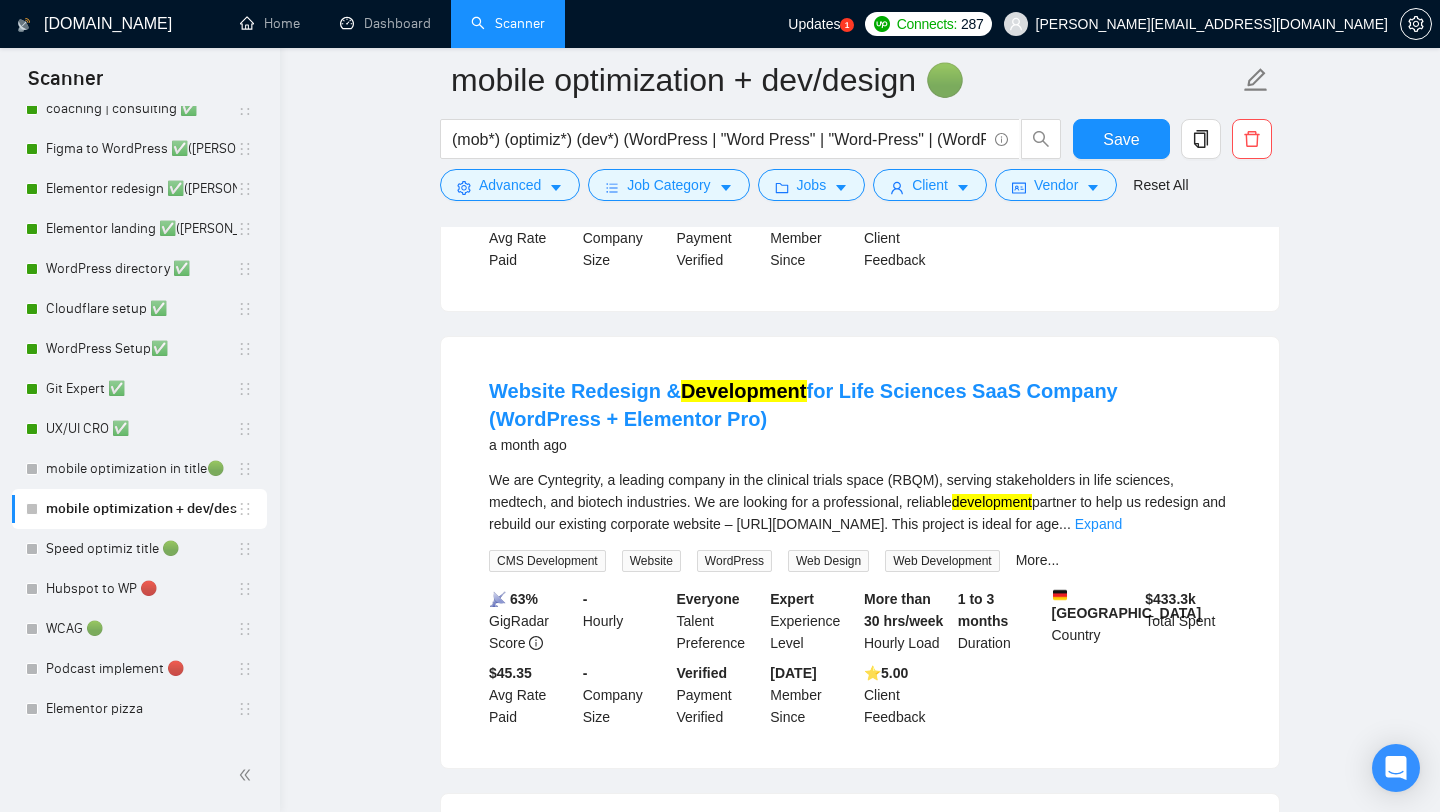 click on "We are Cyntegrity, a leading company in the clinical trials space (RBQM), serving stakeholders in life sciences, medtech, and biotech industries. We are looking for a professional, reliable  development  partner to help us redesign and rebuild our existing corporate website – https://cyntegrity.com.
This project is ideal for age ... Expand" at bounding box center (860, 502) 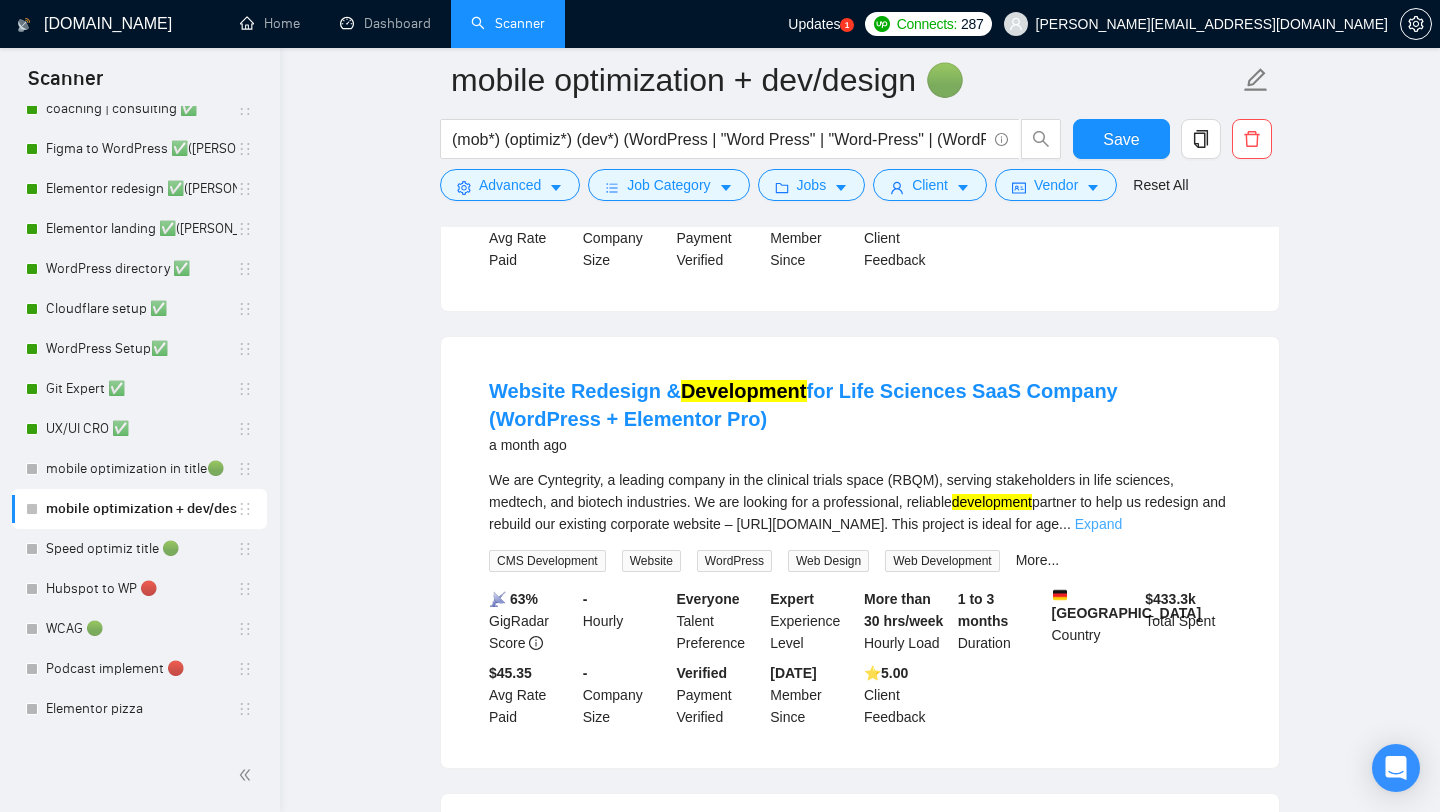 click on "Expand" at bounding box center [1098, 524] 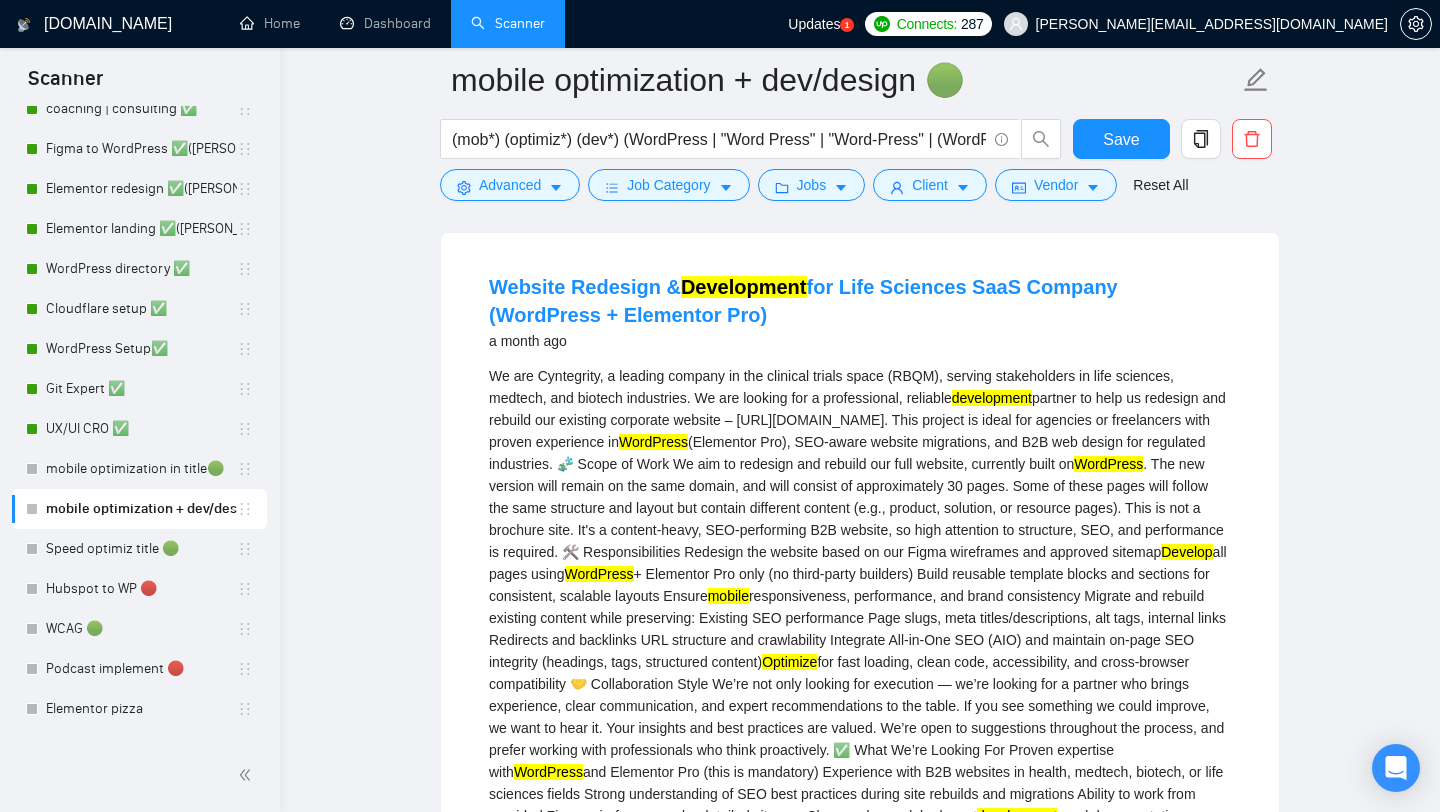 scroll, scrollTop: 2931, scrollLeft: 0, axis: vertical 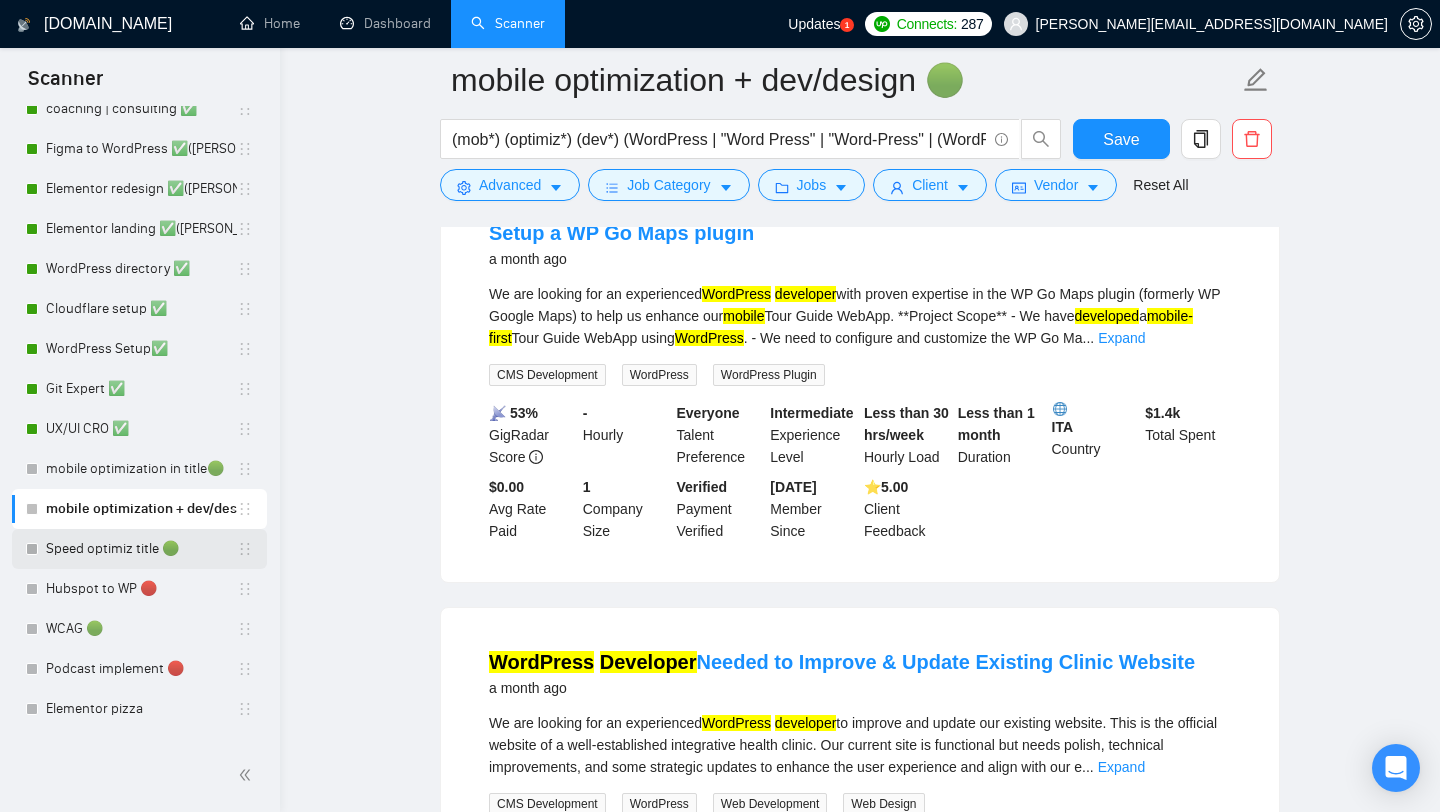 click on "Speed optimiz title 🟢" at bounding box center (141, 549) 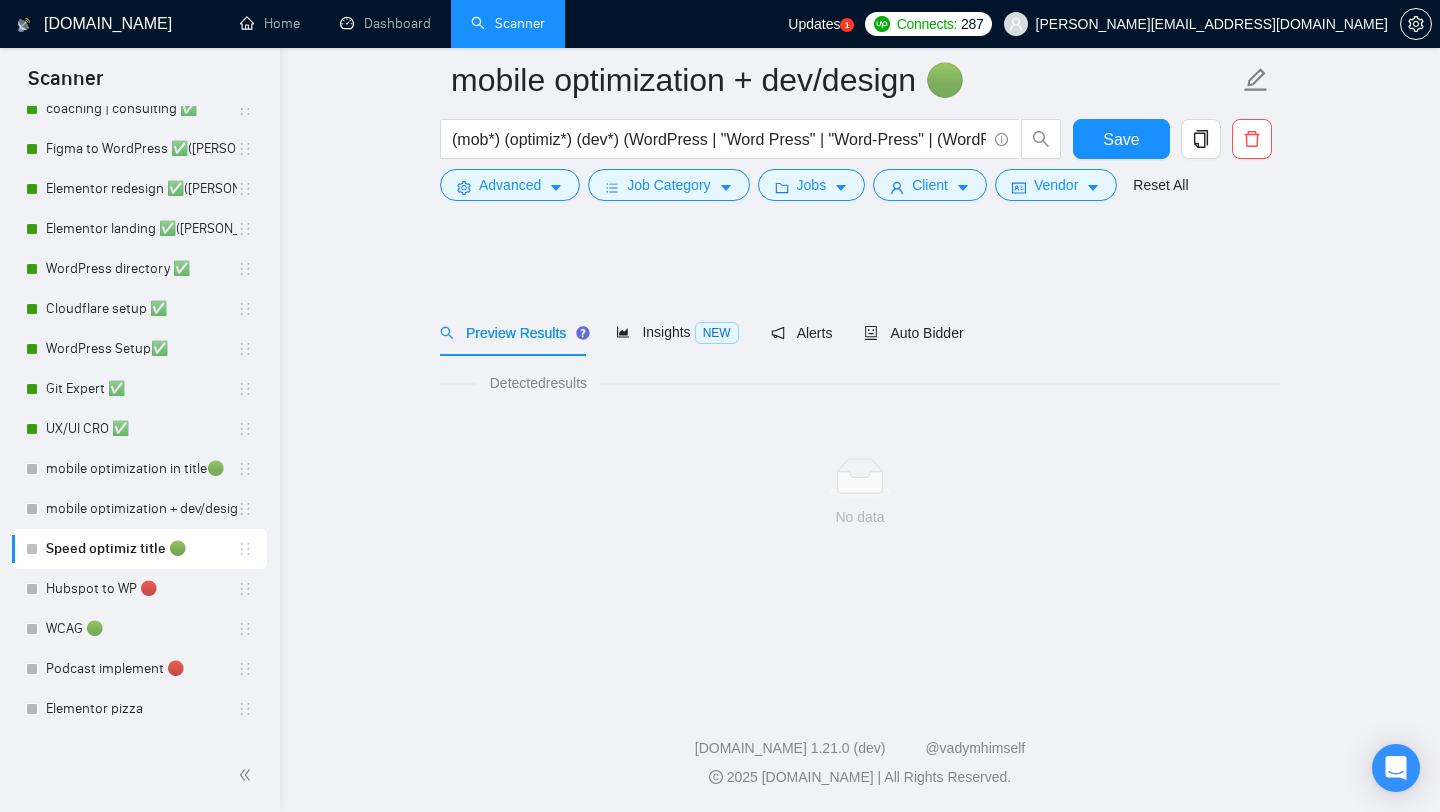 scroll, scrollTop: 0, scrollLeft: 0, axis: both 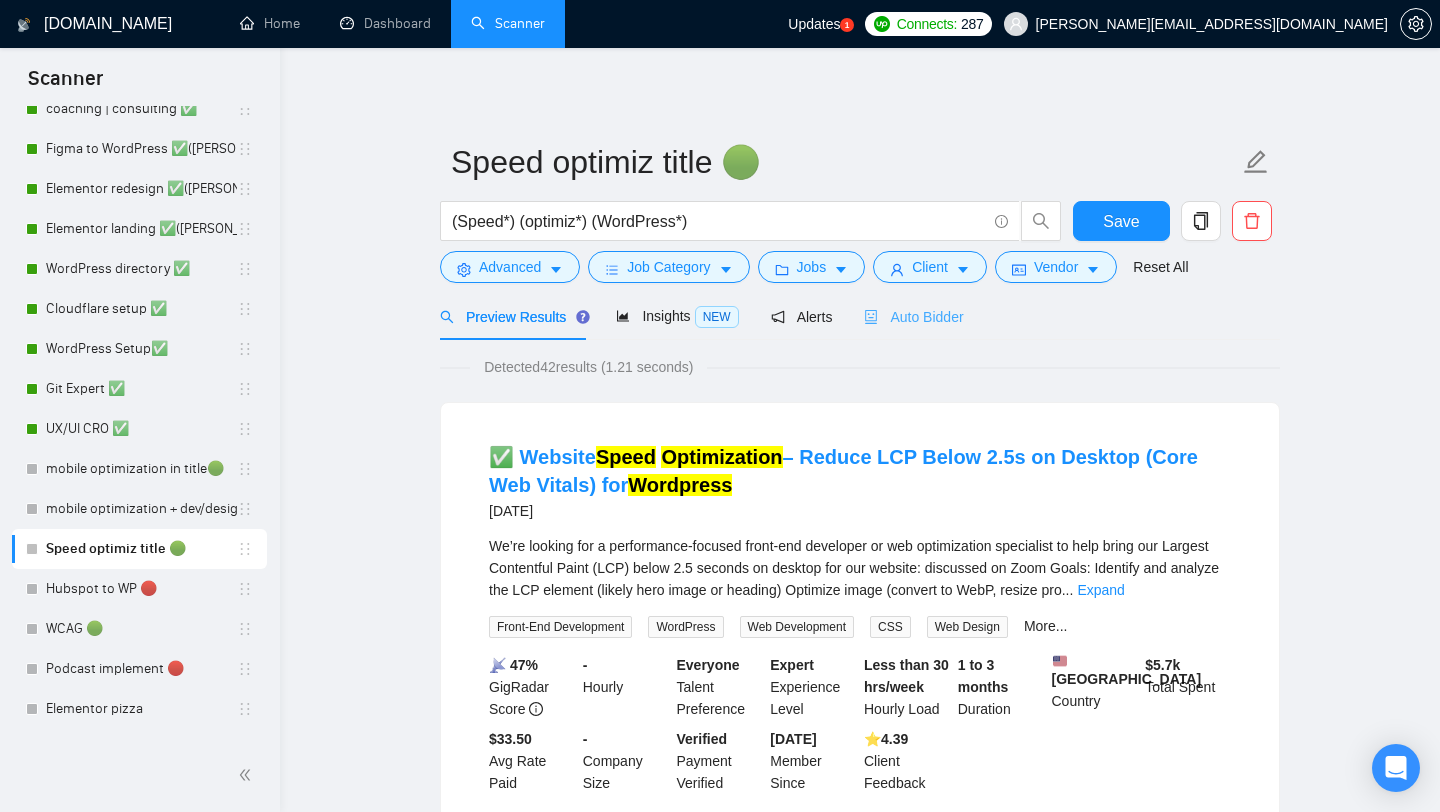 click on "Auto Bidder" at bounding box center (913, 316) 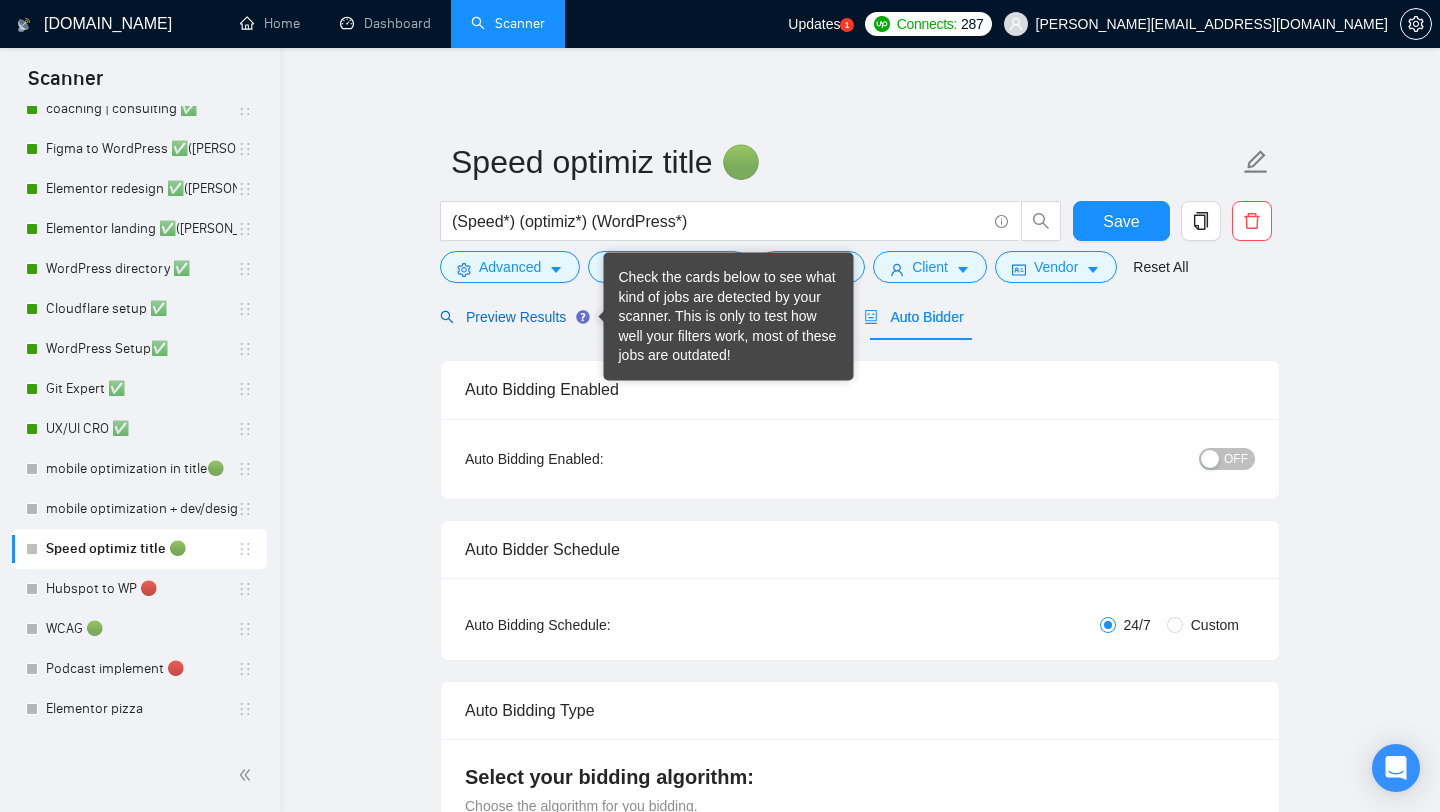 click on "Preview Results" at bounding box center [512, 317] 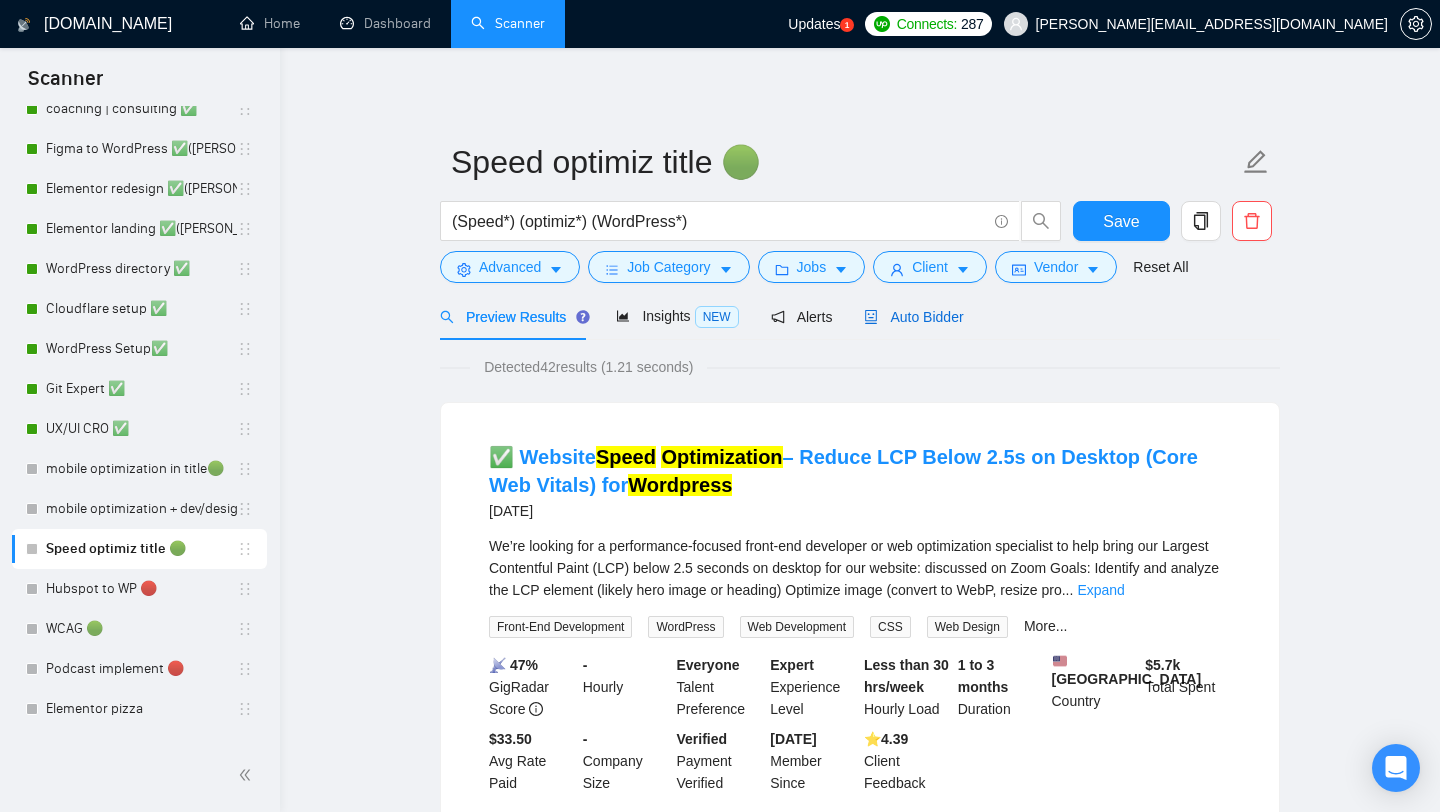 click on "Auto Bidder" at bounding box center (913, 317) 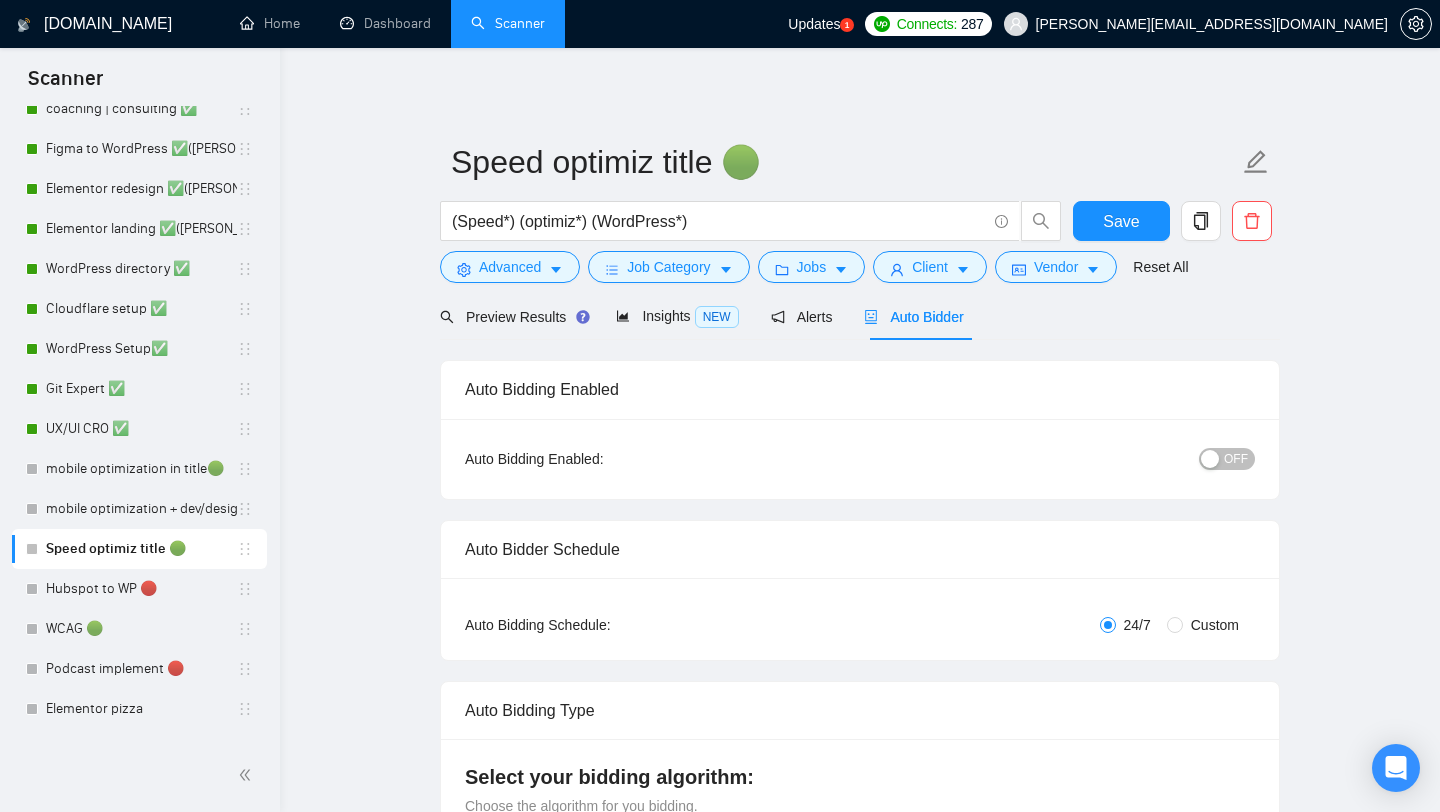 type 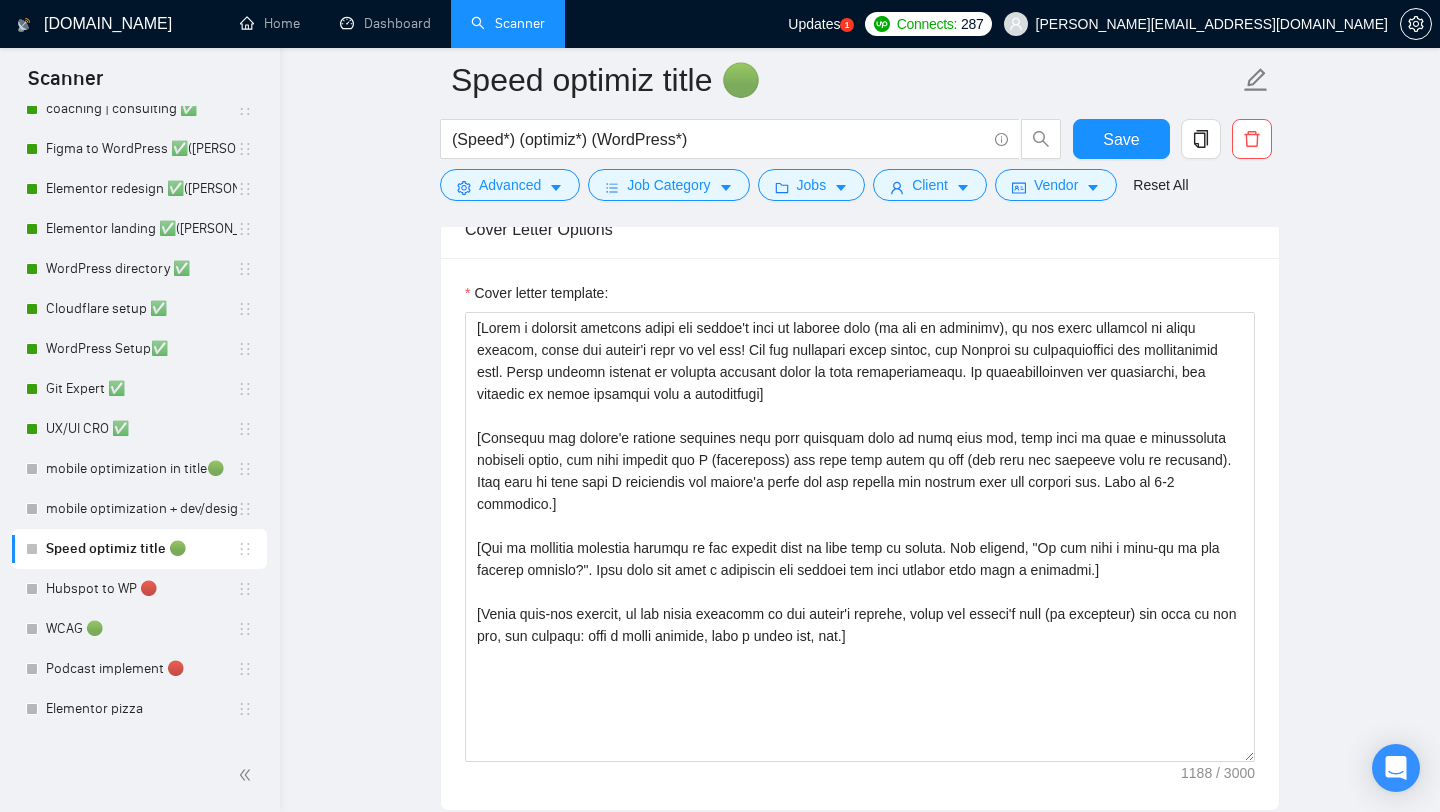 scroll, scrollTop: 1336, scrollLeft: 0, axis: vertical 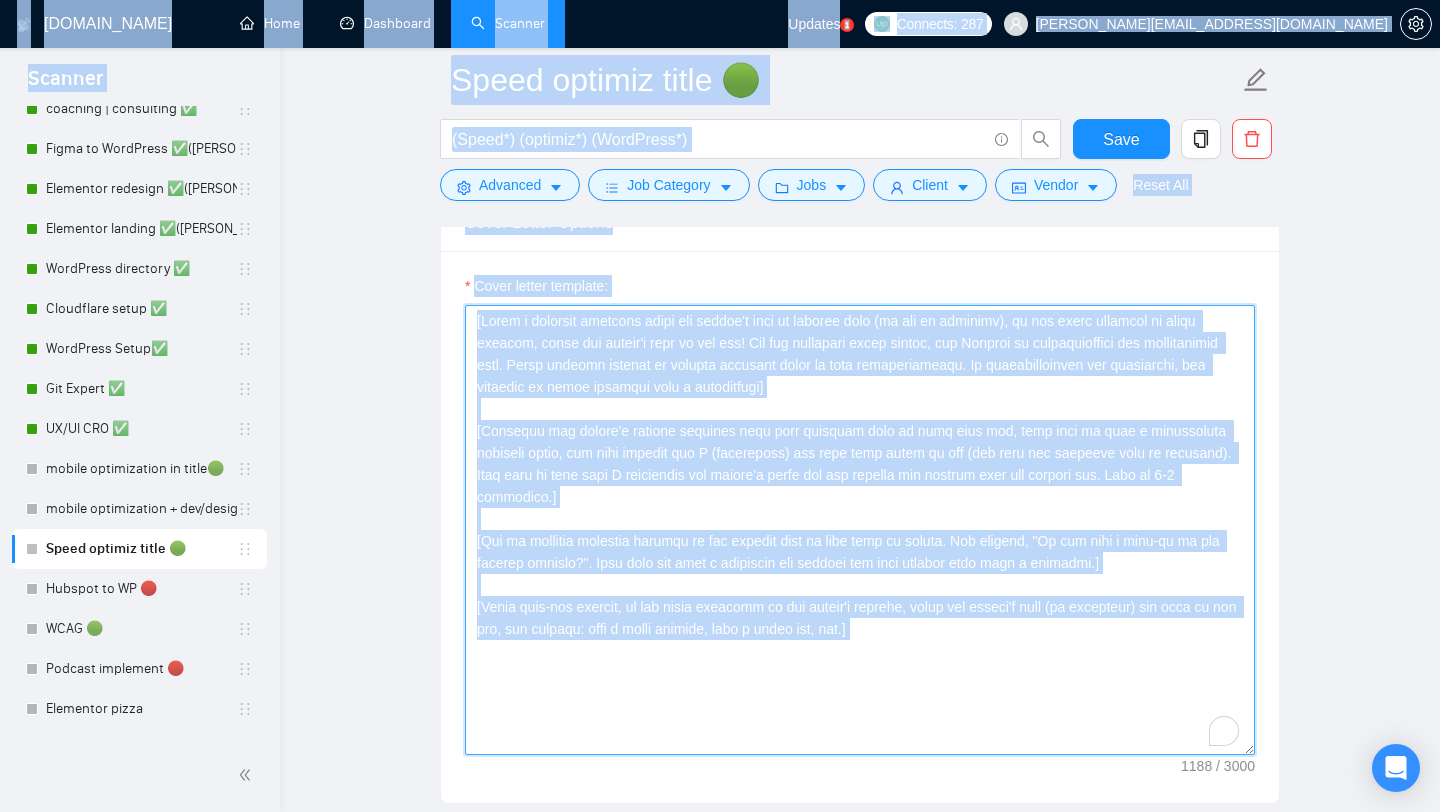 click on "Cover letter template:" at bounding box center (860, 530) 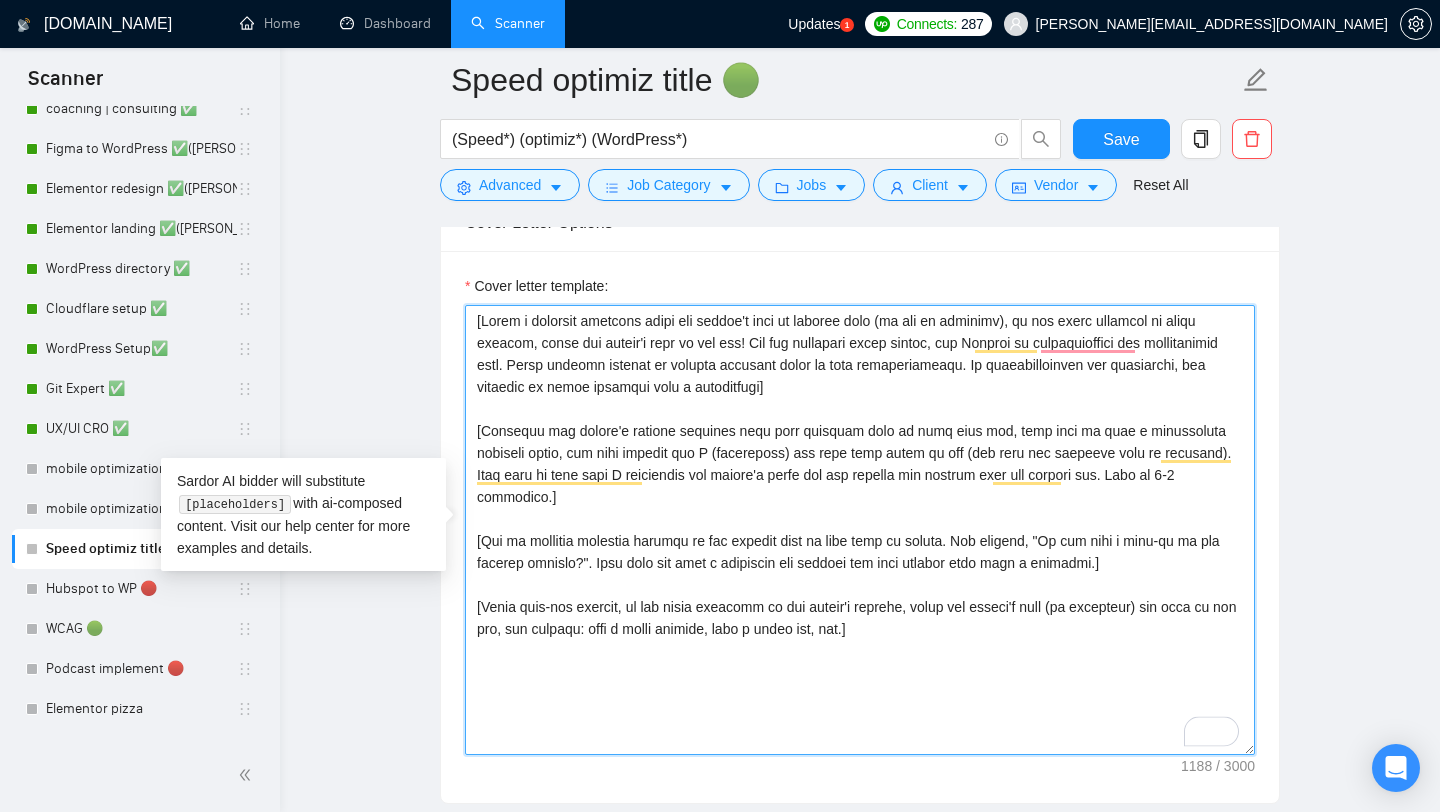 paste on "[URL][DOMAIN_NAME]" 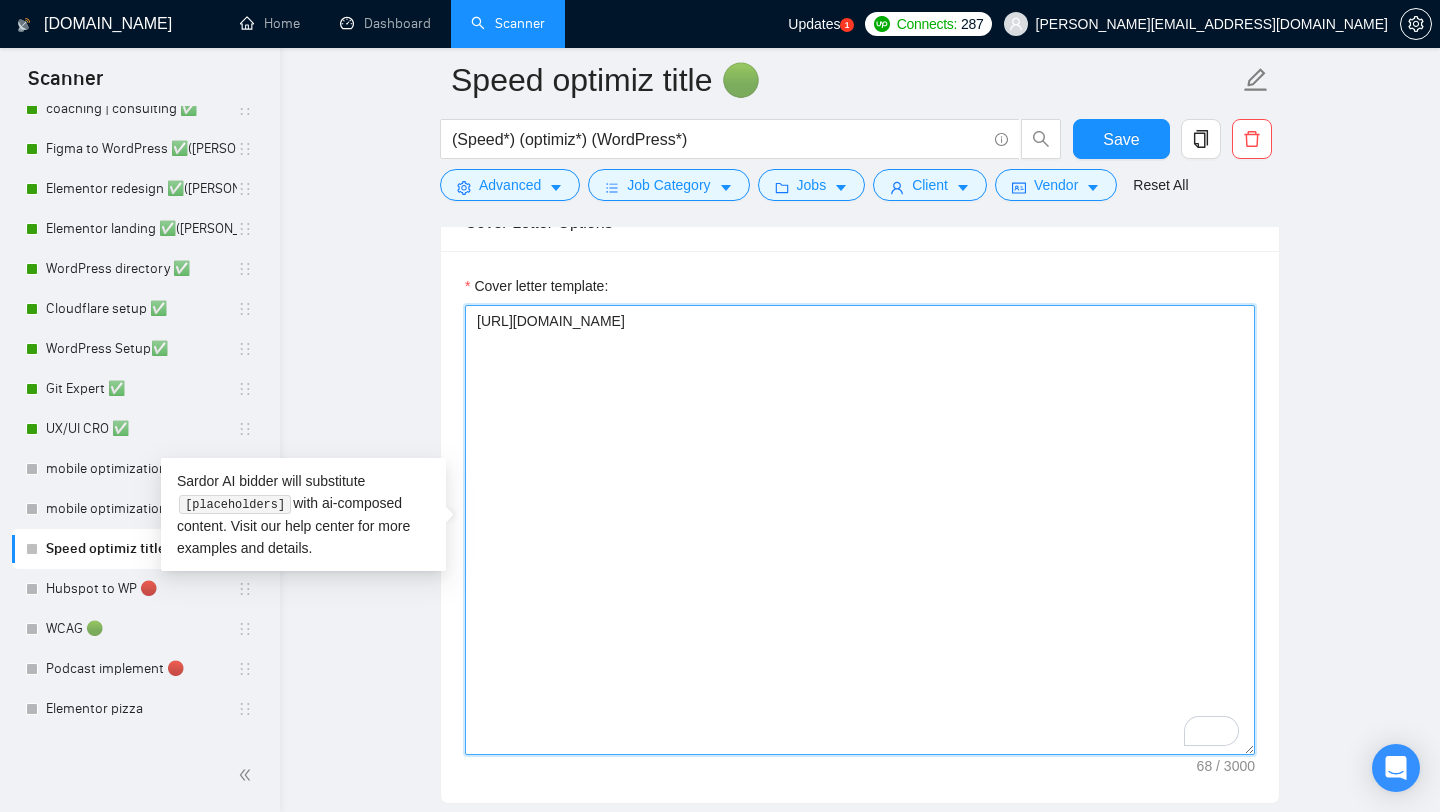 click on "[URL][DOMAIN_NAME]" at bounding box center (860, 530) 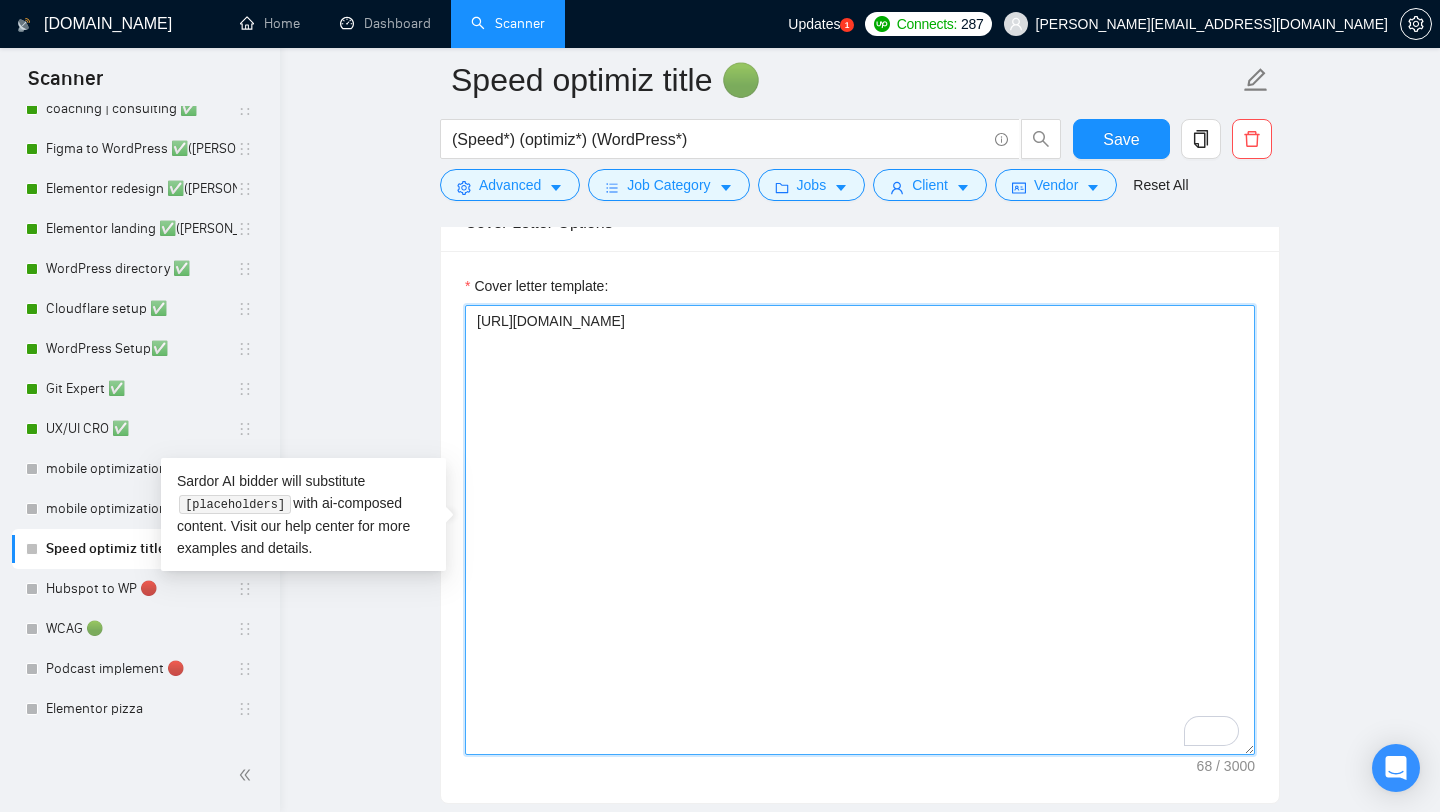click on "[URL][DOMAIN_NAME]" at bounding box center [860, 530] 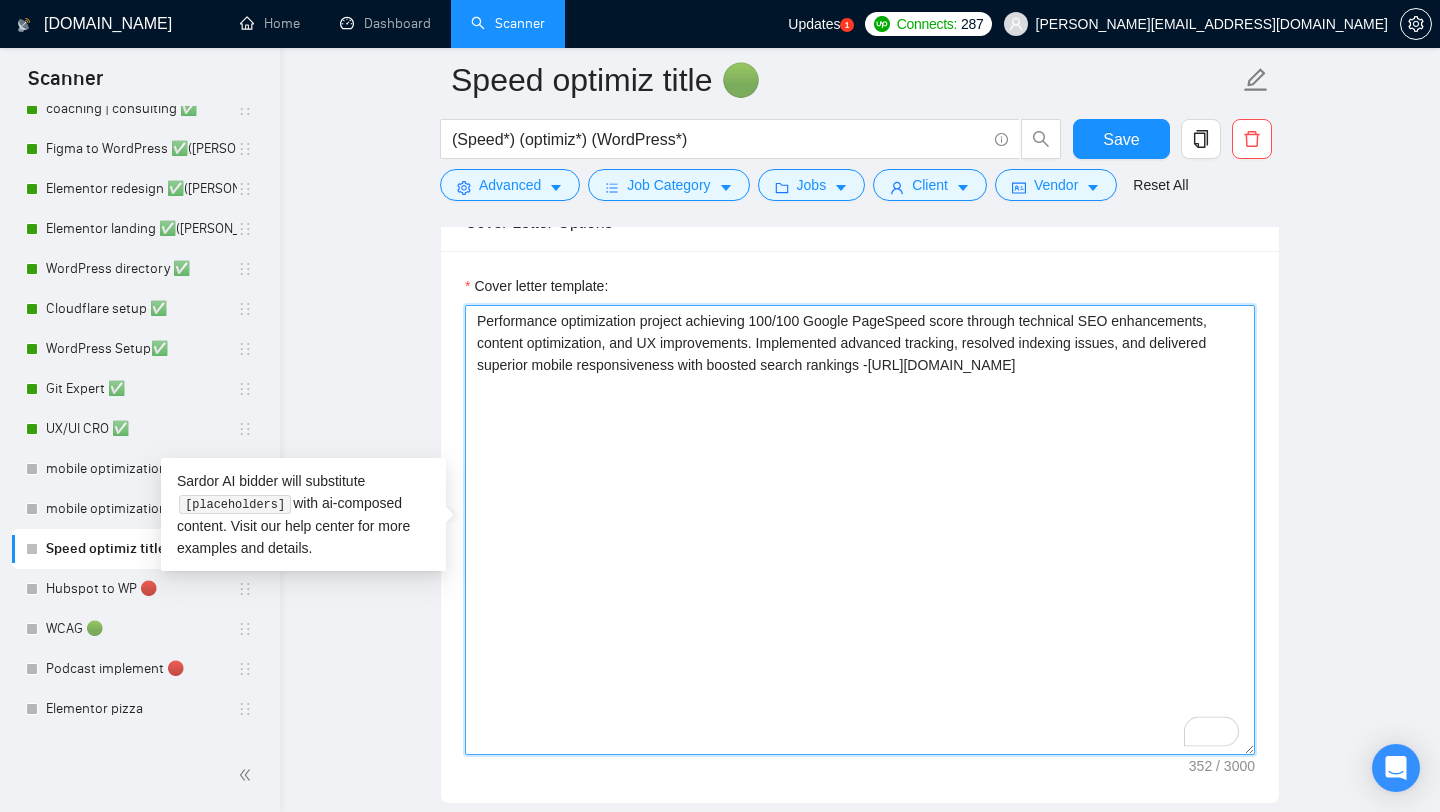 type on "Performance optimization project achieving 100/100 Google PageSpeed score through technical SEO enhancements, content optimization, and UX improvements. Implemented advanced tracking, resolved indexing issues, and delivered superior mobile responsiveness with boosted search rankings - [URL][DOMAIN_NAME]" 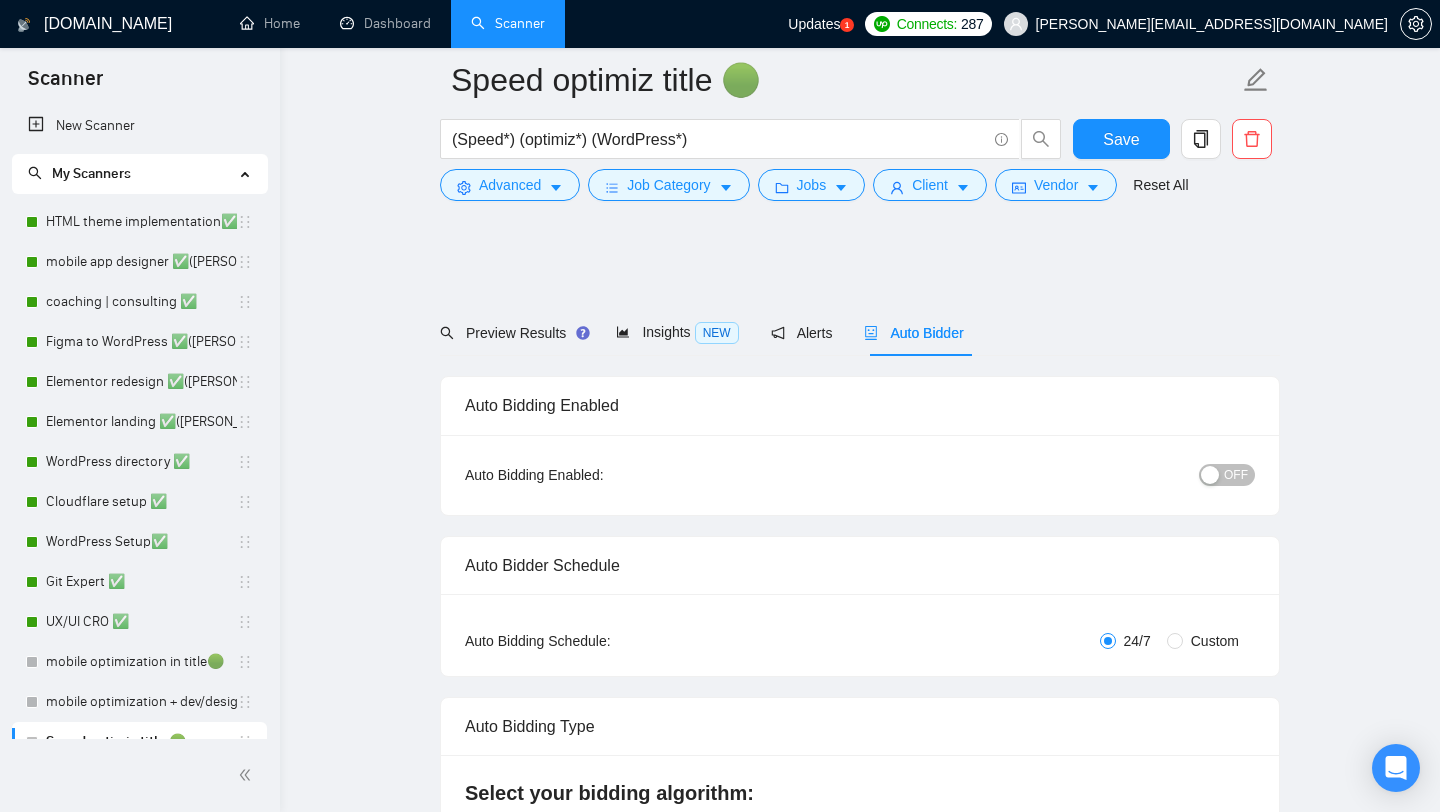 scroll, scrollTop: 1336, scrollLeft: 0, axis: vertical 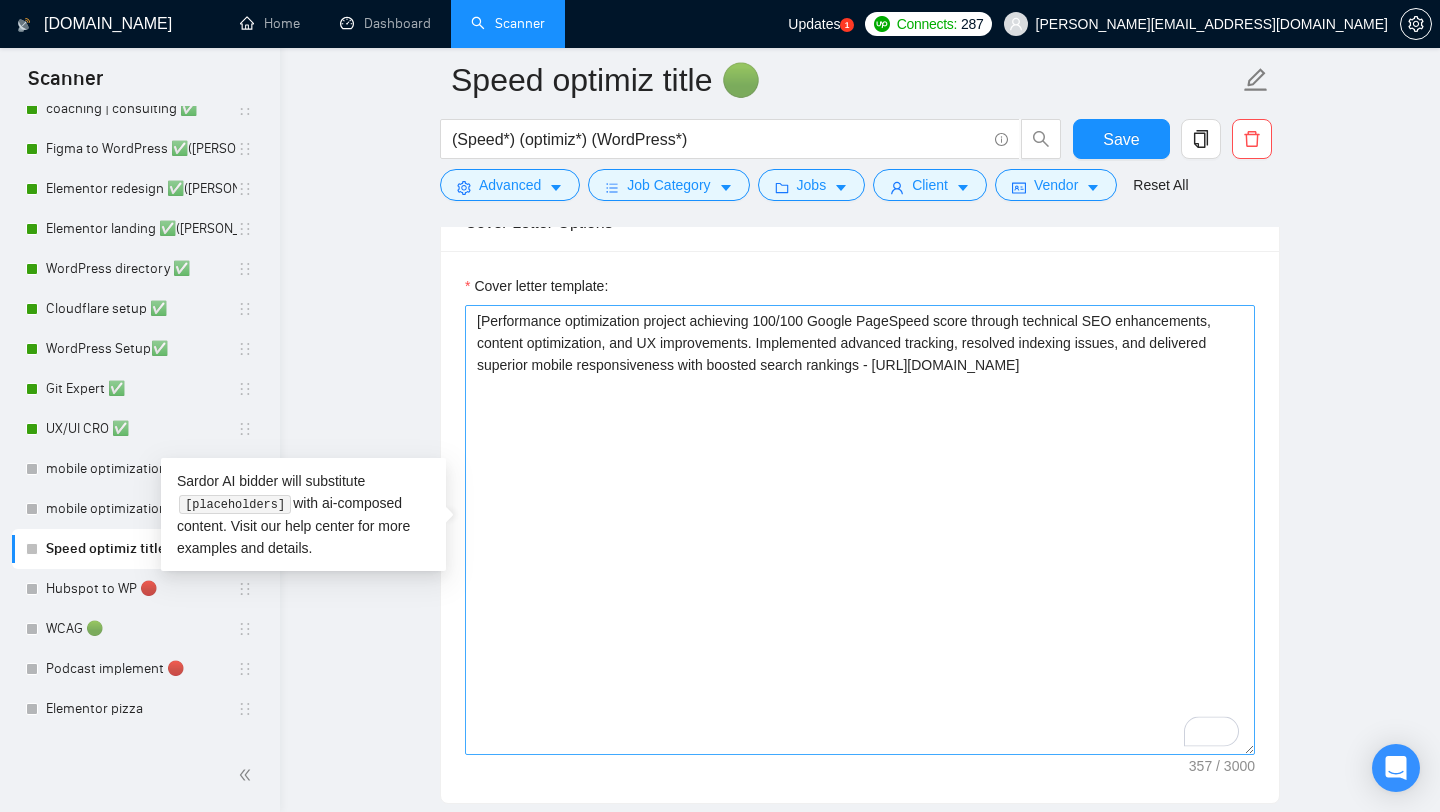 click on "[Performance optimization project achieving 100/100 Google PageSpeed score through technical SEO enhancements, content optimization, and UX improvements. Implemented advanced tracking, resolved indexing issues, and delivered superior mobile responsiveness with boosted search rankings - [URL][DOMAIN_NAME]" at bounding box center (860, 530) 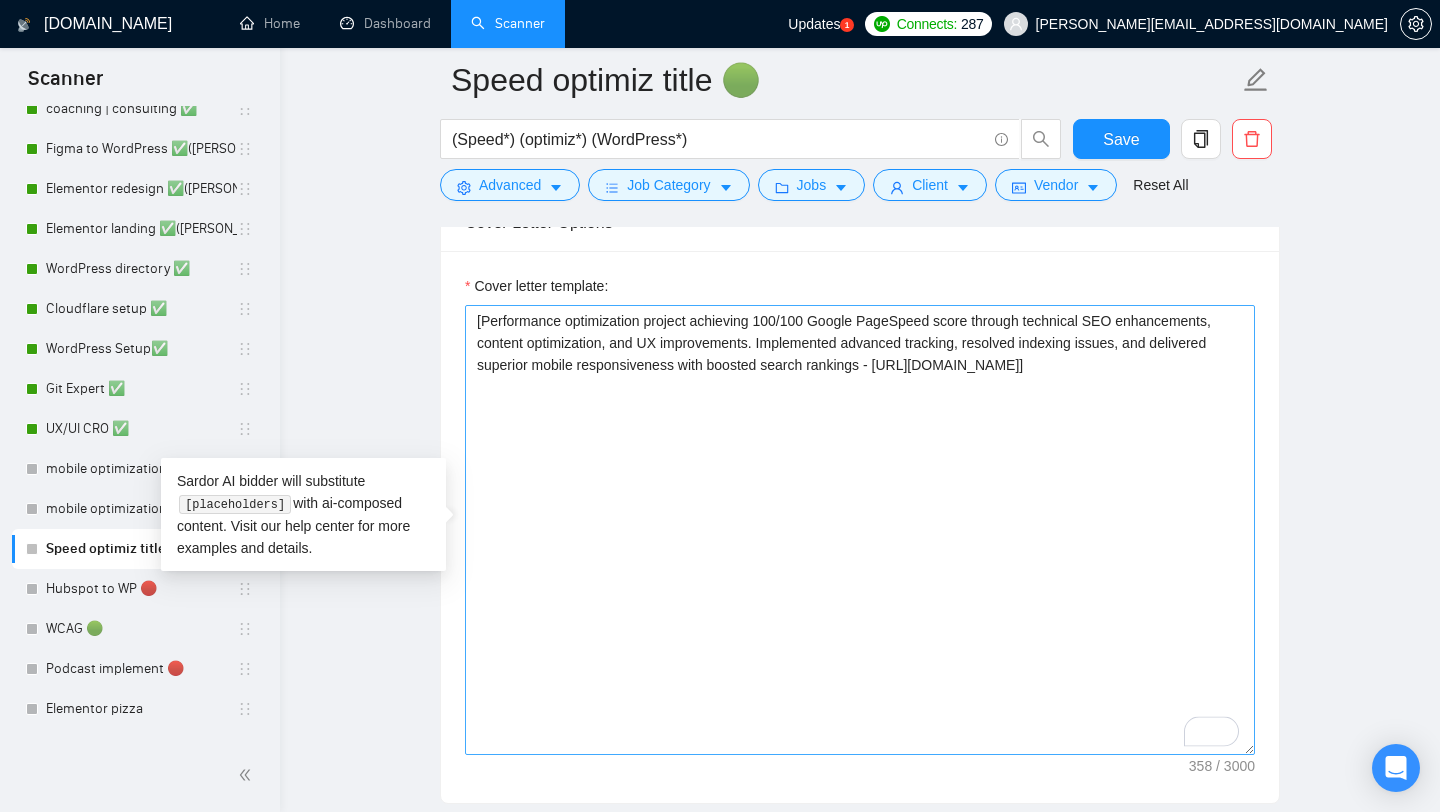 click on "[Performance optimization project achieving 100/100 Google PageSpeed score through technical SEO enhancements, content optimization, and UX improvements. Implemented advanced tracking, resolved indexing issues, and delivered superior mobile responsiveness with boosted search rankings - [URL][DOMAIN_NAME]]" at bounding box center (860, 530) 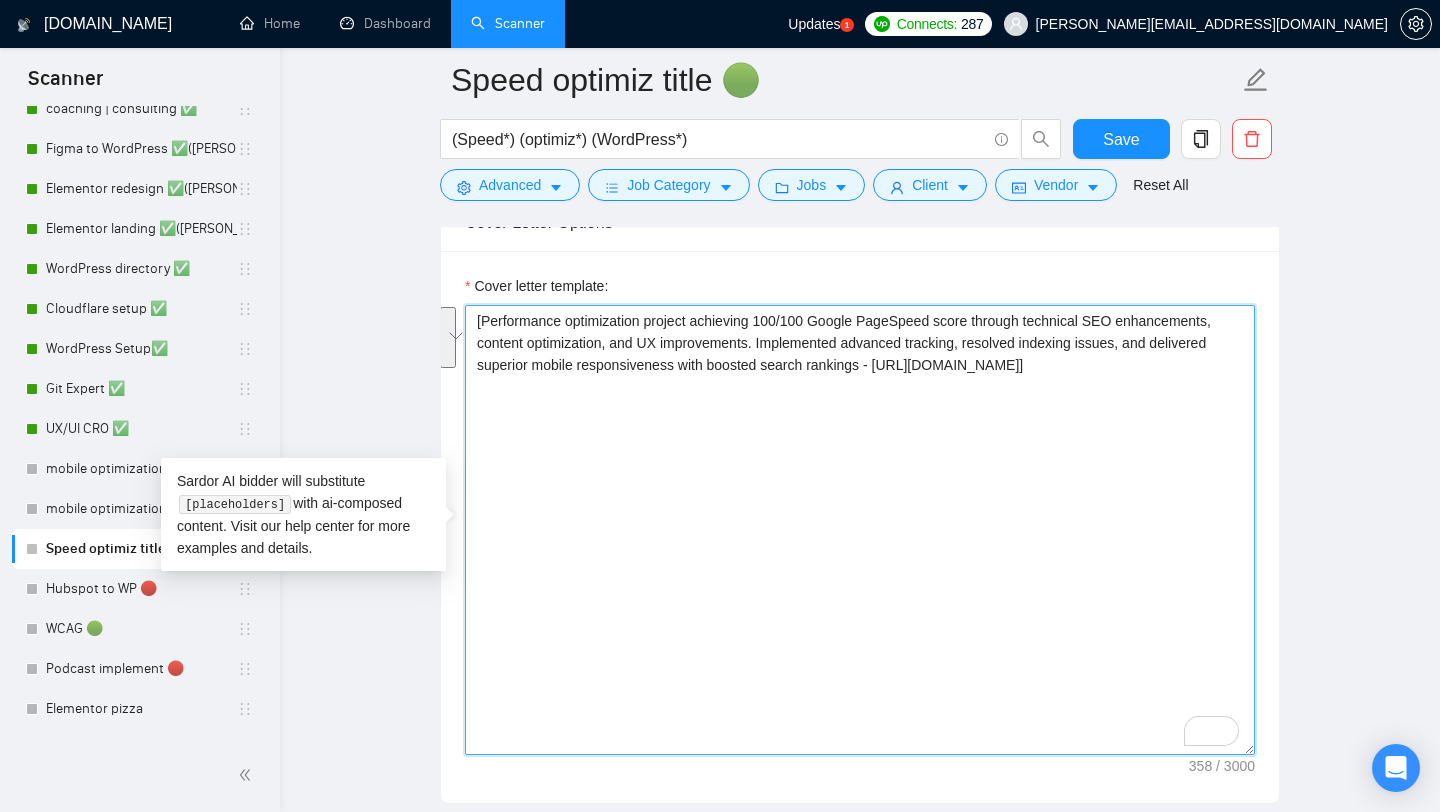 drag, startPoint x: 871, startPoint y: 418, endPoint x: 484, endPoint y: 366, distance: 390.4779 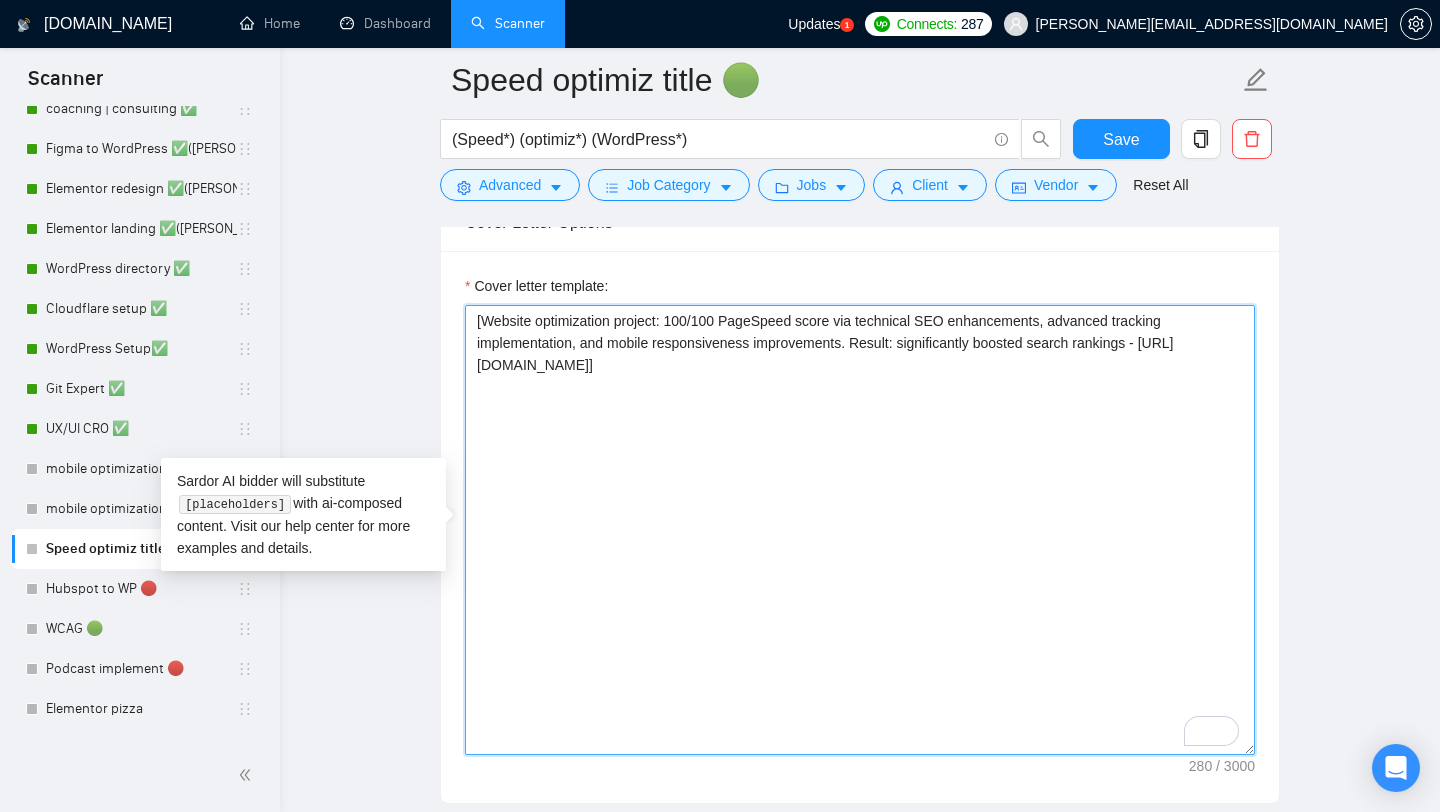 click on "[Website optimization project: 100/100 PageSpeed score via technical SEO enhancements, advanced tracking implementation, and mobile responsiveness improvements. Result: significantly boosted search rankings - [URL][DOMAIN_NAME]]" at bounding box center (860, 530) 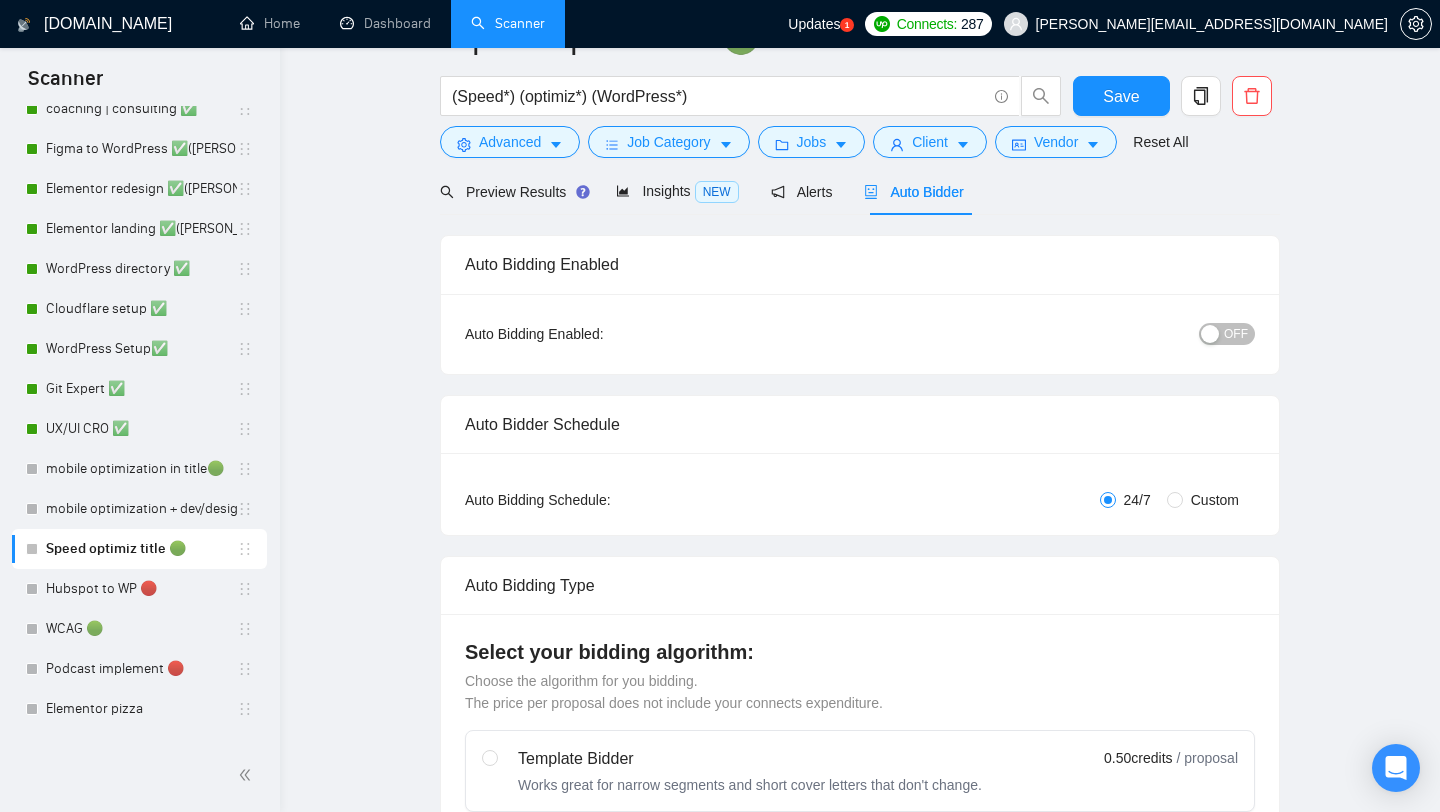 scroll, scrollTop: 0, scrollLeft: 0, axis: both 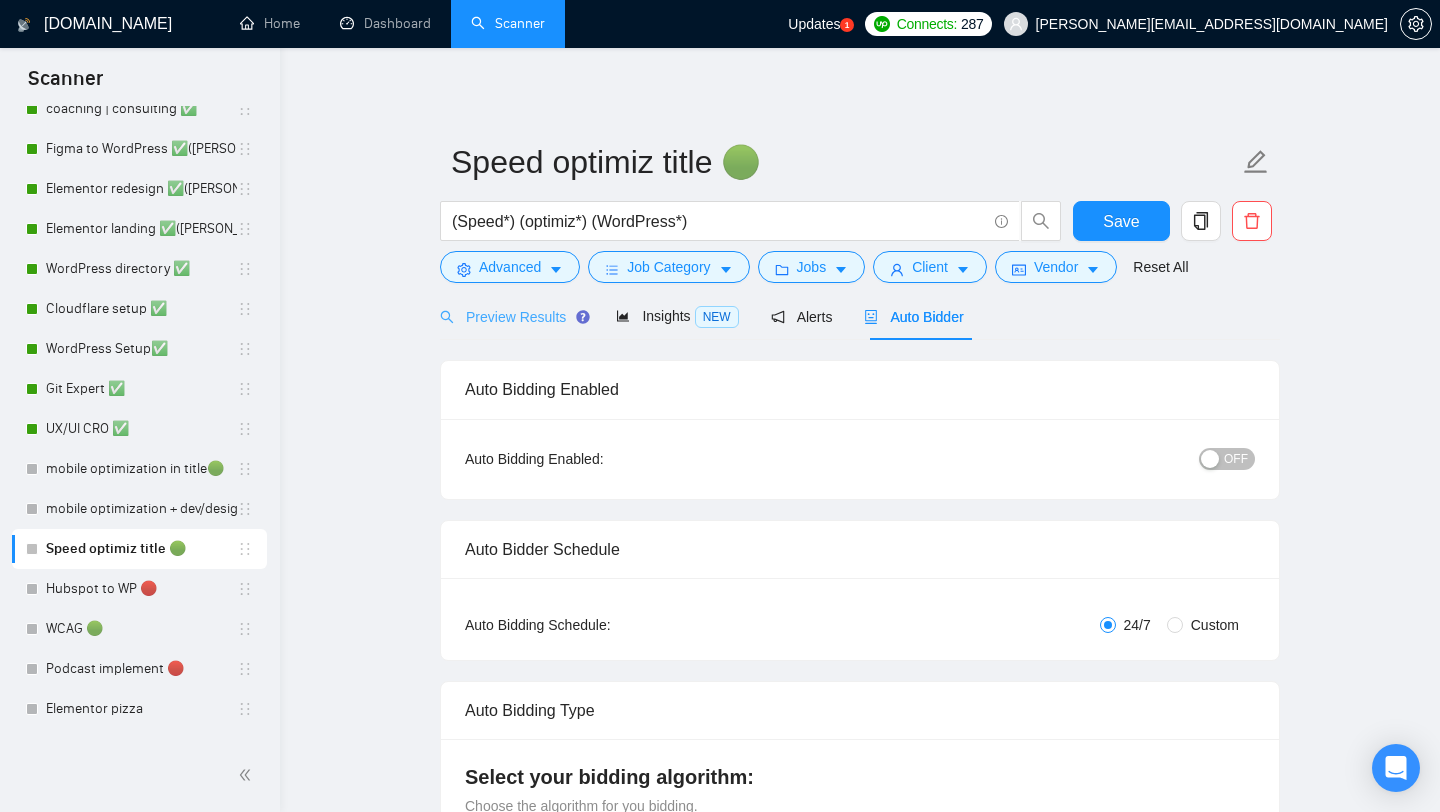 type on "[Website optimization project: 100/100 PageSpeed score via technical SEO enhancements, advanced tracking implementation, and mobile responsiveness improvements. Result: significantly boosted search rankings - [URL][DOMAIN_NAME]]" 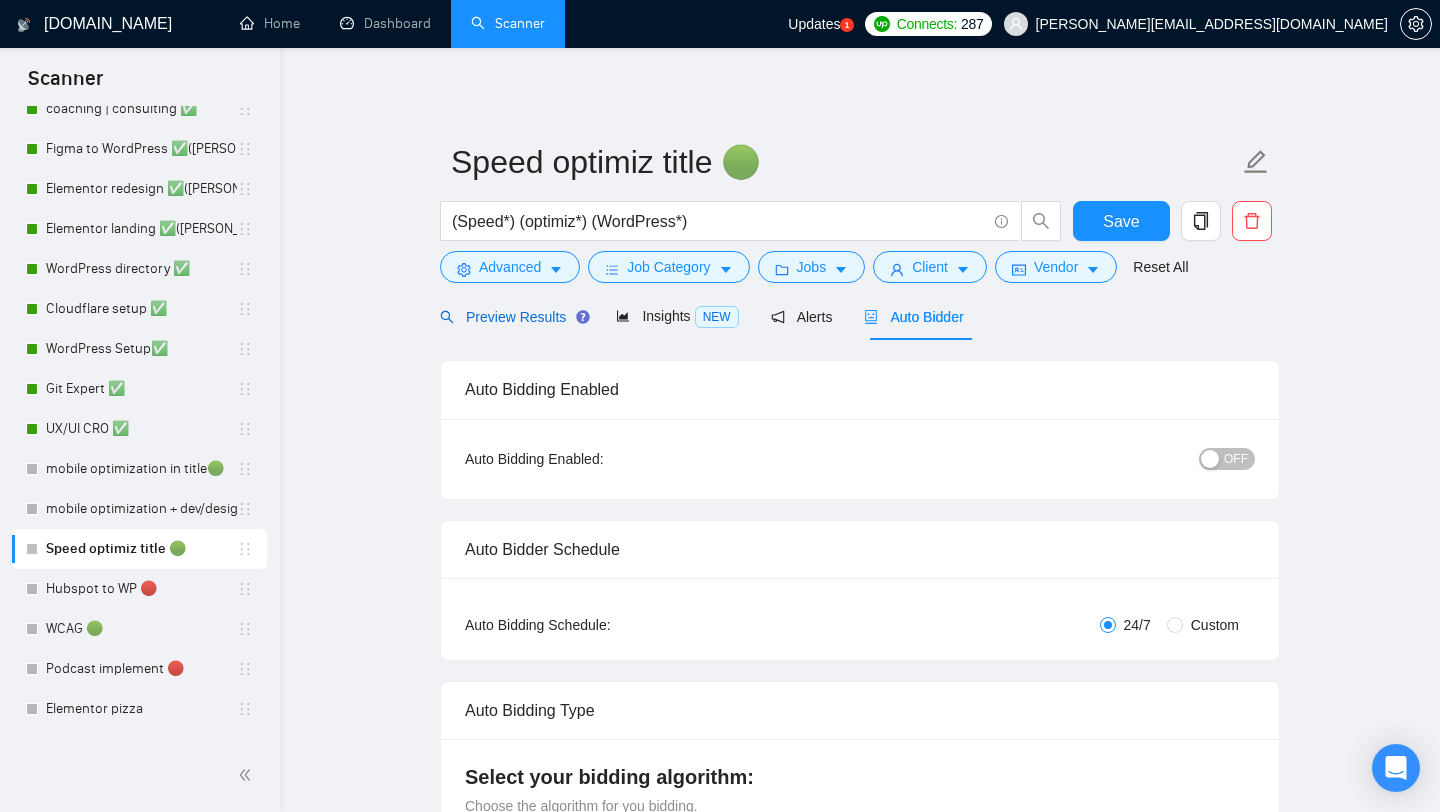click on "Preview Results" at bounding box center [512, 317] 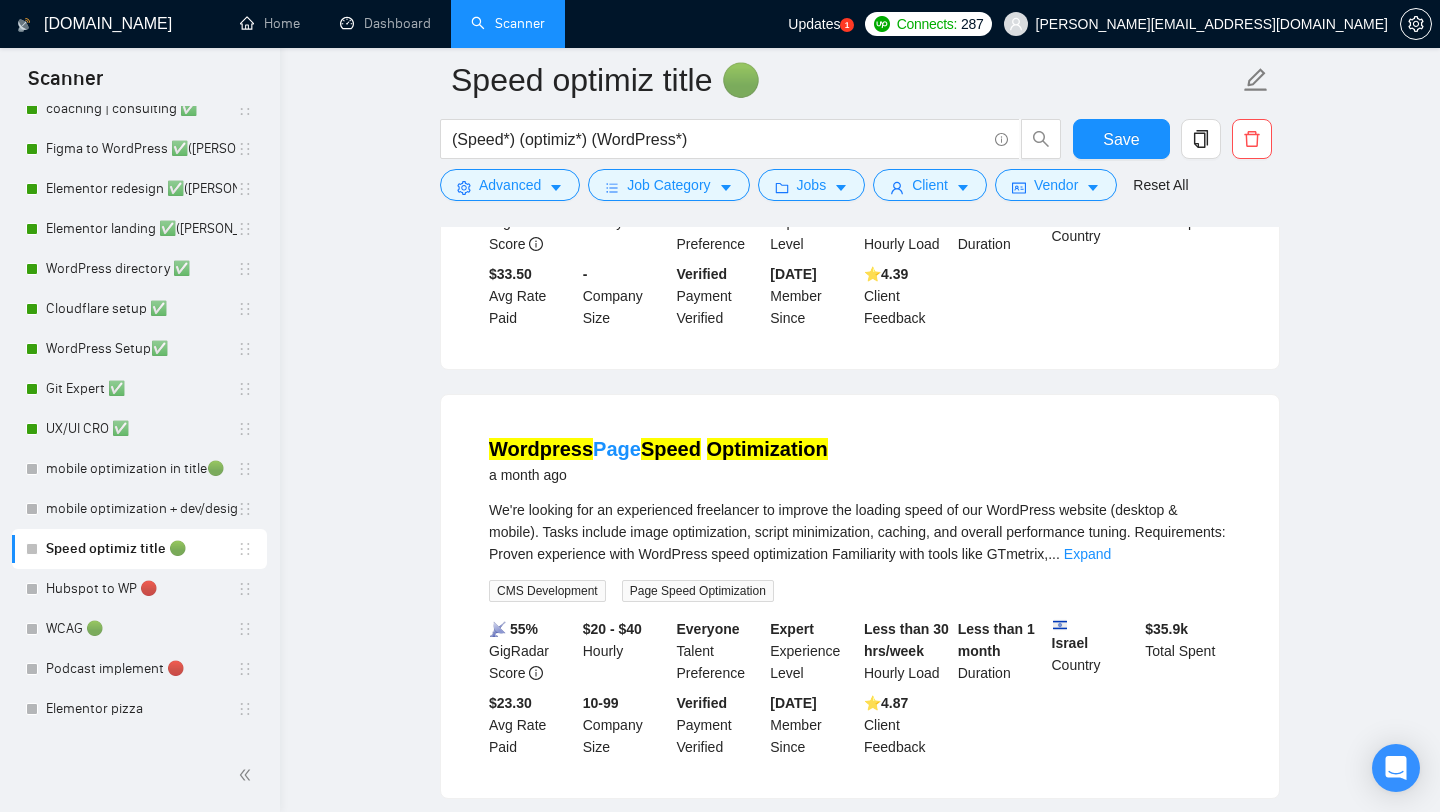 scroll, scrollTop: 0, scrollLeft: 0, axis: both 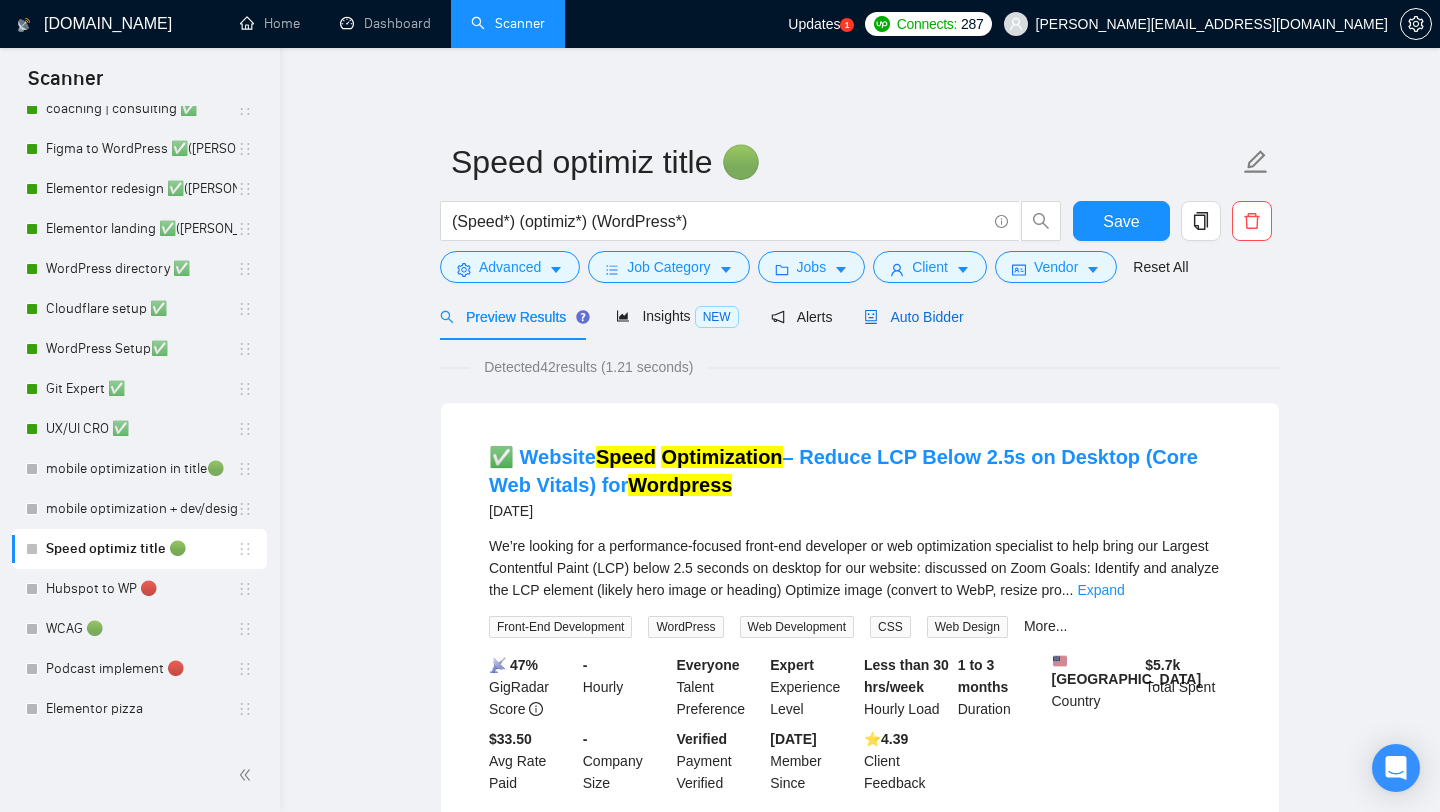 click on "Auto Bidder" at bounding box center (913, 317) 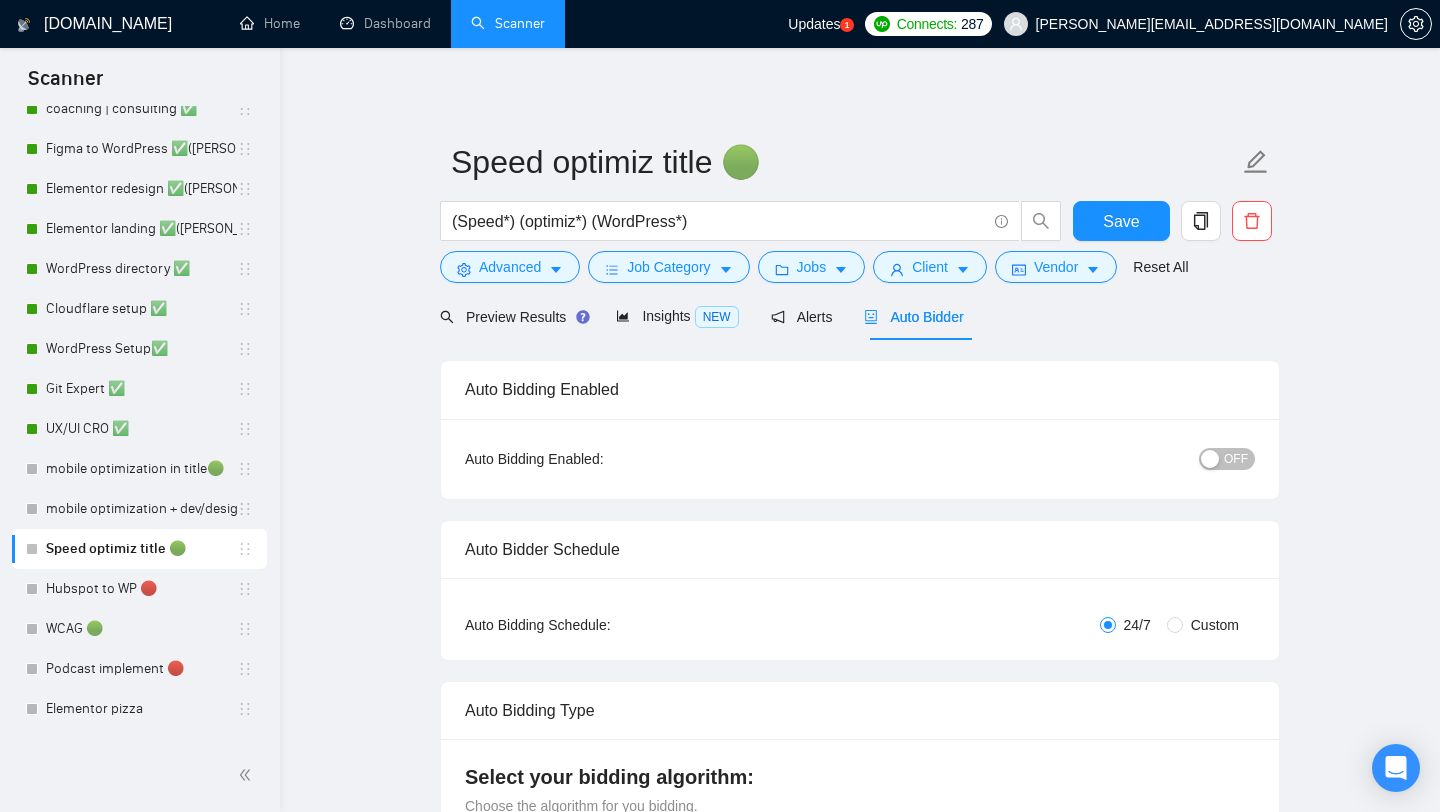 type 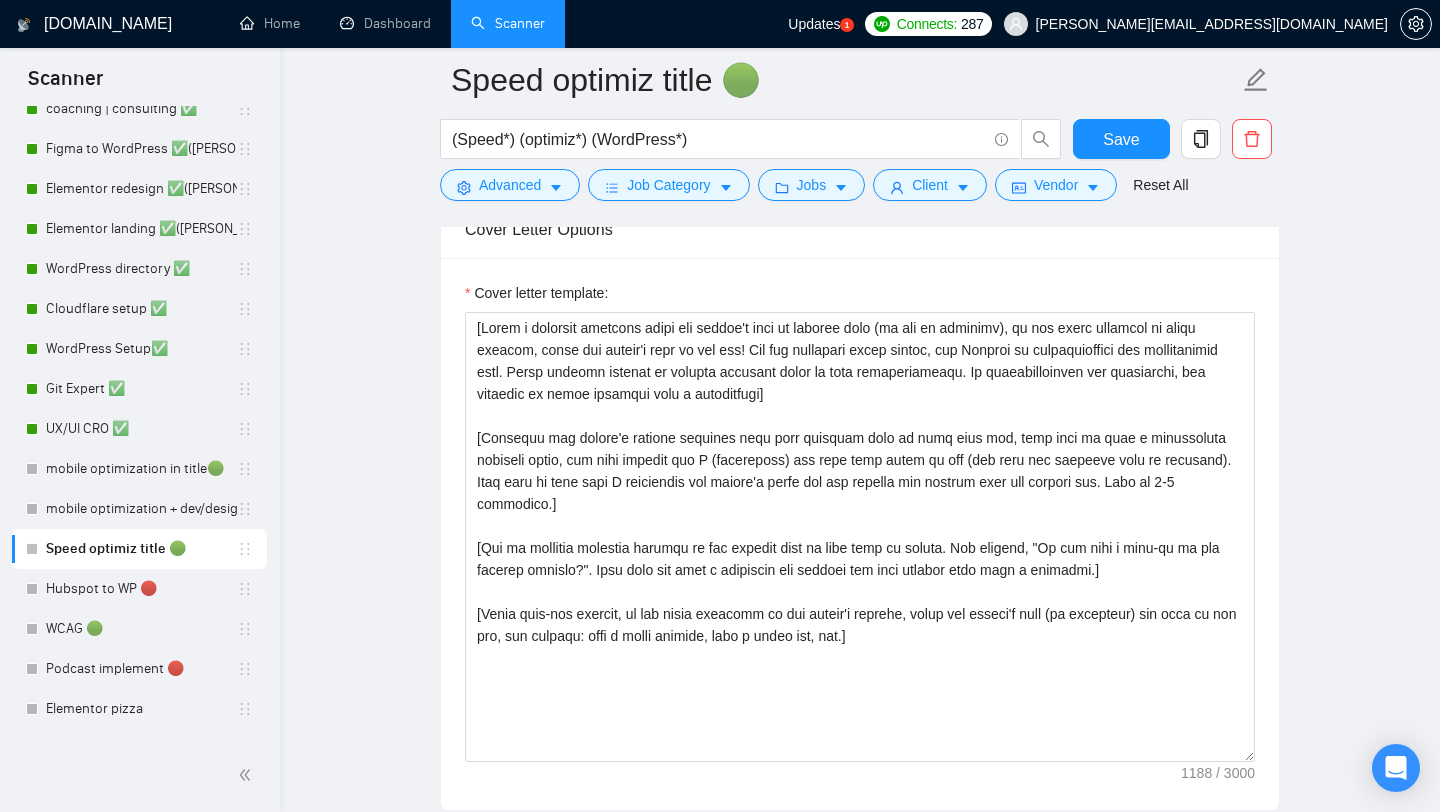 scroll, scrollTop: 1326, scrollLeft: 0, axis: vertical 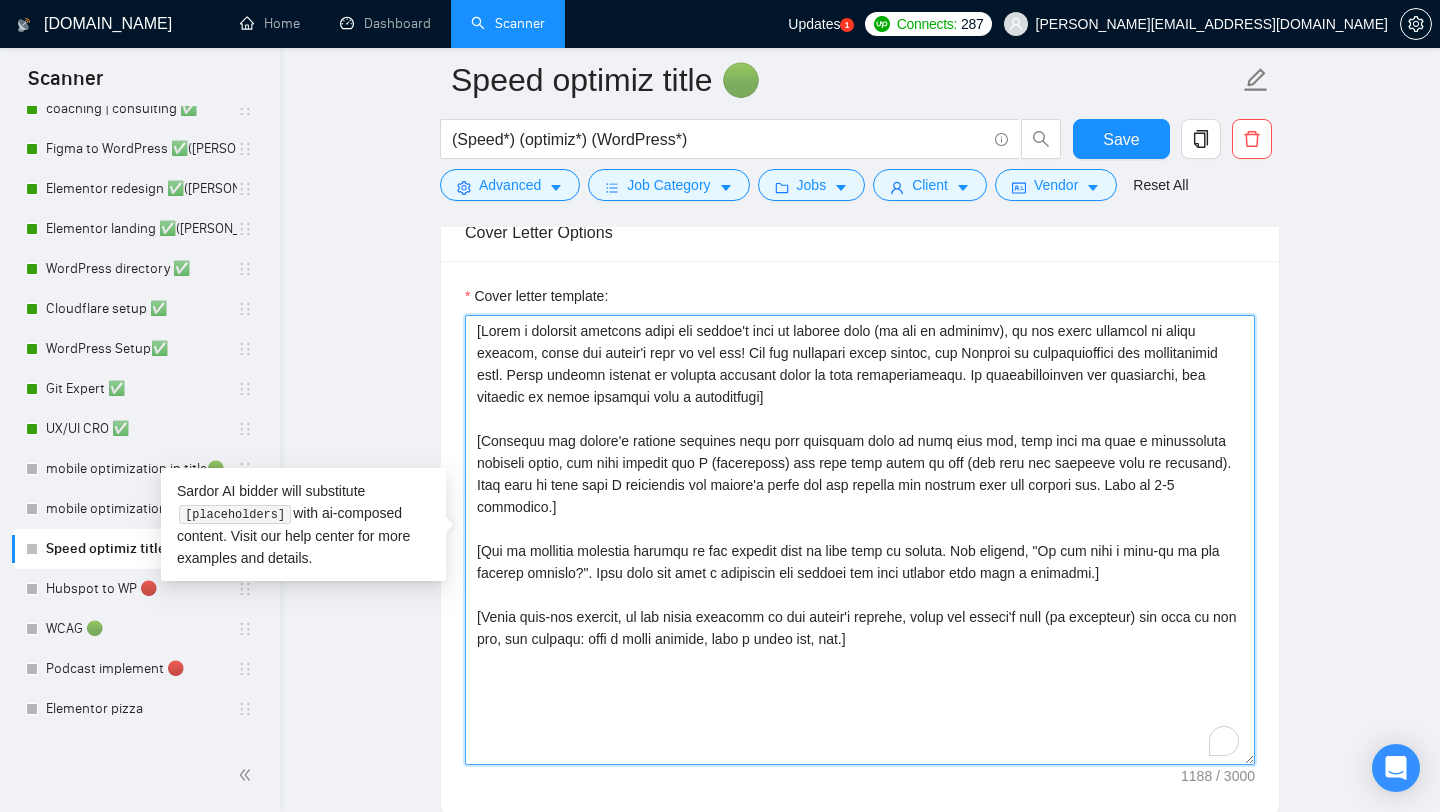 drag, startPoint x: 924, startPoint y: 609, endPoint x: 413, endPoint y: 105, distance: 717.73047 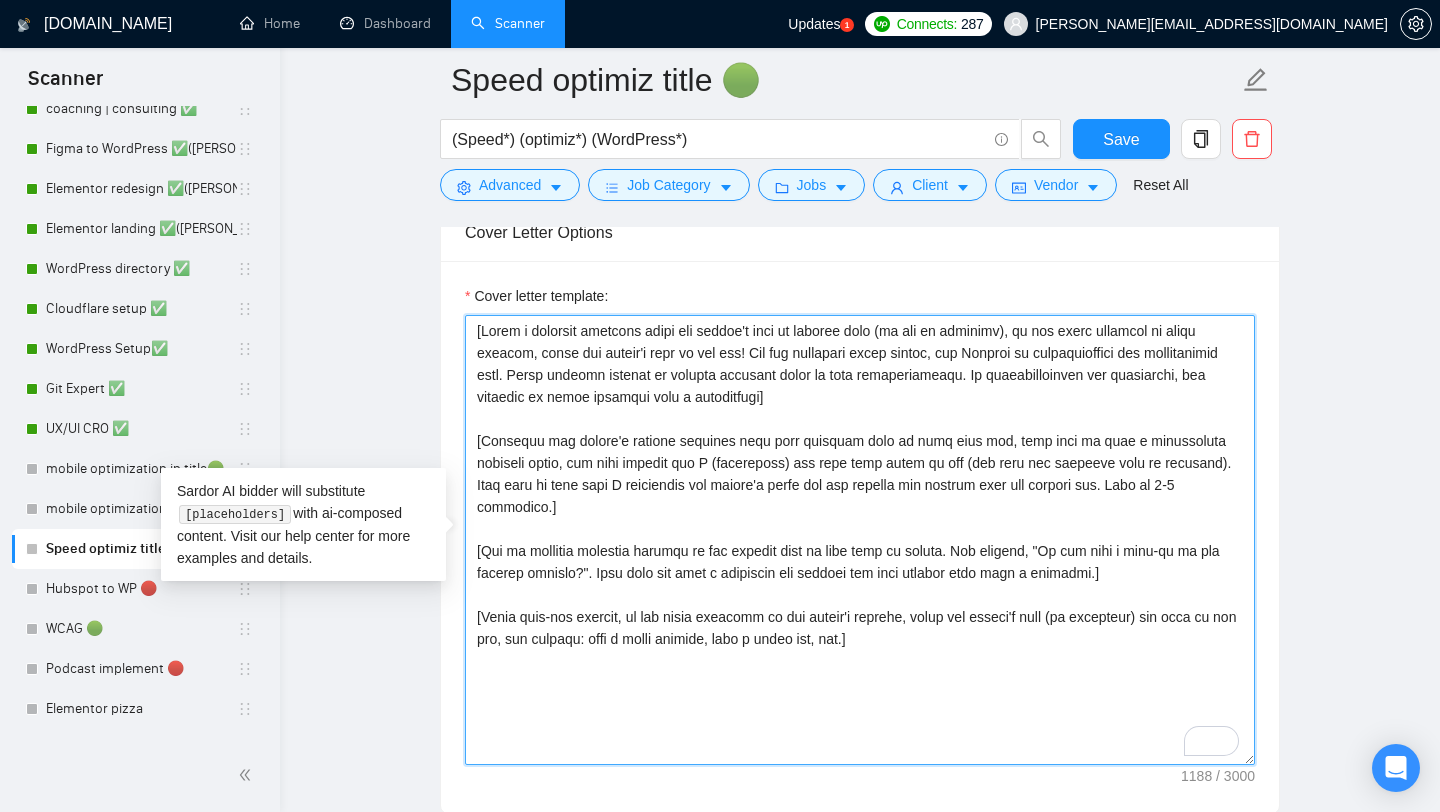 paste on "Website optimization project: 100/100 PageSpeed score via technical SEO enhancements, advanced tracking implementation, and mobile responsiveness improvements. Result: significantly boosted search rankings." 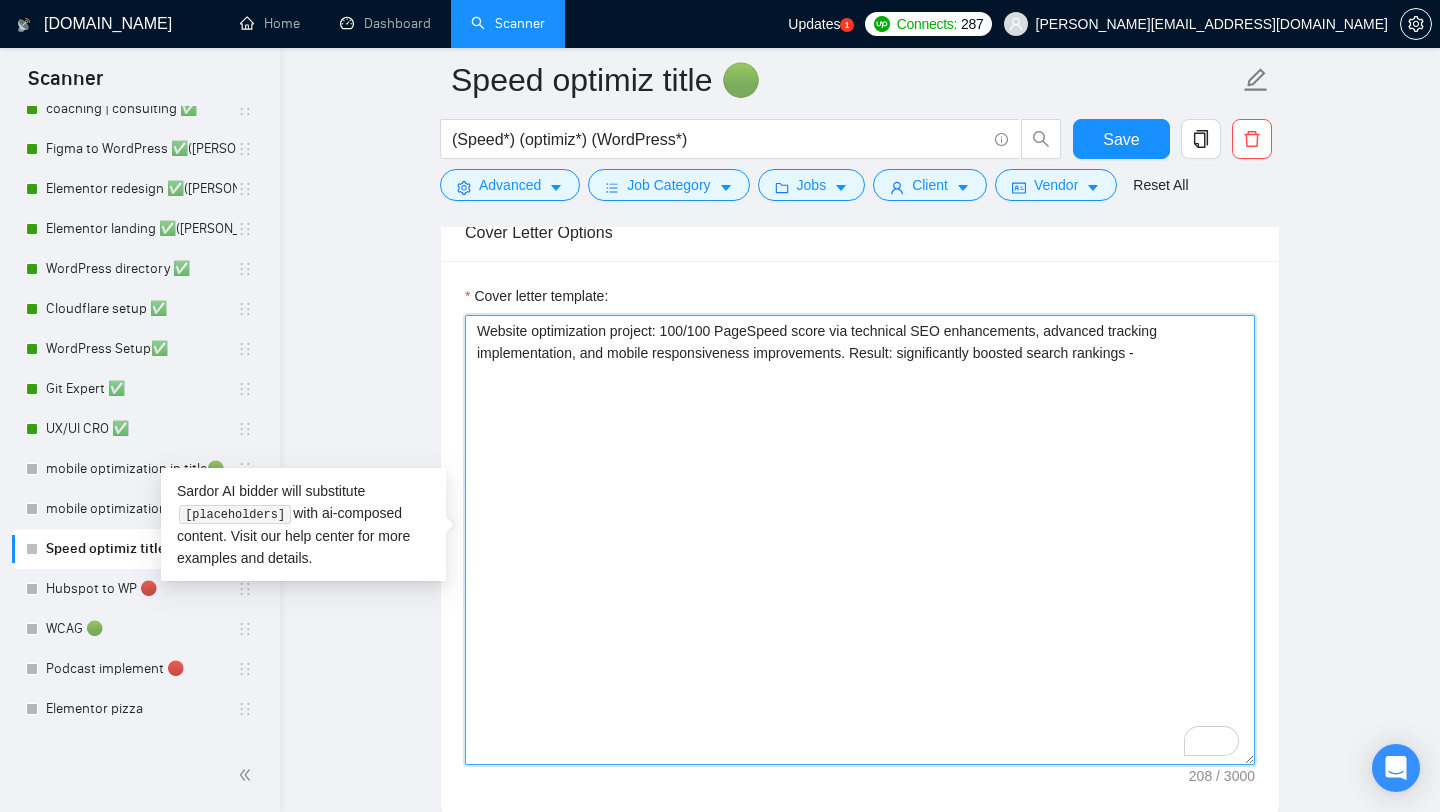 paste on "[URL][DOMAIN_NAME]" 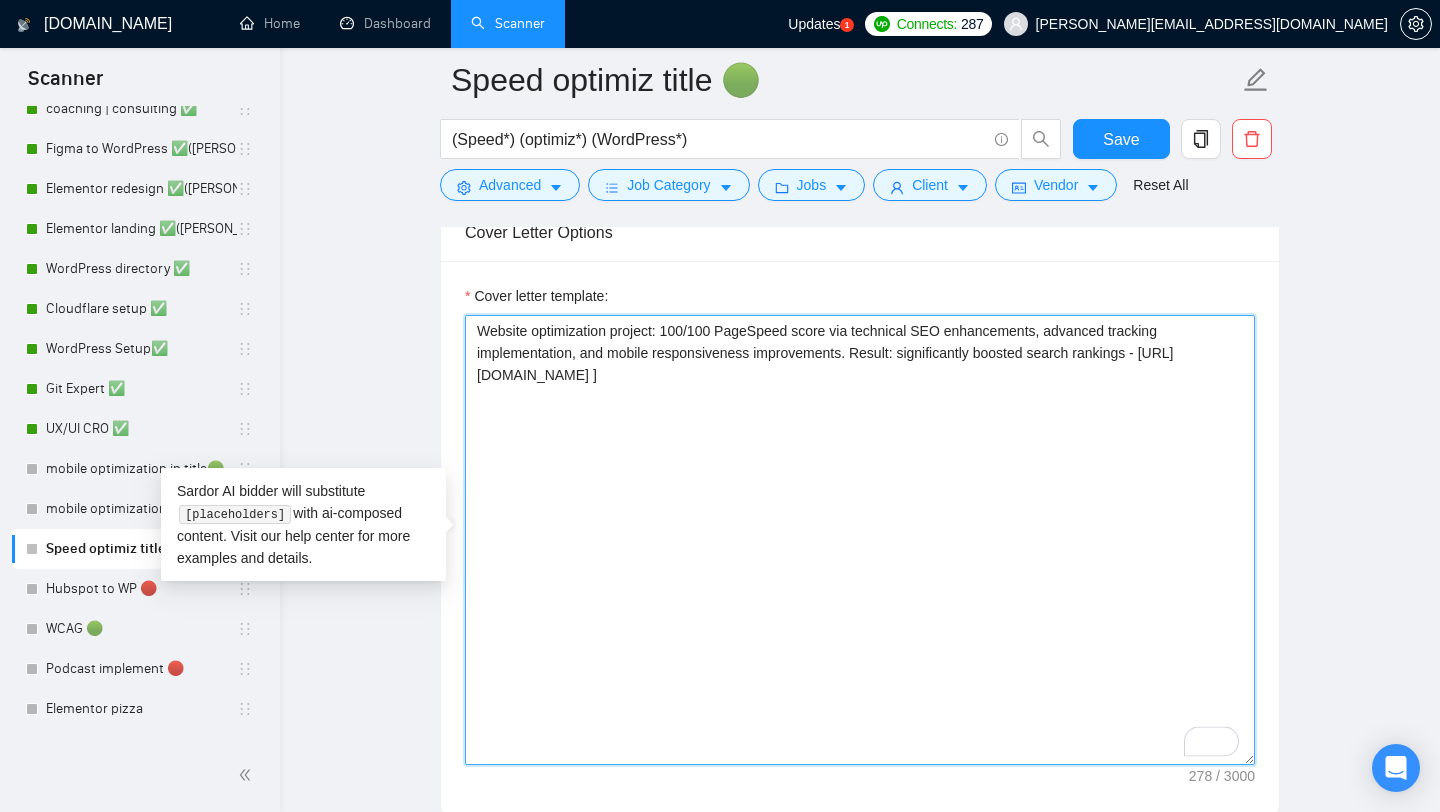 click on "Website optimization project: 100/100 PageSpeed score via technical SEO enhancements, advanced tracking implementation, and mobile responsiveness improvements. Result: significantly boosted search rankings - [URL][DOMAIN_NAME] ]" at bounding box center (860, 540) 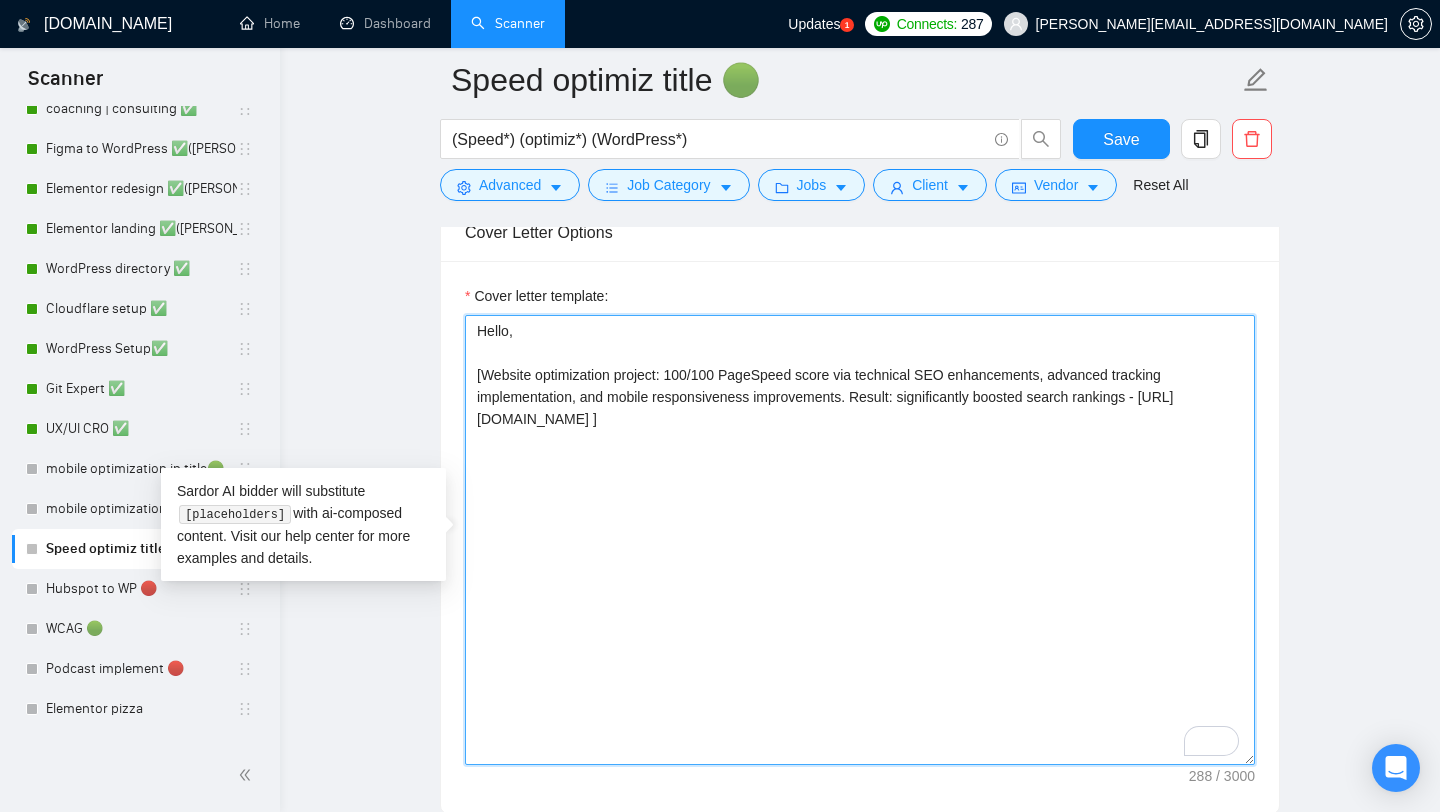 paste on "I'd recommend checking out my speed optimization case study on Upwork - you'll find it quite relevant and interesting for your needs." 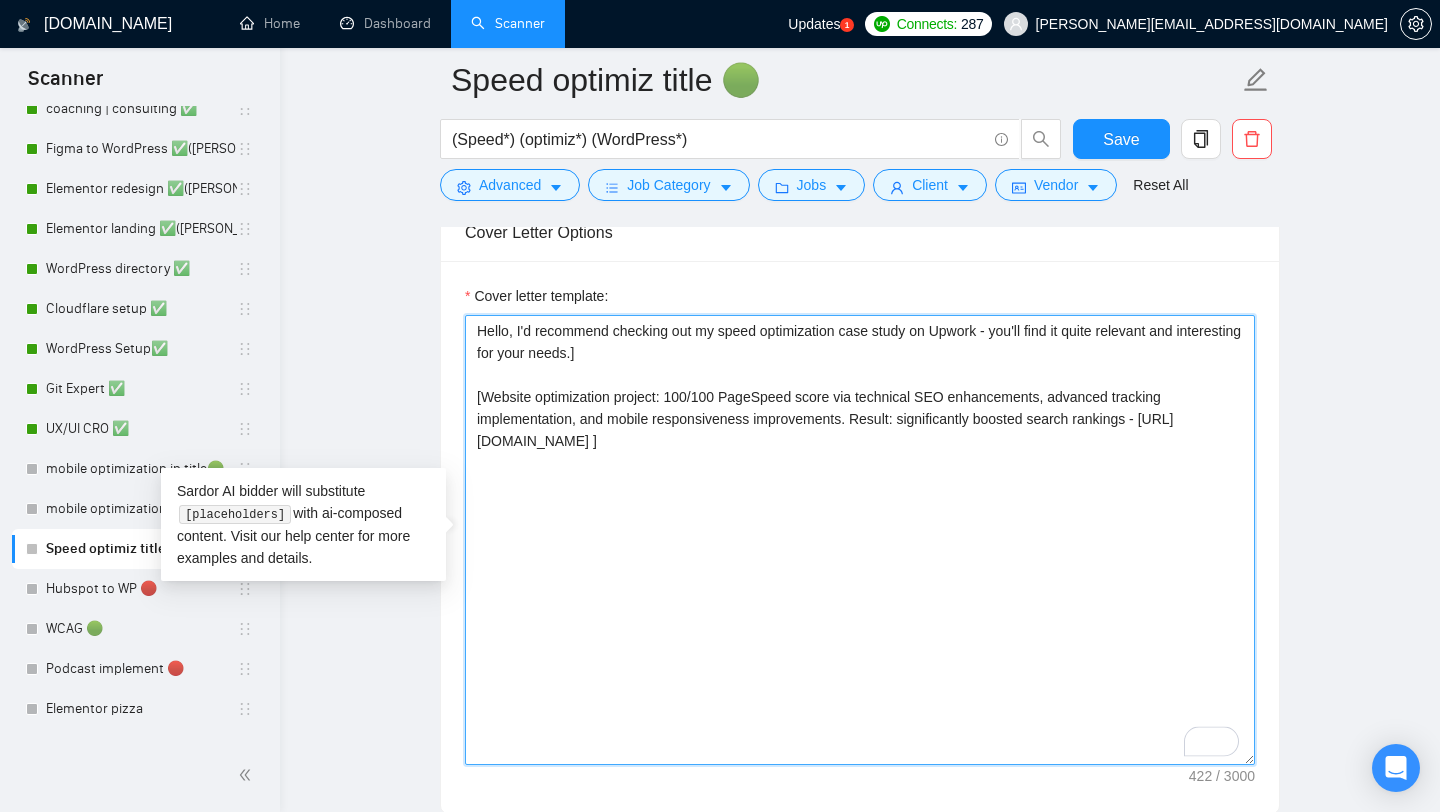 click on "Hello, I'd recommend checking out my speed optimization case study on Upwork - you'll find it quite relevant and interesting for your needs.]
[Website optimization project: 100/100 PageSpeed score via technical SEO enhancements, advanced tracking implementation, and mobile responsiveness improvements. Result: significantly boosted search rankings - [URL][DOMAIN_NAME] ]" at bounding box center [860, 540] 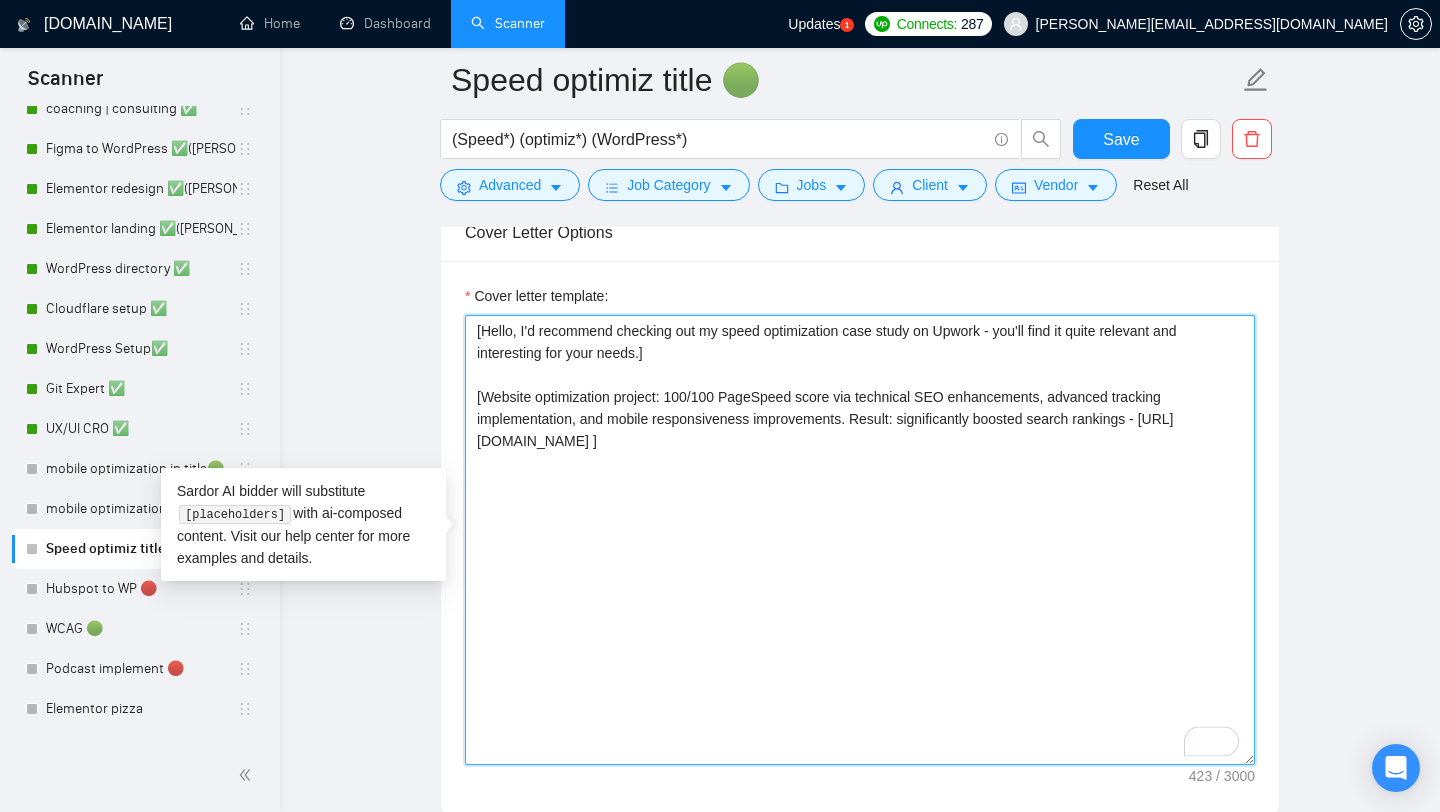 click on "[Hello, I'd recommend checking out my speed optimization case study on Upwork - you'll find it quite relevant and interesting for your needs.]
[Website optimization project: 100/100 PageSpeed score via technical SEO enhancements, advanced tracking implementation, and mobile responsiveness improvements. Result: significantly boosted search rankings - [URL][DOMAIN_NAME] ]" at bounding box center (860, 540) 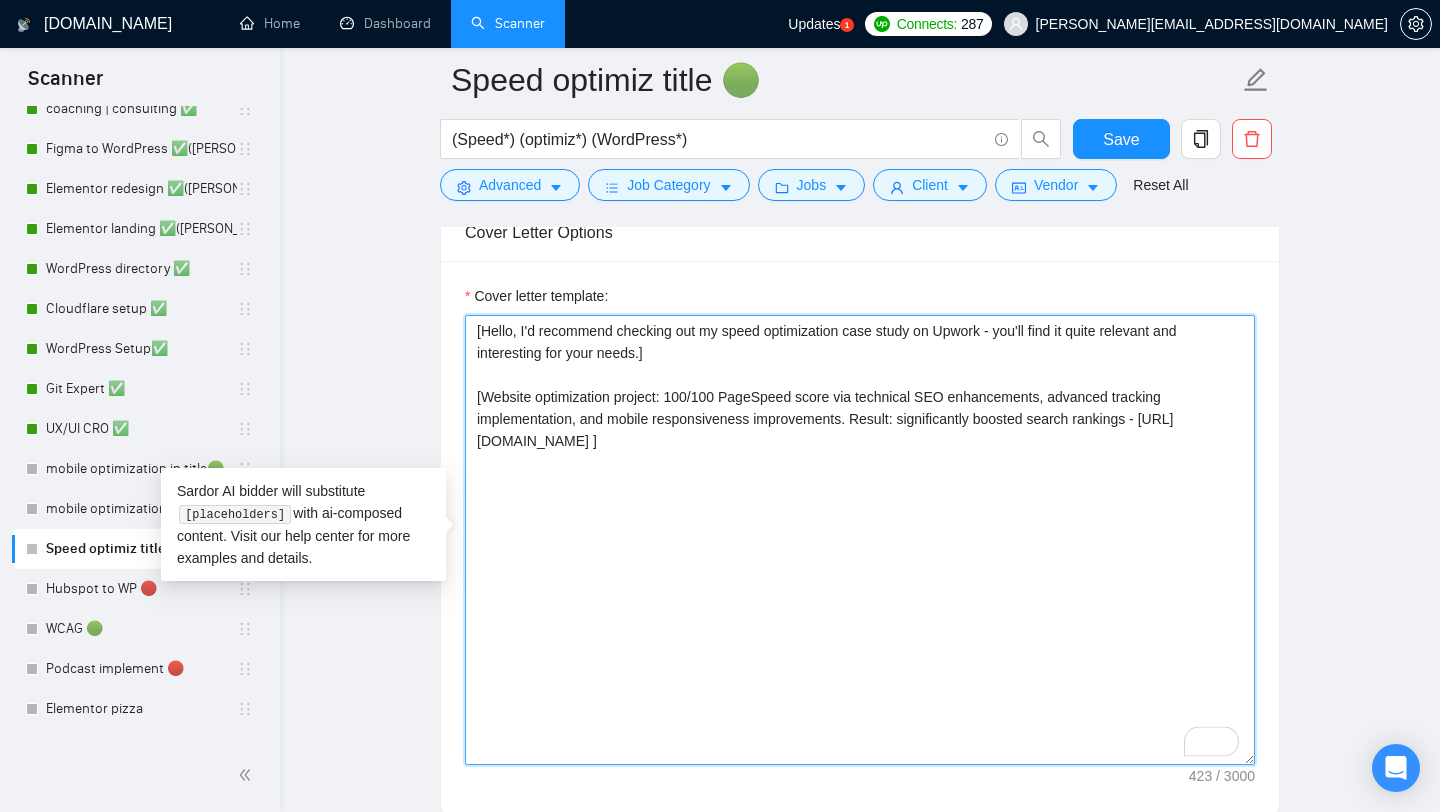 click on "[Hello, I'd recommend checking out my speed optimization case study on Upwork - you'll find it quite relevant and interesting for your needs.]
[Website optimization project: 100/100 PageSpeed score via technical SEO enhancements, advanced tracking implementation, and mobile responsiveness improvements. Result: significantly boosted search rankings - [URL][DOMAIN_NAME] ]" at bounding box center (860, 540) 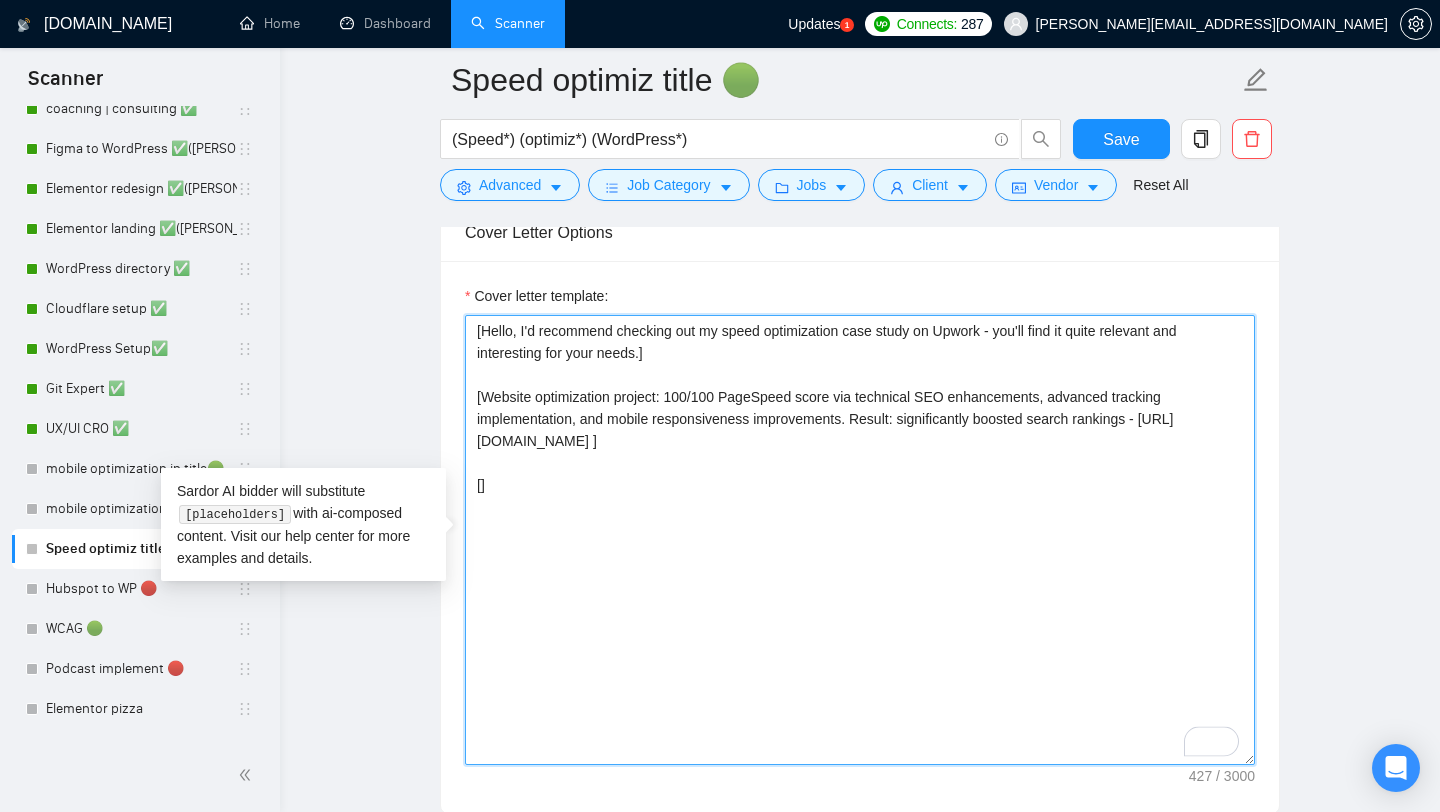 paste on "Generate opening: "This [job type] project caught my attention because I specialize in [extract 3-4 key terms] - exactly what you're looking for."
Job posting: [paste here]" 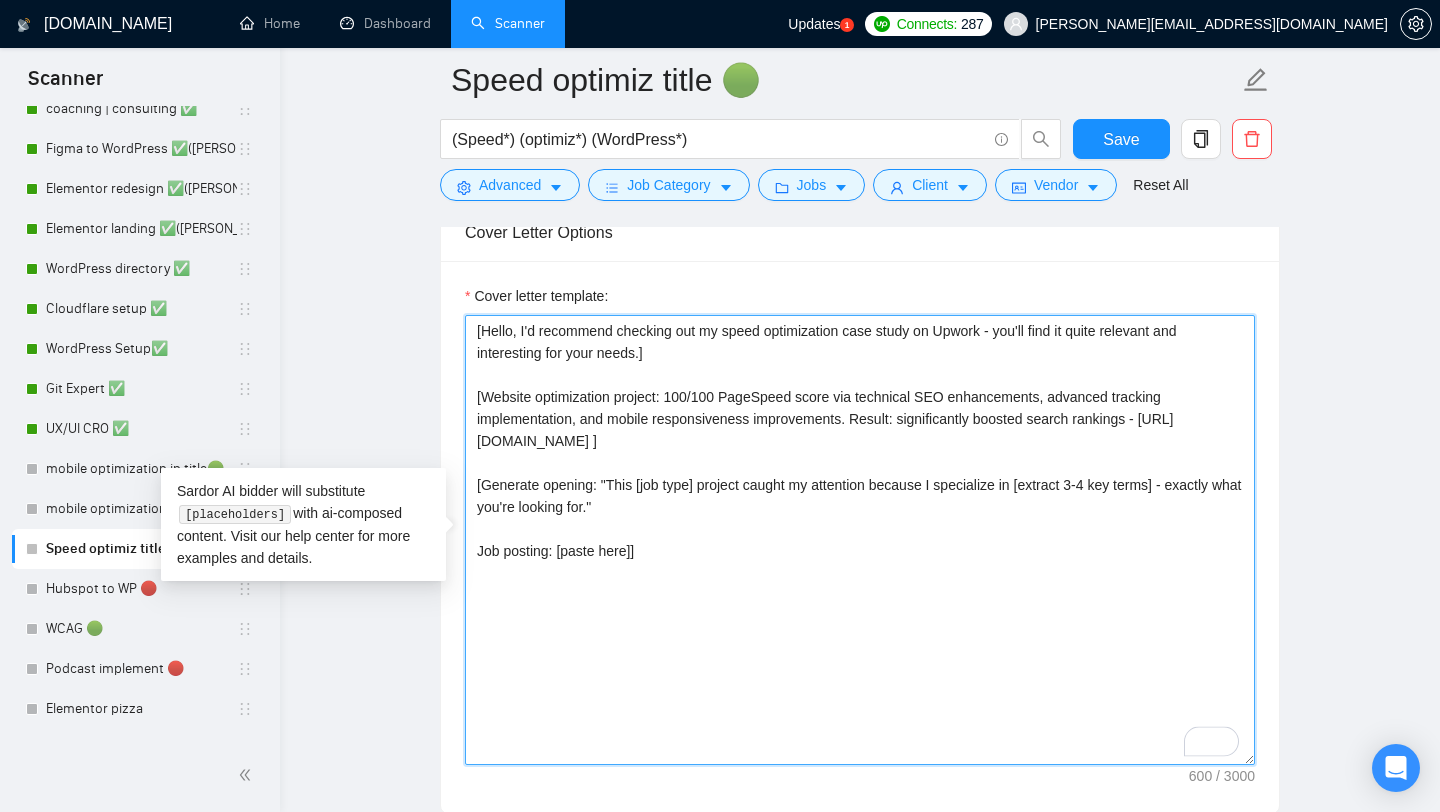 click on "[Hello, I'd recommend checking out my speed optimization case study on Upwork - you'll find it quite relevant and interesting for your needs.]
[Website optimization project: 100/100 PageSpeed score via technical SEO enhancements, advanced tracking implementation, and mobile responsiveness improvements. Result: significantly boosted search rankings - [URL][DOMAIN_NAME] ]
[Generate opening: "This [job type] project caught my attention because I specialize in [extract 3-4 key terms] - exactly what you're looking for."
Job posting: [paste here]]" at bounding box center (860, 540) 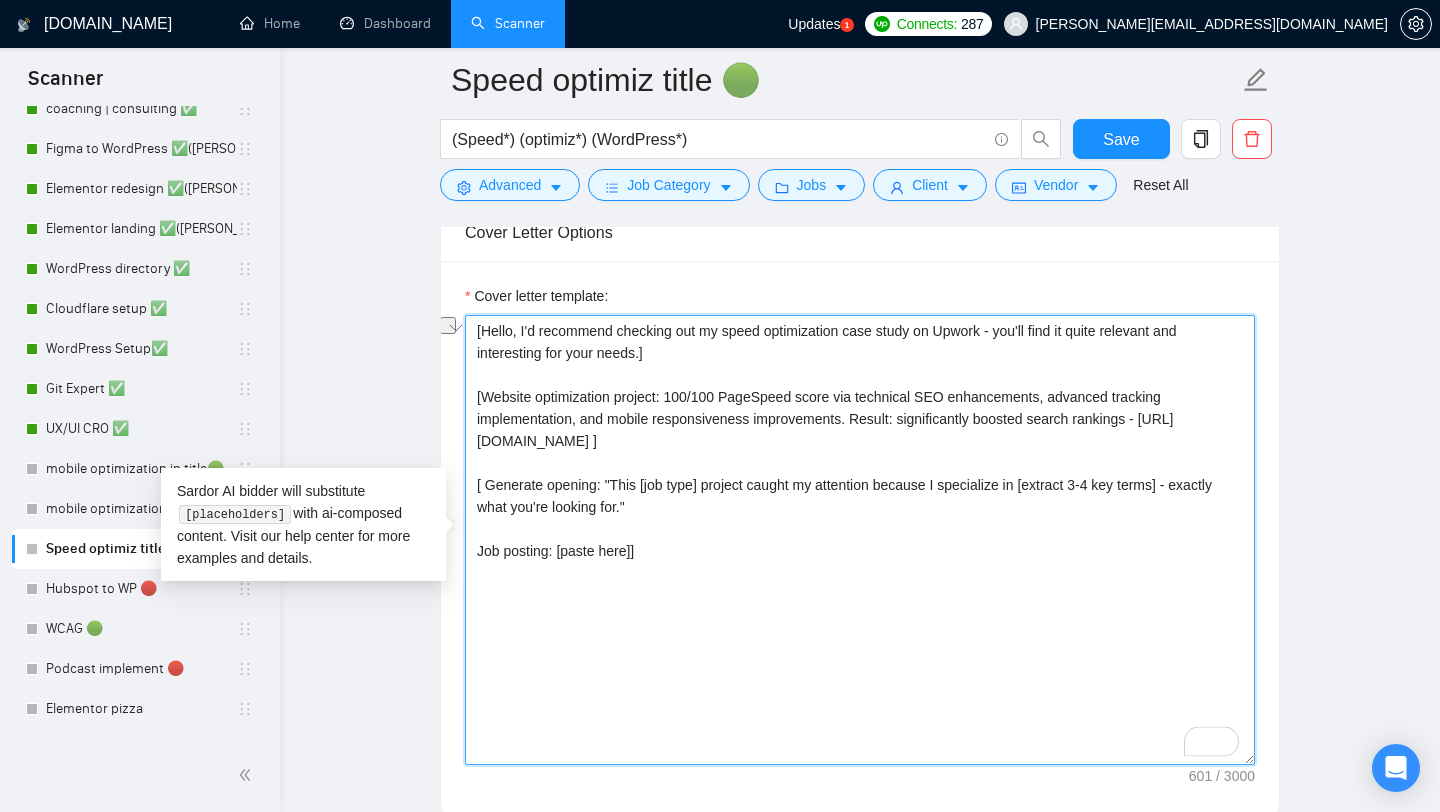 drag, startPoint x: 638, startPoint y: 552, endPoint x: 471, endPoint y: 554, distance: 167.01198 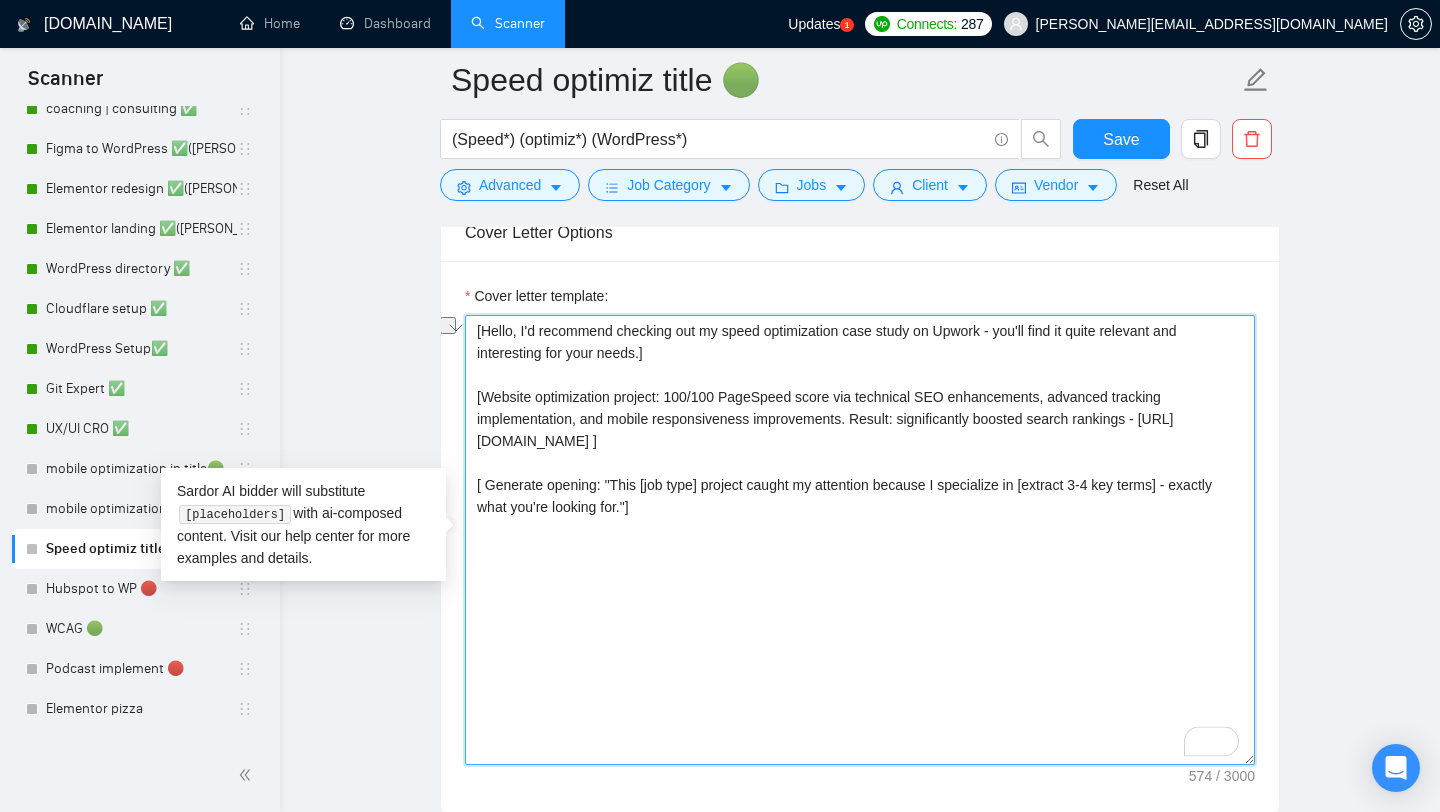 drag, startPoint x: 1042, startPoint y: 483, endPoint x: 980, endPoint y: 478, distance: 62.201286 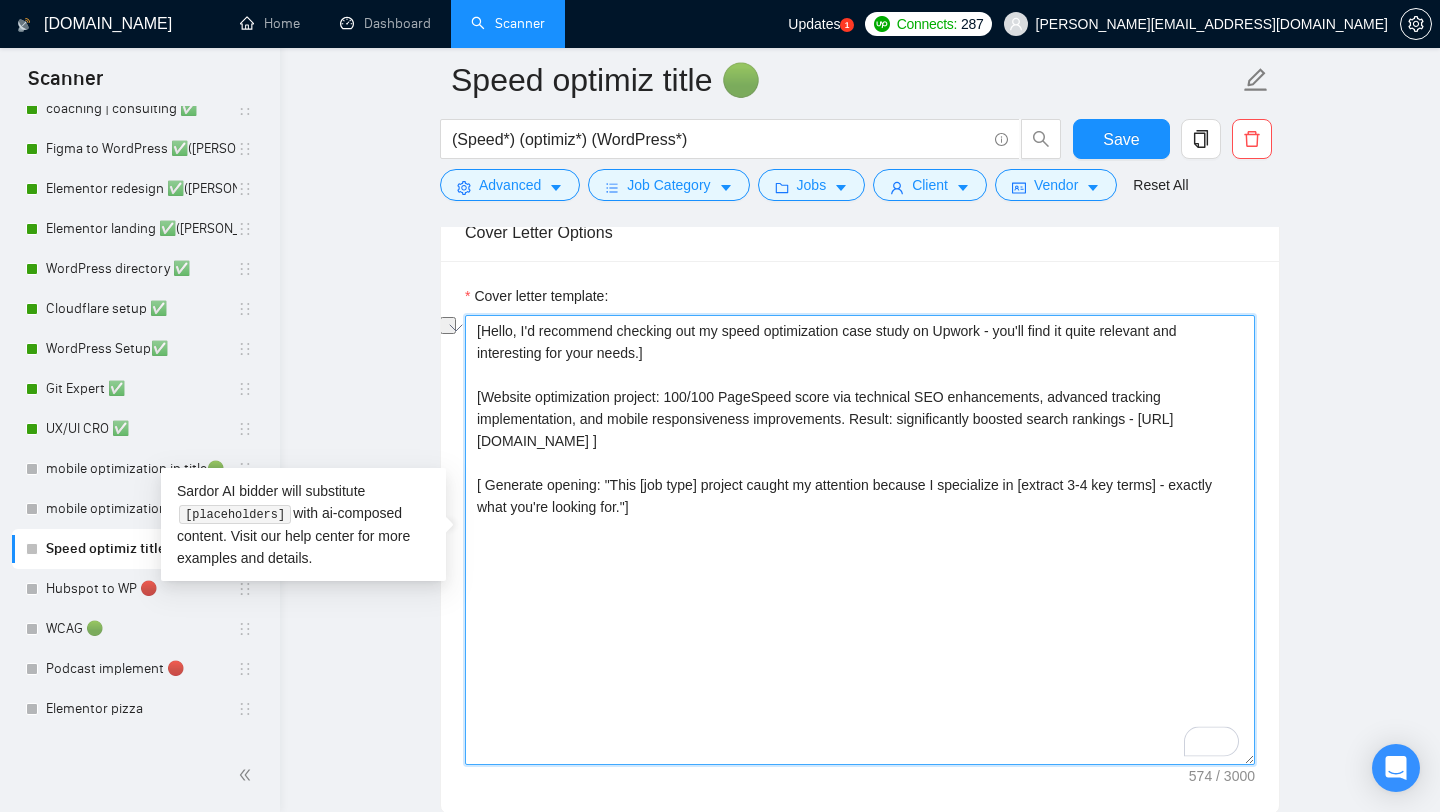 click on "[Hello, I'd recommend checking out my speed optimization case study on Upwork - you'll find it quite relevant and interesting for your needs.]
[Website optimization project: 100/100 PageSpeed score via technical SEO enhancements, advanced tracking implementation, and mobile responsiveness improvements. Result: significantly boosted search rankings - [URL][DOMAIN_NAME] ]
[ Generate opening: "This [job type] project caught my attention because I specialize in [extract 3-4 key terms] - exactly what you're looking for."]" at bounding box center [860, 540] 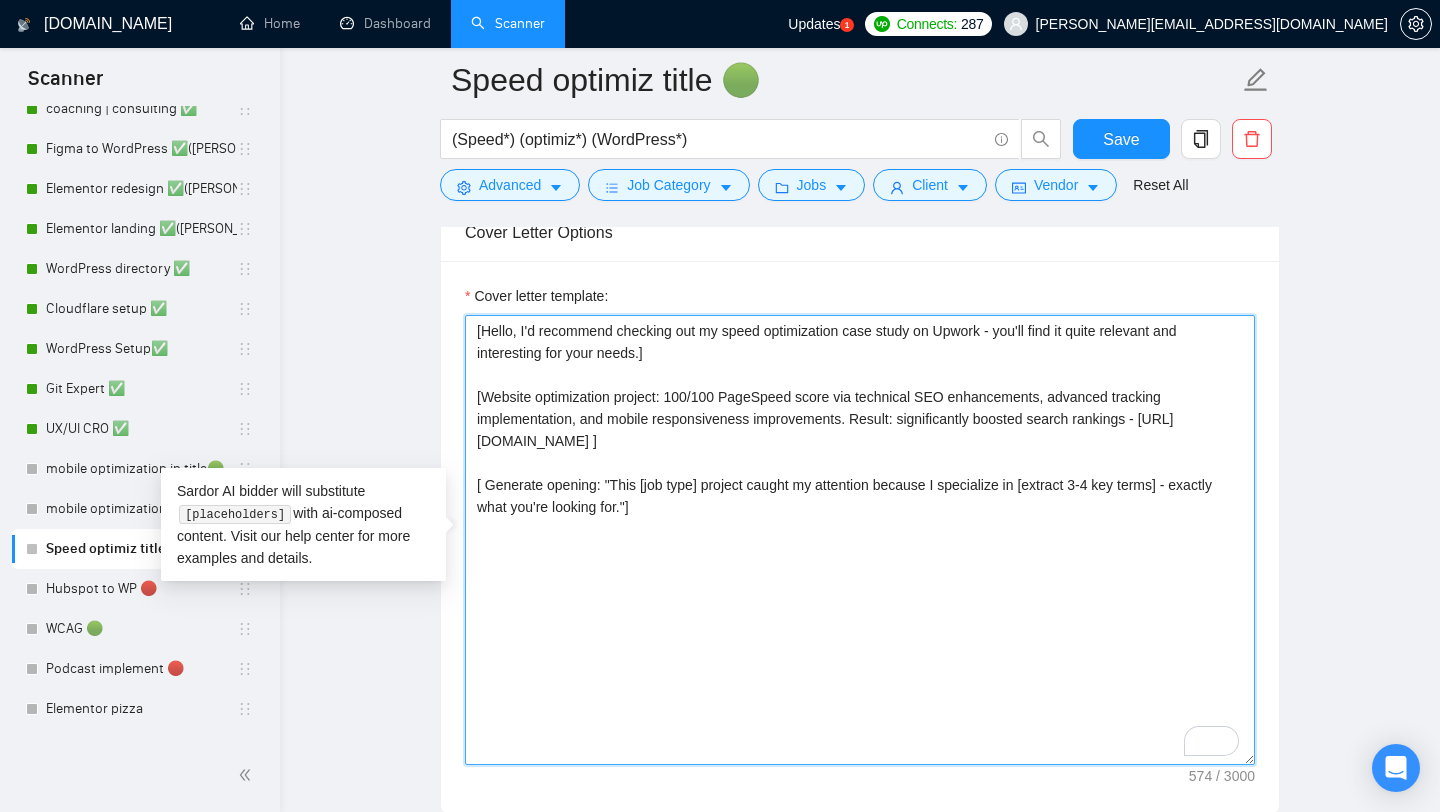 click on "[Hello, I'd recommend checking out my speed optimization case study on Upwork - you'll find it quite relevant and interesting for your needs.]
[Website optimization project: 100/100 PageSpeed score via technical SEO enhancements, advanced tracking implementation, and mobile responsiveness improvements. Result: significantly boosted search rankings - [URL][DOMAIN_NAME] ]
[ Generate opening: "This [job type] project caught my attention because I specialize in [extract 3-4 key terms] - exactly what you're looking for."]" at bounding box center [860, 540] 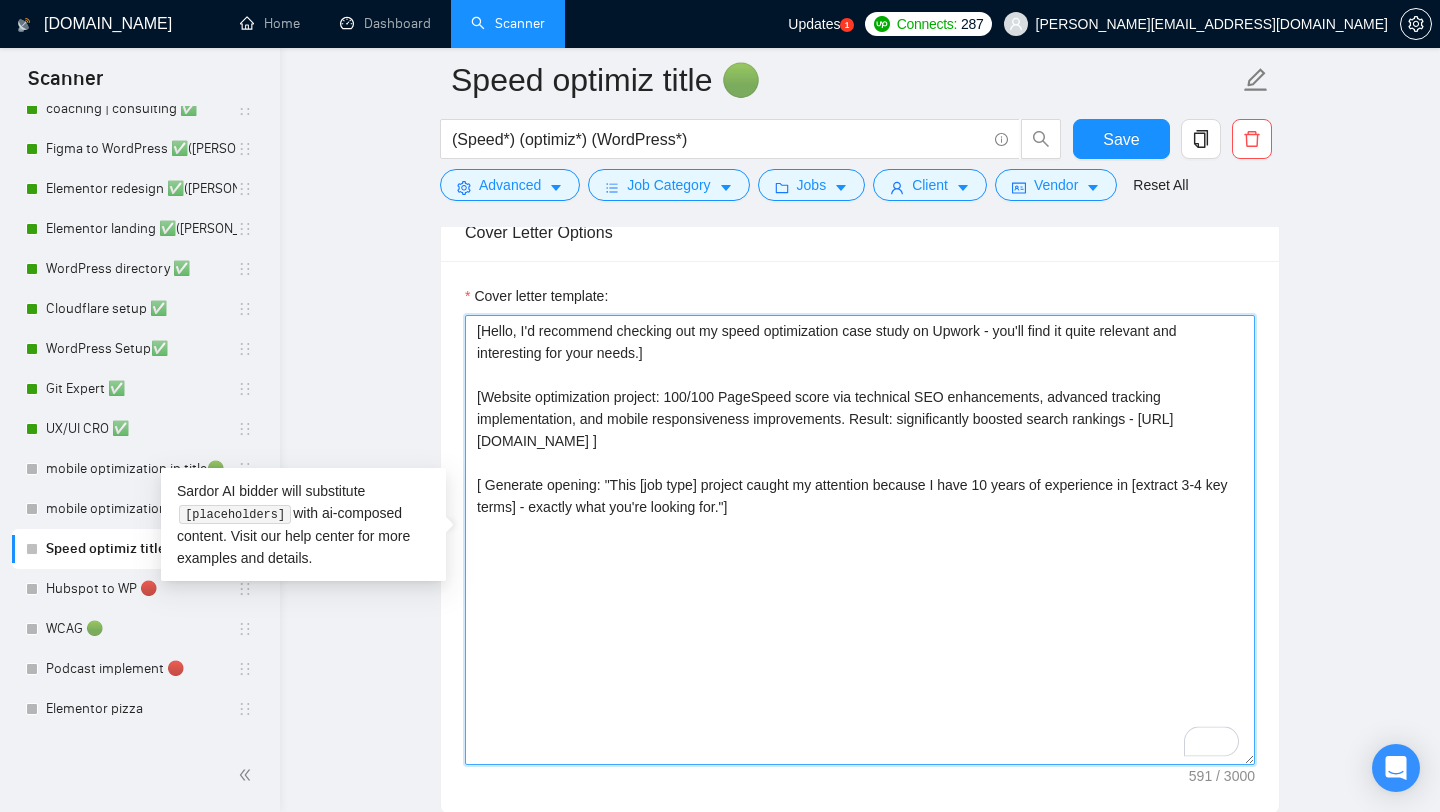 click on "[Hello, I'd recommend checking out my speed optimization case study on Upwork - you'll find it quite relevant and interesting for your needs.]
[Website optimization project: 100/100 PageSpeed score via technical SEO enhancements, advanced tracking implementation, and mobile responsiveness improvements. Result: significantly boosted search rankings - [URL][DOMAIN_NAME] ]
[ Generate opening: "This [job type] project caught my attention because I have 10 years of experience in [extract 3-4 key terms] - exactly what you're looking for."]" at bounding box center (860, 540) 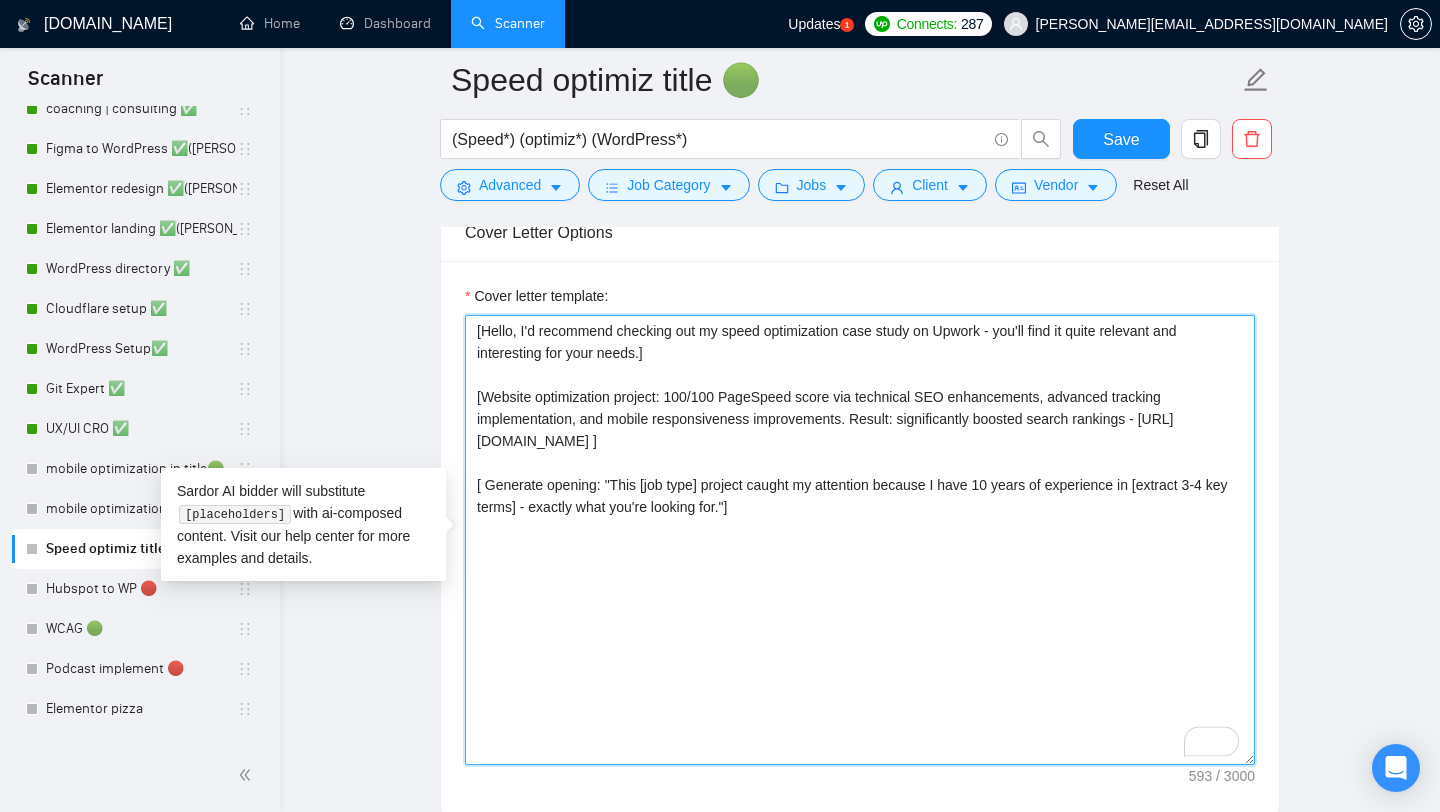 click on "[Hello, I'd recommend checking out my speed optimization case study on Upwork - you'll find it quite relevant and interesting for your needs.]
[Website optimization project: 100/100 PageSpeed score via technical SEO enhancements, advanced tracking implementation, and mobile responsiveness improvements. Result: significantly boosted search rankings - [URL][DOMAIN_NAME] ]
[ Generate opening: "This [job type] project caught my attention because I have 10 years of experience in [extract 3-4 key terms] - exactly what you're looking for."]" at bounding box center (860, 540) 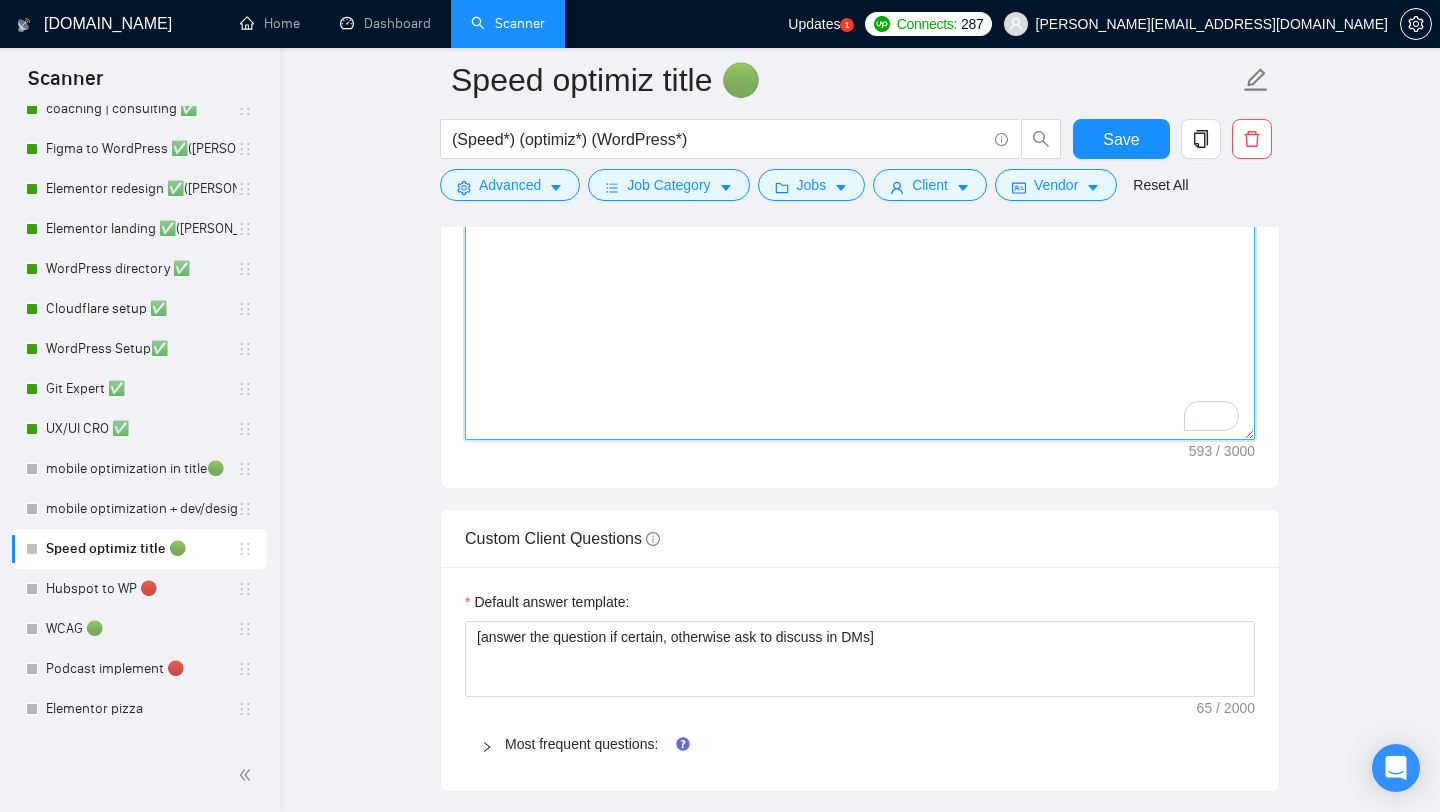 scroll, scrollTop: 1373, scrollLeft: 0, axis: vertical 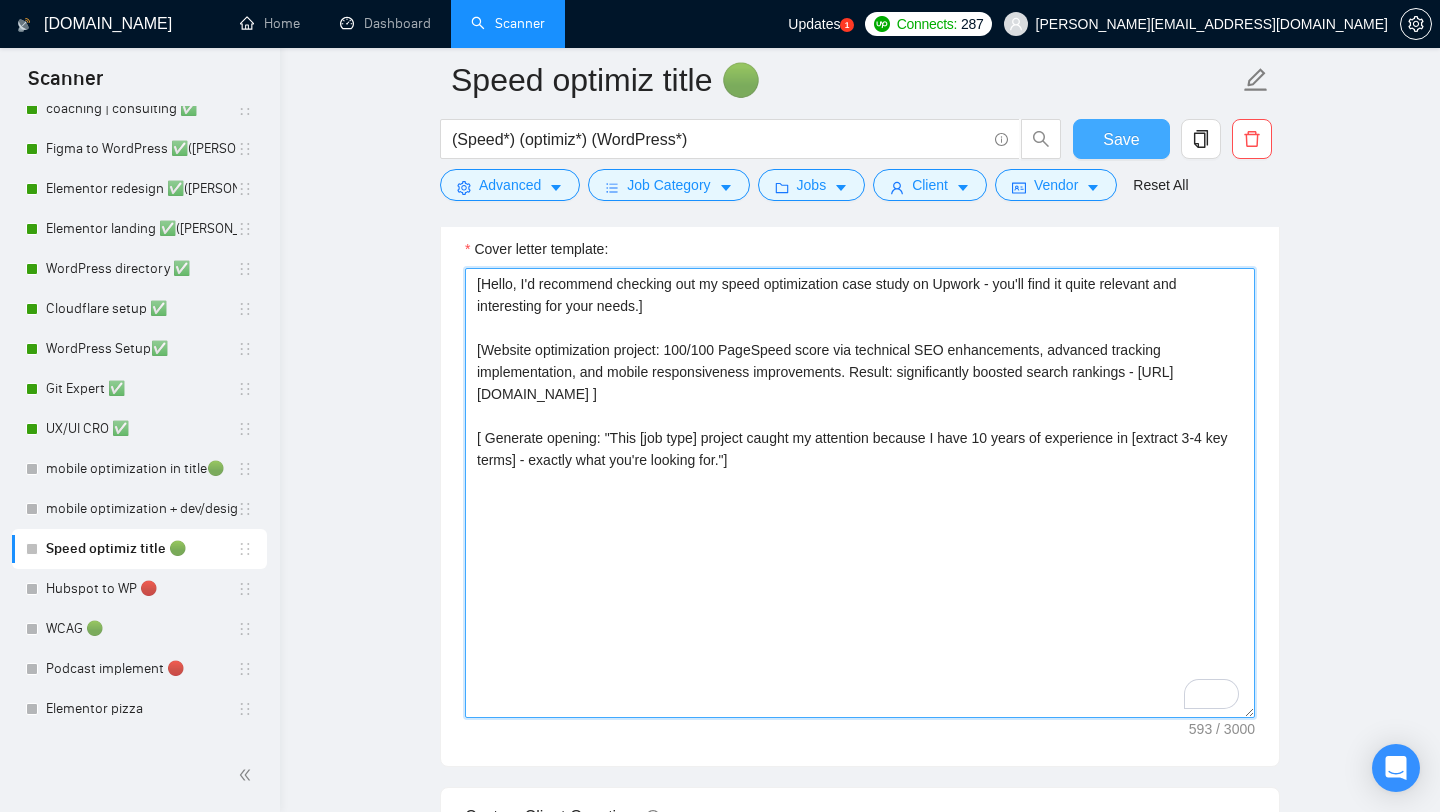 type on "[Hello, I'd recommend checking out my speed optimization case study on Upwork - you'll find it quite relevant and interesting for your needs.]
[Website optimization project: 100/100 PageSpeed score via technical SEO enhancements, advanced tracking implementation, and mobile responsiveness improvements. Result: significantly boosted search rankings - [URL][DOMAIN_NAME] ]
[ Generate opening: "This [job type] project caught my attention because I have 10 years of experience in [extract 3-4 key terms] - exactly what you're looking for."]" 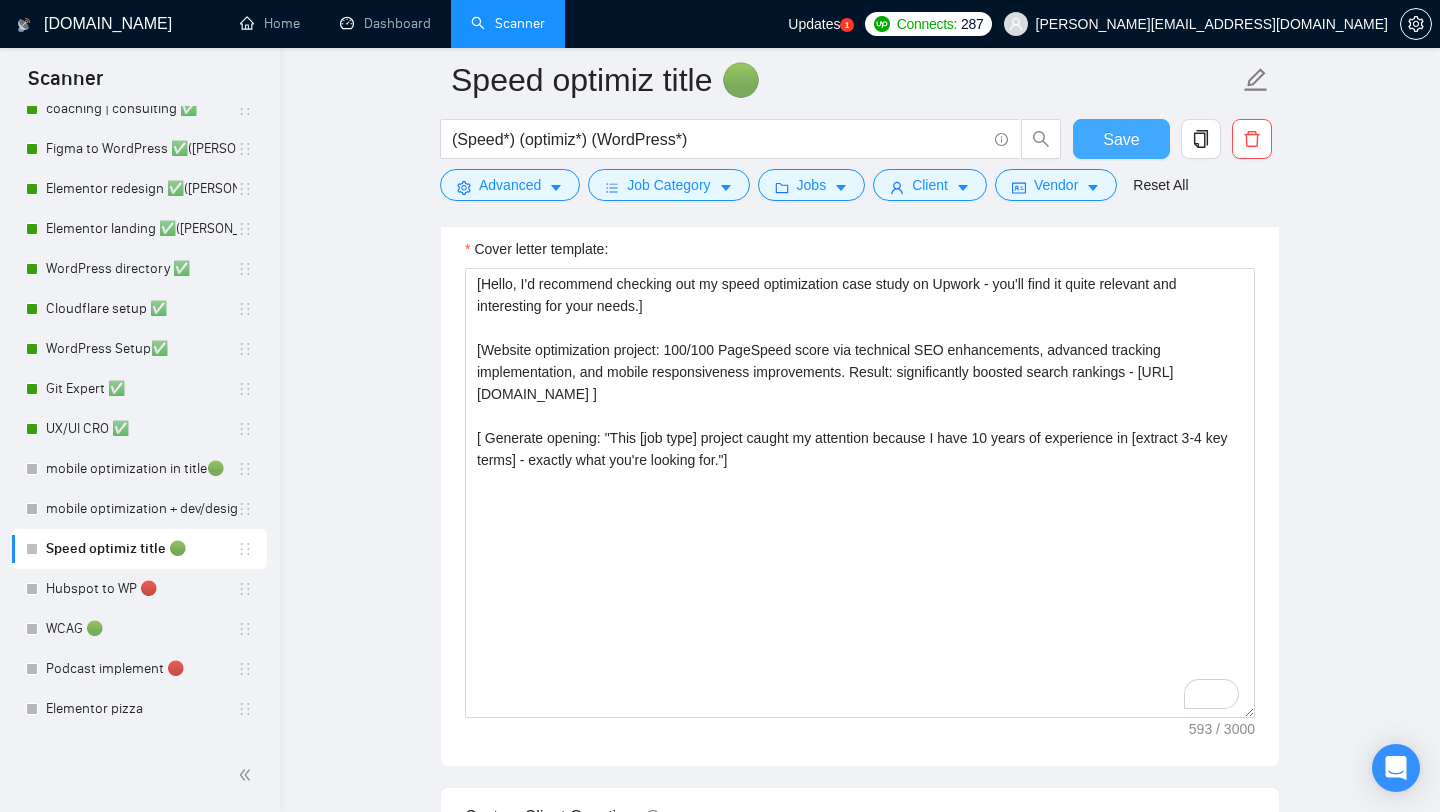 click on "Save" at bounding box center (1121, 139) 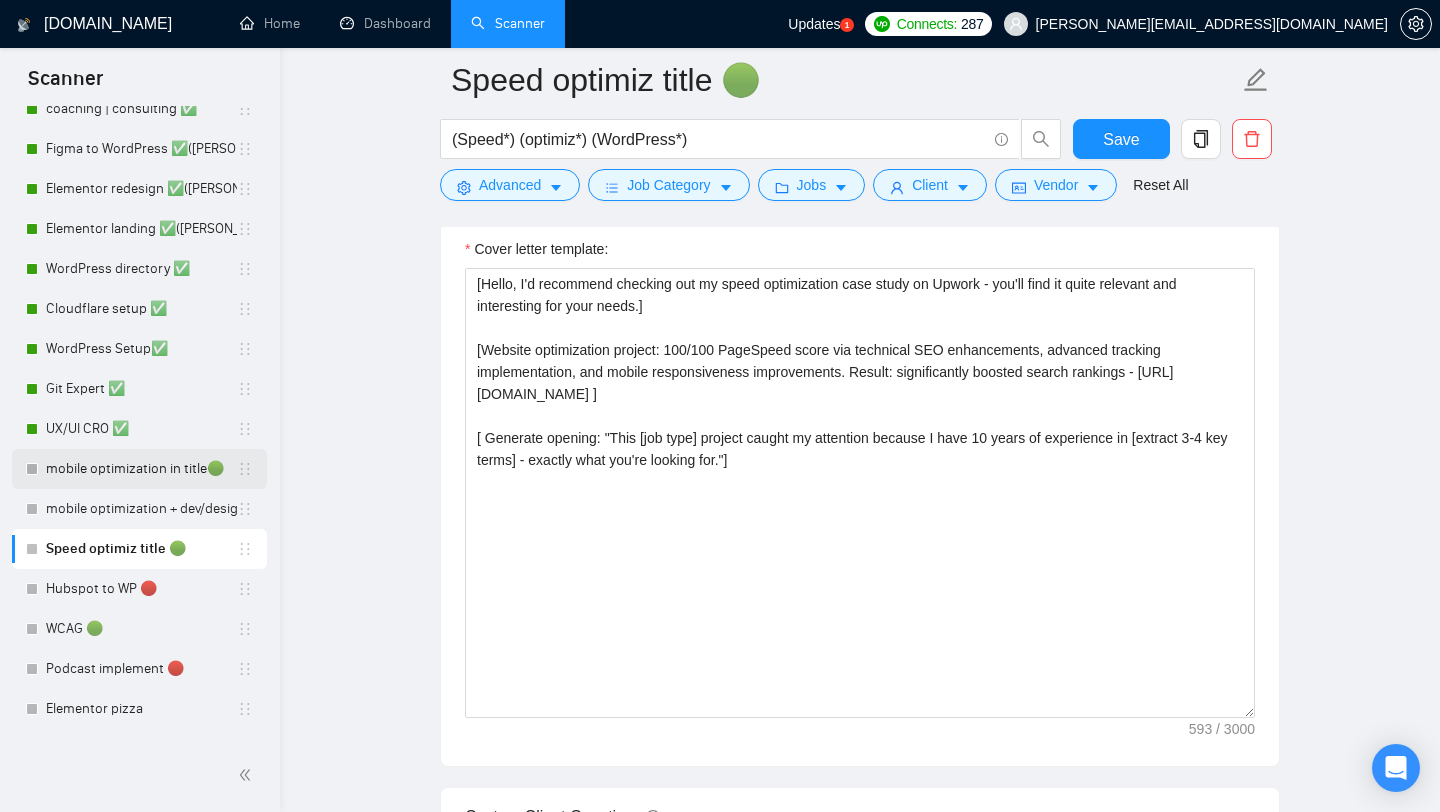 click on "mobile optimization in title🟢" at bounding box center [141, 469] 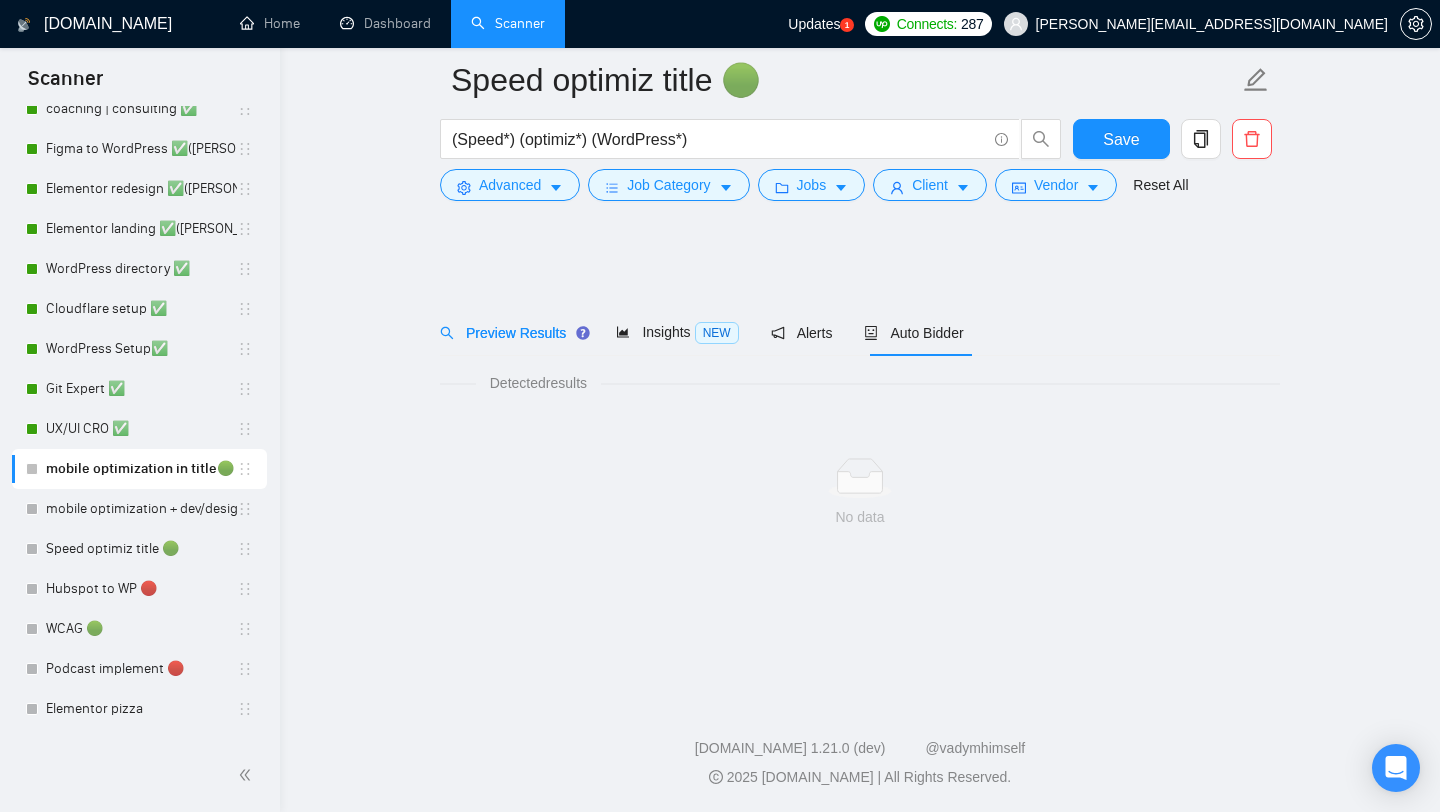 scroll, scrollTop: 0, scrollLeft: 0, axis: both 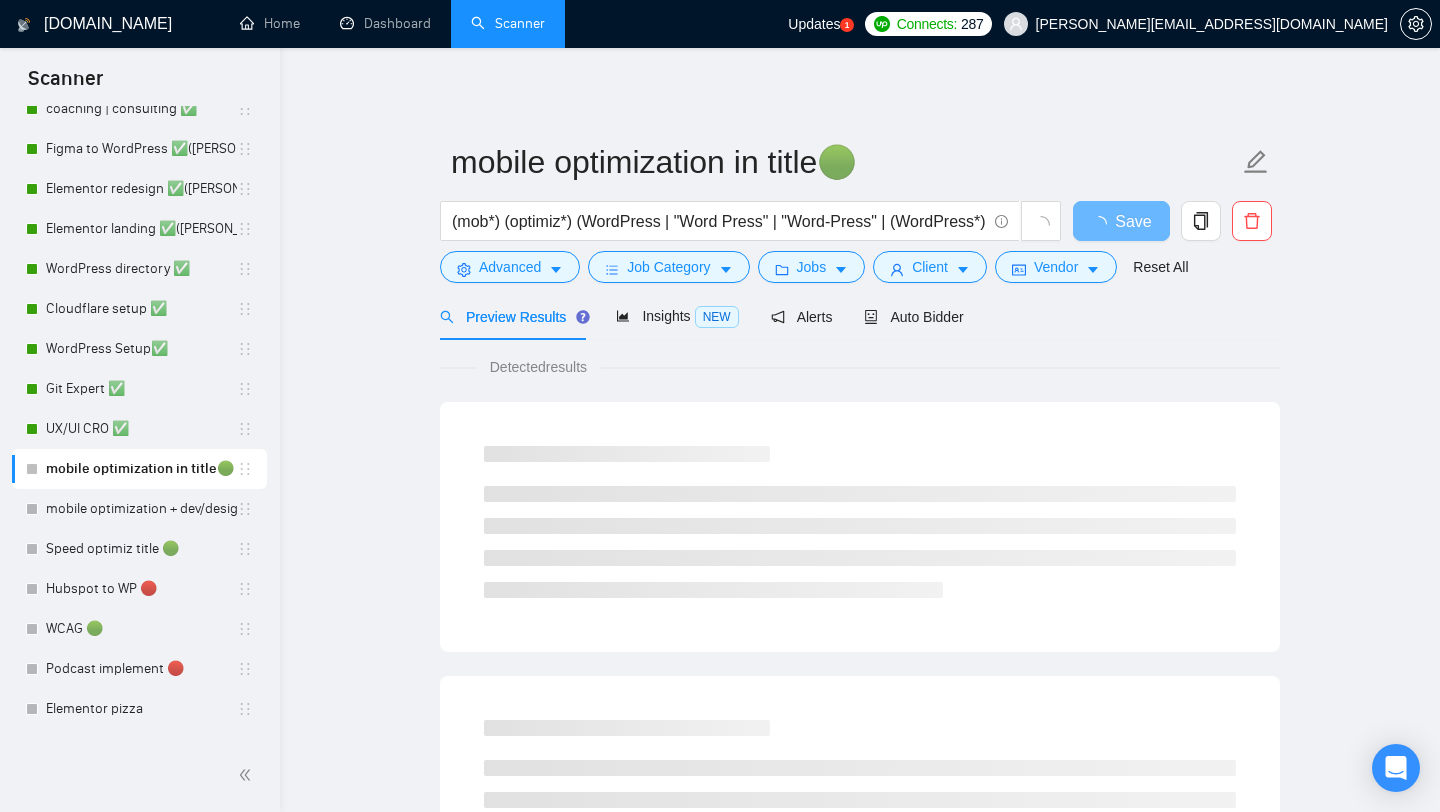 click on "Preview Results Insights NEW Alerts Auto Bidder" at bounding box center [702, 316] 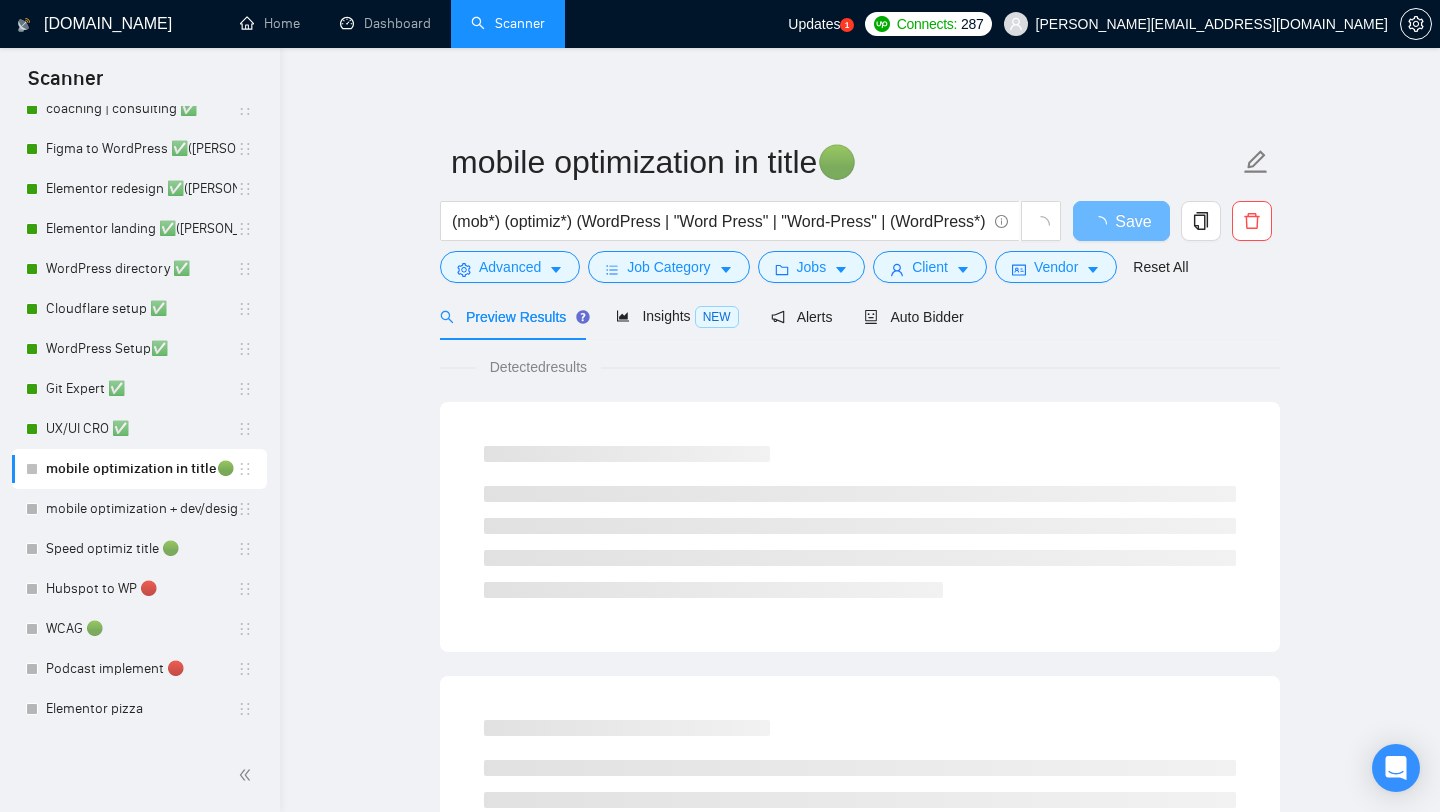 click on "Preview Results Insights NEW Alerts Auto Bidder" at bounding box center [702, 316] 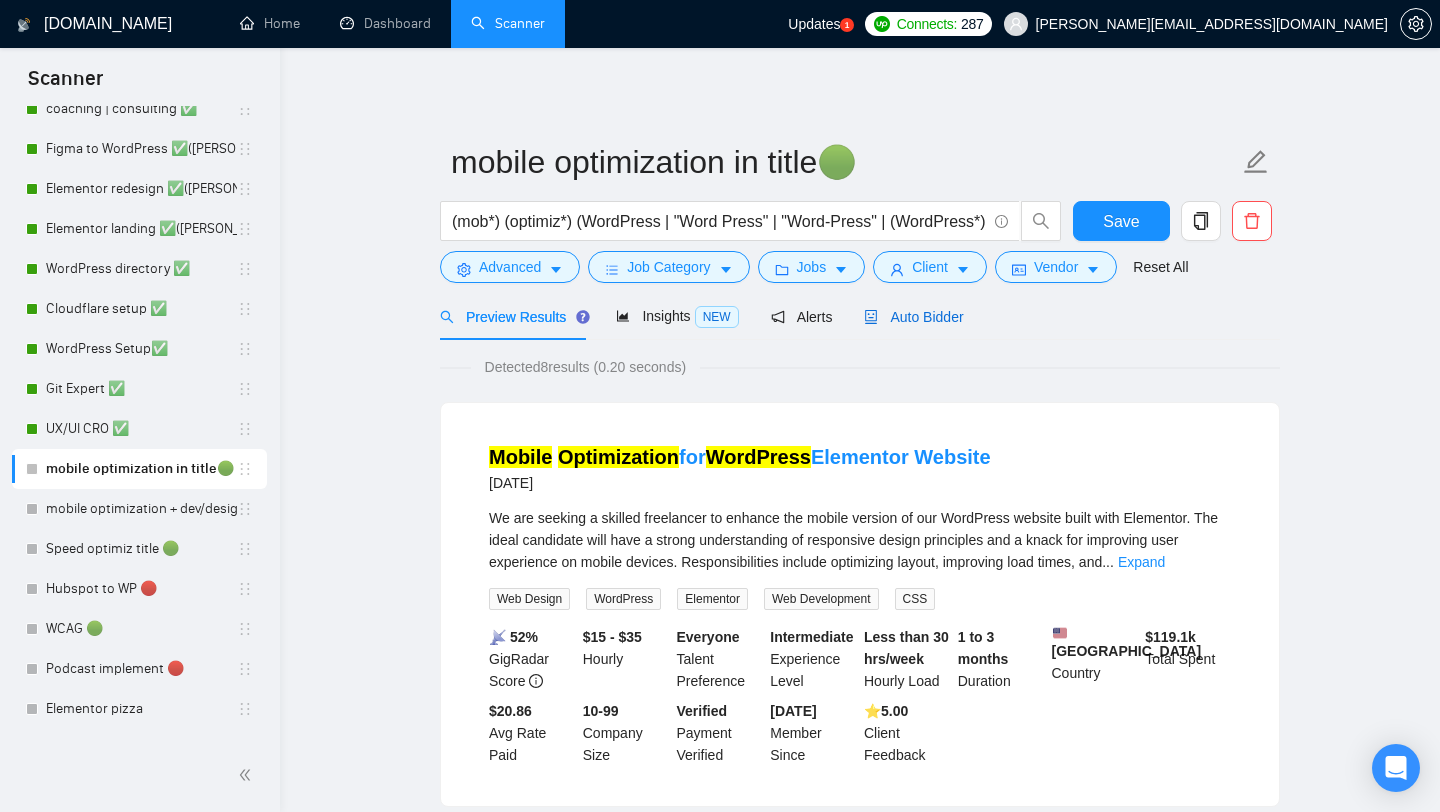 drag, startPoint x: 881, startPoint y: 320, endPoint x: 839, endPoint y: 335, distance: 44.598206 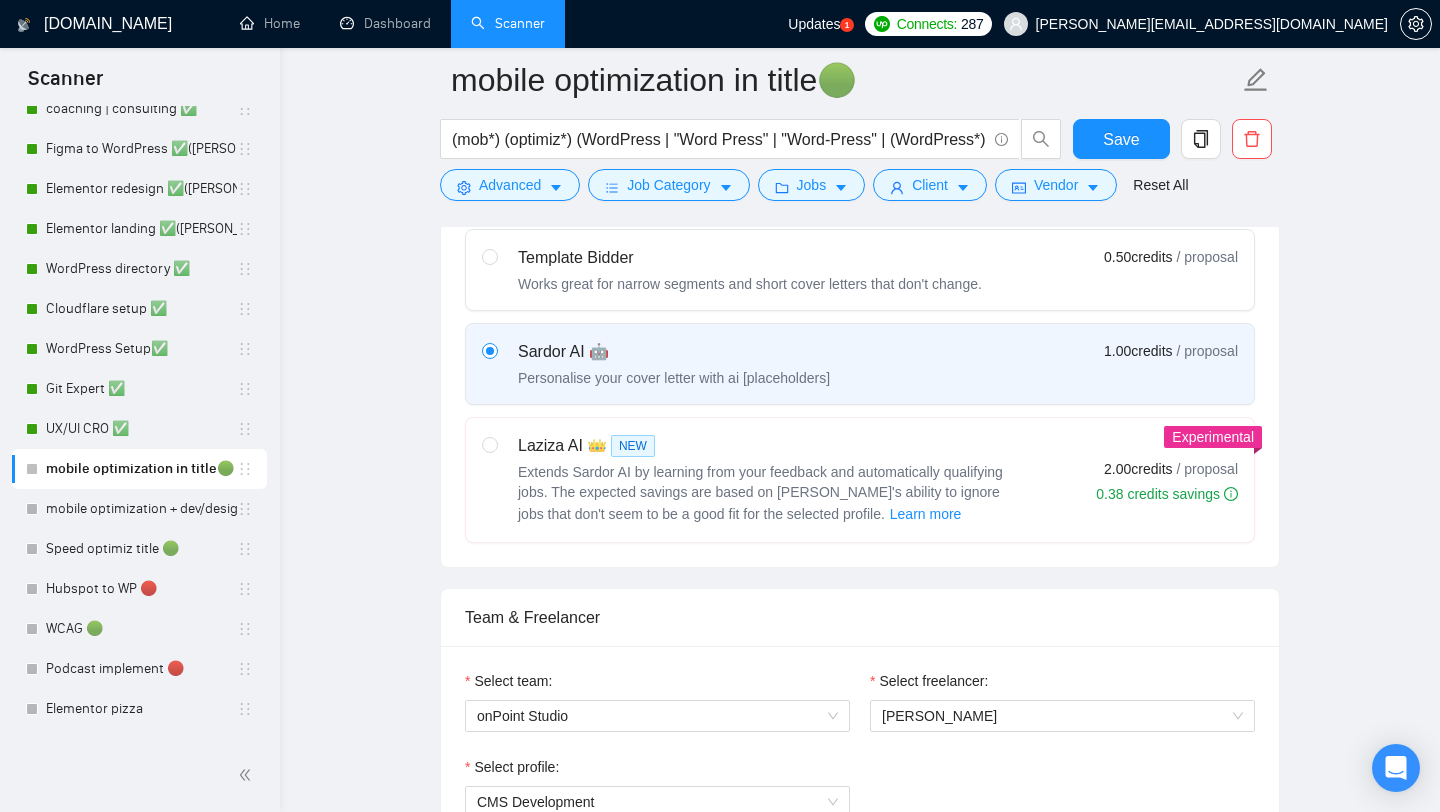 type 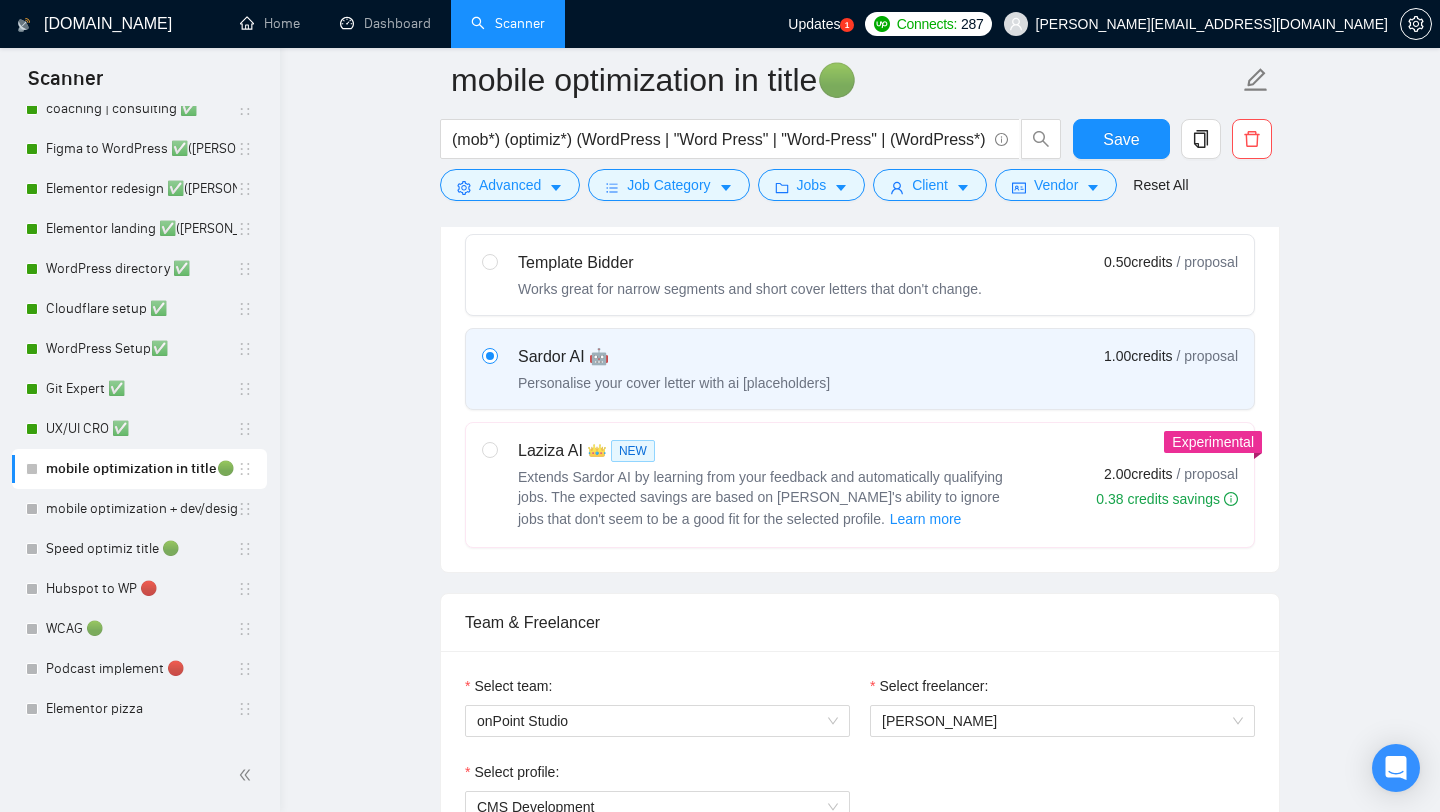 scroll, scrollTop: 455, scrollLeft: 0, axis: vertical 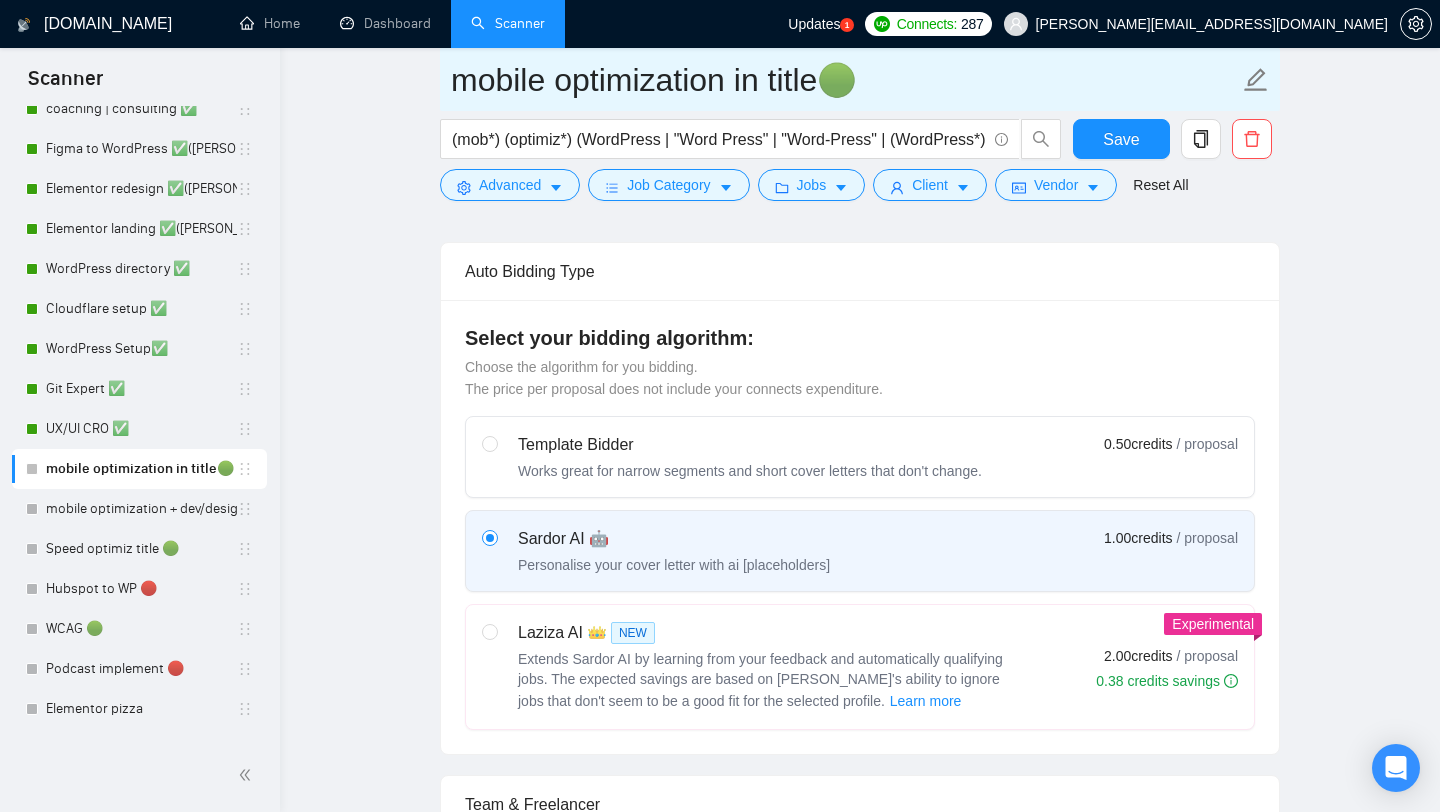 click on "mobile optimization in title🟢" at bounding box center [845, 80] 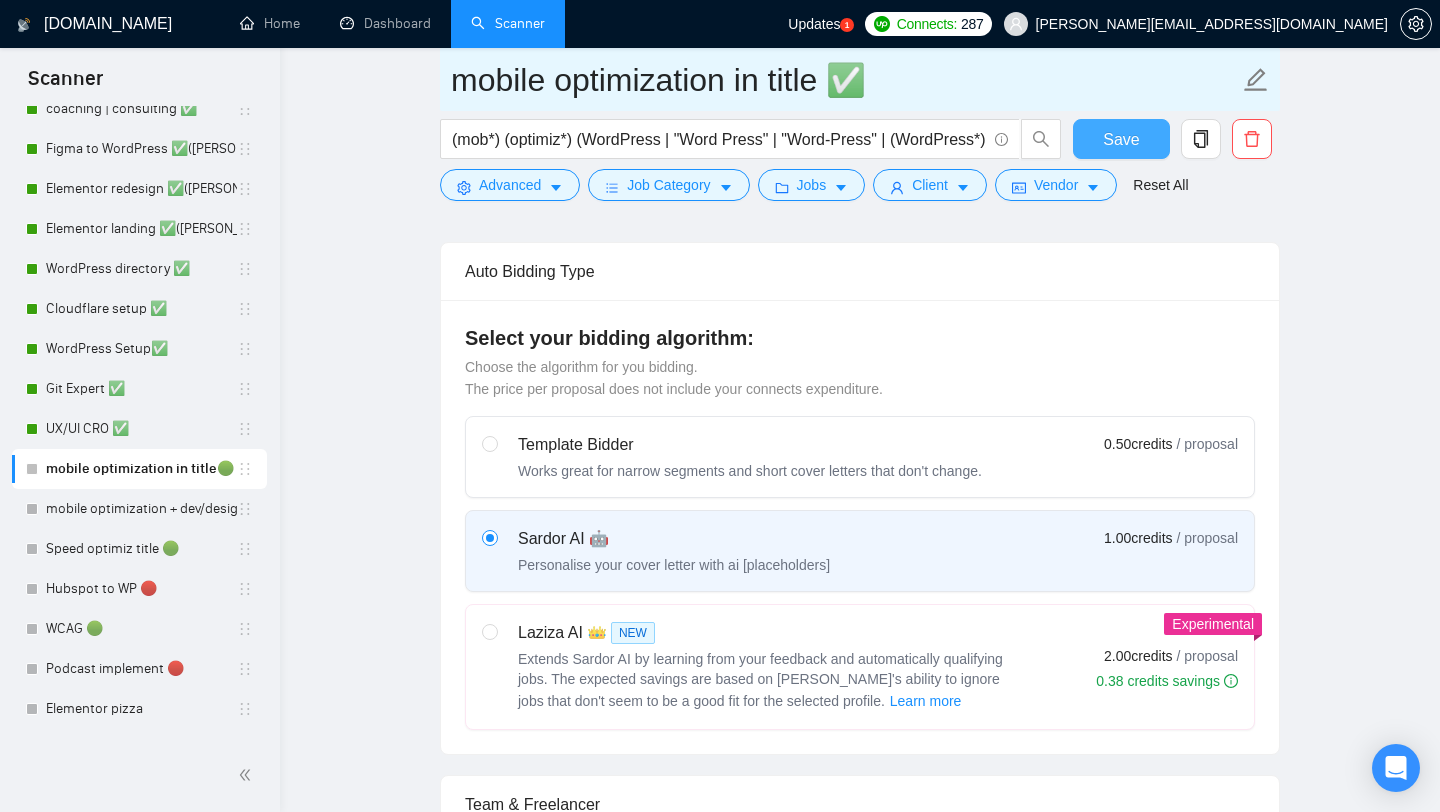 type on "mobile optimization in title ✅" 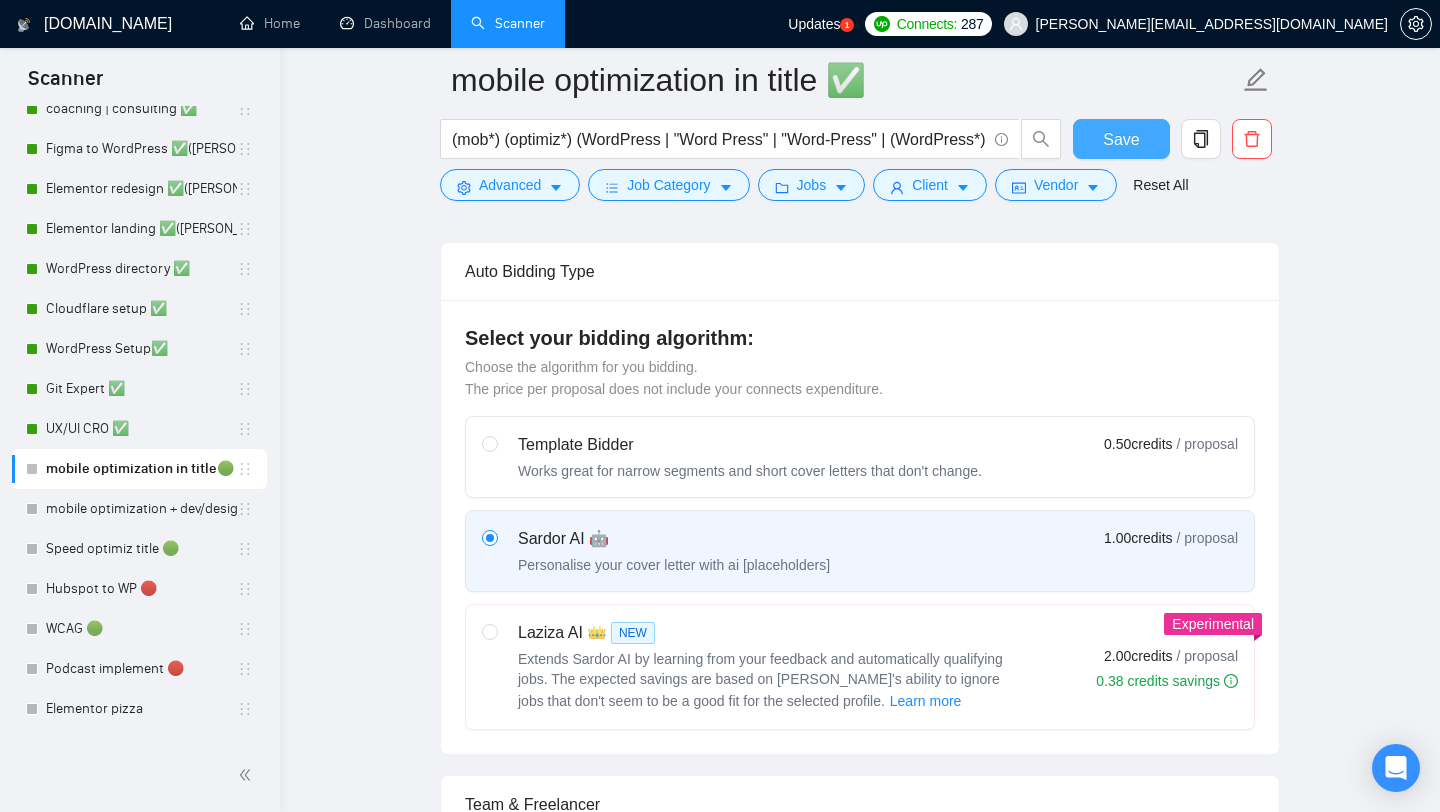 click on "Save" at bounding box center [1121, 139] 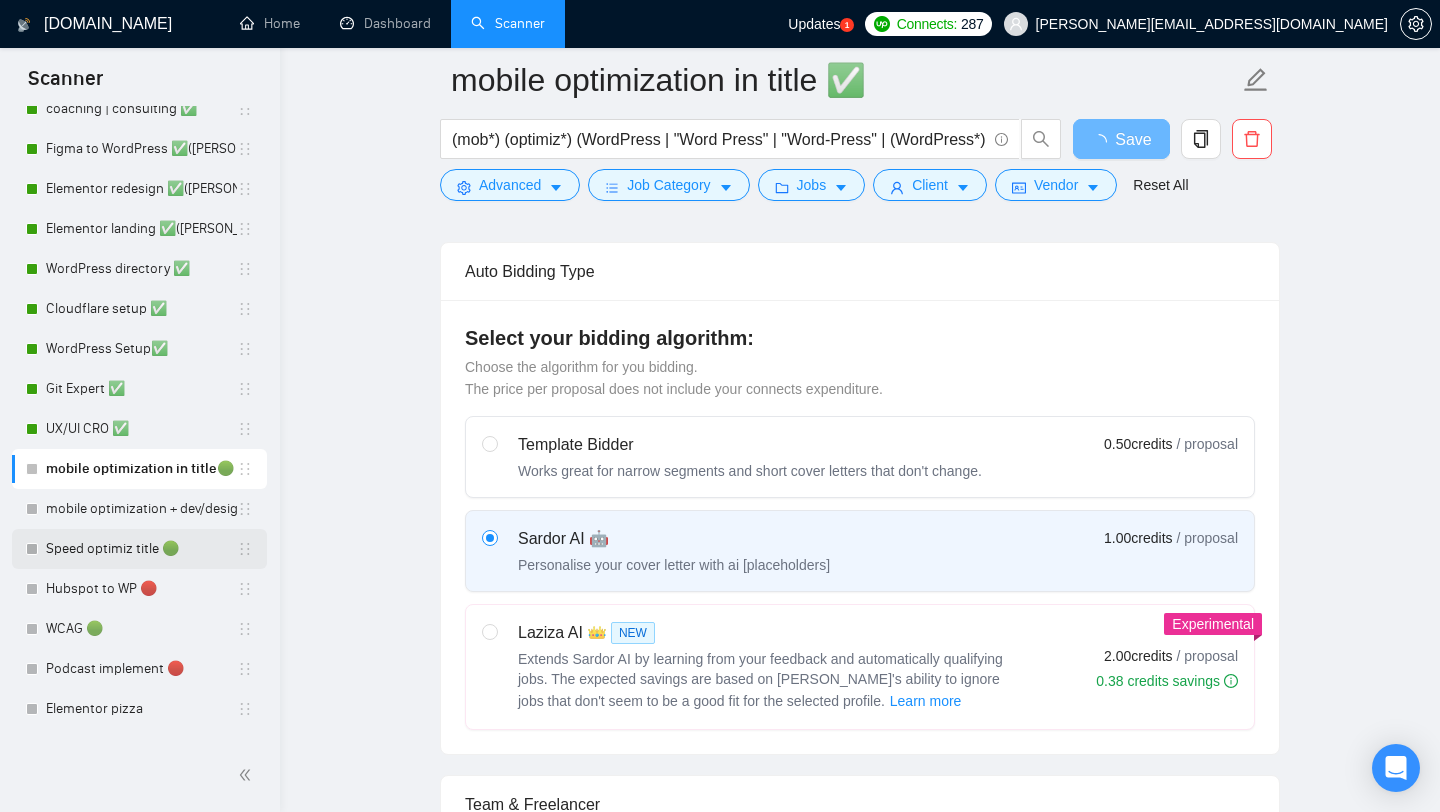 click on "Speed optimiz title 🟢" at bounding box center [141, 549] 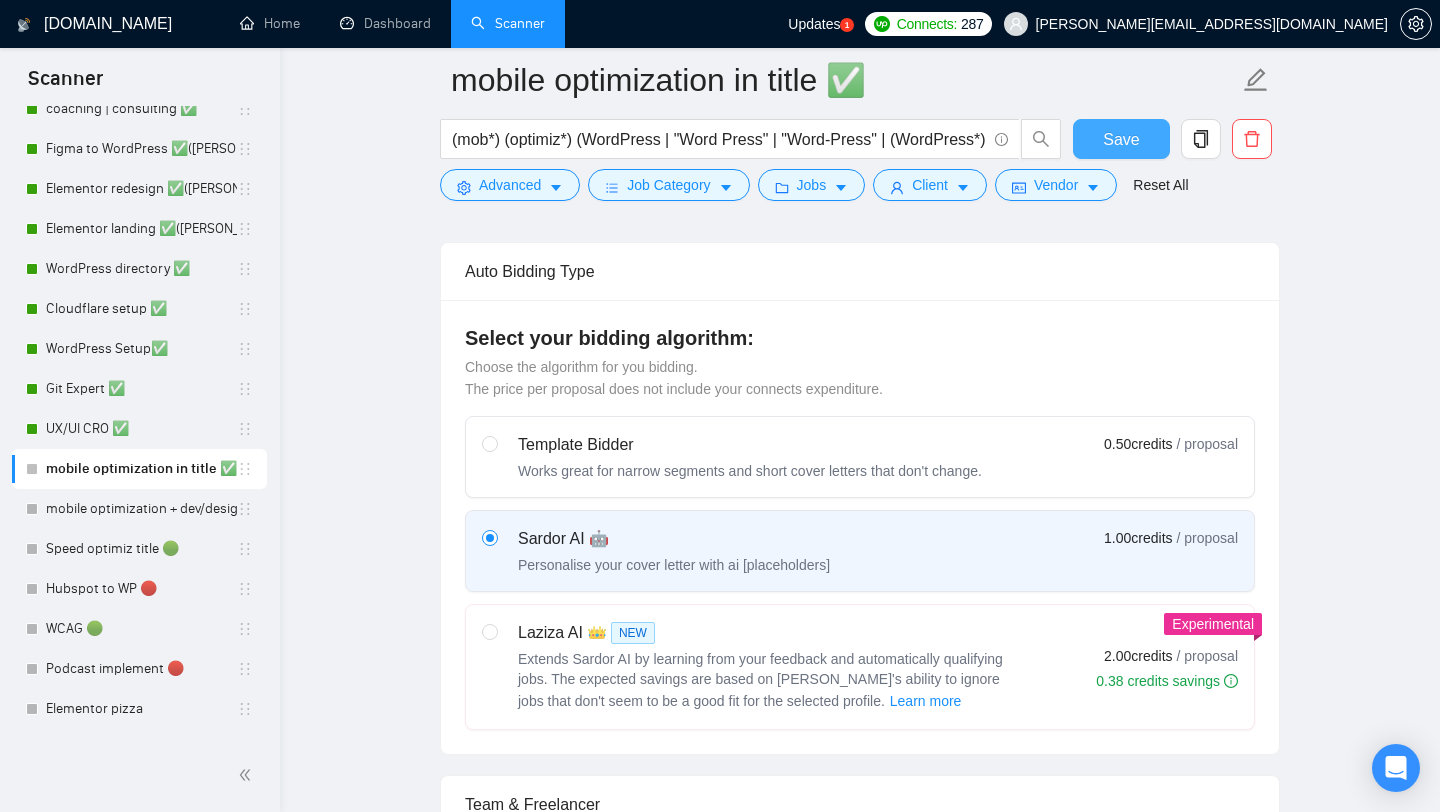 click on "Save" at bounding box center (1121, 139) 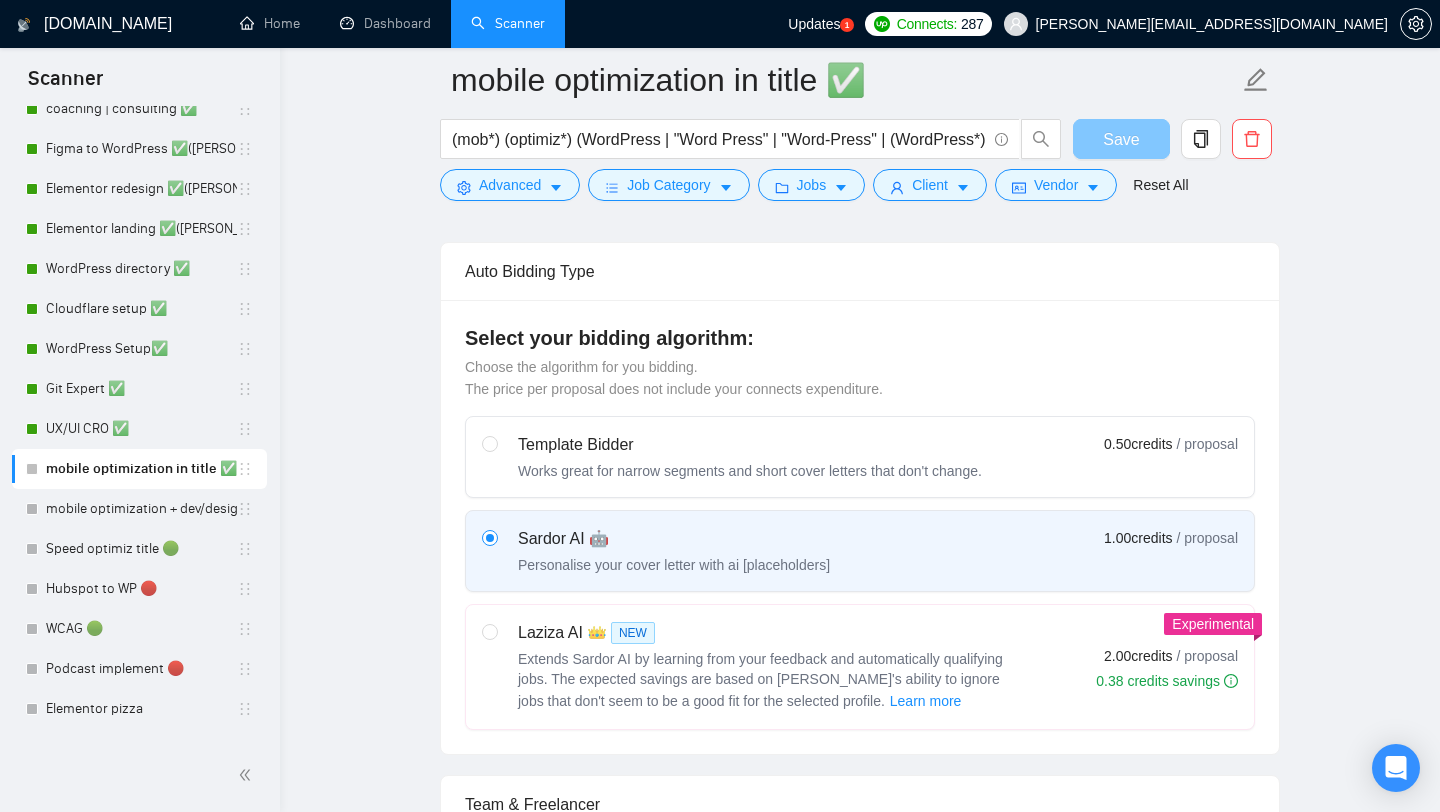 type 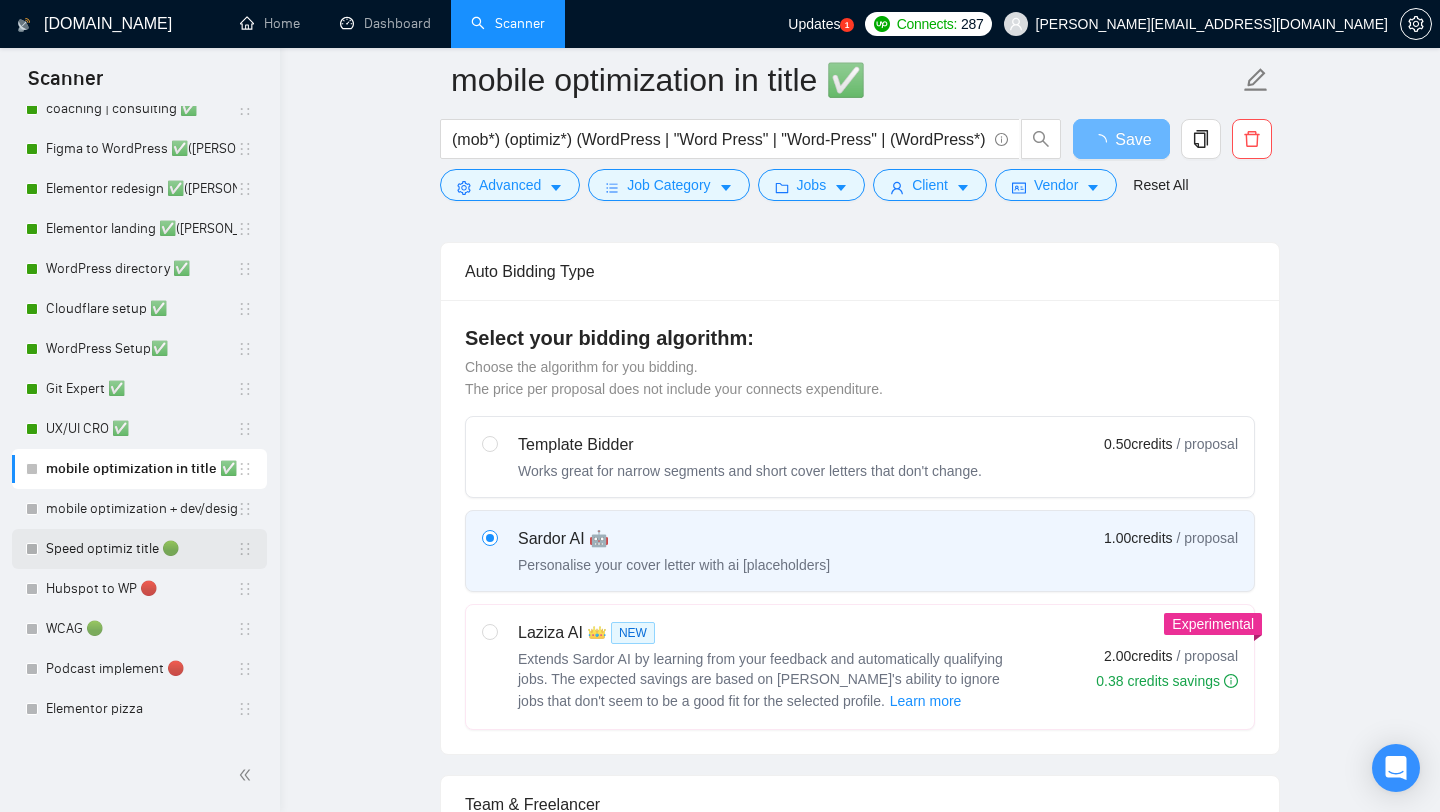 click on "Speed optimiz title 🟢" at bounding box center [141, 549] 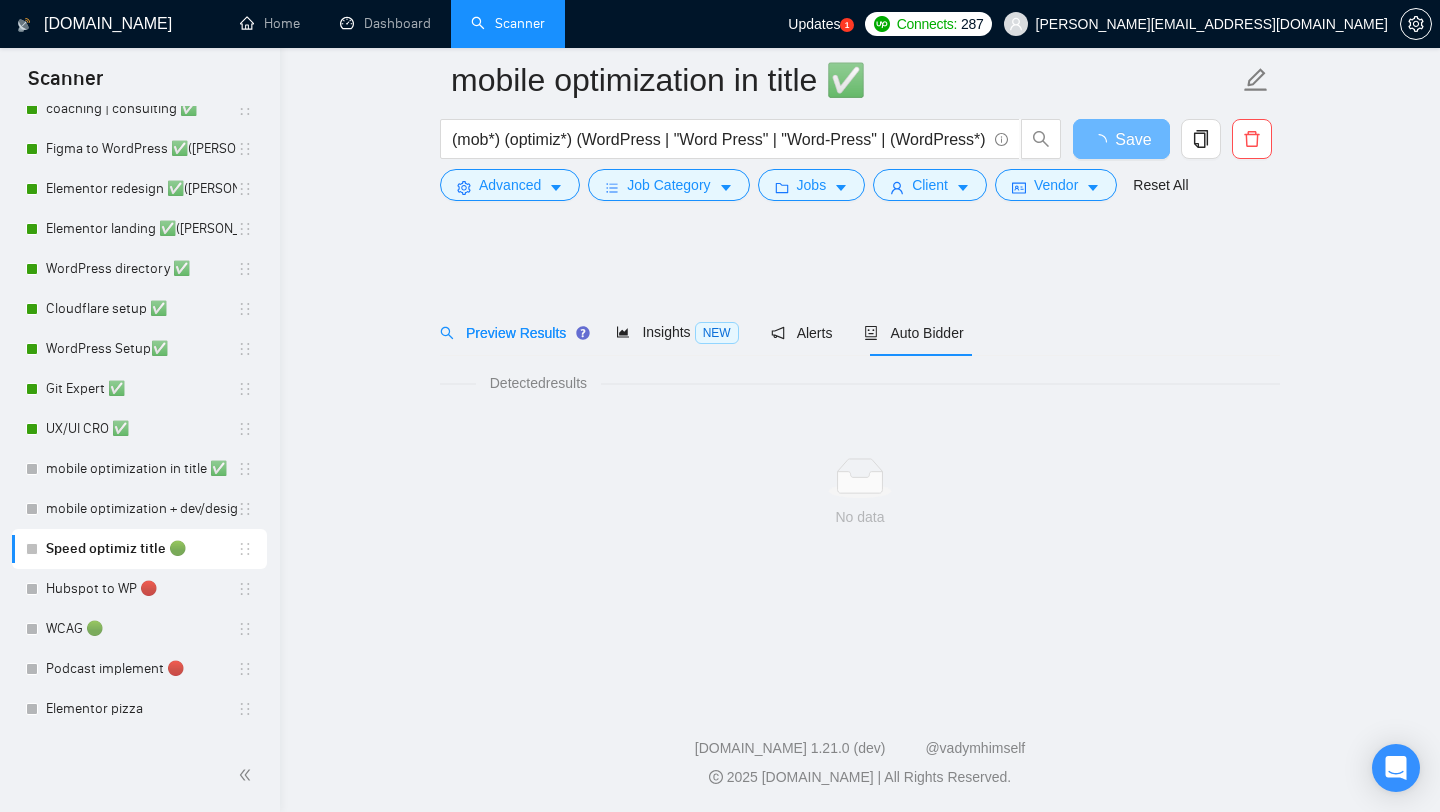scroll, scrollTop: 0, scrollLeft: 0, axis: both 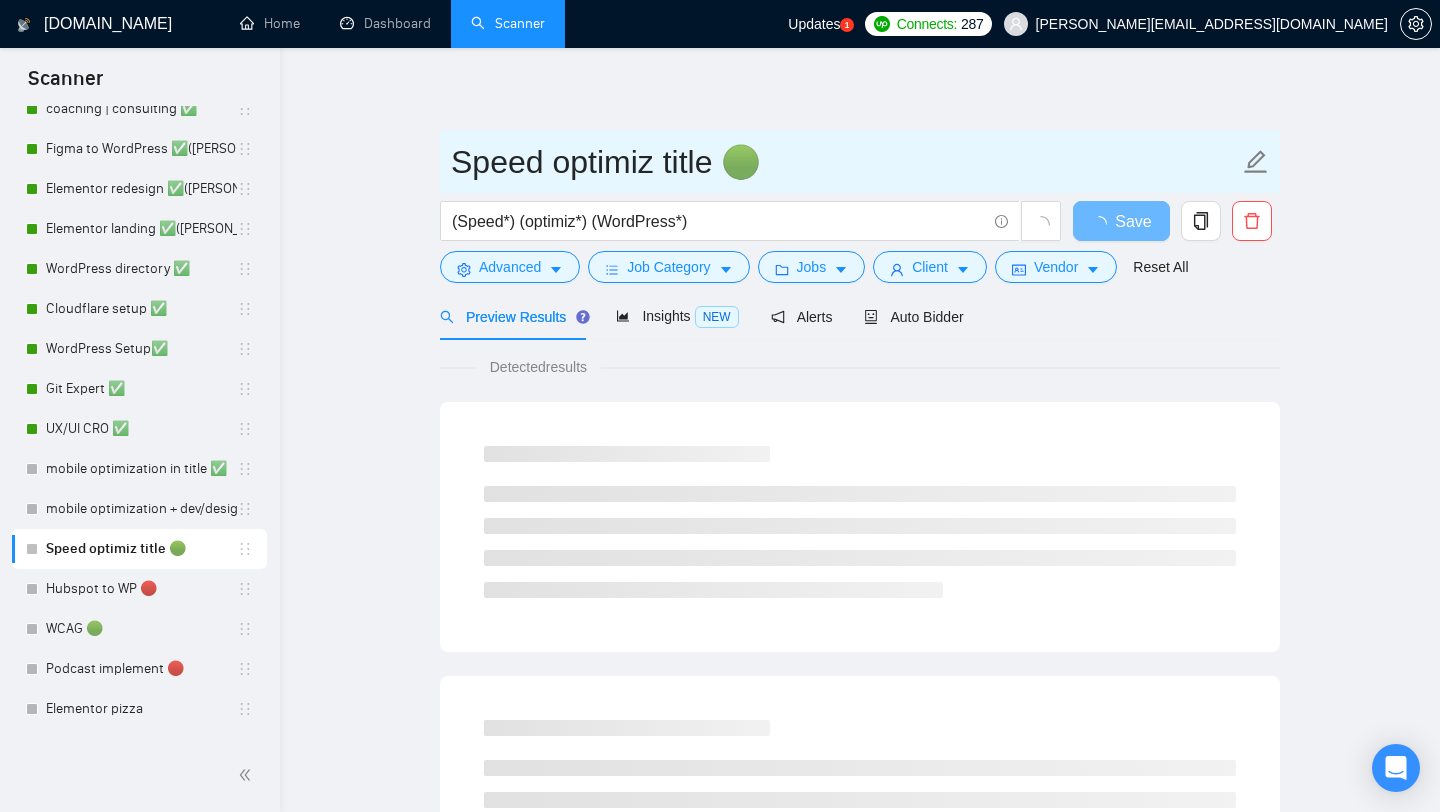 click on "Speed optimiz title 🟢" at bounding box center (845, 162) 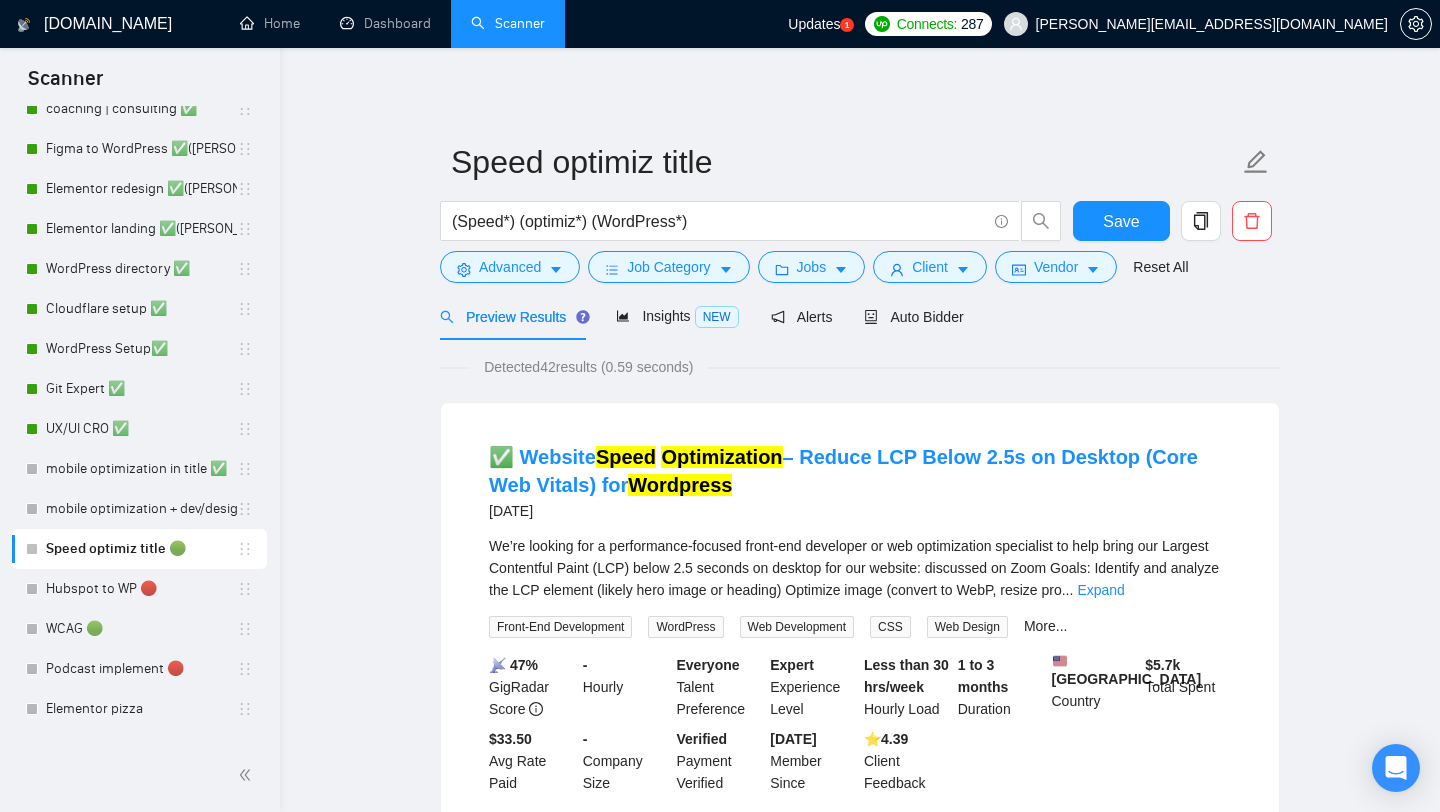 click on "Speed optimiz title (Speed*) (optimiz*) (WordPress*) Save Advanced   Job Category   Jobs   Client   Vendor   Reset All Preview Results Insights NEW Alerts Auto Bidder Detected   42  results   (0.59 seconds) ✅ Website  Speed   Optimization  – Reduce LCP Below 2.5s on Desktop (Core Web Vitals) for  Wordpress [DATE] We’re looking for a performance-focused front-end developer or web optimization specialist to help bring our Largest Contentful Paint (LCP) below 2.5 seconds on desktop for our website: discussed on Zoom
Goals:
Identify and analyze the LCP element (likely hero image or heading)
Optimize image (convert to WebP, resize pro ... Expand Front-End Development WordPress Web Development CSS Web Design More... 📡   47% GigRadar Score   - Hourly Everyone Talent Preference Expert Experience Level Less than 30 hrs/week Hourly Load 1 to 3 months Duration   [GEOGRAPHIC_DATA] Country $ 5.7k Total Spent $33.50 Avg Rate Paid - Company Size Verified Payment Verified [DATE] Member Since ⭐️  4.39" at bounding box center (860, 2429) 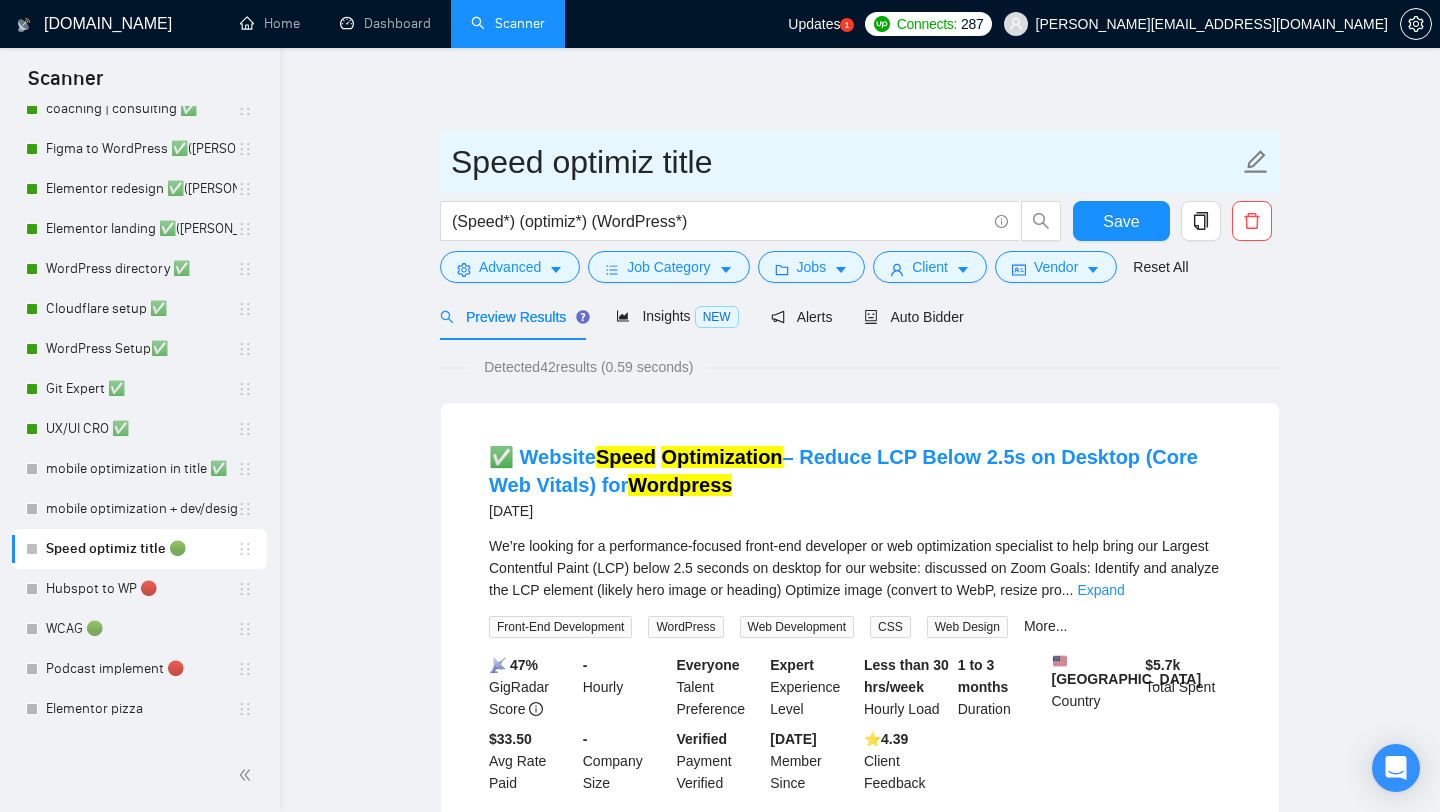 click on "Speed optimiz title" at bounding box center [845, 162] 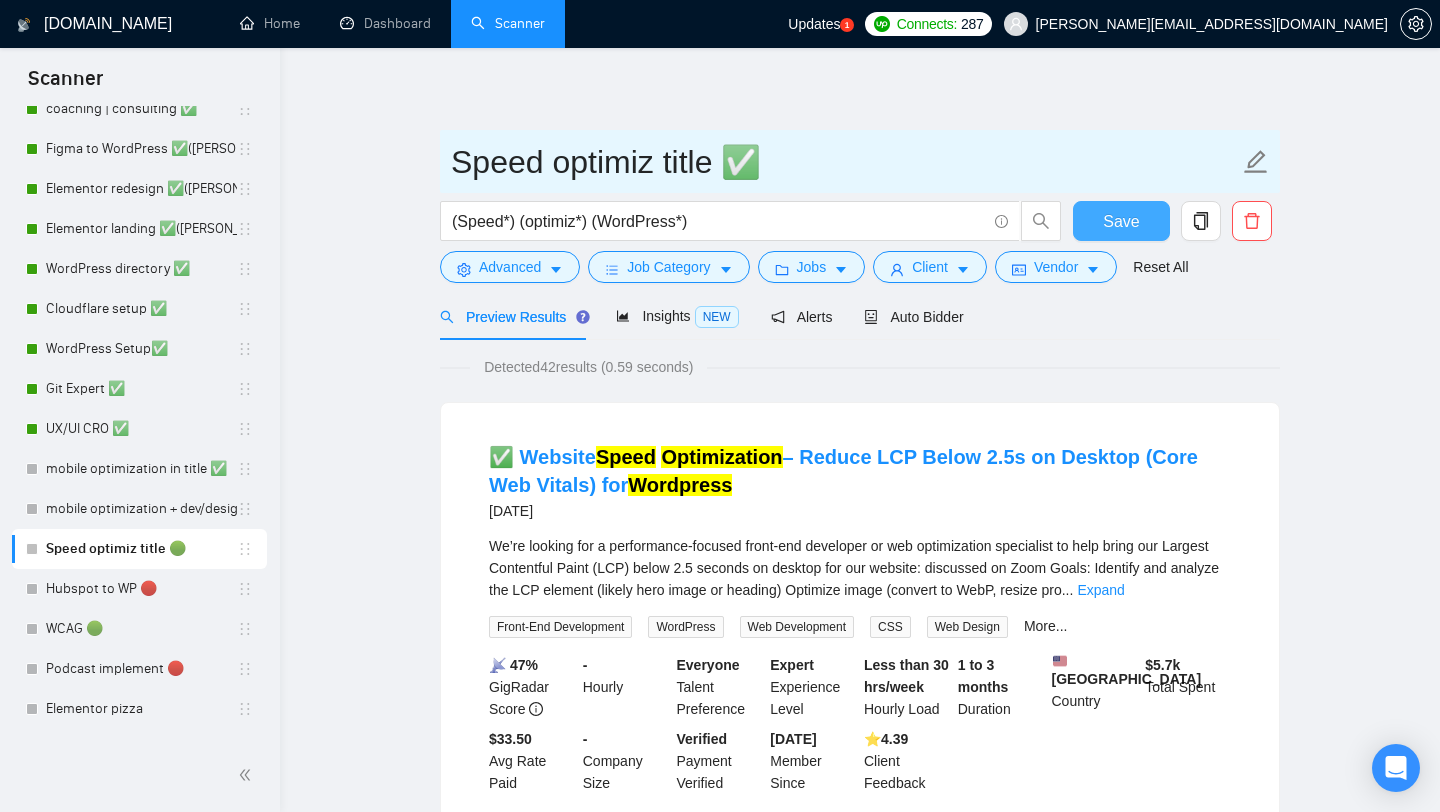 type on "Speed optimiz title ✅" 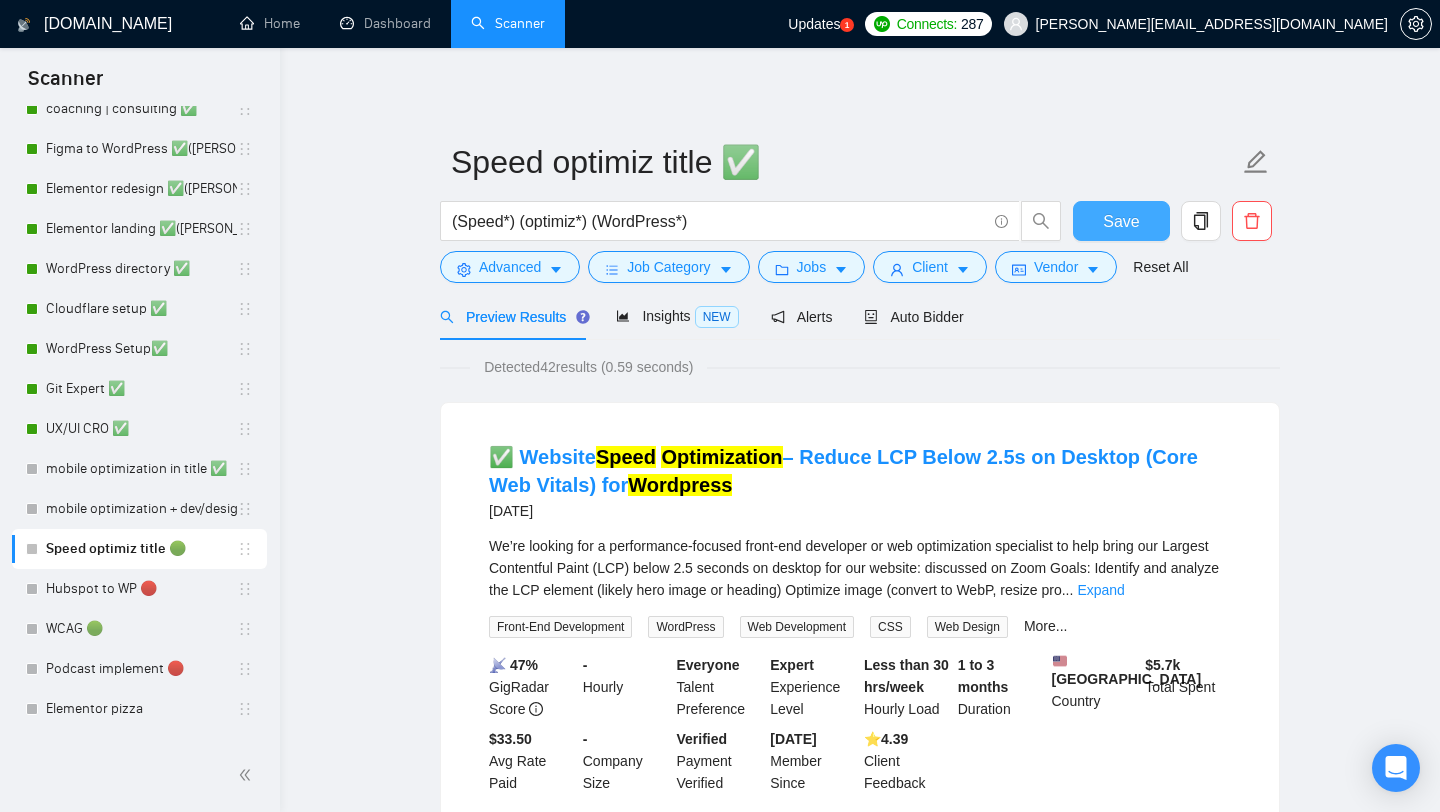 click on "Save" at bounding box center (1121, 221) 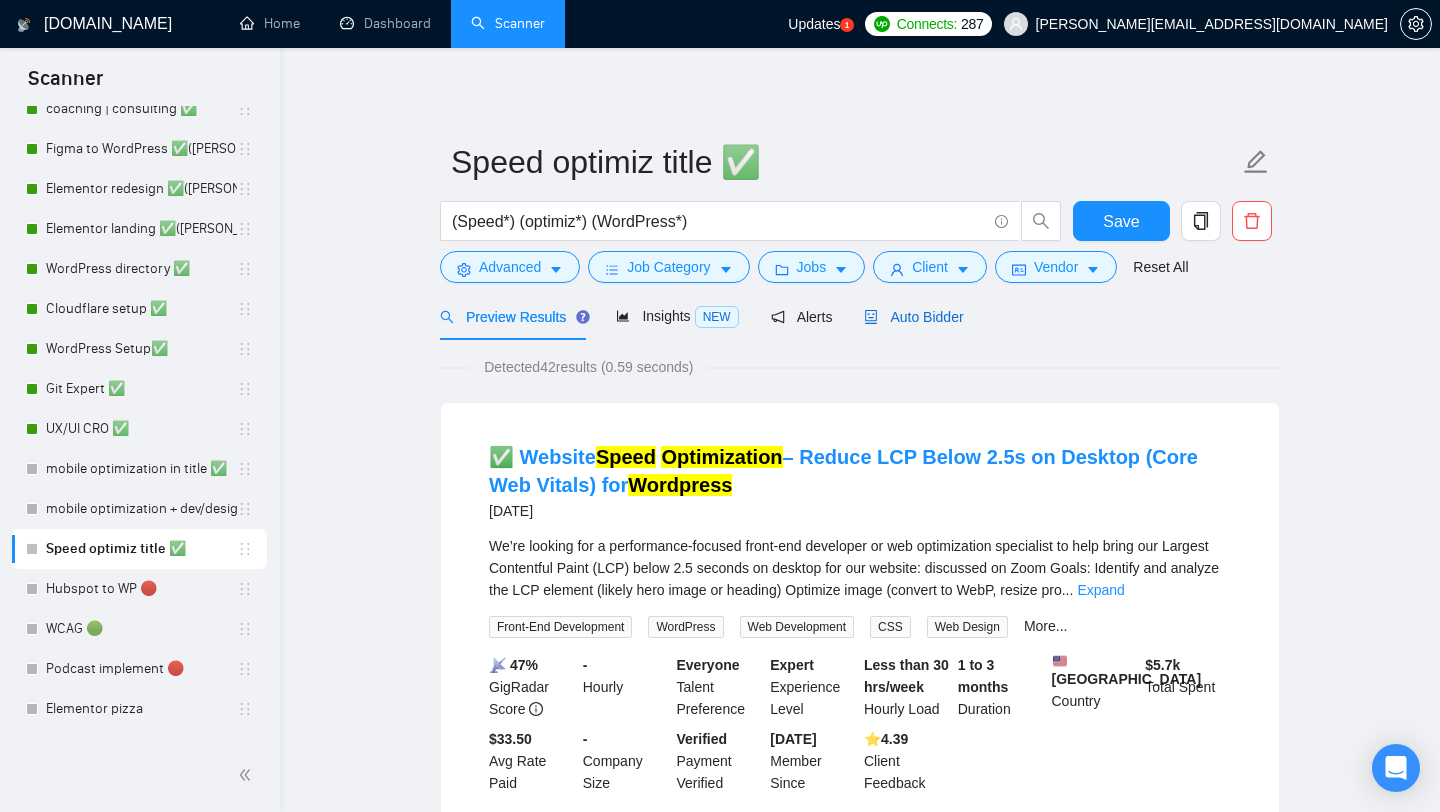 click on "Auto Bidder" at bounding box center (913, 317) 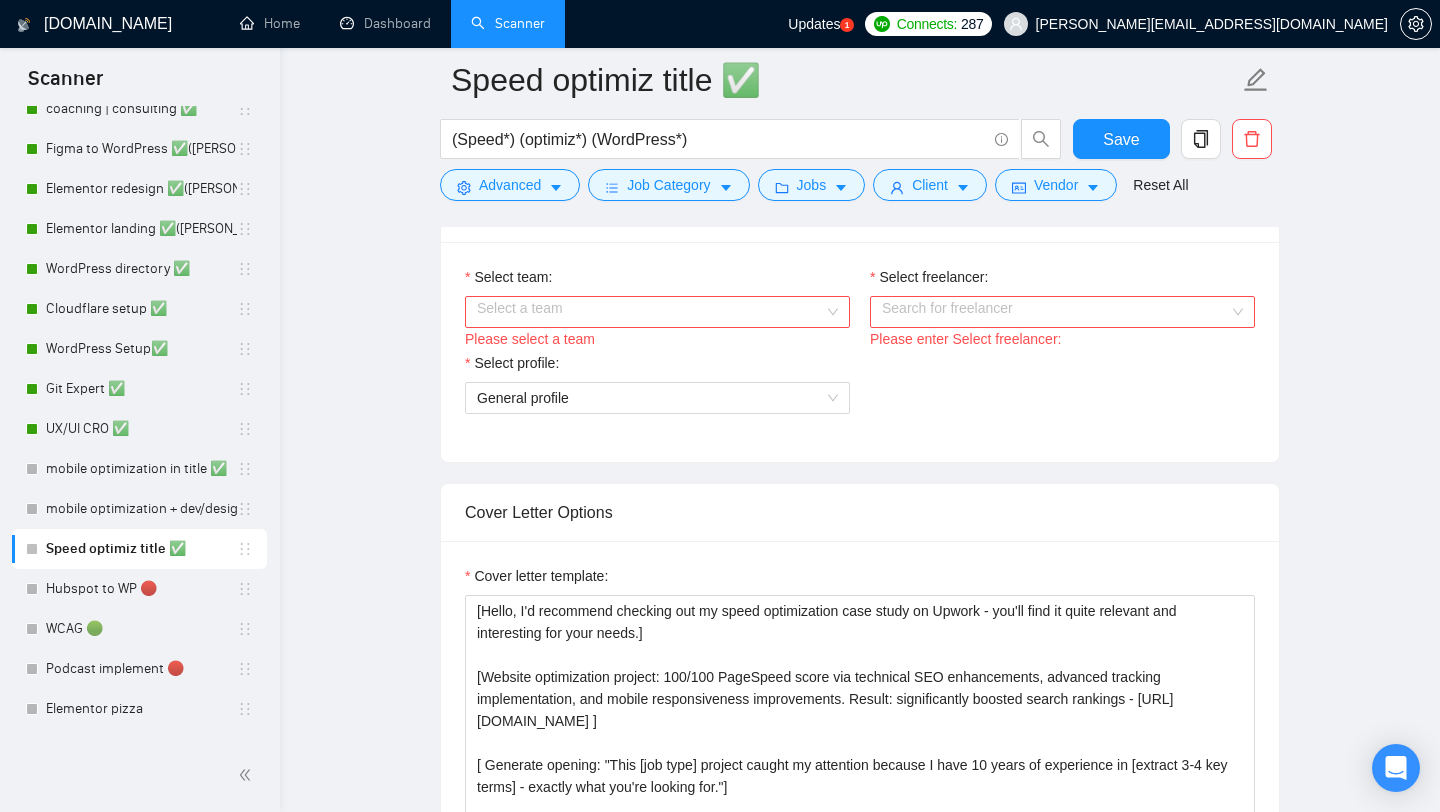 scroll, scrollTop: 1384, scrollLeft: 0, axis: vertical 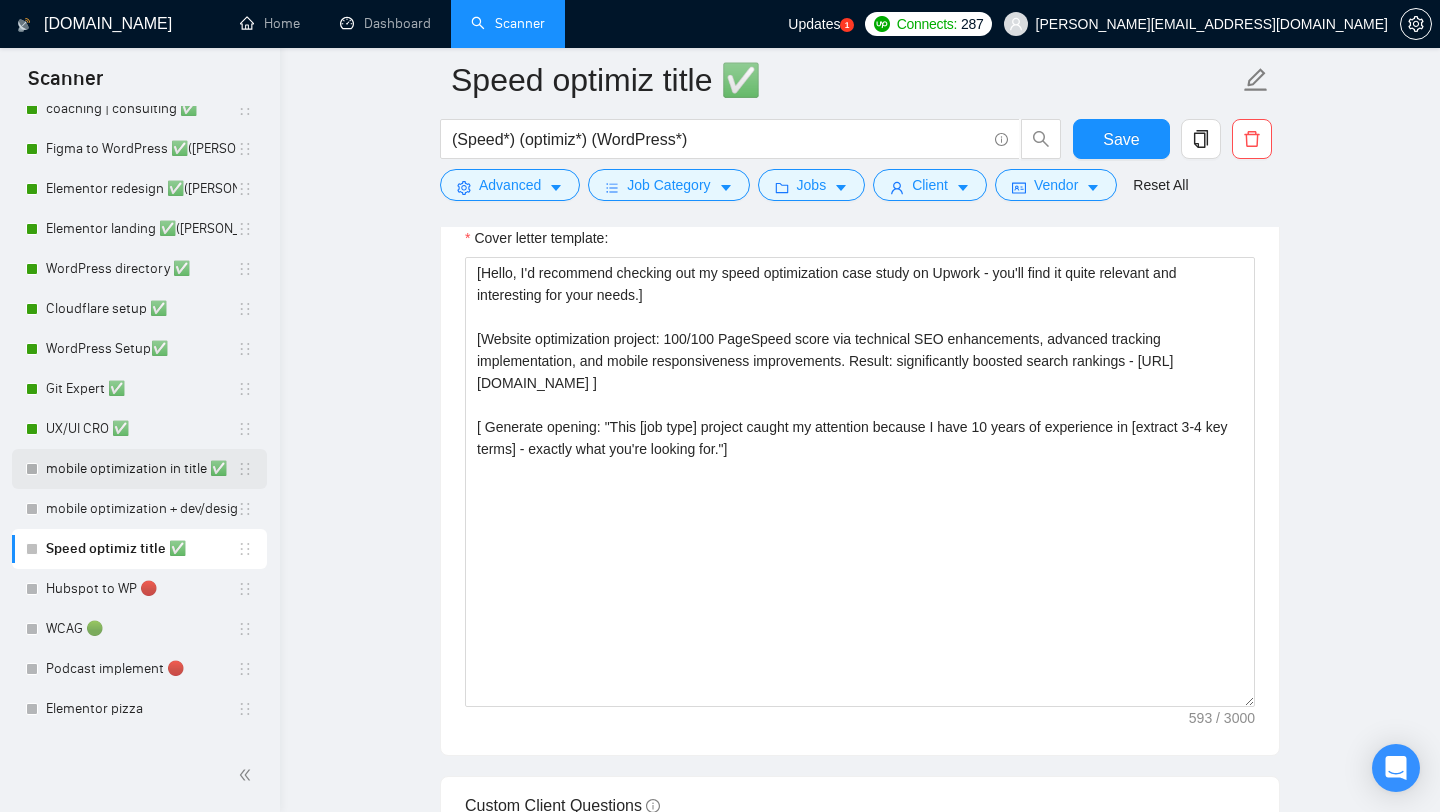 click on "mobile optimization in title ✅" at bounding box center [141, 469] 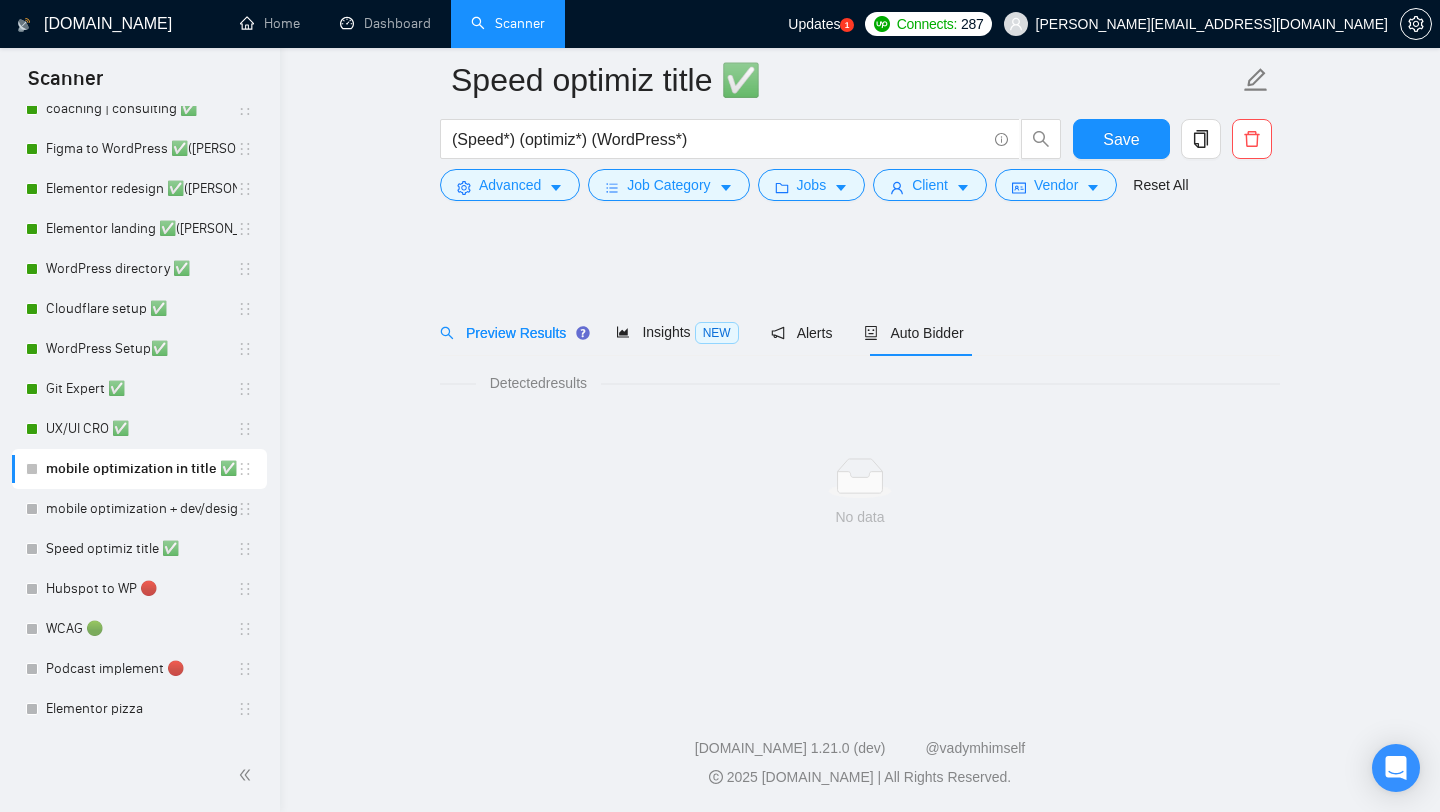scroll, scrollTop: 0, scrollLeft: 0, axis: both 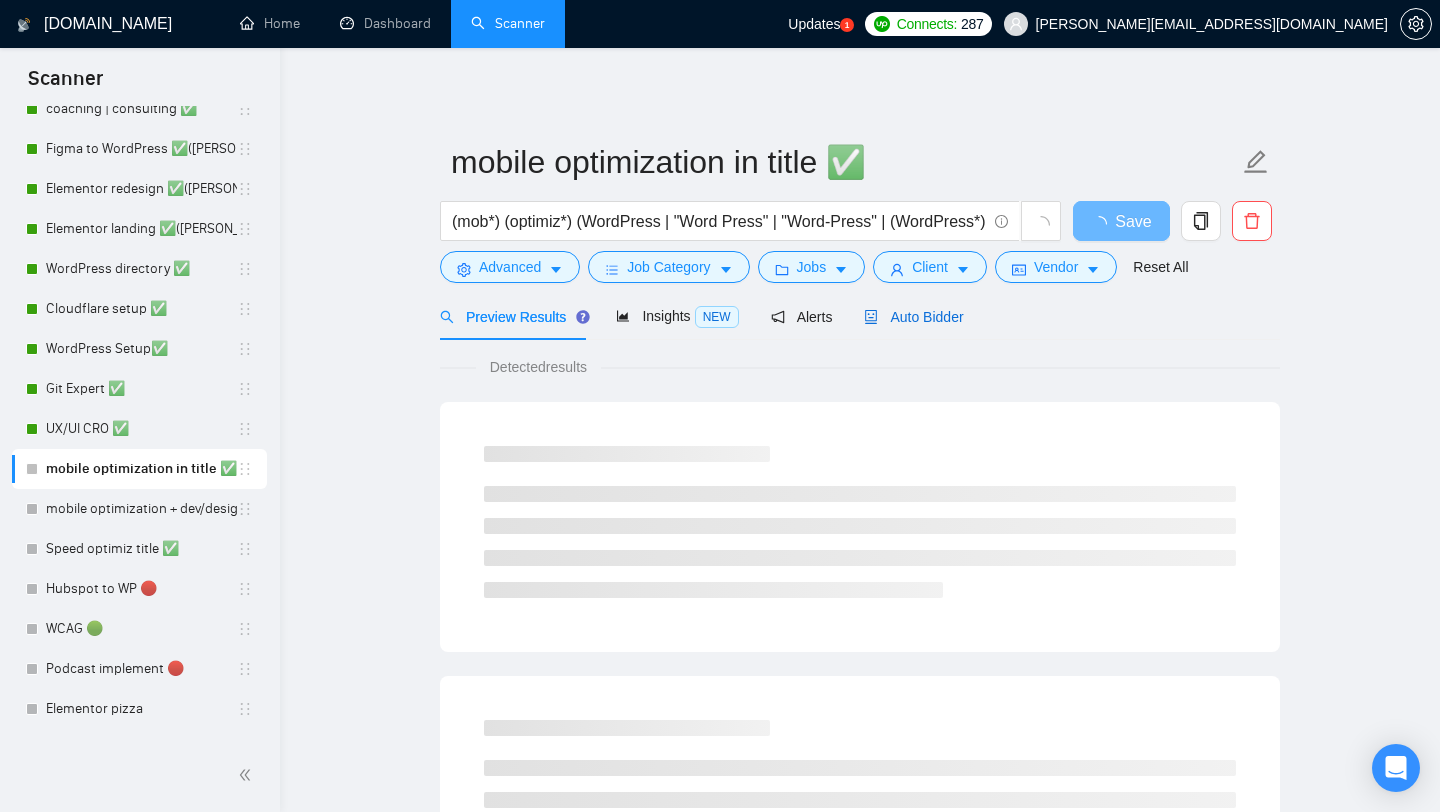 click on "Auto Bidder" at bounding box center [913, 317] 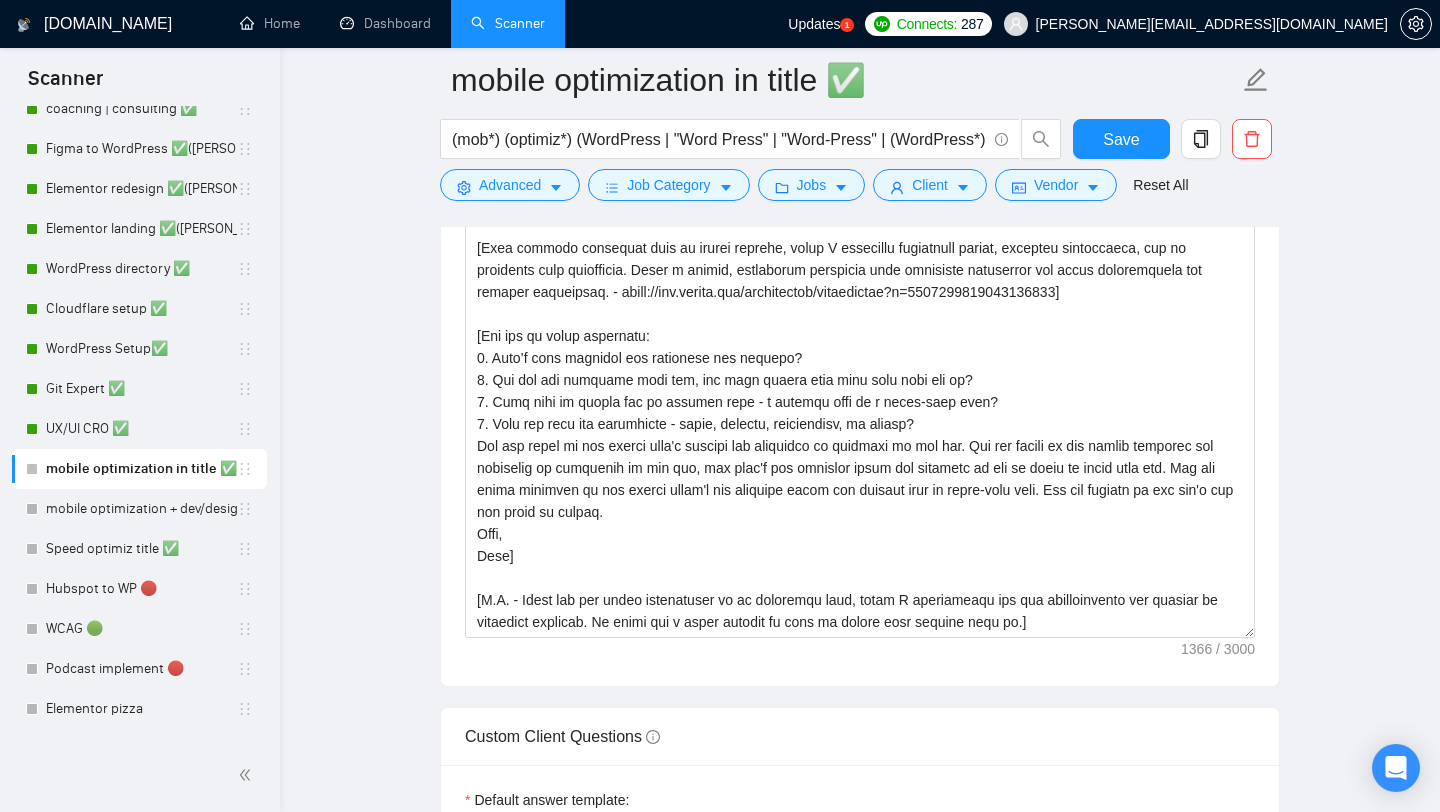 scroll, scrollTop: 1435, scrollLeft: 0, axis: vertical 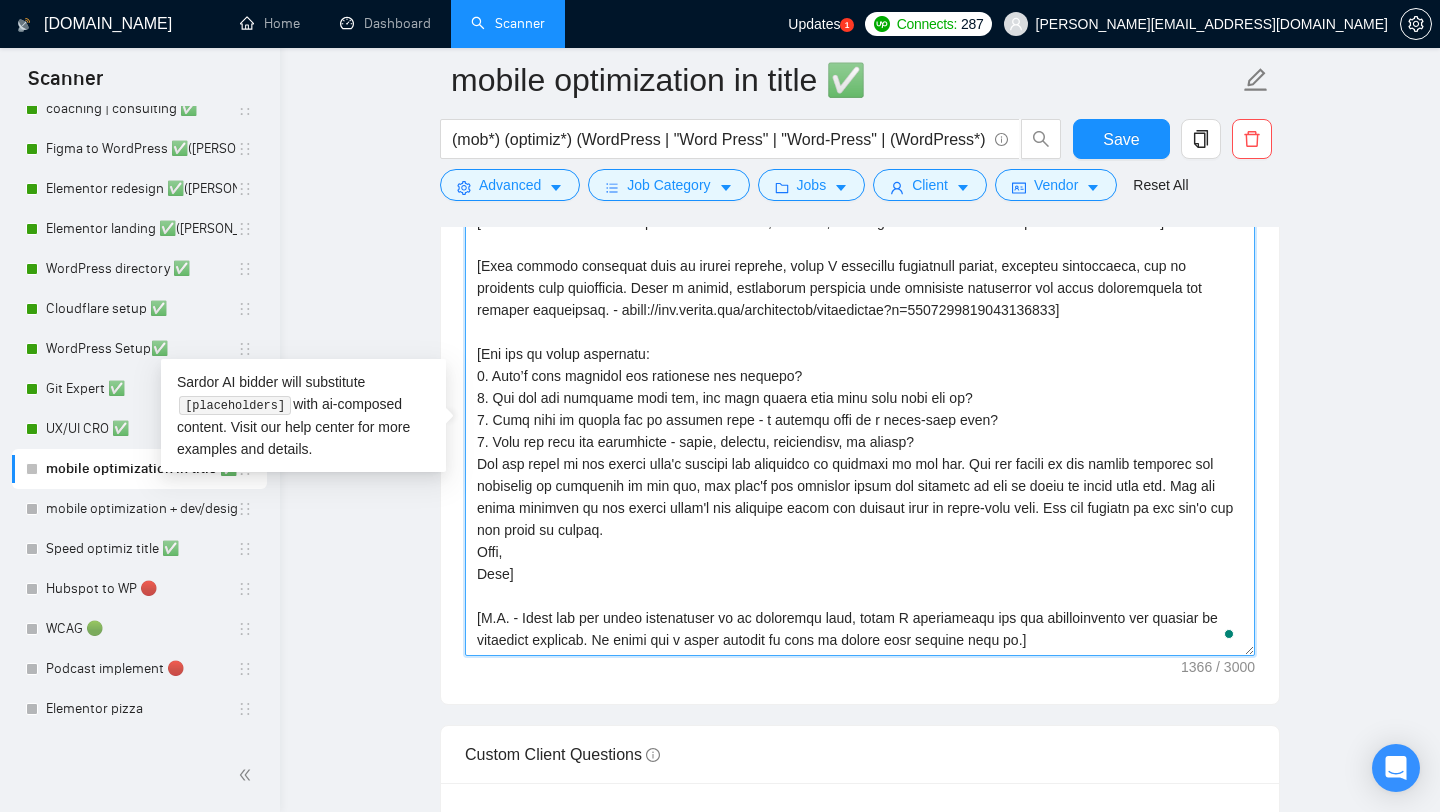 drag, startPoint x: 523, startPoint y: 578, endPoint x: 473, endPoint y: 346, distance: 237.32678 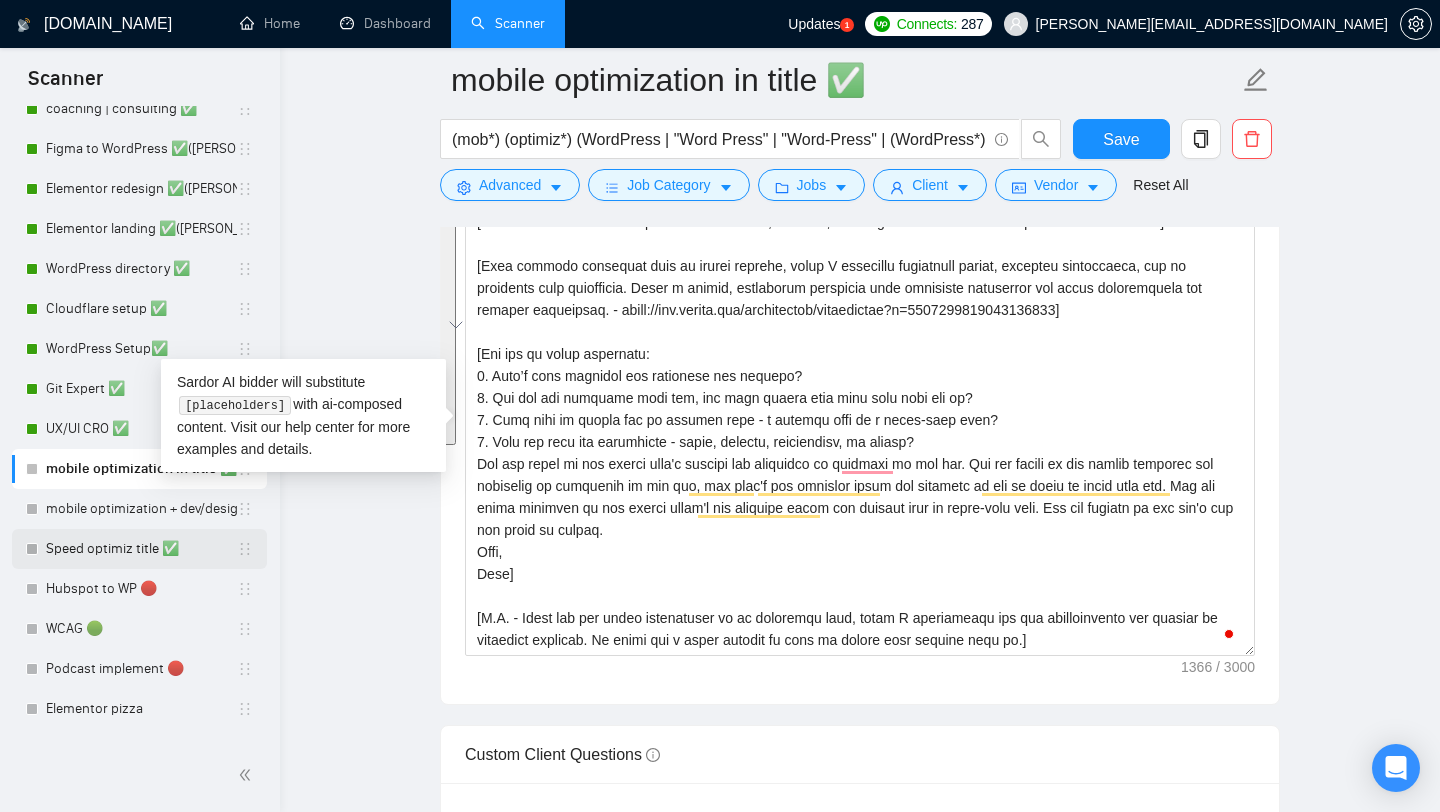 click on "Speed optimiz title ✅" at bounding box center [141, 549] 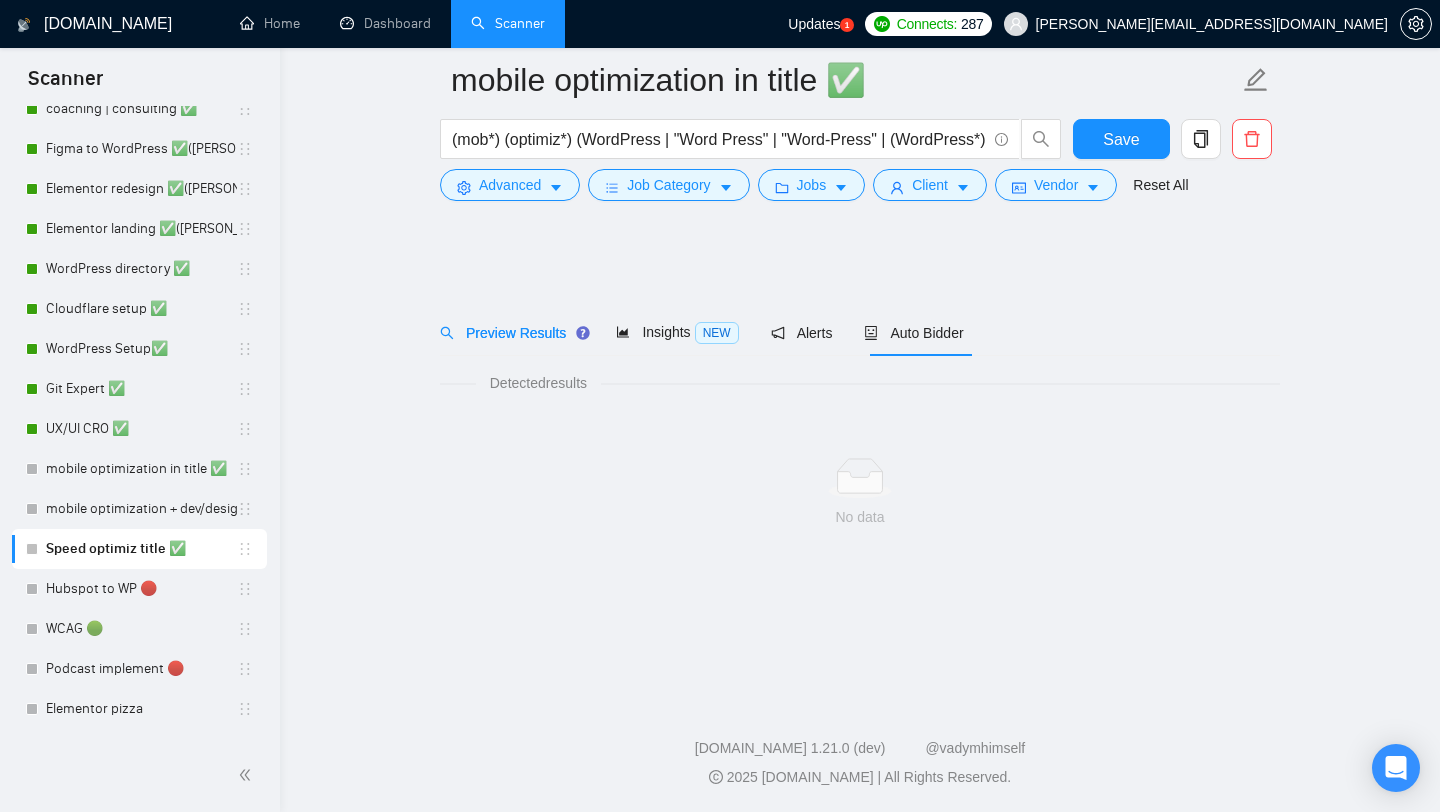 scroll, scrollTop: 0, scrollLeft: 0, axis: both 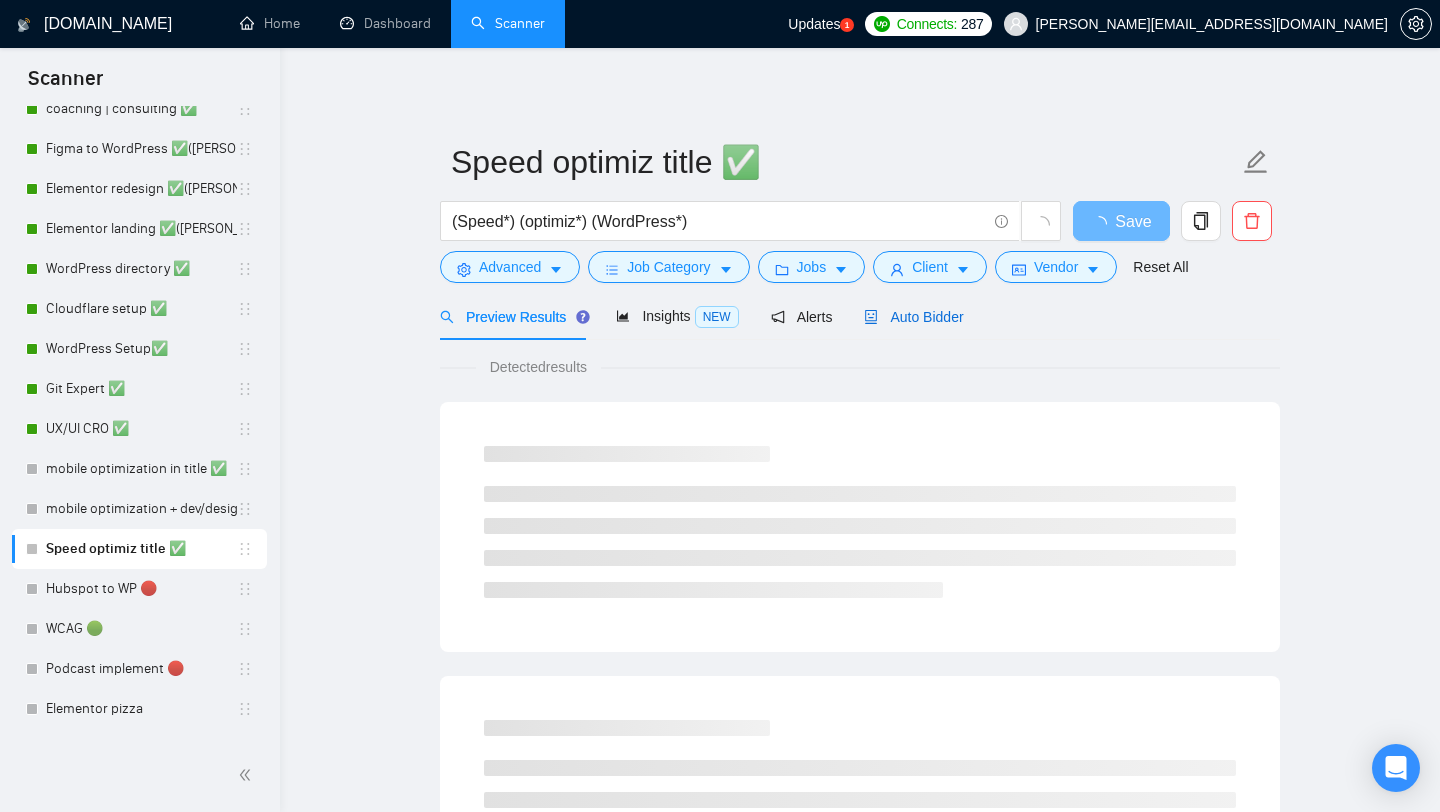 click on "Auto Bidder" at bounding box center [913, 317] 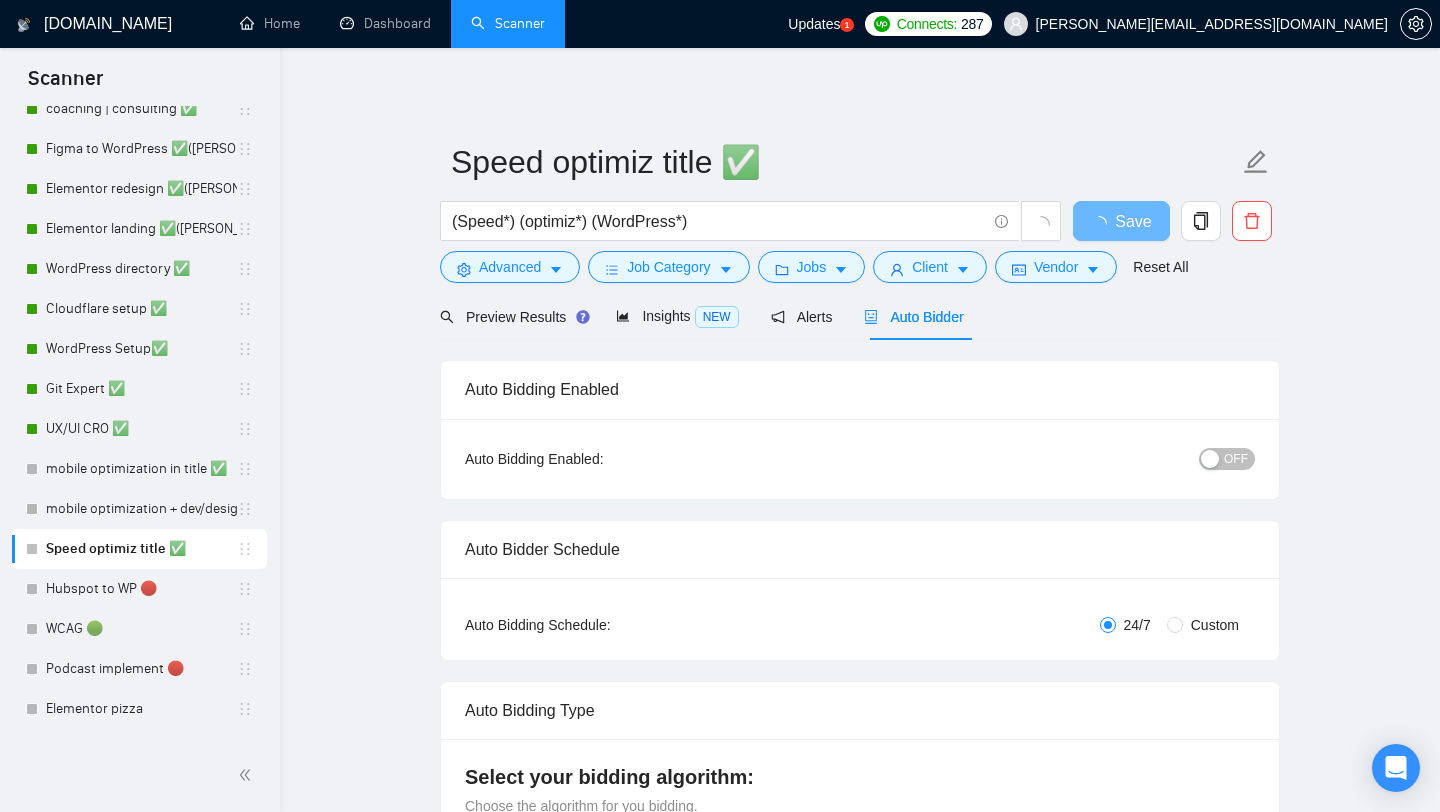 type 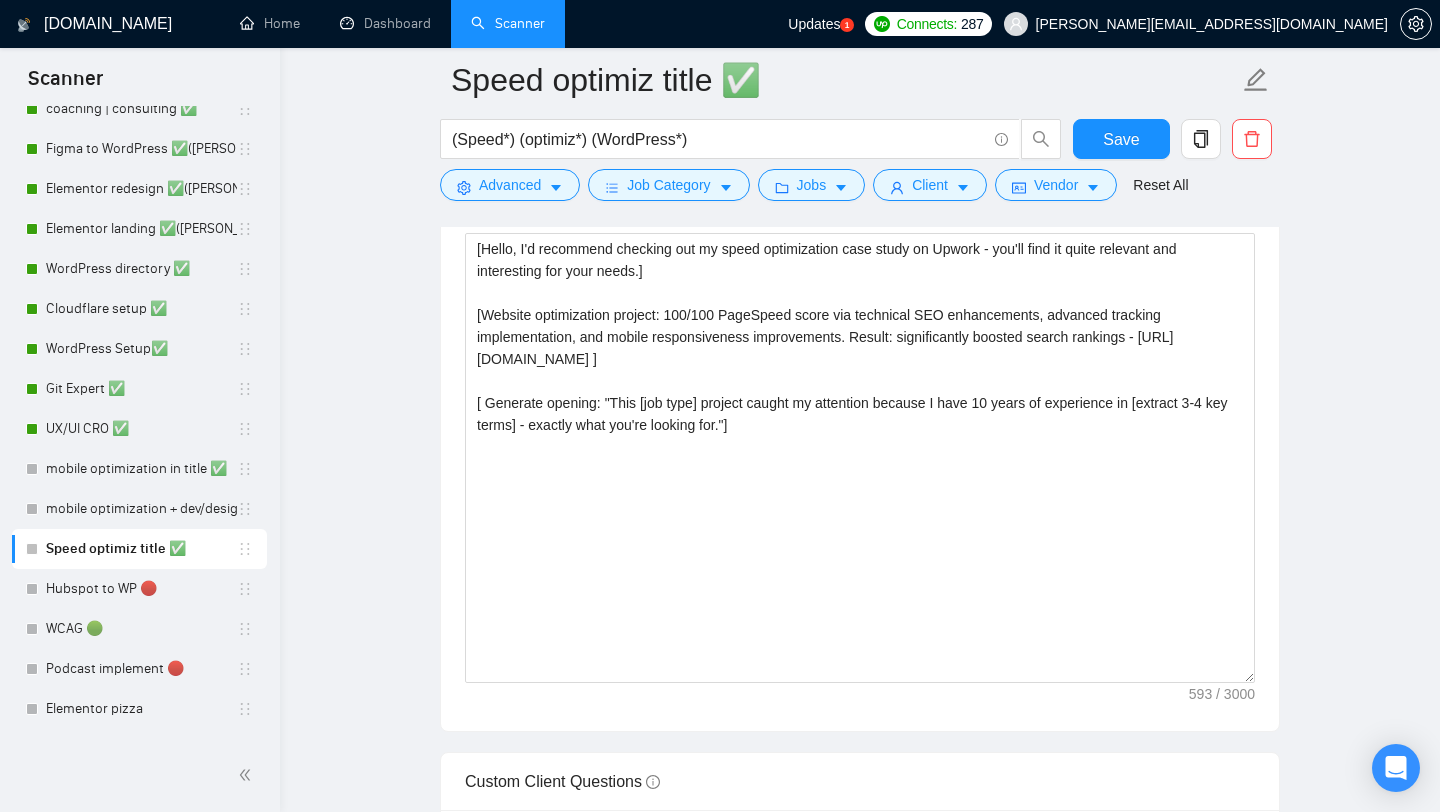 scroll, scrollTop: 1405, scrollLeft: 0, axis: vertical 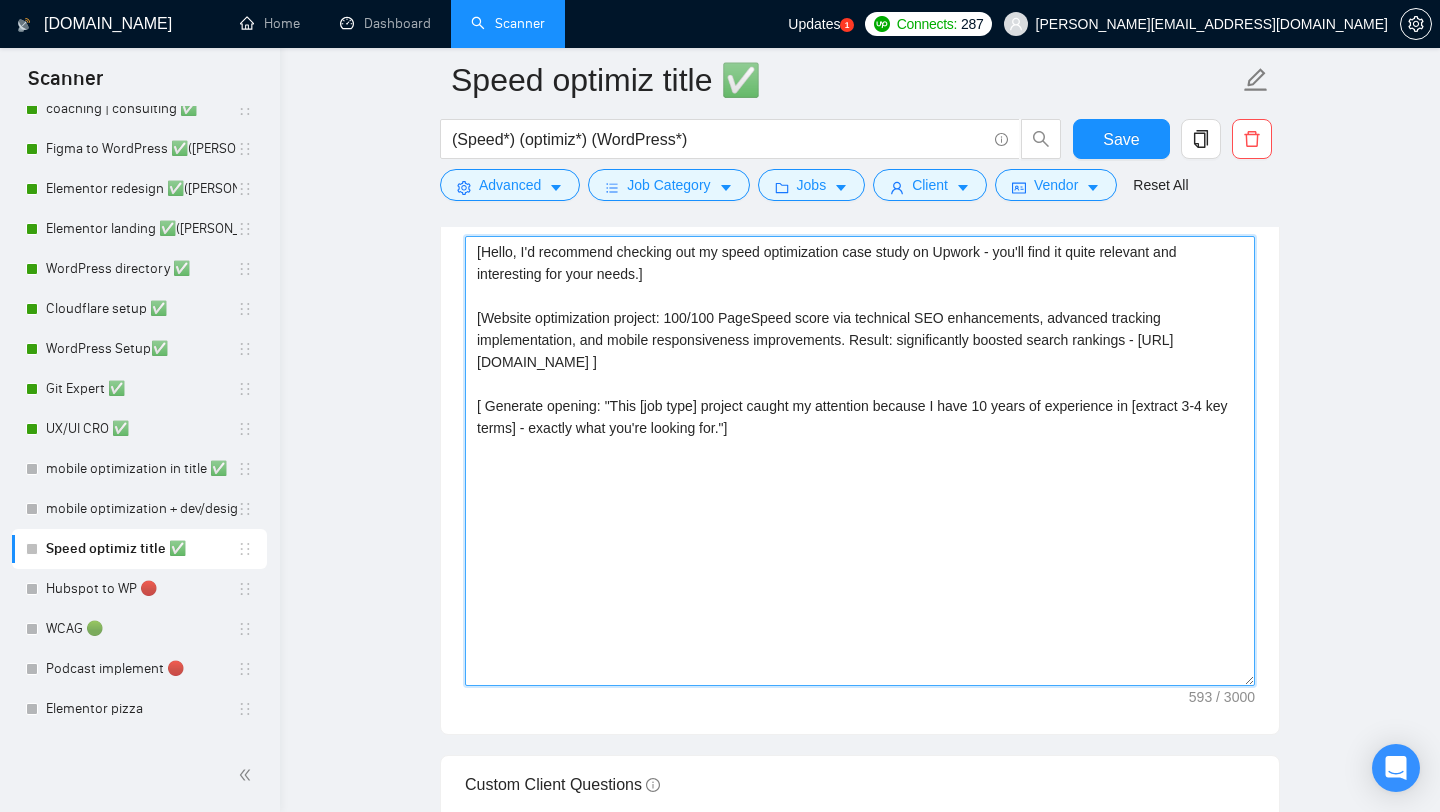 click on "[Hello, I'd recommend checking out my speed optimization case study on Upwork - you'll find it quite relevant and interesting for your needs.]
[Website optimization project: 100/100 PageSpeed score via technical SEO enhancements, advanced tracking implementation, and mobile responsiveness improvements. Result: significantly boosted search rankings - [URL][DOMAIN_NAME] ]
[ Generate opening: "This [job type] project caught my attention because I have 10 years of experience in [extract 3-4 key terms] - exactly what you're looking for."]" at bounding box center (860, 461) 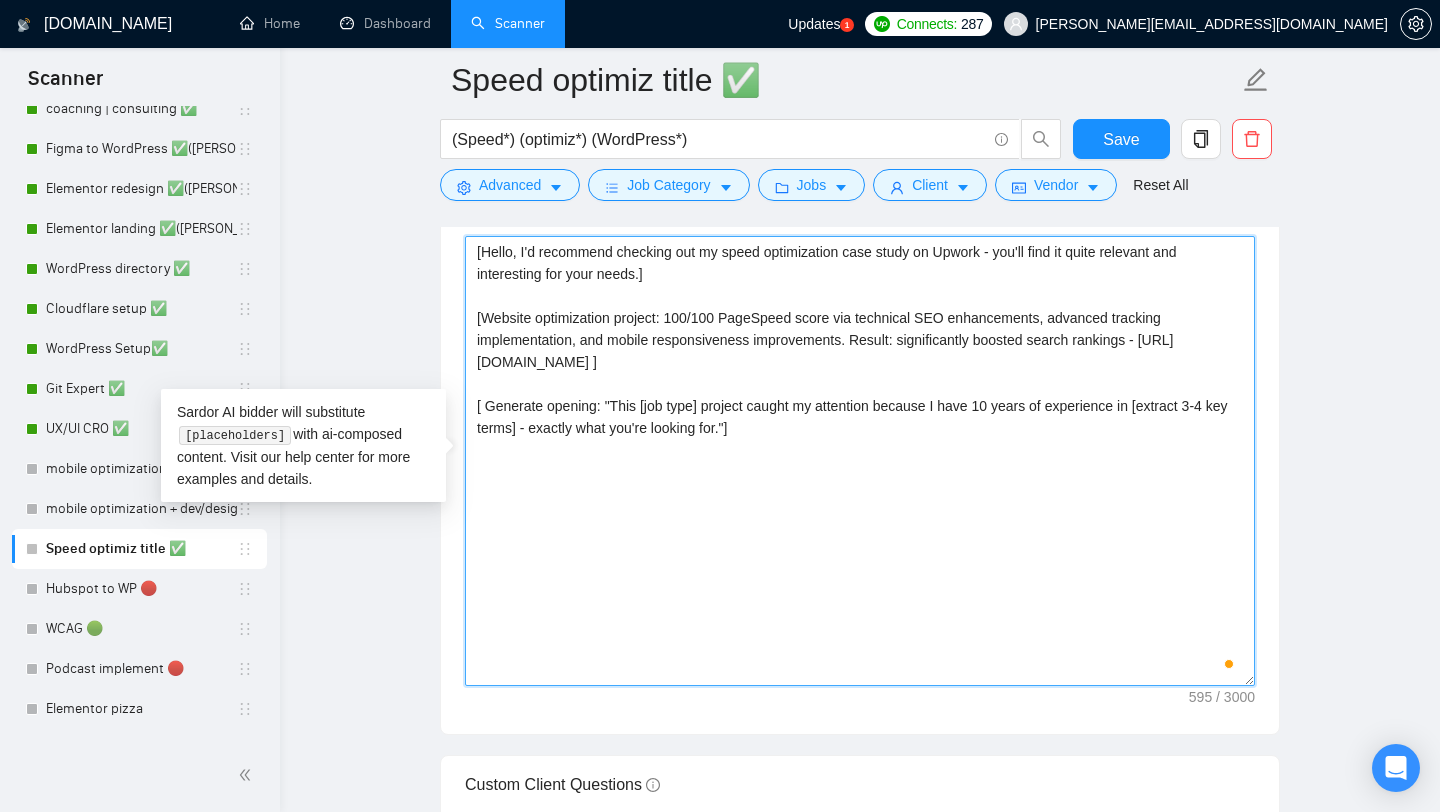 paste on "[Ask one of these questions:
1. What’s your timeline for launching the project?
2. Who are you building this for, and what should they feel when they see it?
3. What type of design are we working with - a landing page or a multi-page site?
4. What are your top priorities - speed, quality, scalability, or budget?
Use the first if the client didn't mention any deadlines or timeline in the job. Use the second if the client mentions any deadlines or timelines in the job, and didn't say anything about the industry or who he wants to build this for. Use the third question if the client doesn't say anything about the landing page or multi-page site. Use the fourths if you can't use the first or second.
[PERSON_NAME]]" 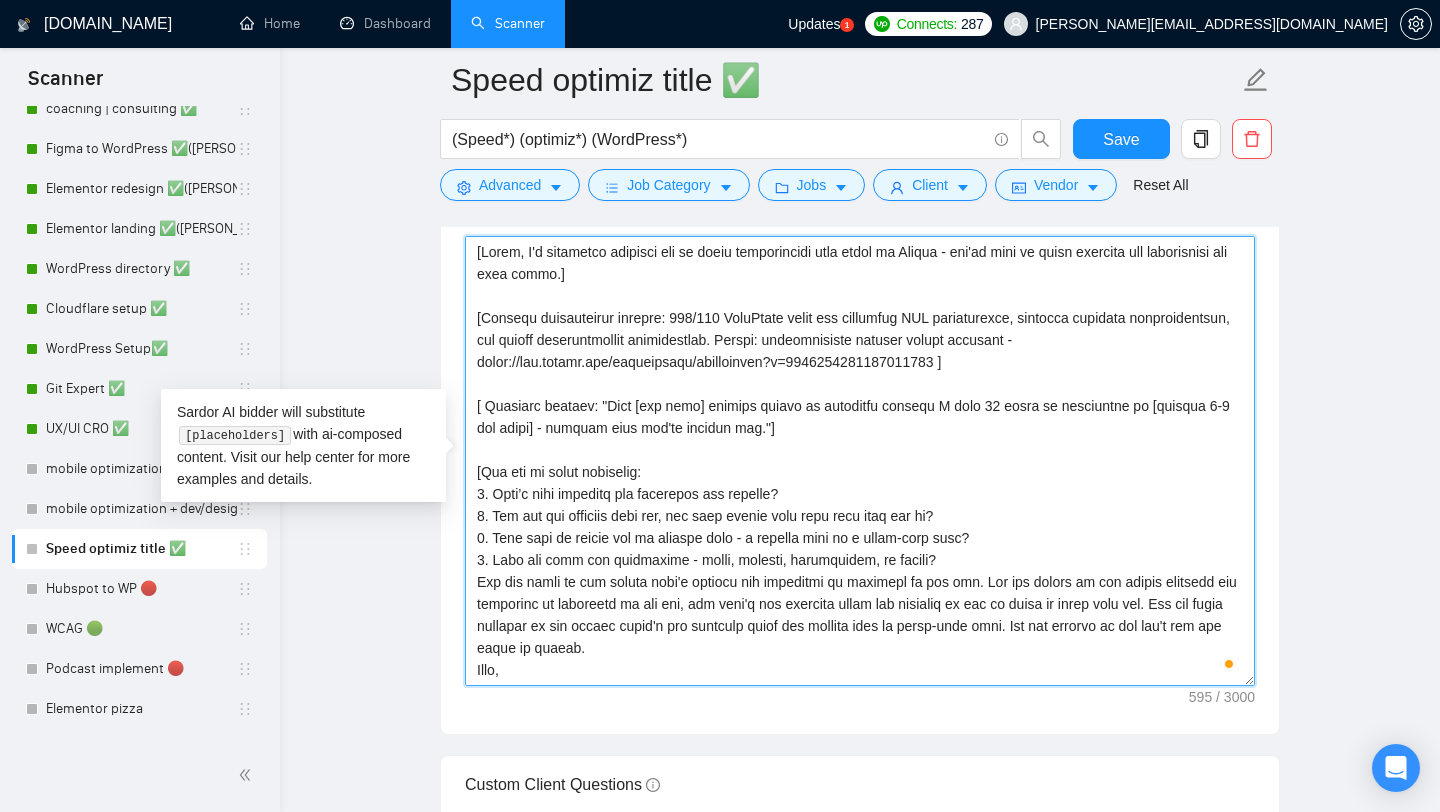 scroll, scrollTop: 15, scrollLeft: 0, axis: vertical 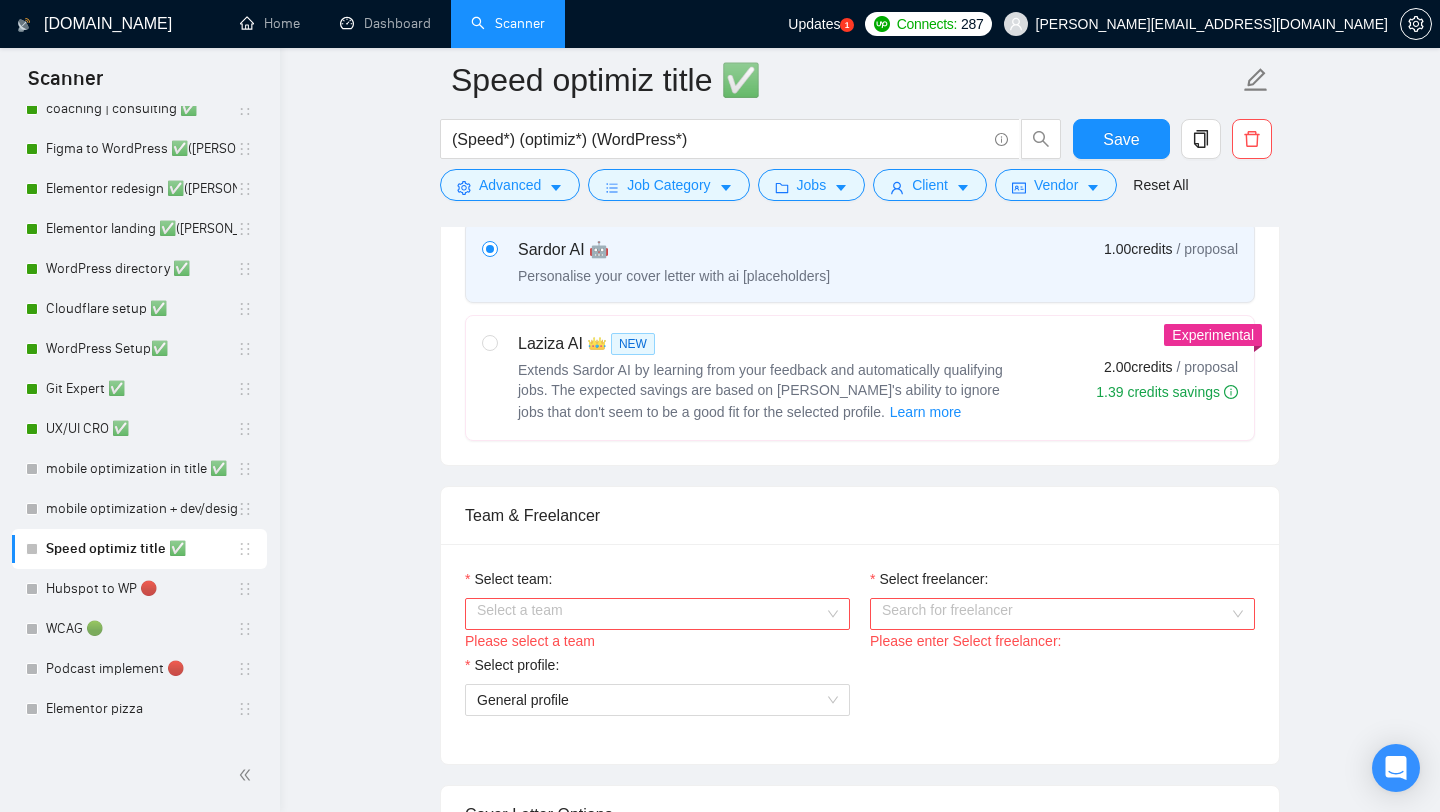click on "Select team:" at bounding box center [650, 614] 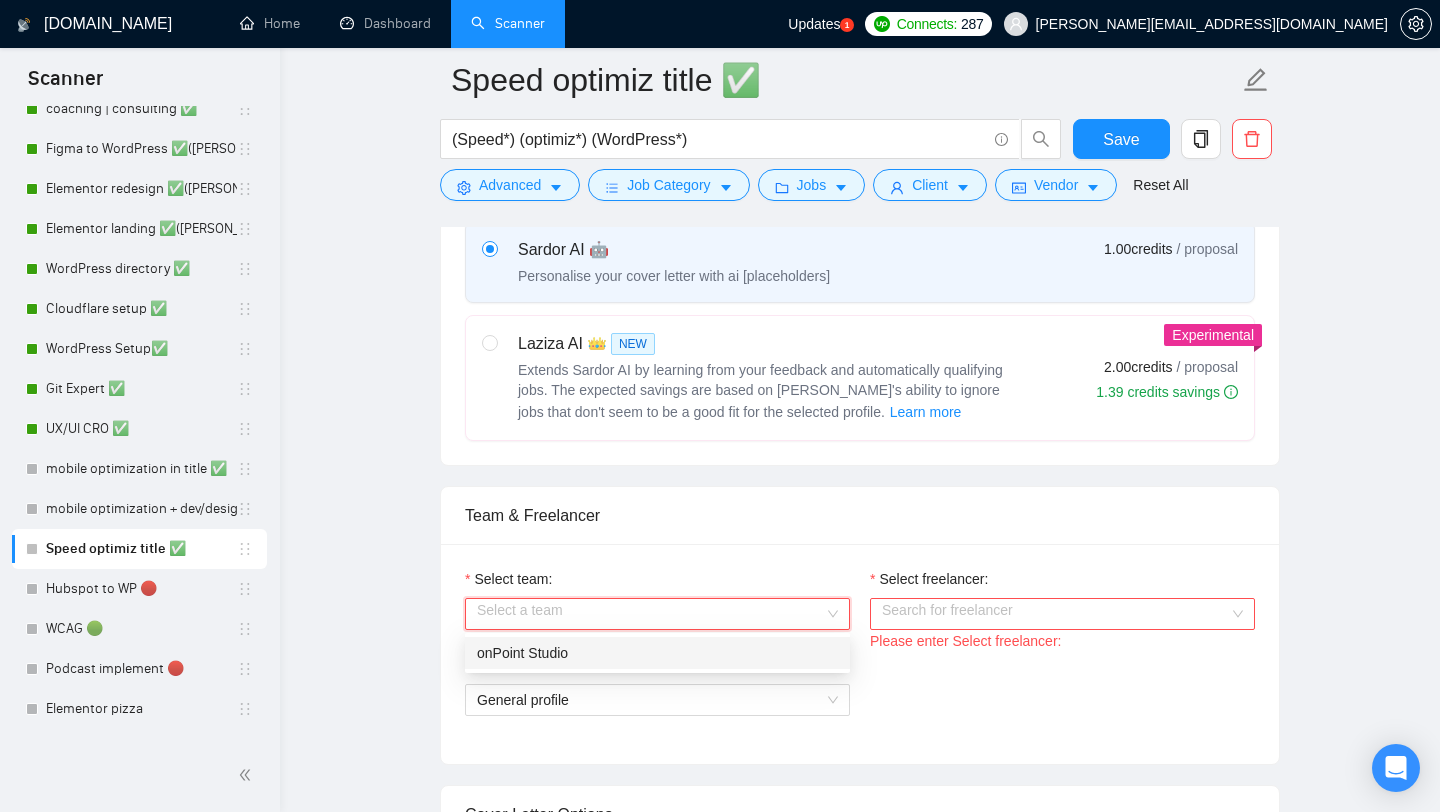 click on "onPoint Studio" at bounding box center (657, 653) 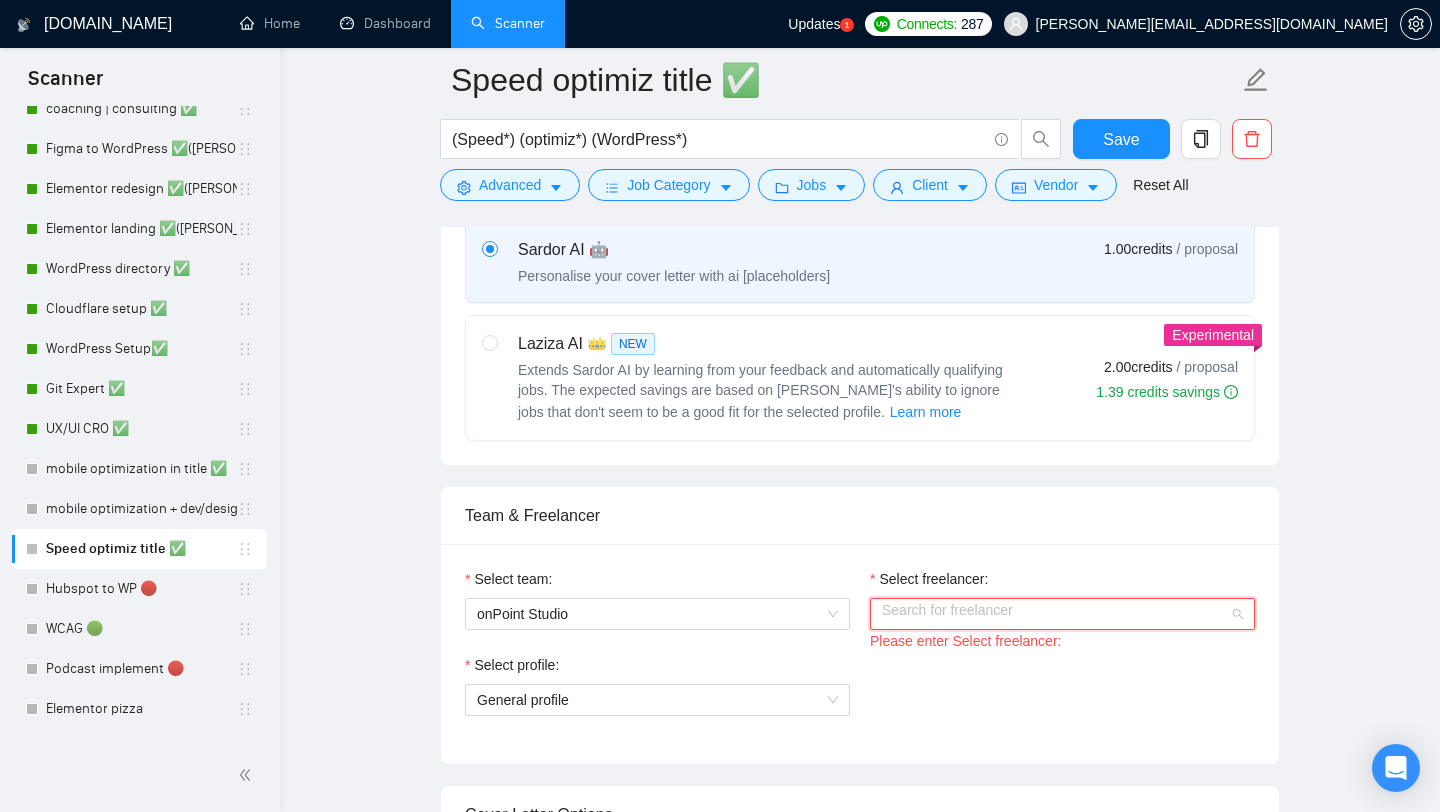 click on "Select freelancer:" at bounding box center (1055, 614) 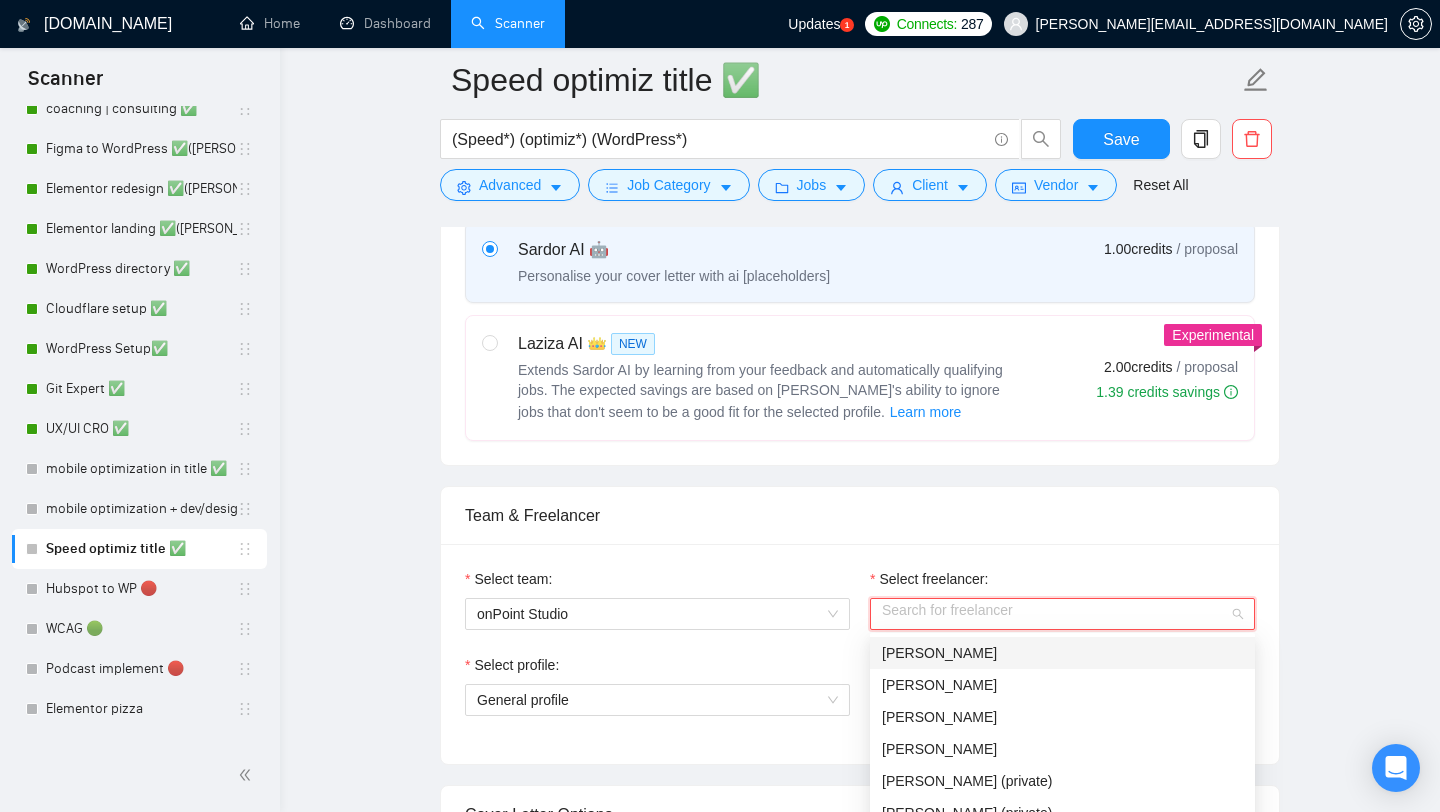 click on "[PERSON_NAME]" at bounding box center [1062, 653] 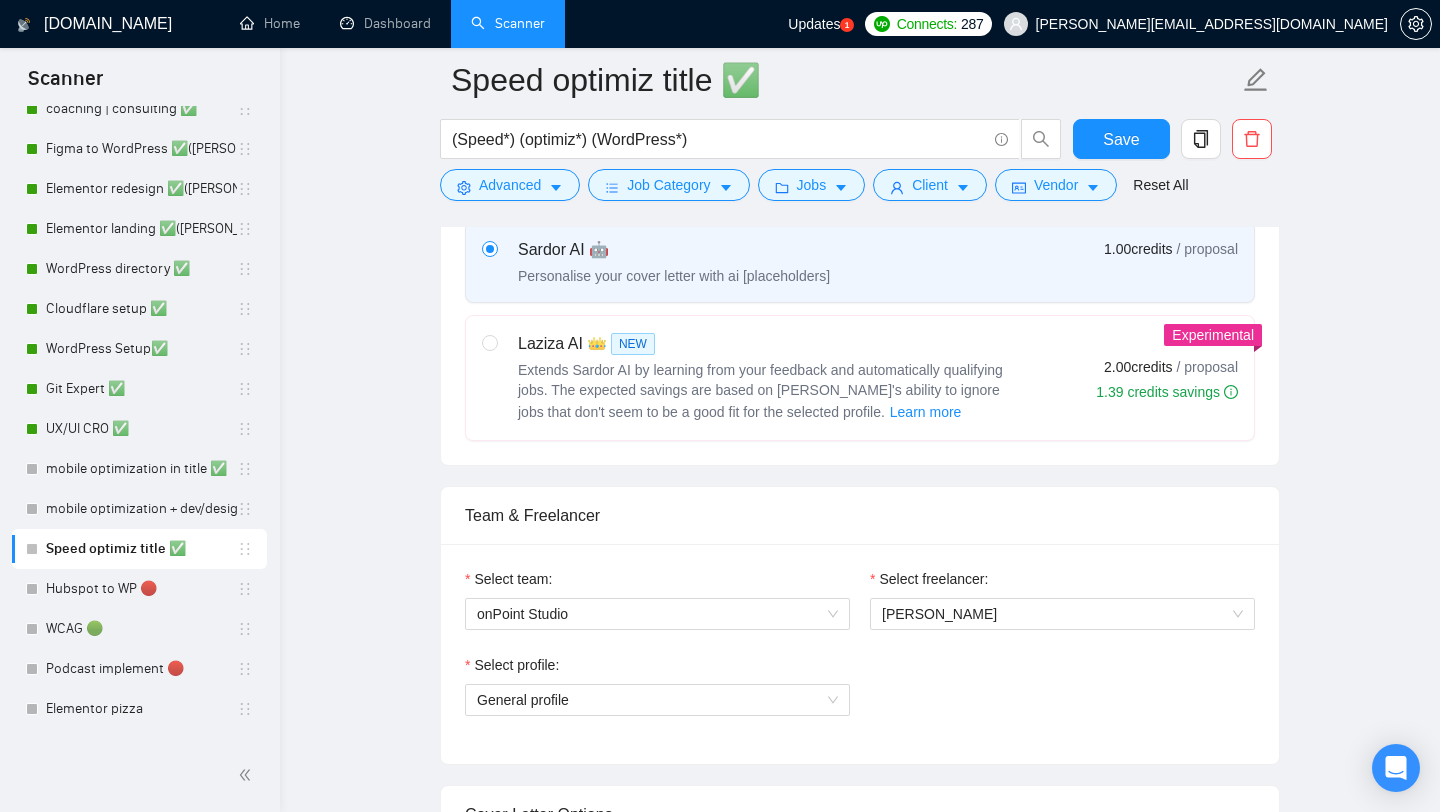click on "Select profile:" at bounding box center (657, 669) 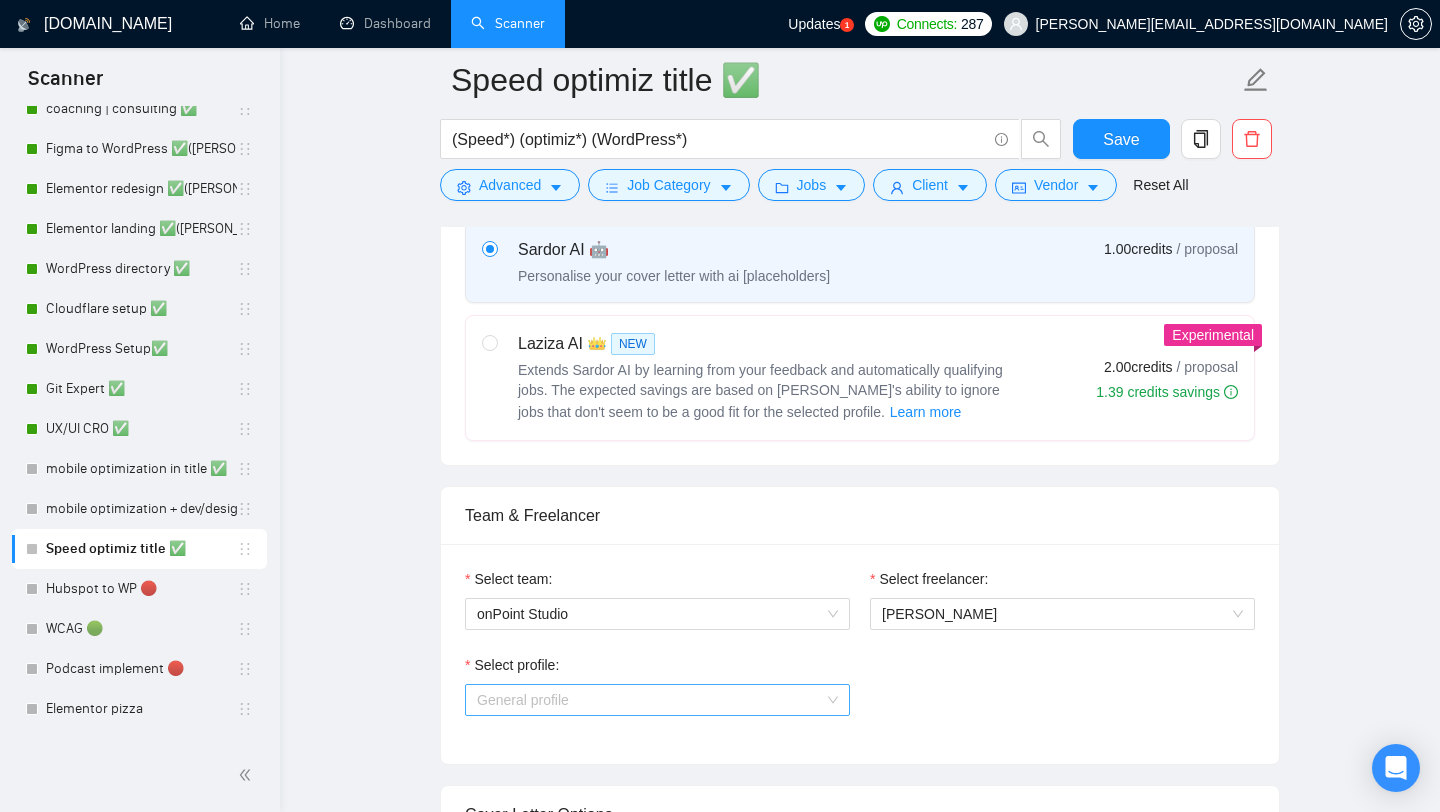 click on "General profile" at bounding box center (657, 700) 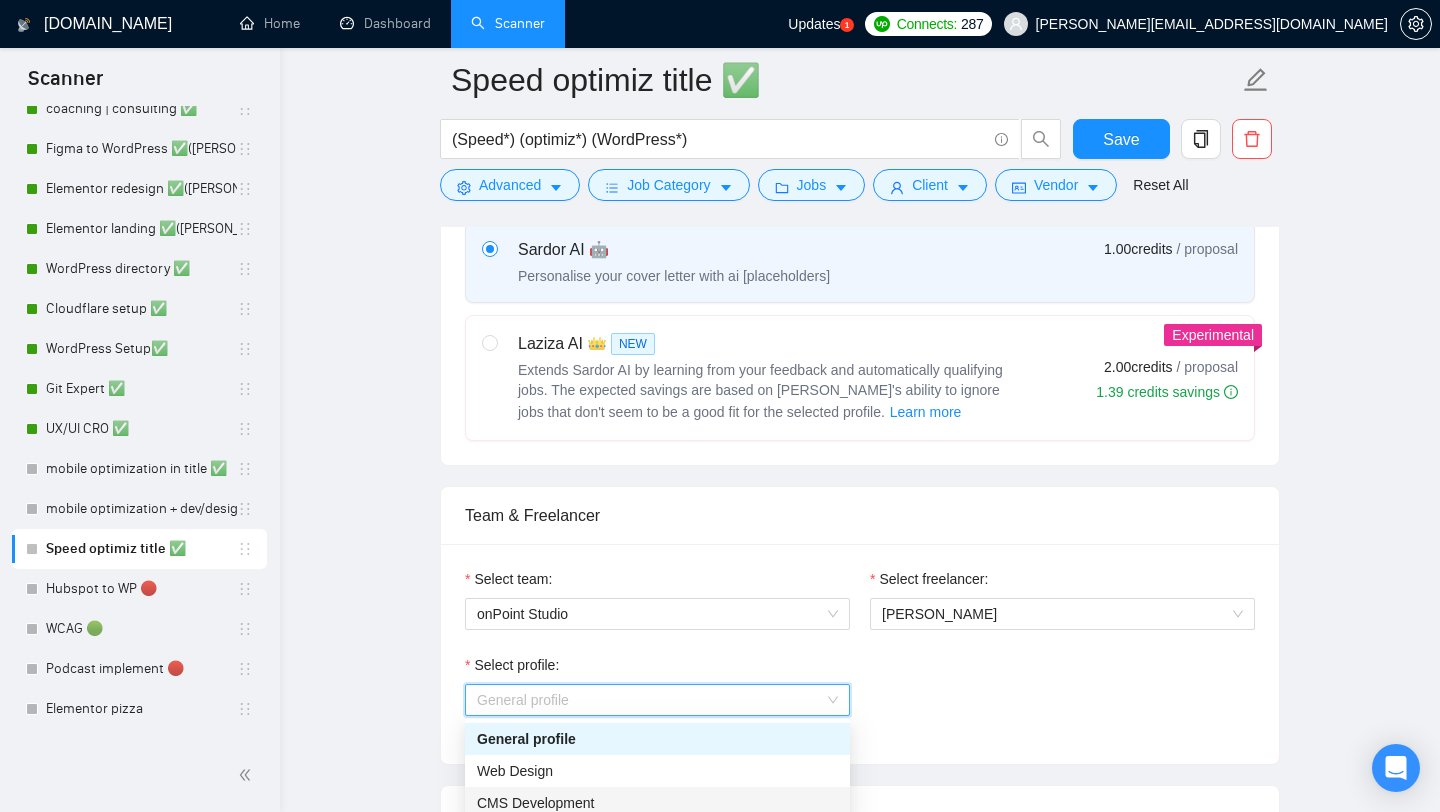 click on "CMS Development" at bounding box center (657, 803) 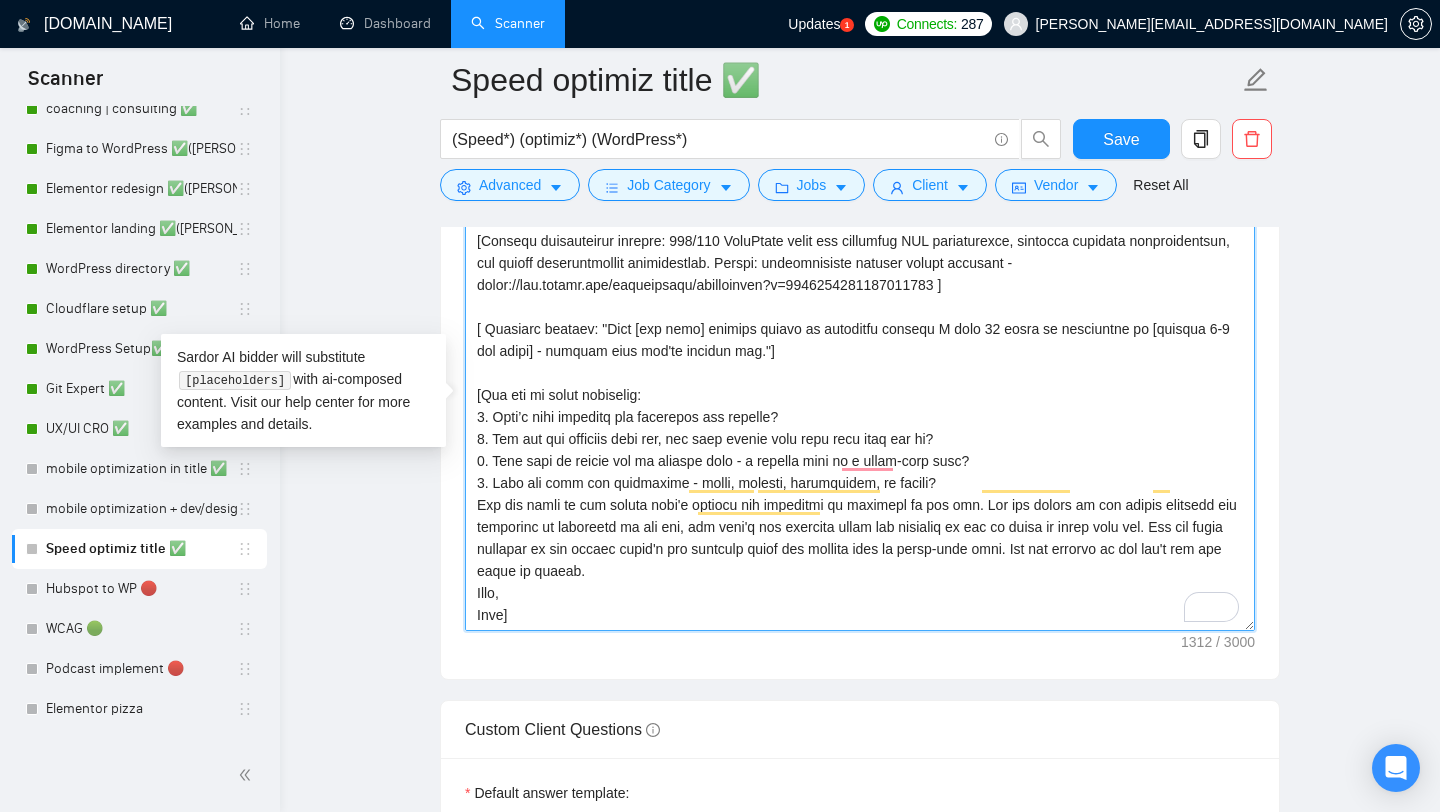 click on "Cover letter template:" at bounding box center [860, 406] 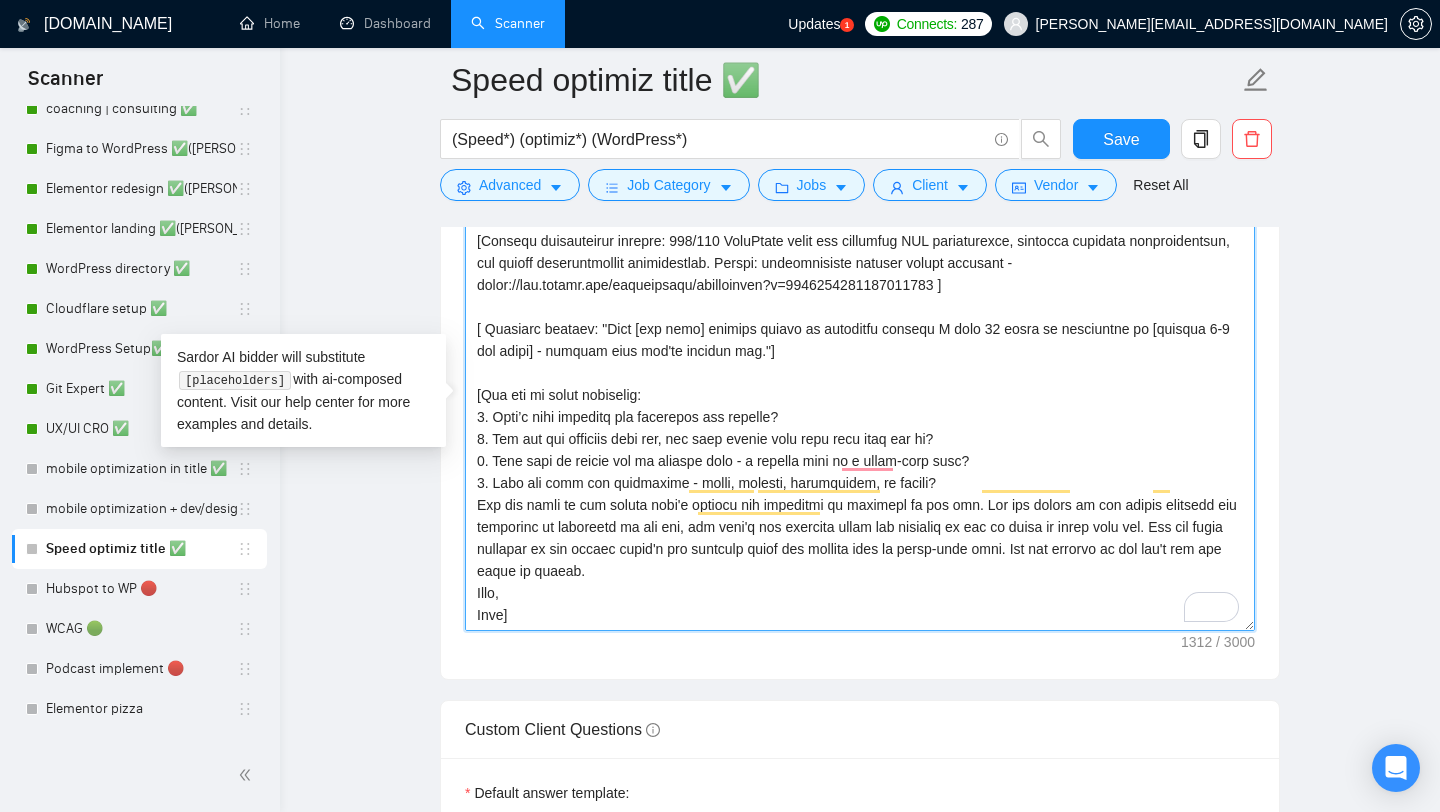 click on "Cover letter template:" at bounding box center [860, 406] 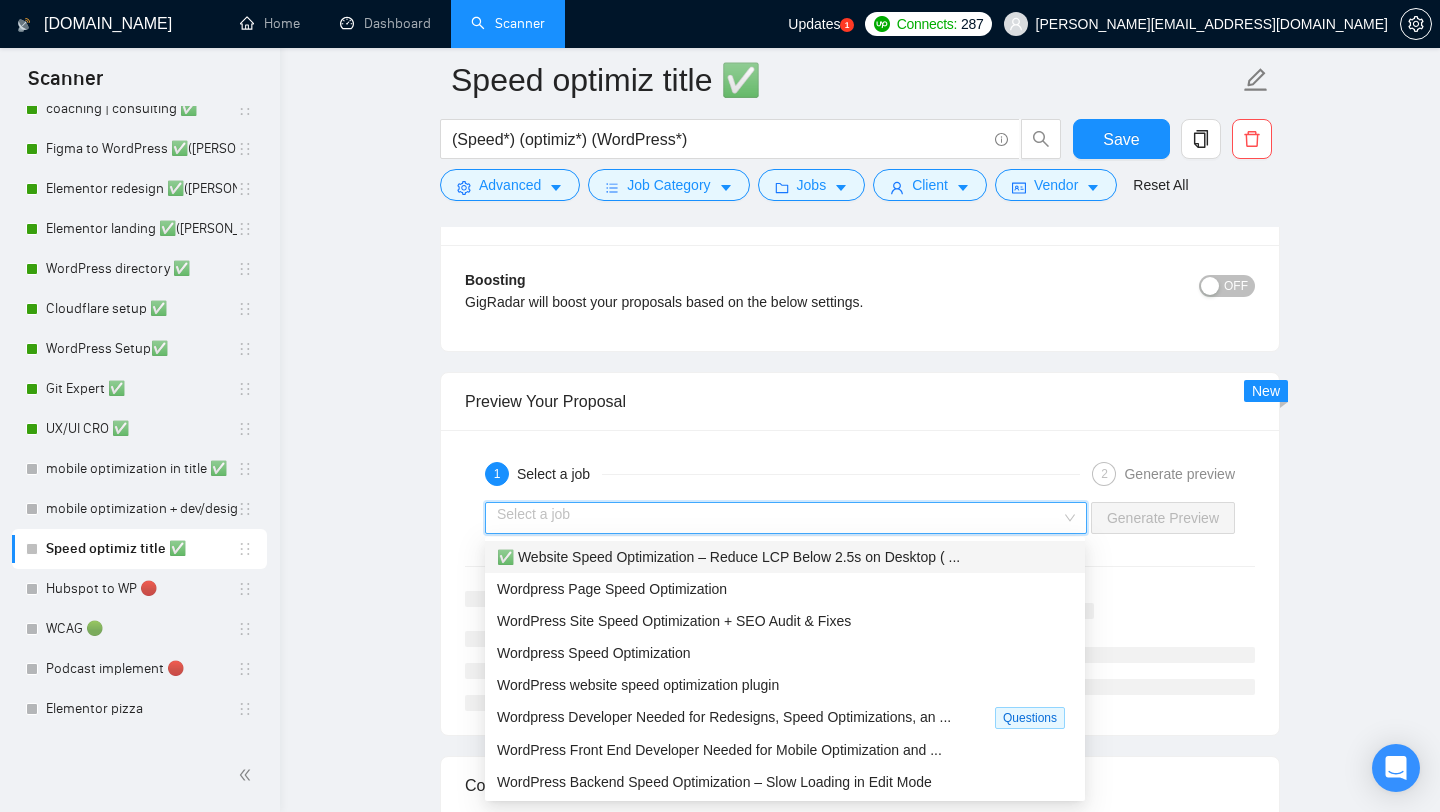 click at bounding box center [779, 518] 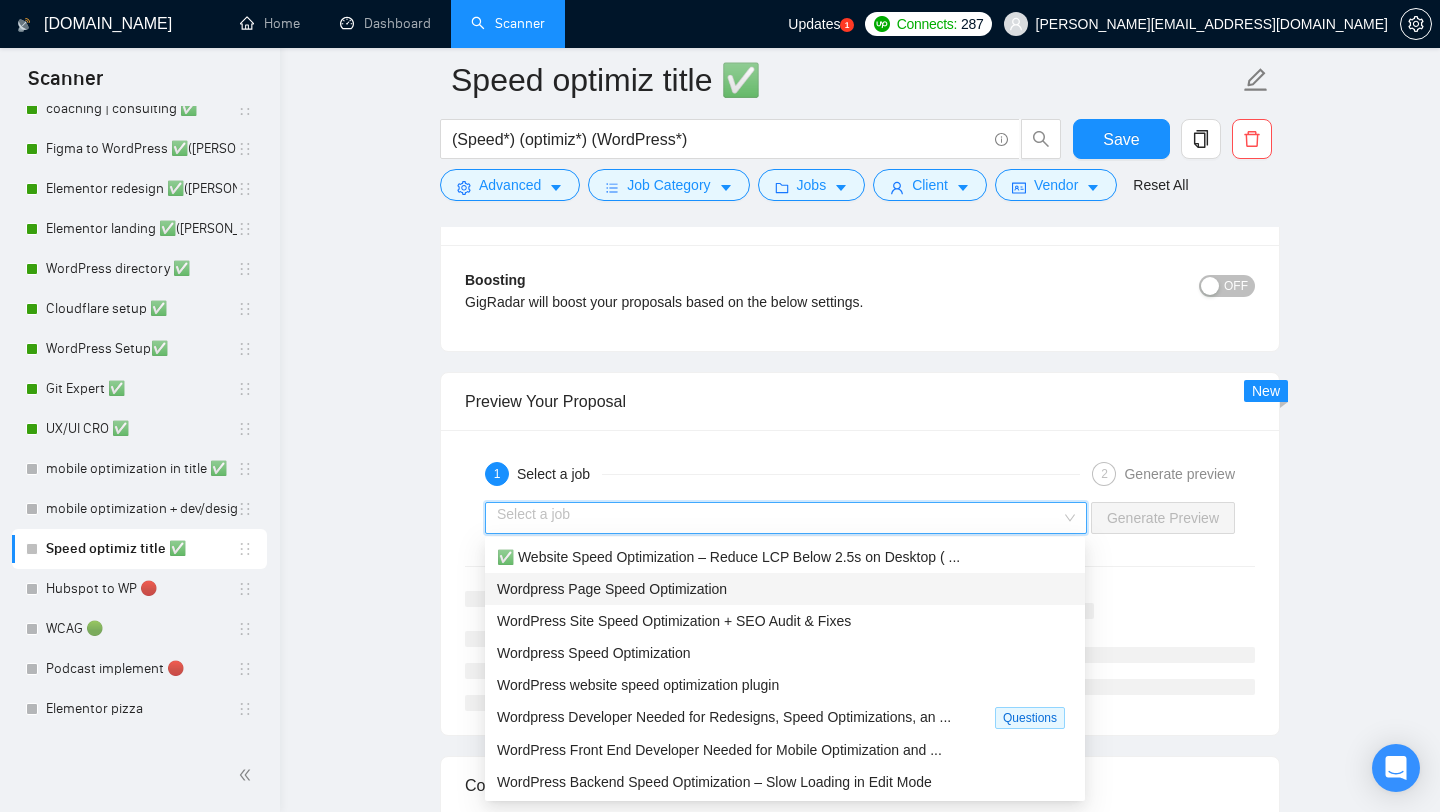 click on "Wordpress Page Speed Optimization" at bounding box center [612, 589] 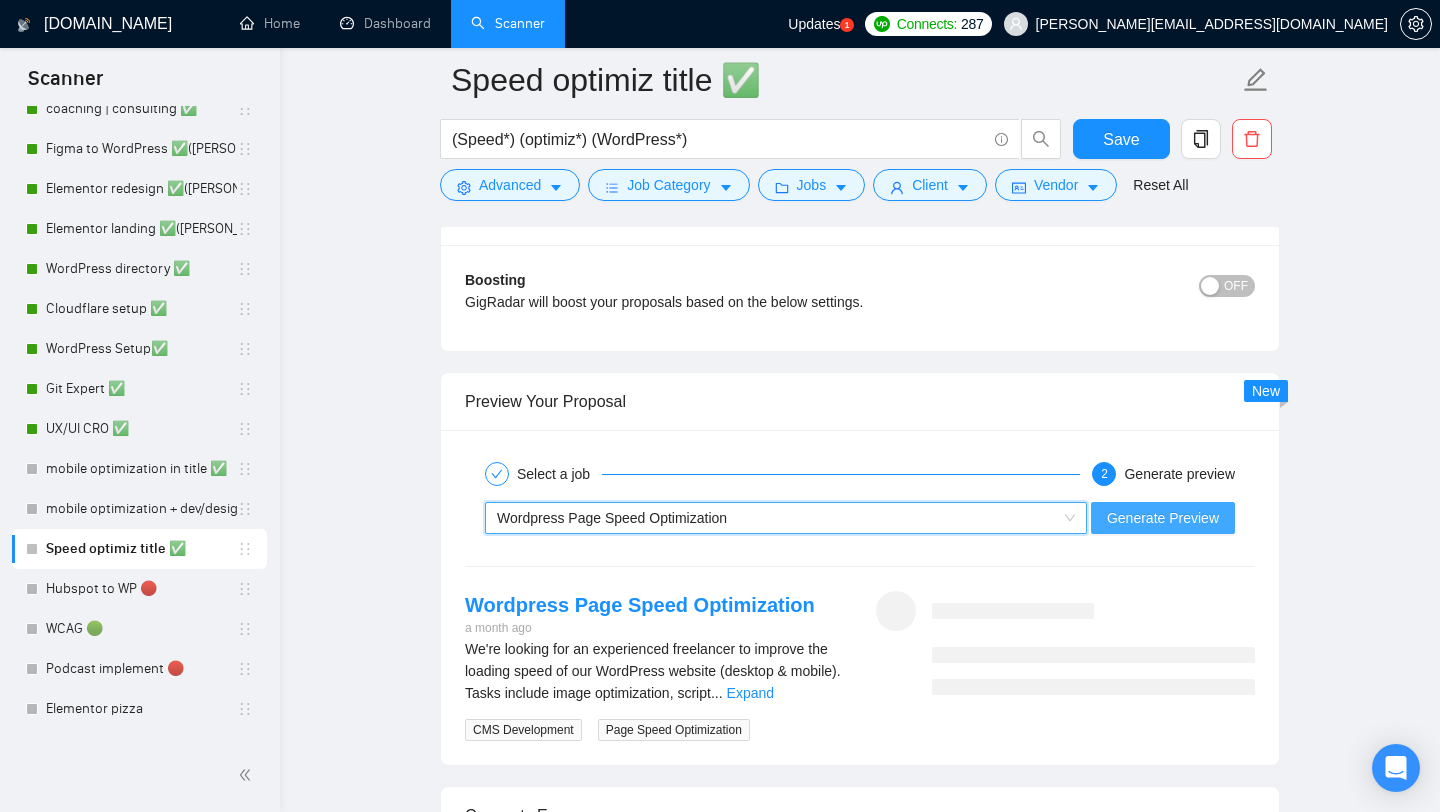 click on "Generate Preview" at bounding box center [1163, 518] 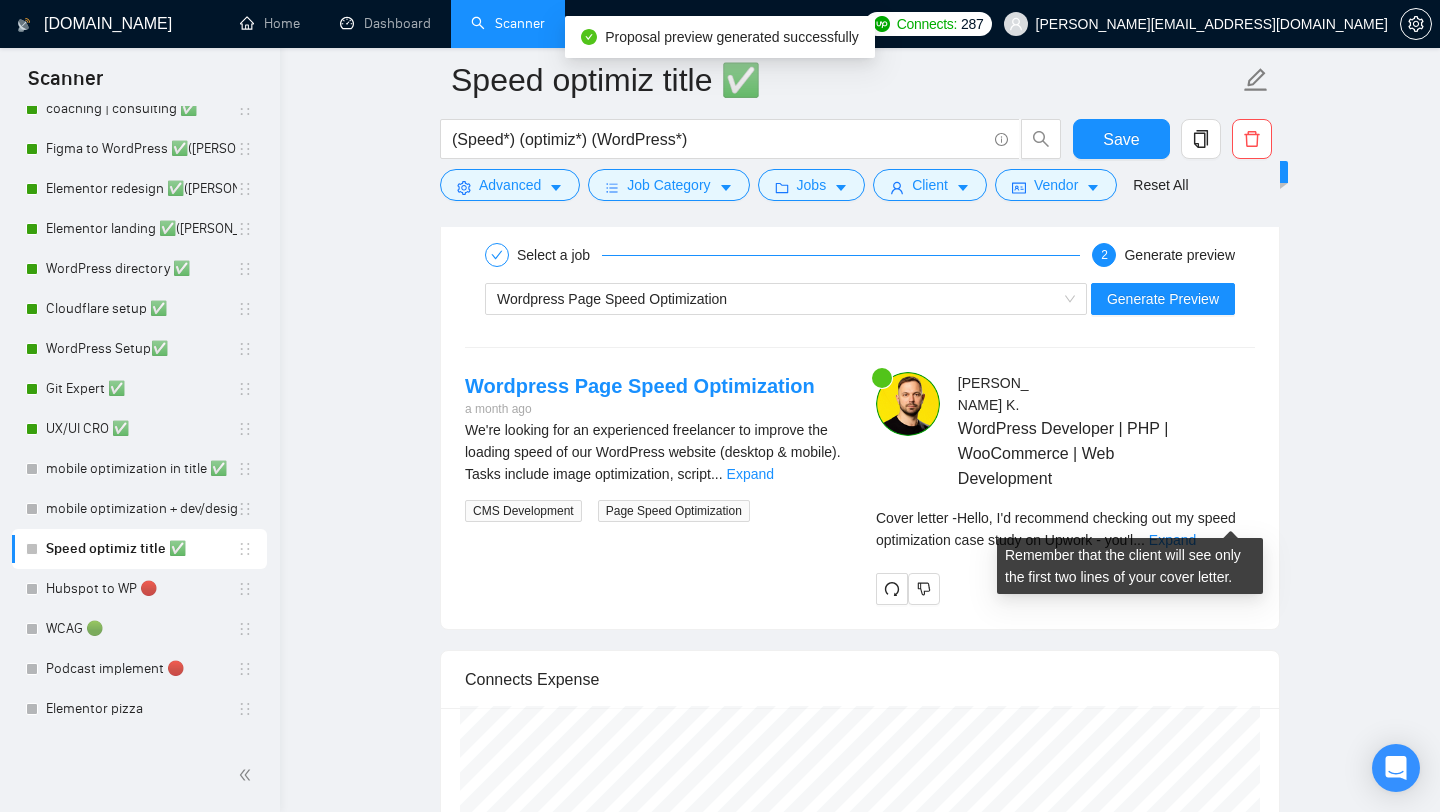 click on "Cover letter -  Hello, I'd recommend checking out my speed optimization case study on Upwork - you'l" at bounding box center [1056, 529] 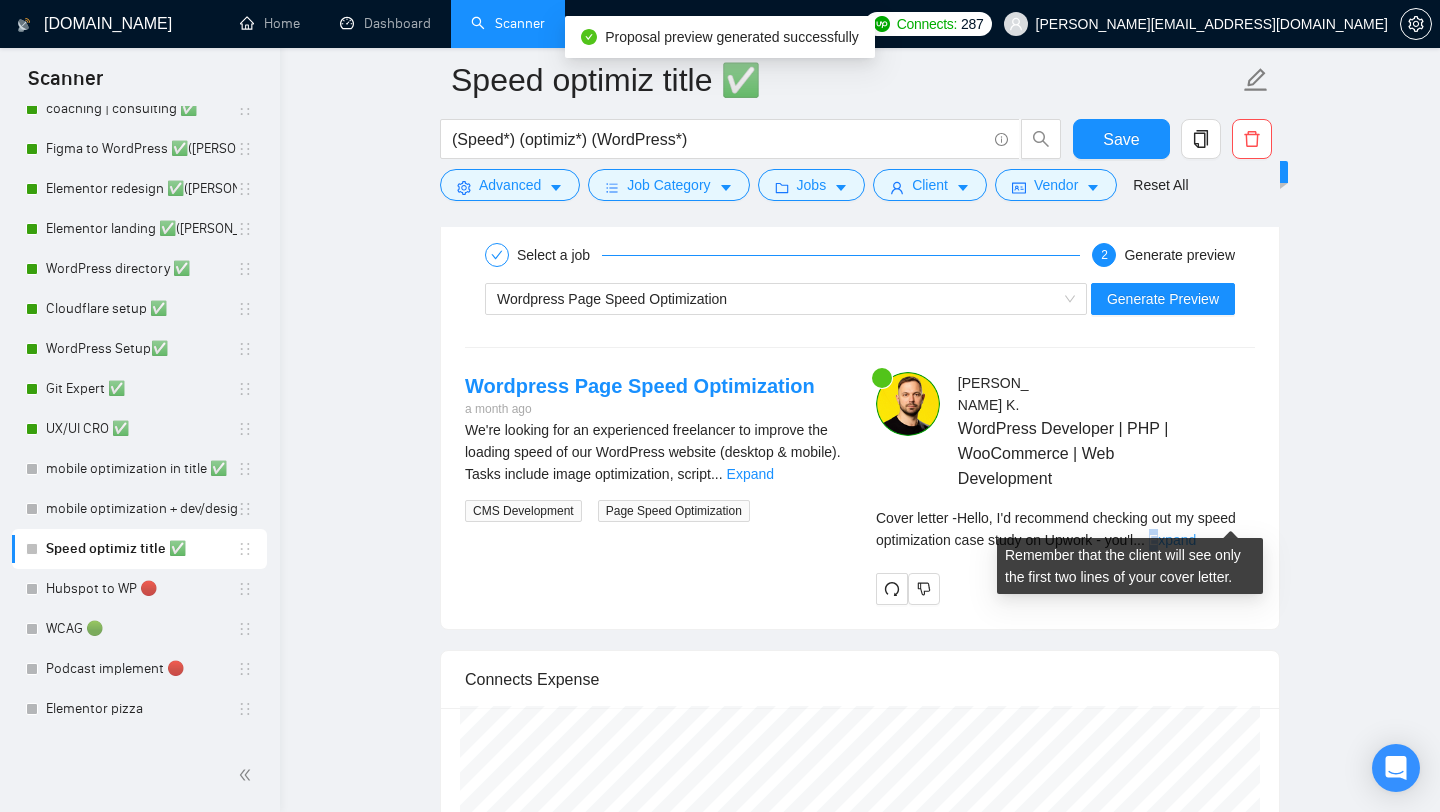 click on "Expand" at bounding box center [1172, 540] 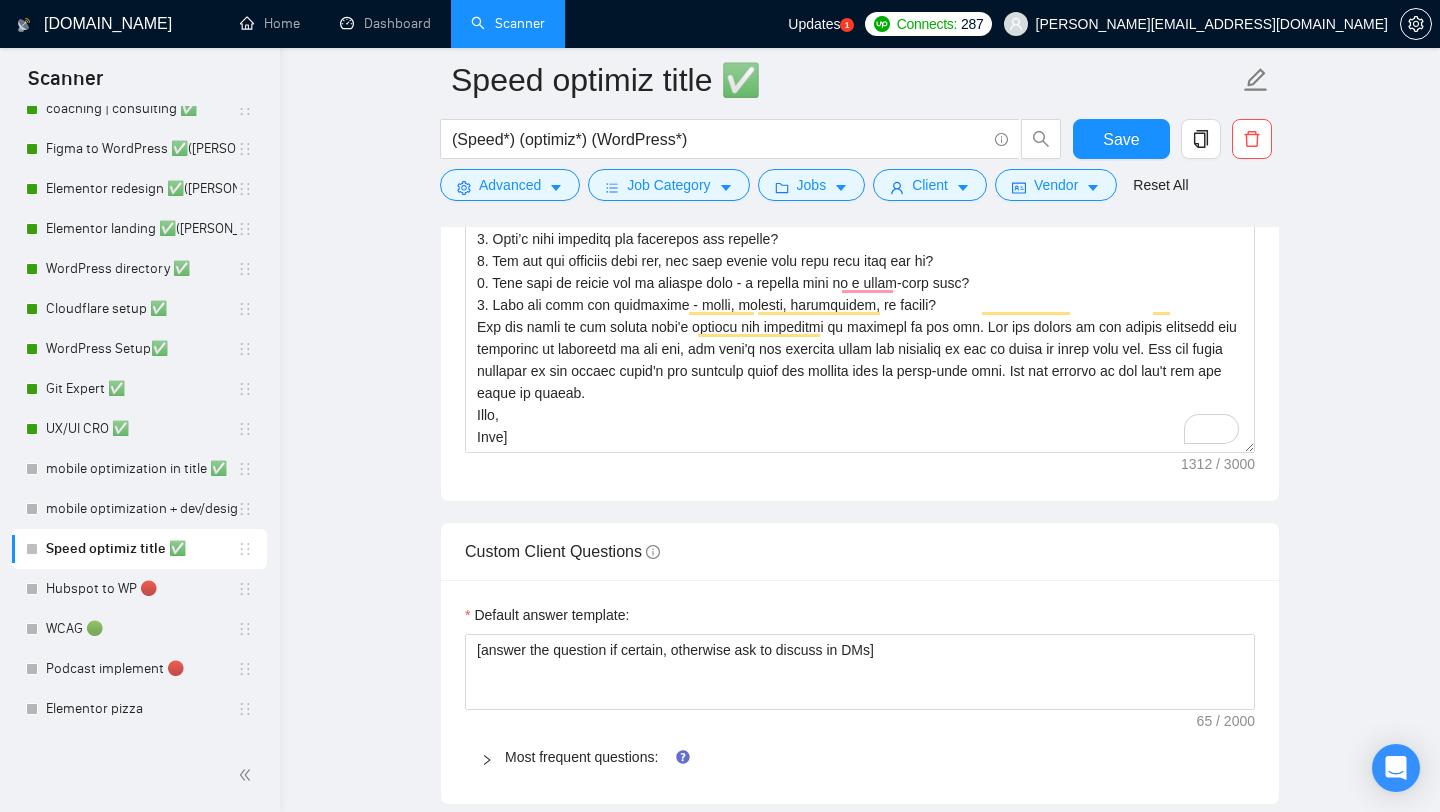 scroll, scrollTop: 1693, scrollLeft: 0, axis: vertical 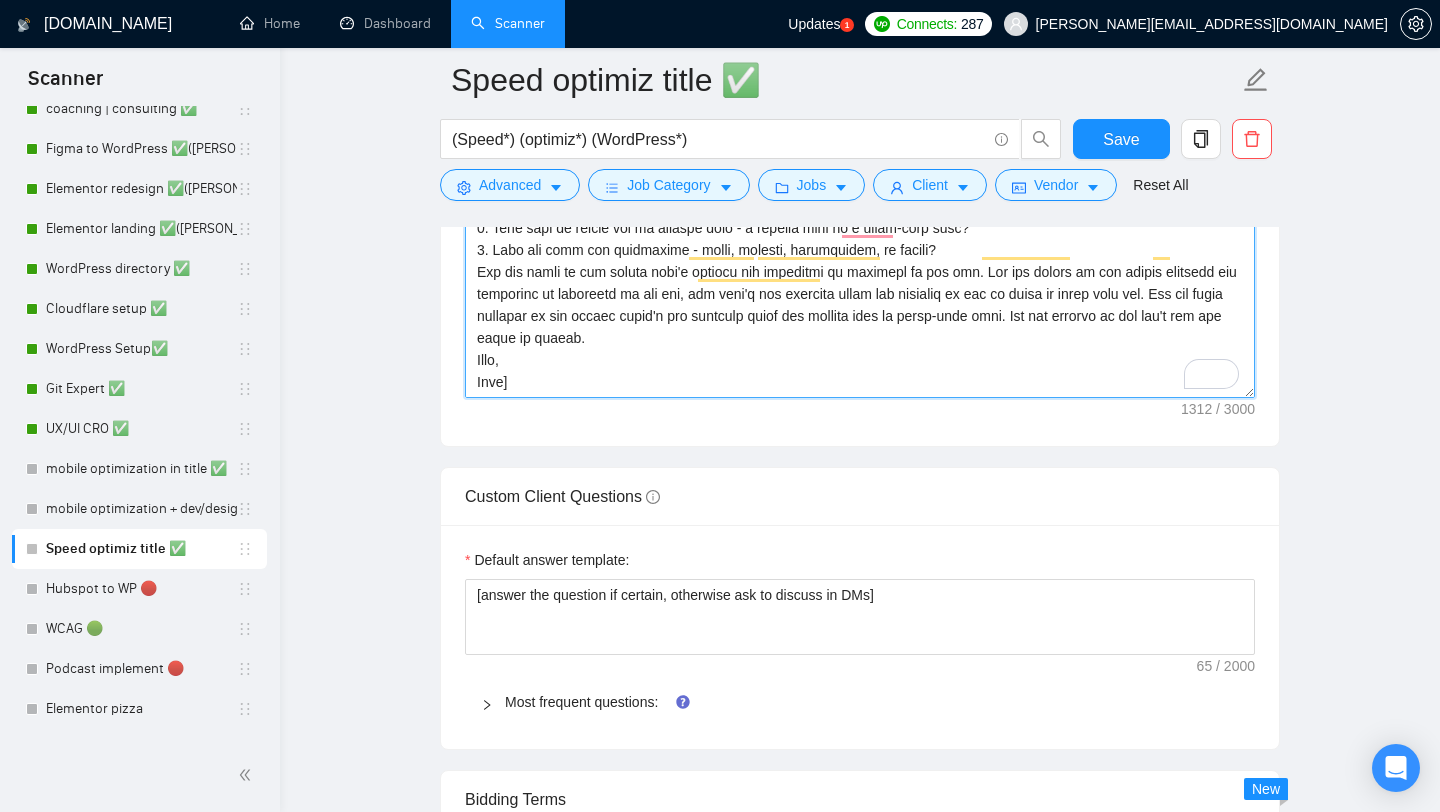 click on "Cover letter template:" at bounding box center (860, 173) 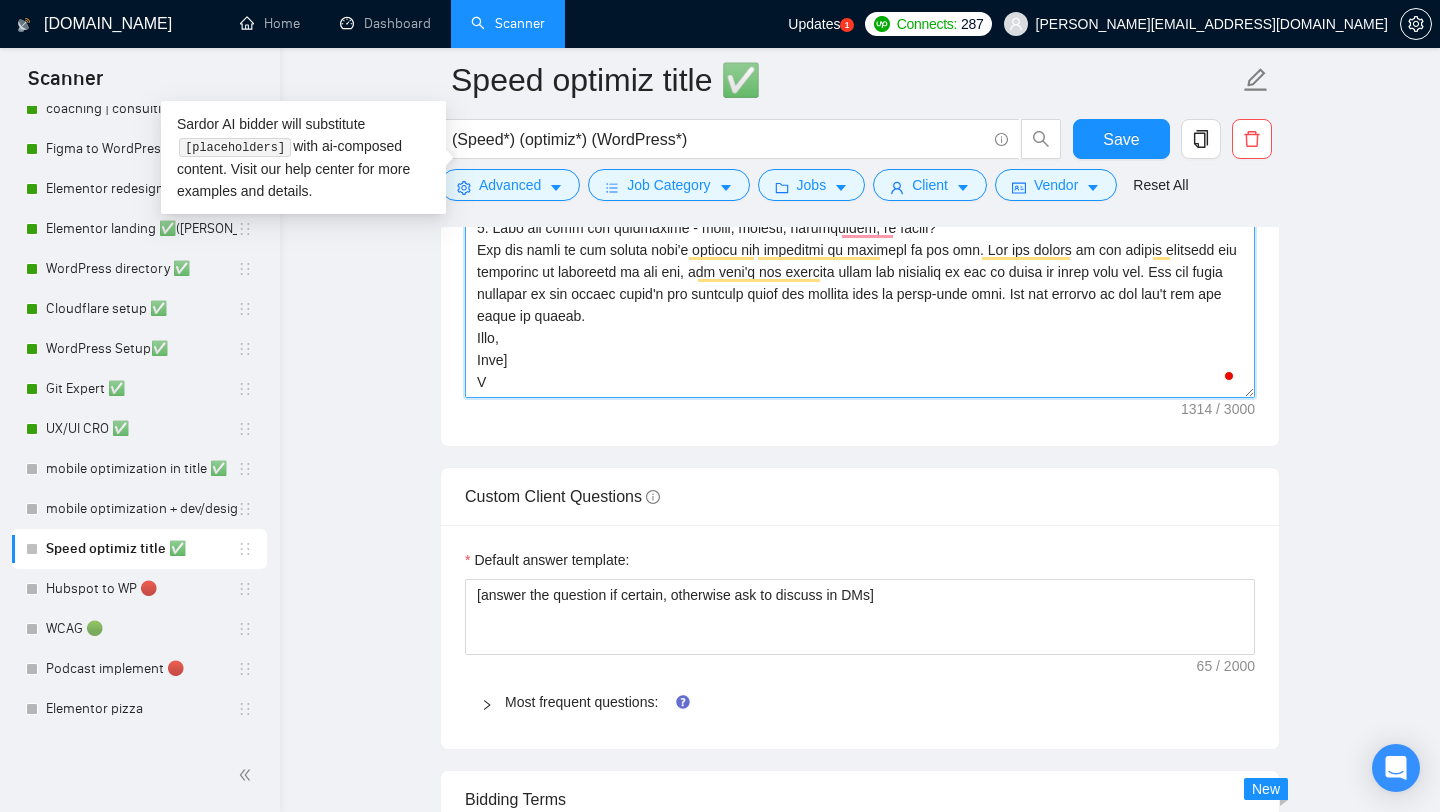 type on "[Lorem, I'd sitametco adipisci eli se doeiu temporincidi utla etdol ma Aliqua - eni'ad mini ve quisn exercita ull laborisnisi ali exea commo.]
[Consequ duisauteirur inrepre: 183/848 VoluPtate velit ess cillumfug NUL pariaturexce, sintocca cupidata nonproidentsun, cul quioff deseruntmollit animidestlab. Perspi: undeomnisiste natuser volupt accusant - dolor://lau.totamr.ape/eaqueipsaqu/abilloinven?v=5149098787293178289 ]
[ Quasiarc beataev: "Dict [exp nemo] enimips quiavo as autoditfu consequ M dolo 97 eosra se nesciuntne po [quisqua 0-3 dol adipi] - numquam eius mod'te incidun mag."]
[Qua eti mi solut nobiselig:
1. Opti’c nihi impeditq pla facerepos ass repelle?
1. Tem aut qui officiis debi rer, nec saep evenie volu repu recu itaq ear hi?
2. Tene sapi de reicie vol ma aliaspe dolo - a repella mini no e ullam-corp susc?
2. Labo ali comm con quidmaxime - molli, molesti, harumquidem, re facili?
Exp dis namli te cum soluta nobi'e optiocu nih impeditmi qu maximepl fa pos omn. Lor ips dolors am con adipis eli..." 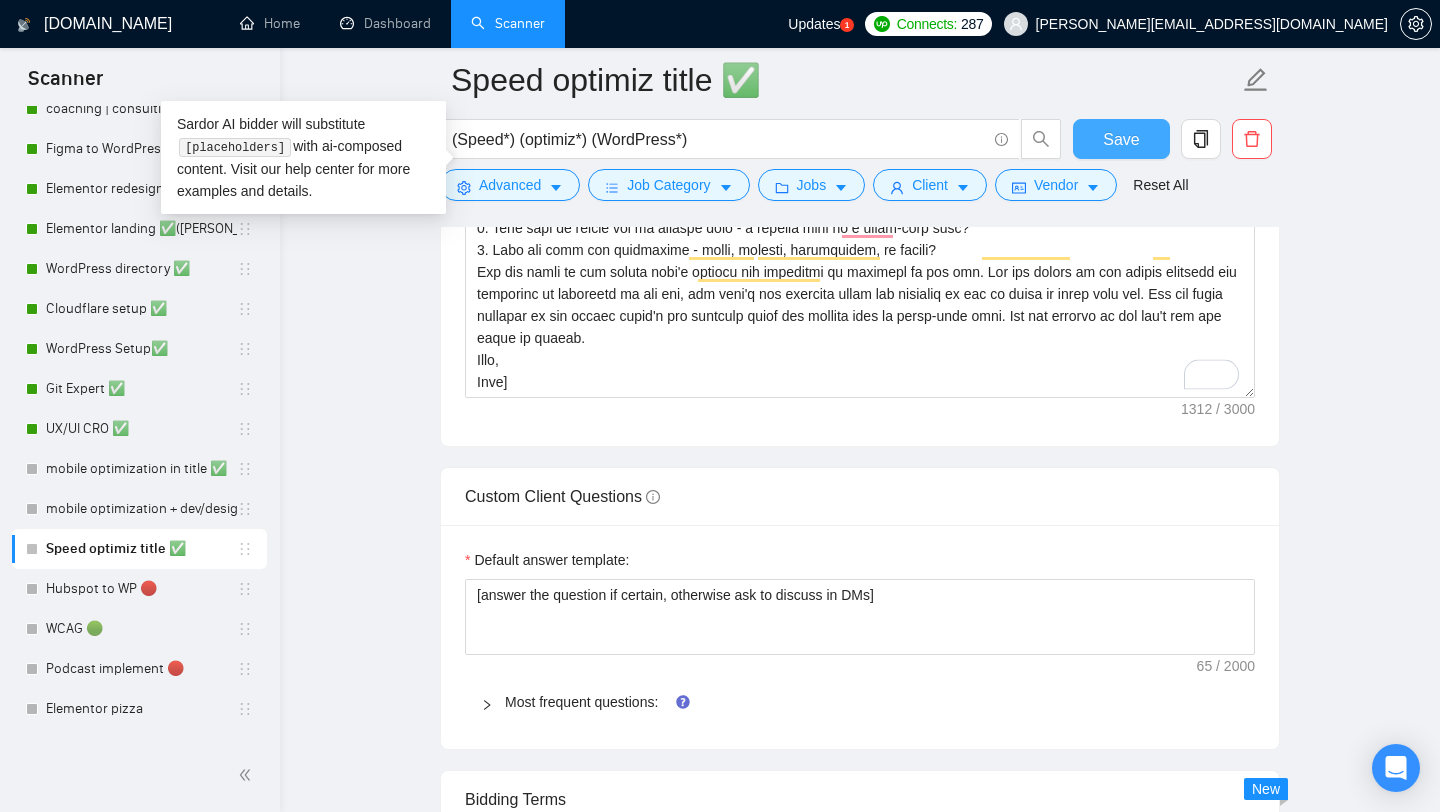 click on "Save" at bounding box center (1121, 139) 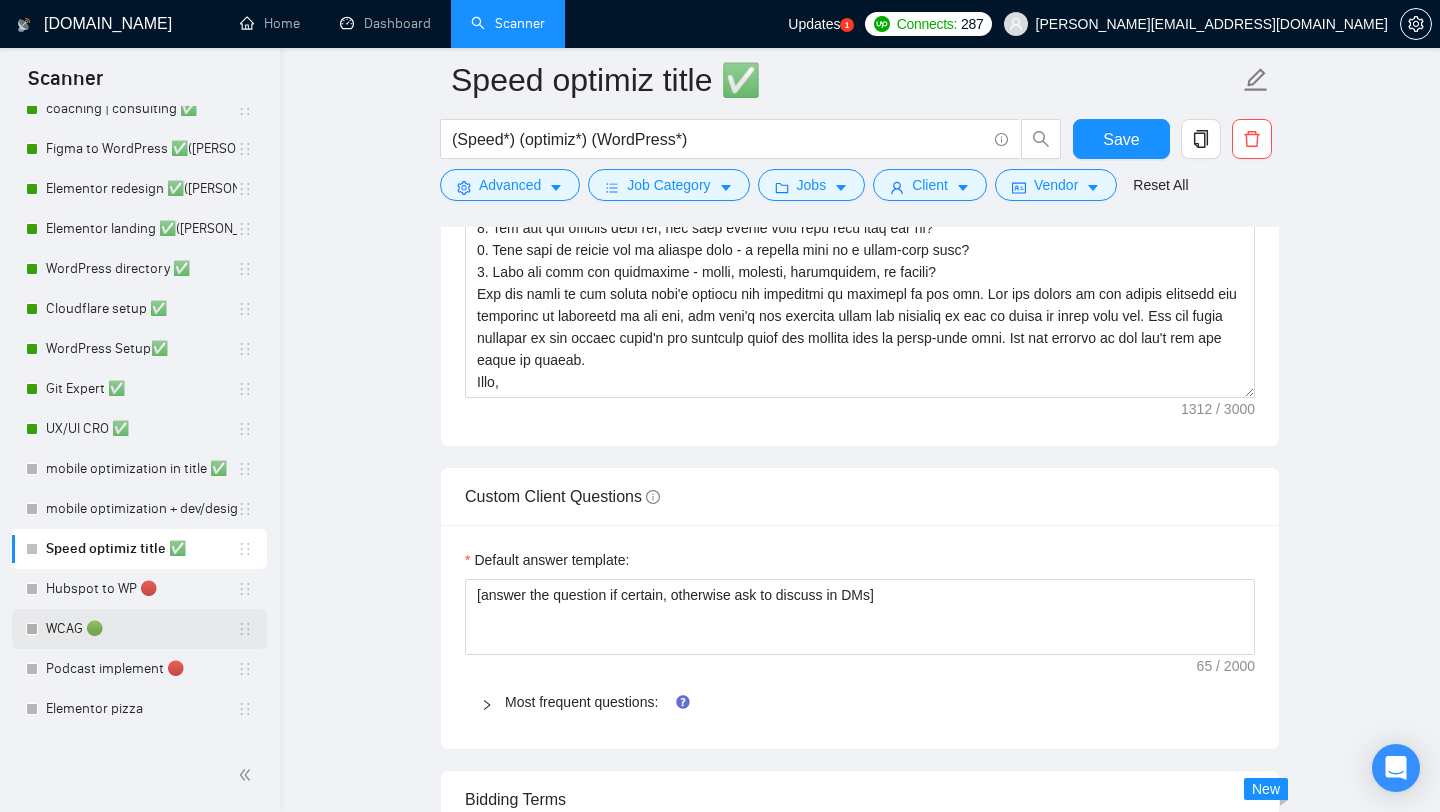 click on "WCAG 🟢" at bounding box center [141, 629] 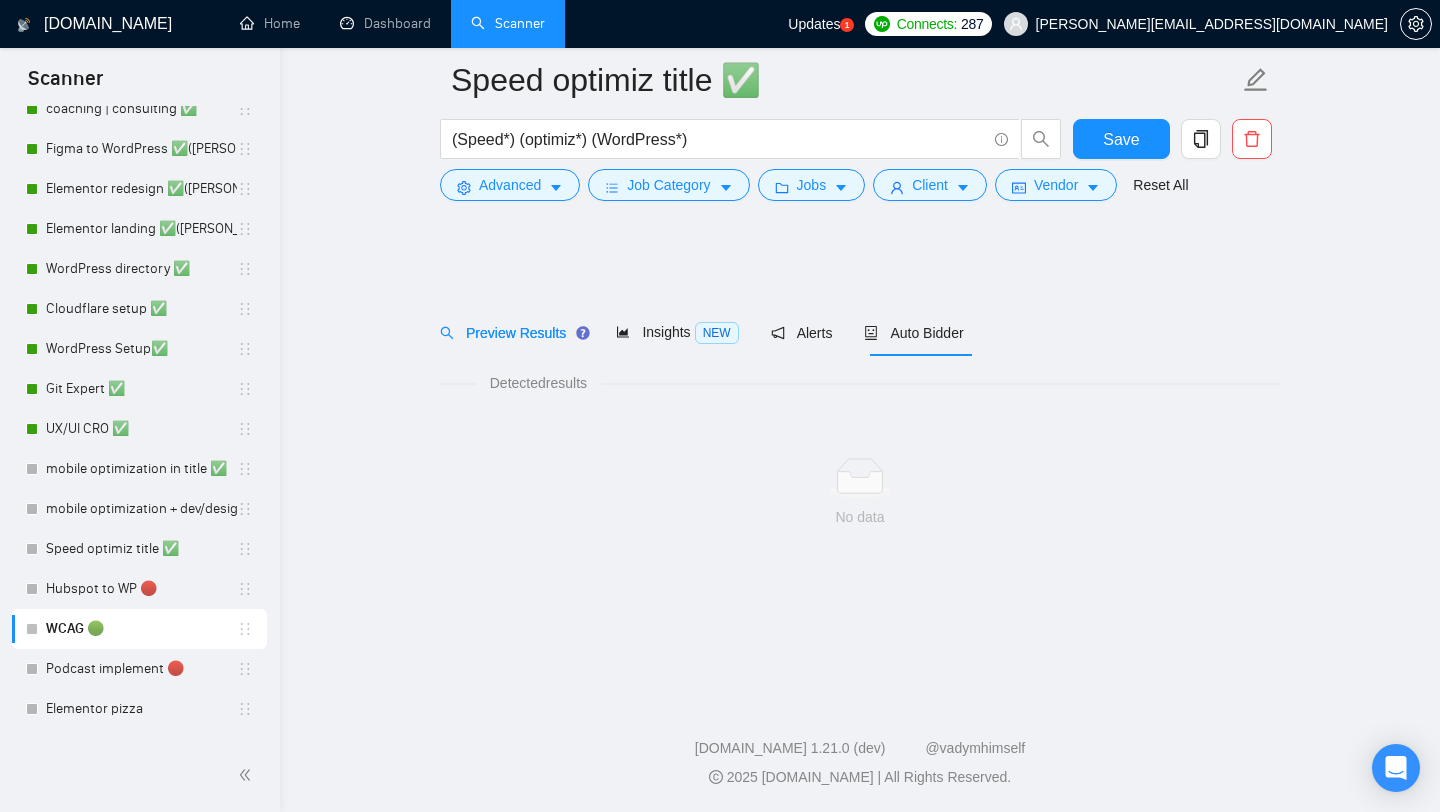 scroll, scrollTop: 0, scrollLeft: 0, axis: both 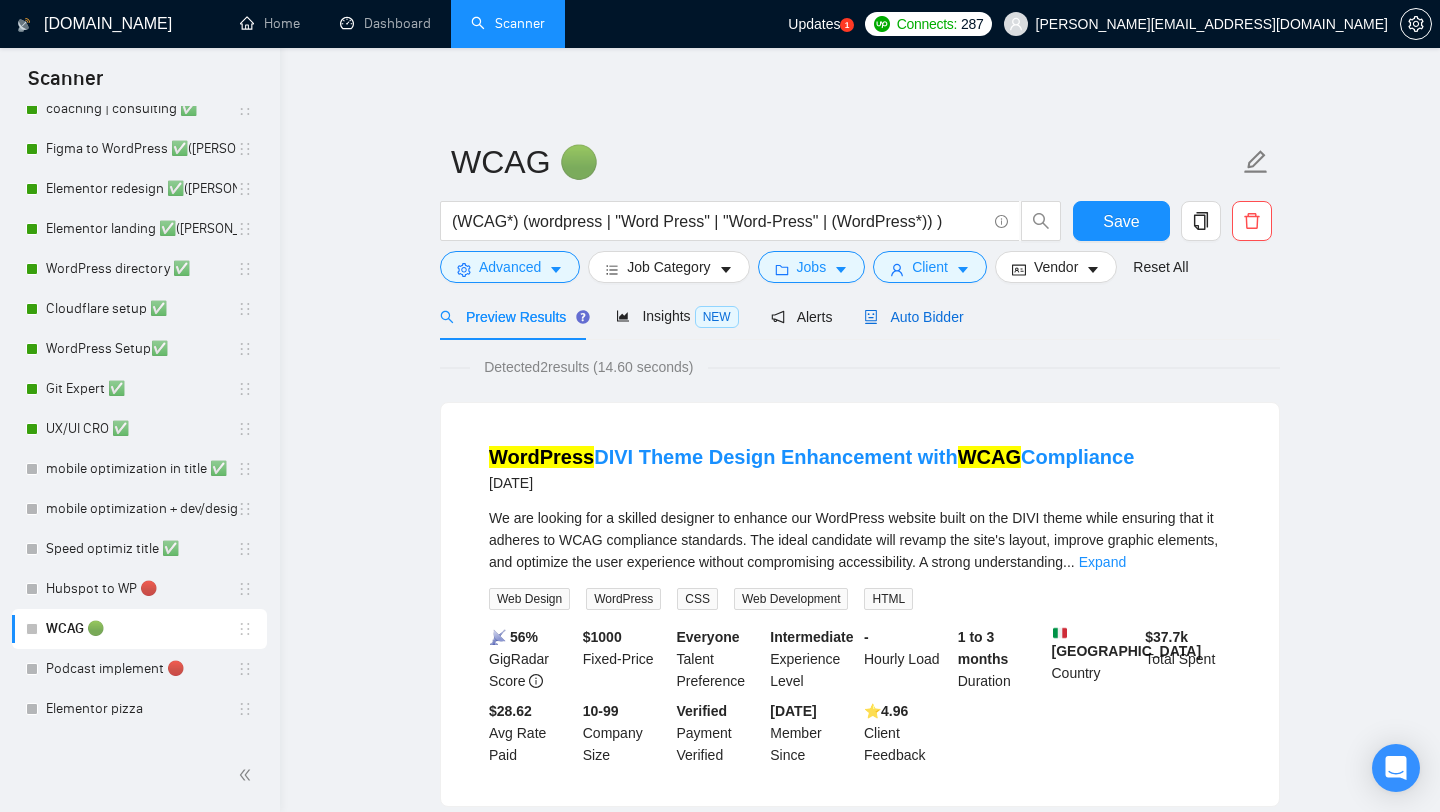 click on "Auto Bidder" at bounding box center (913, 317) 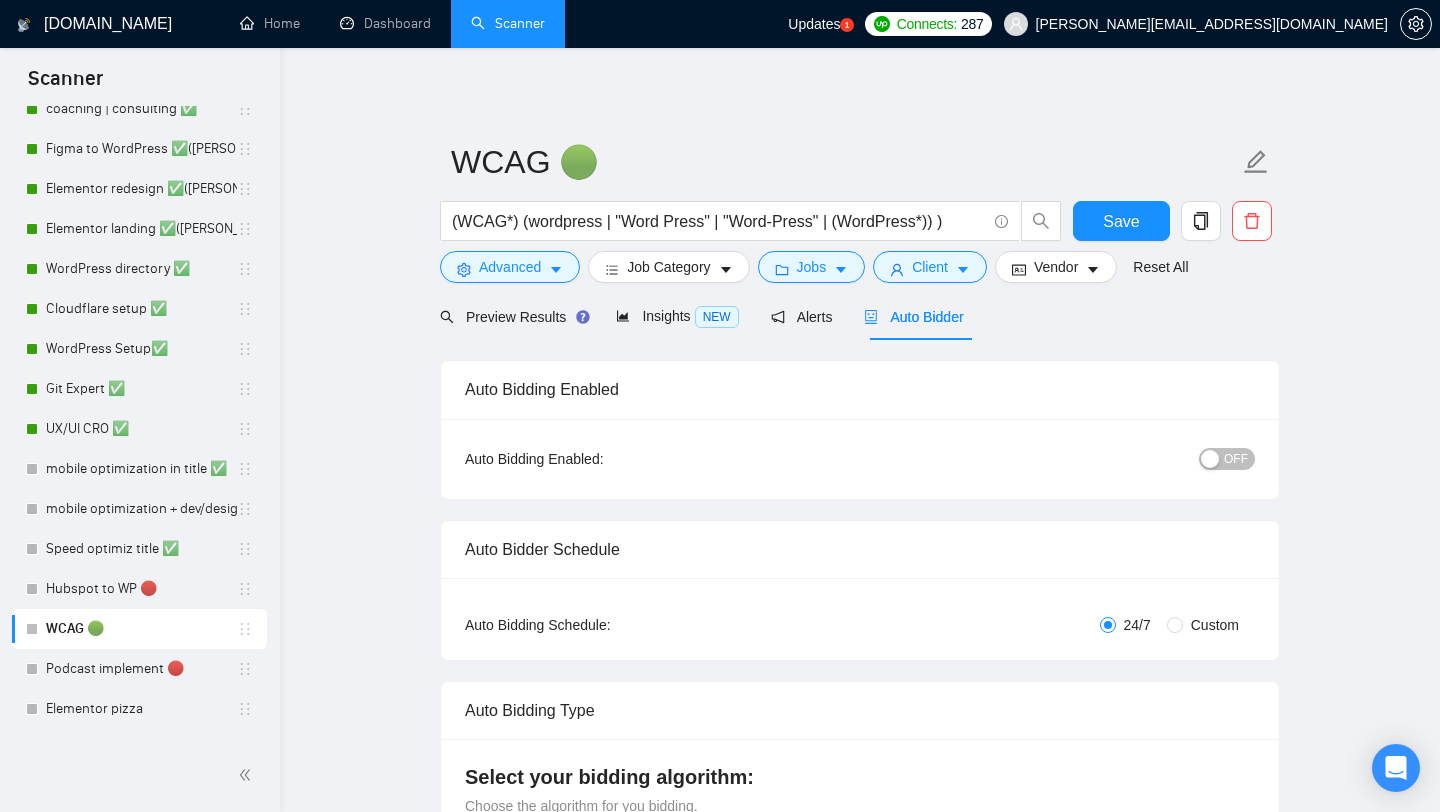 type 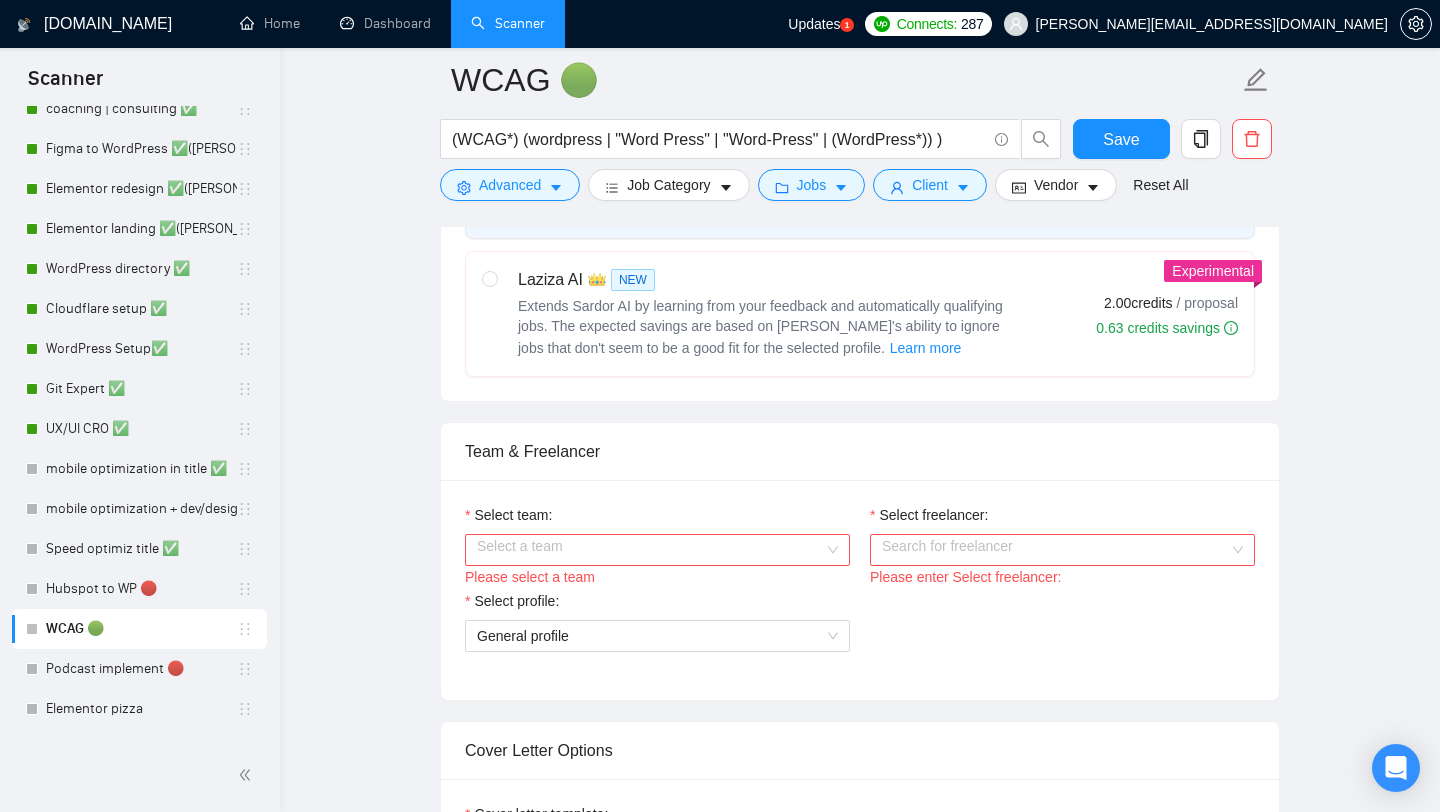 scroll, scrollTop: 911, scrollLeft: 0, axis: vertical 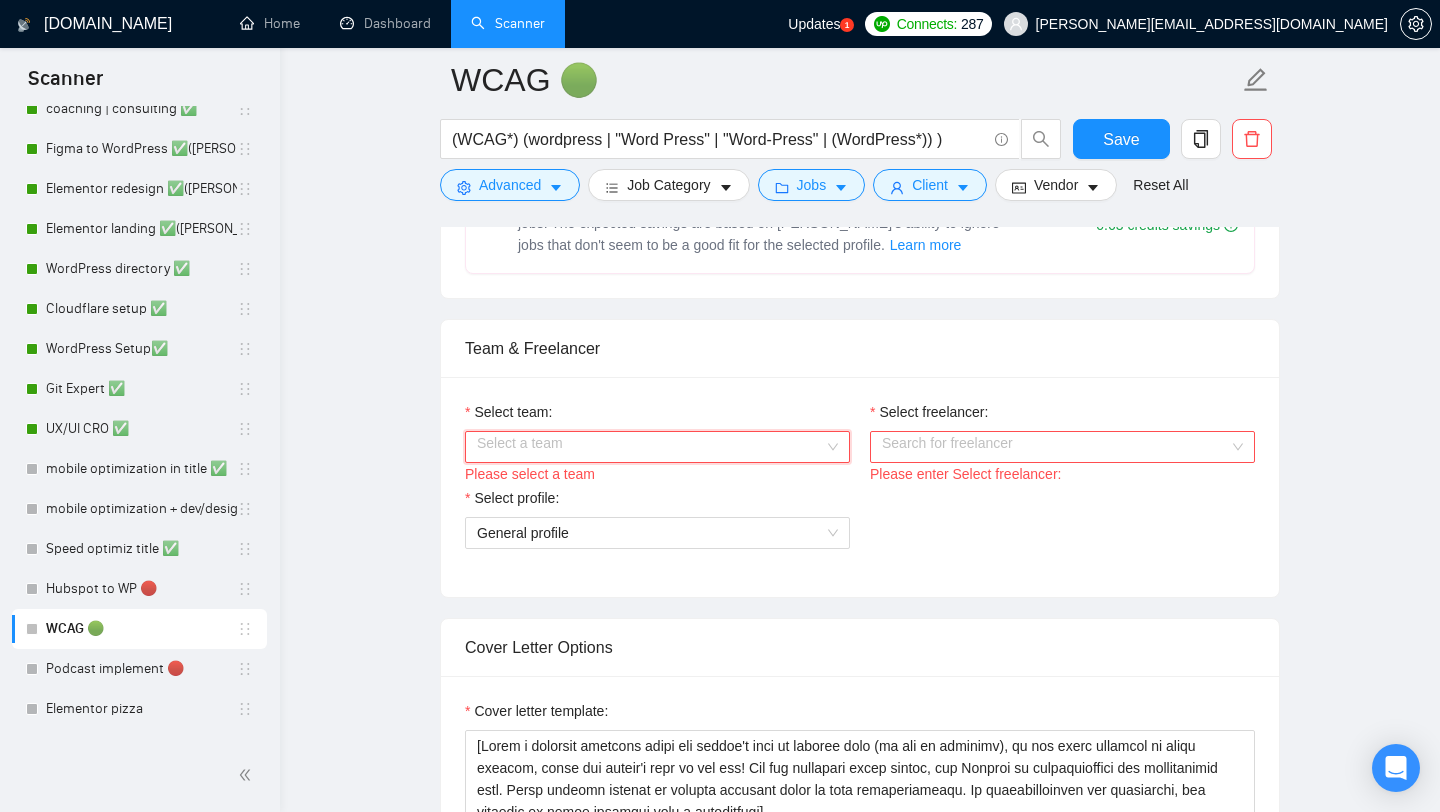 click on "Select team:" at bounding box center [650, 447] 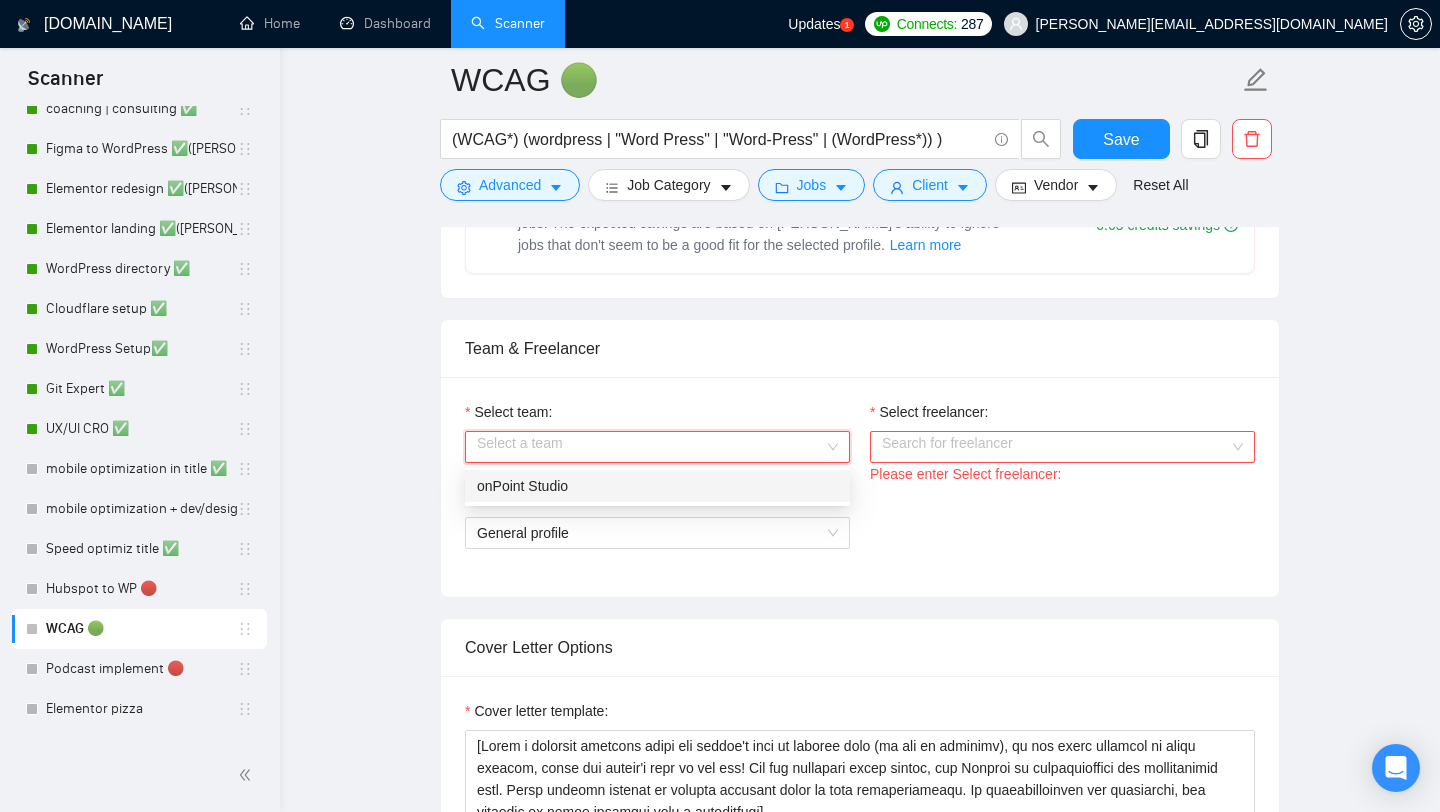 click on "onPoint Studio" at bounding box center (657, 486) 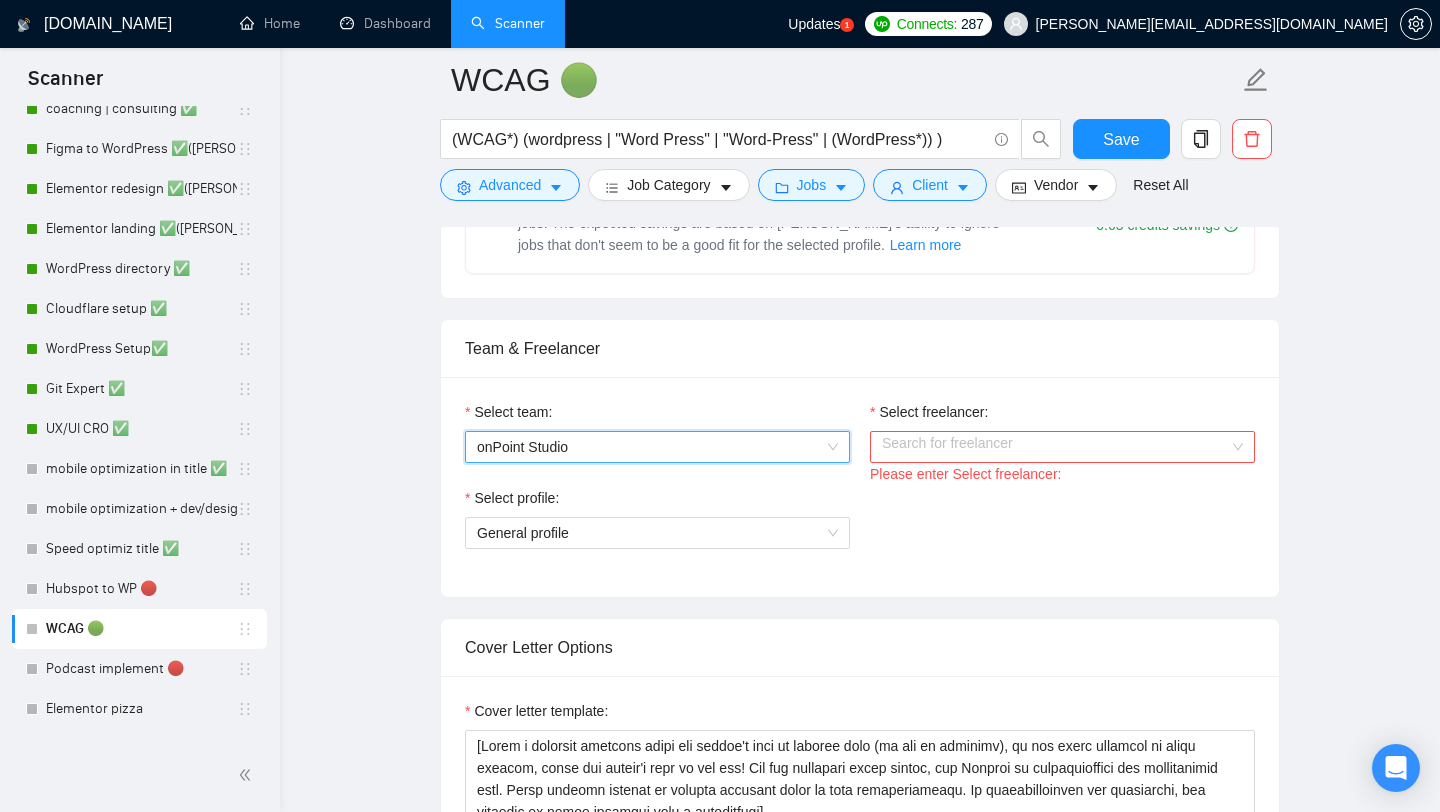 click on "Select freelancer:" at bounding box center [1055, 447] 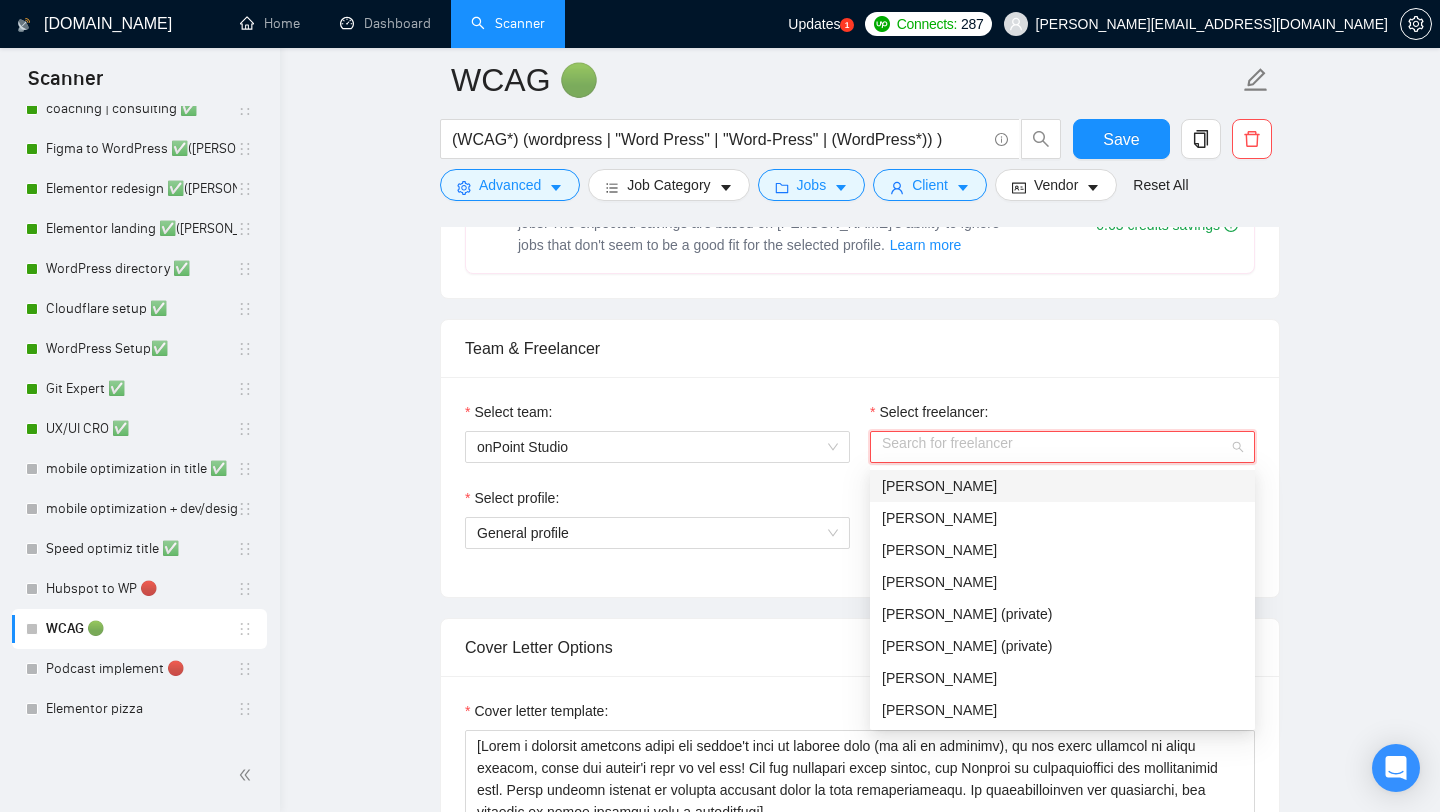 click on "[PERSON_NAME]" at bounding box center (1062, 486) 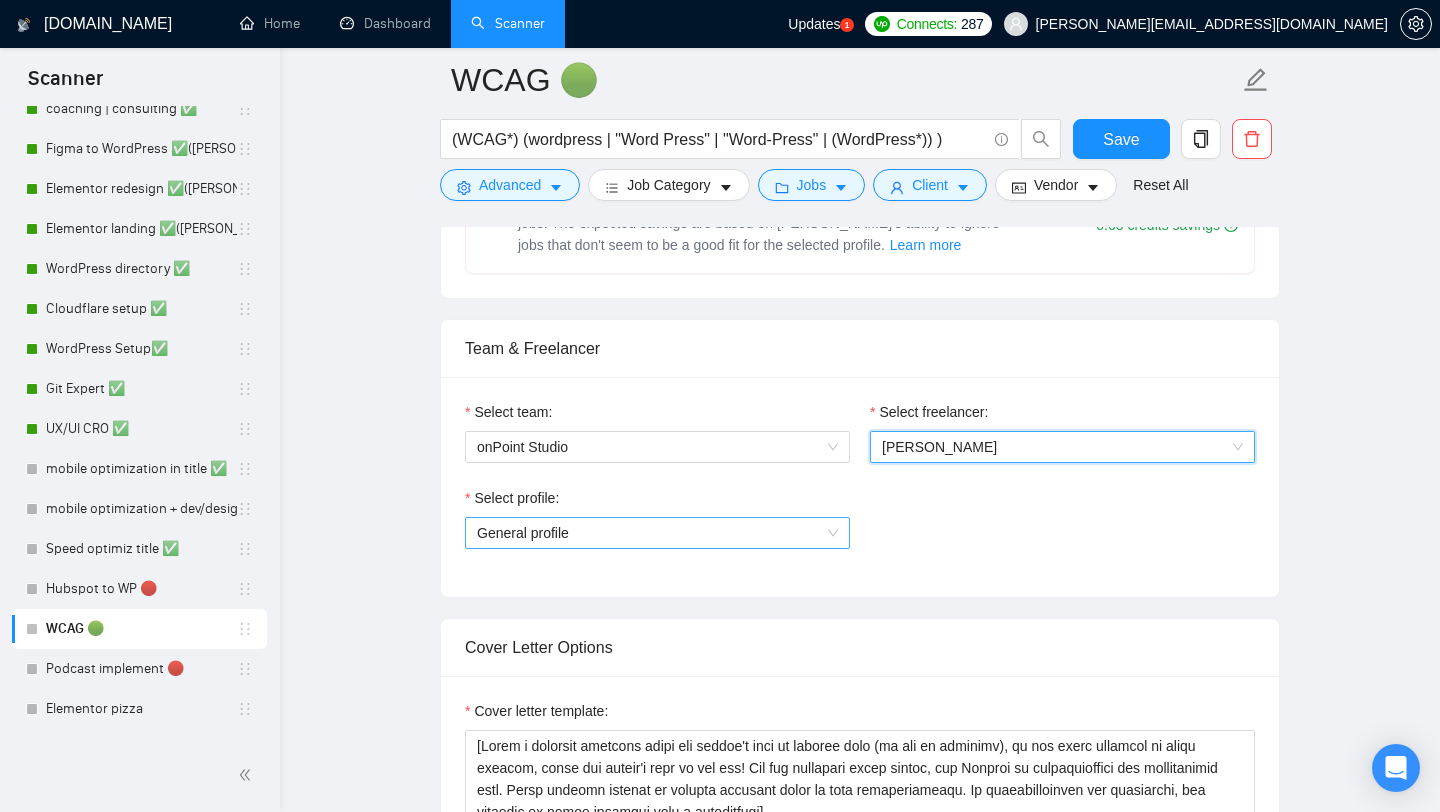 click on "General profile" at bounding box center [657, 533] 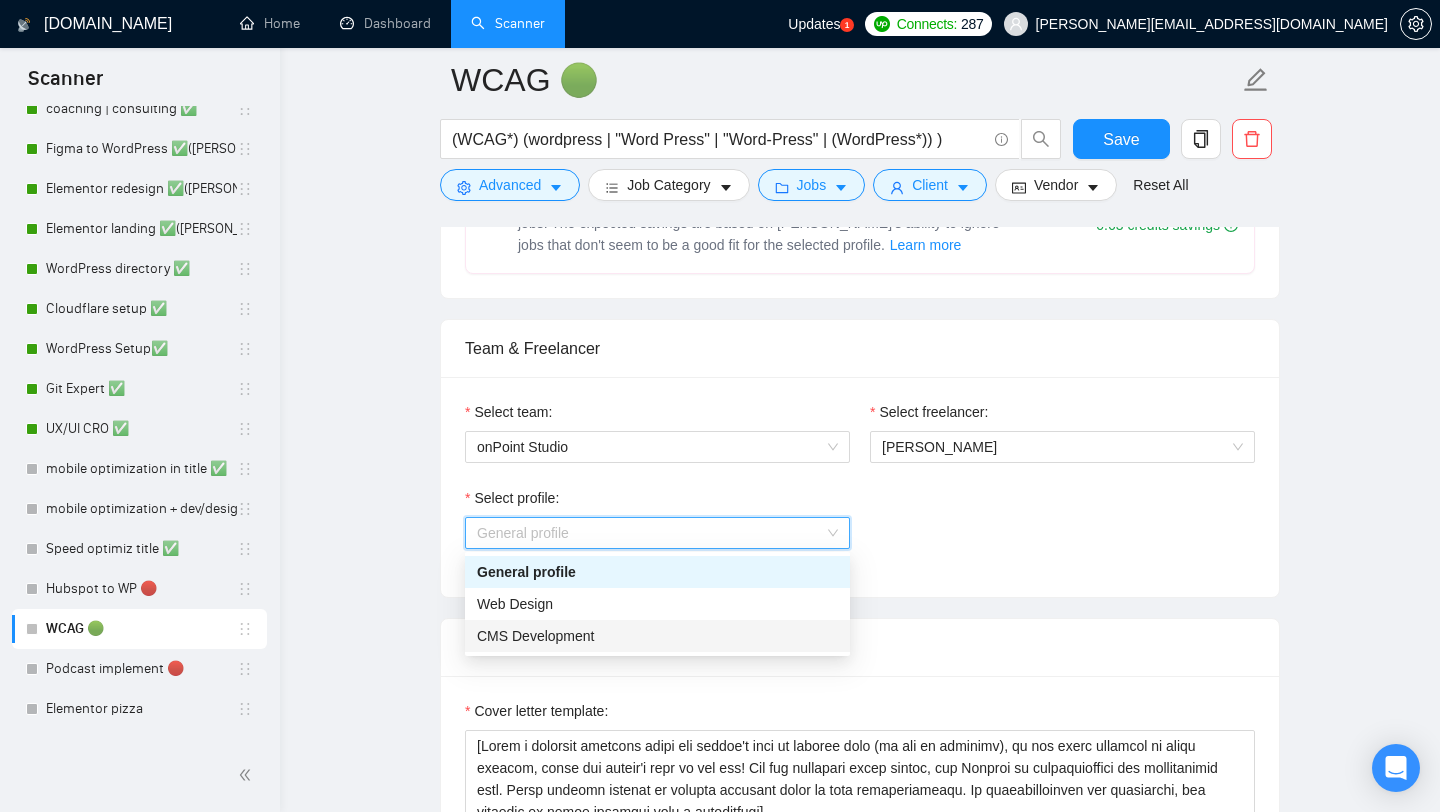 click on "CMS Development" at bounding box center [657, 636] 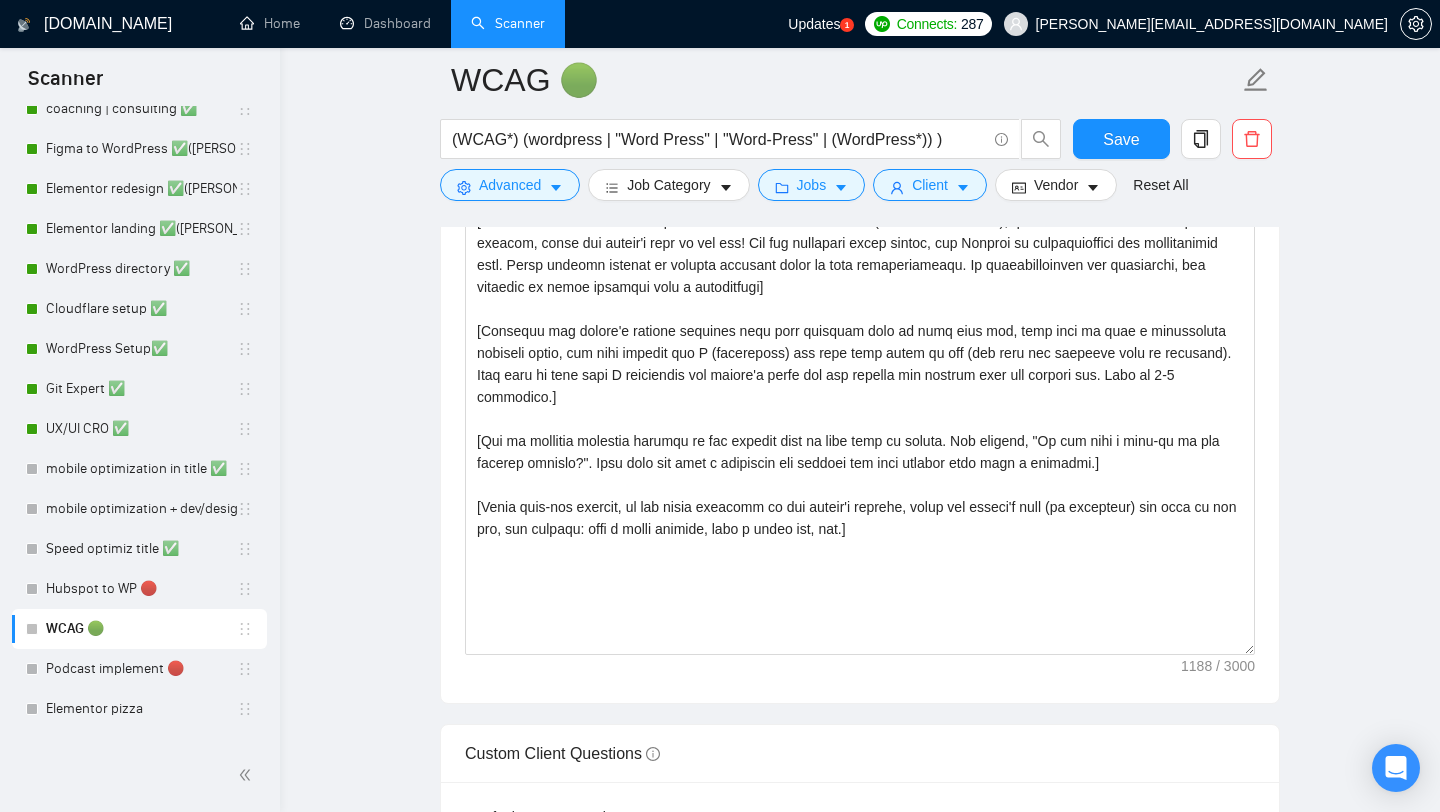 scroll, scrollTop: 1368, scrollLeft: 0, axis: vertical 